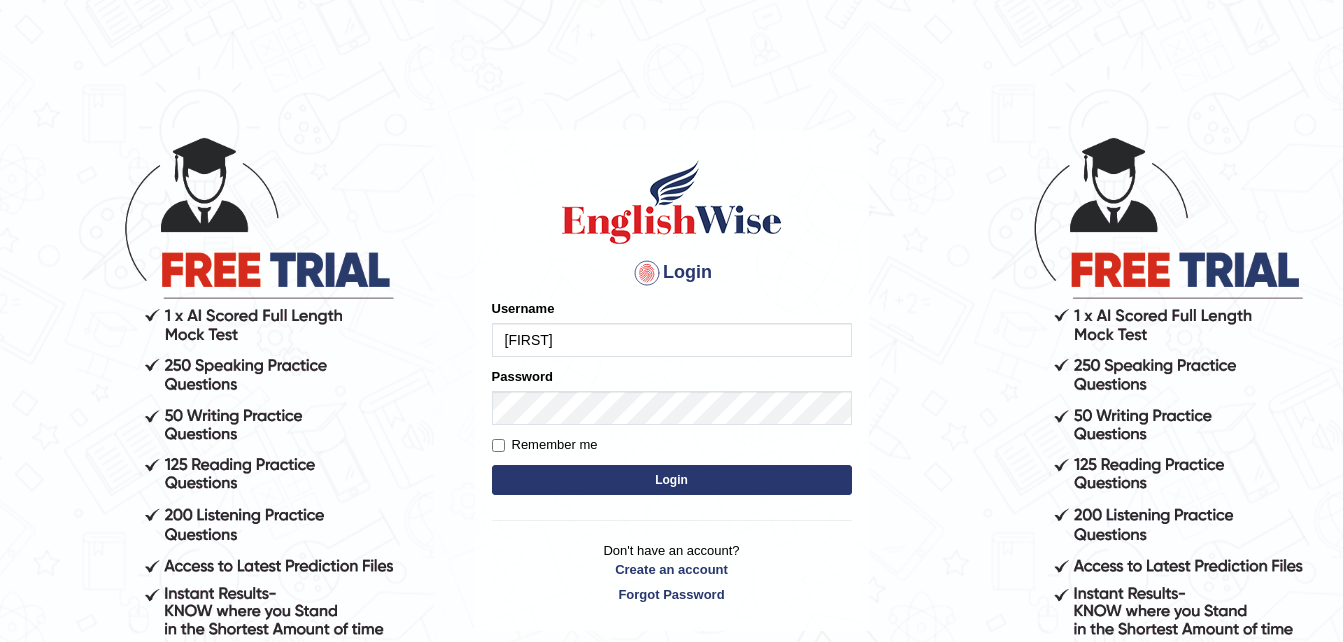 scroll, scrollTop: 0, scrollLeft: 0, axis: both 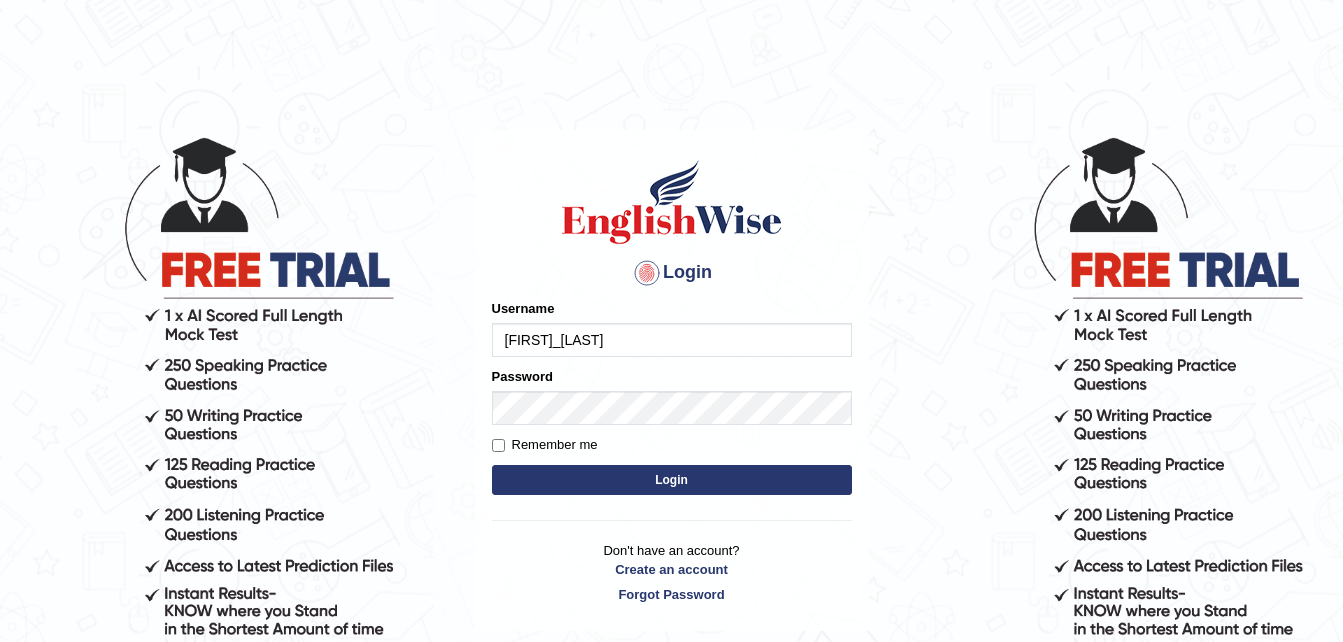 type on "Karam_Dardi" 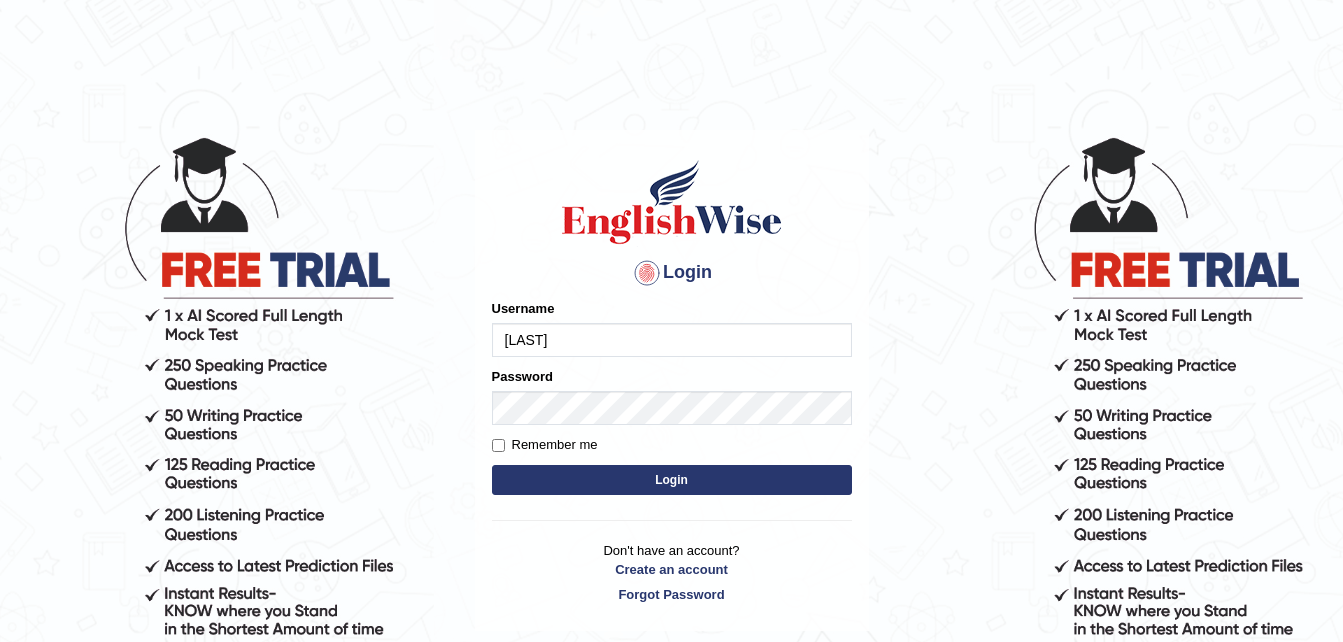 scroll, scrollTop: 0, scrollLeft: 0, axis: both 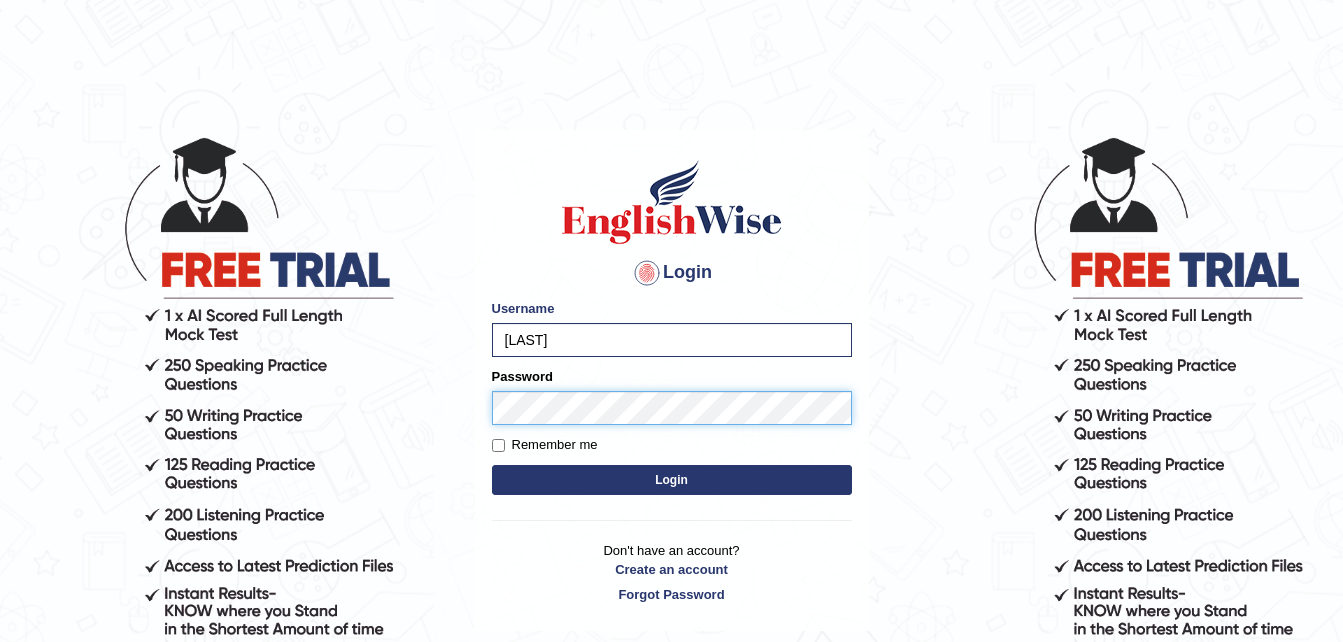 click on "Login" at bounding box center [672, 480] 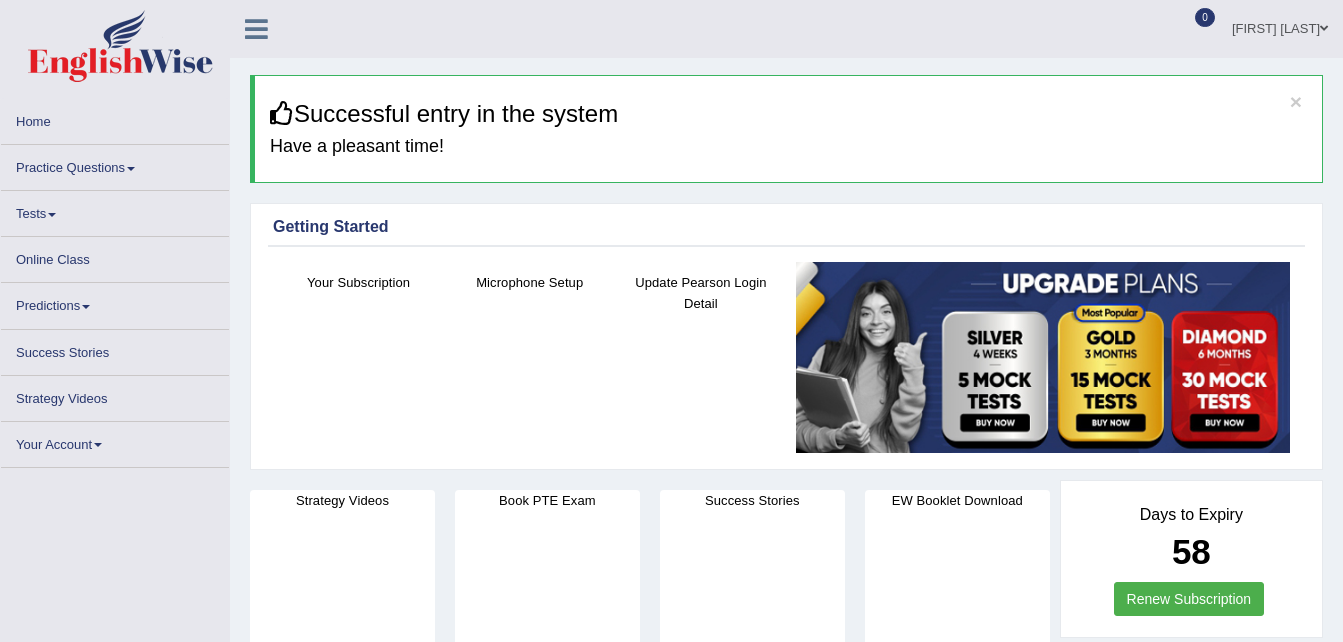 scroll, scrollTop: 0, scrollLeft: 0, axis: both 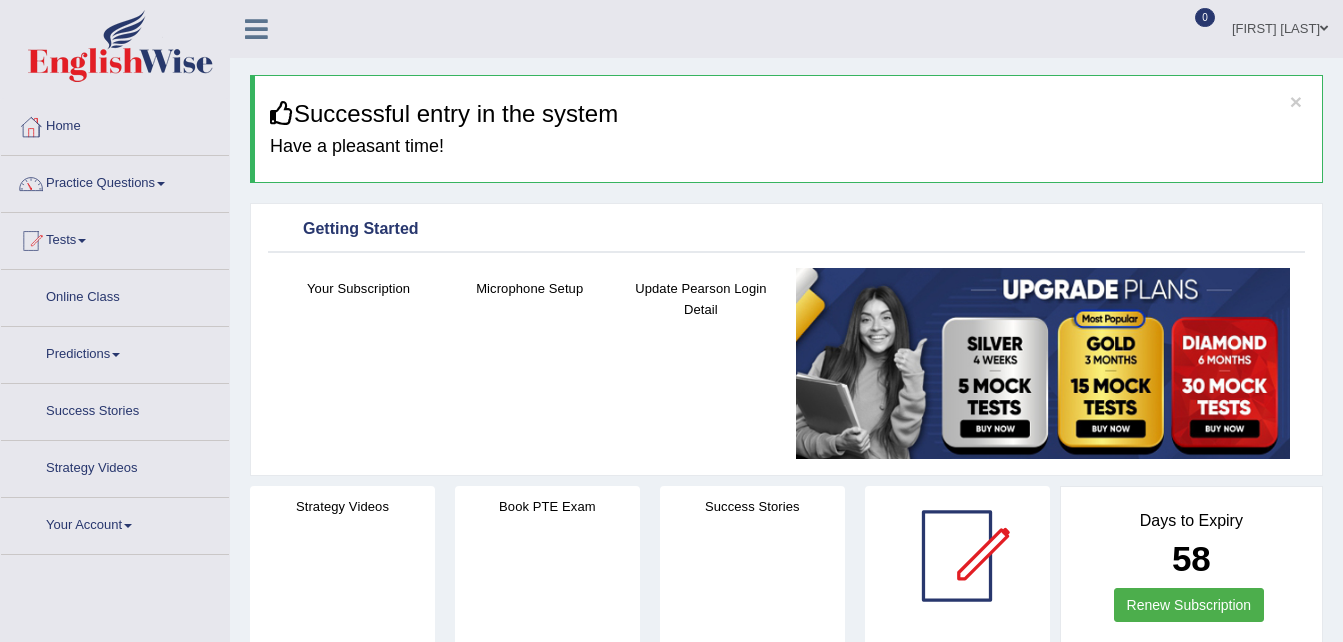 click on "Online Class" at bounding box center (115, 295) 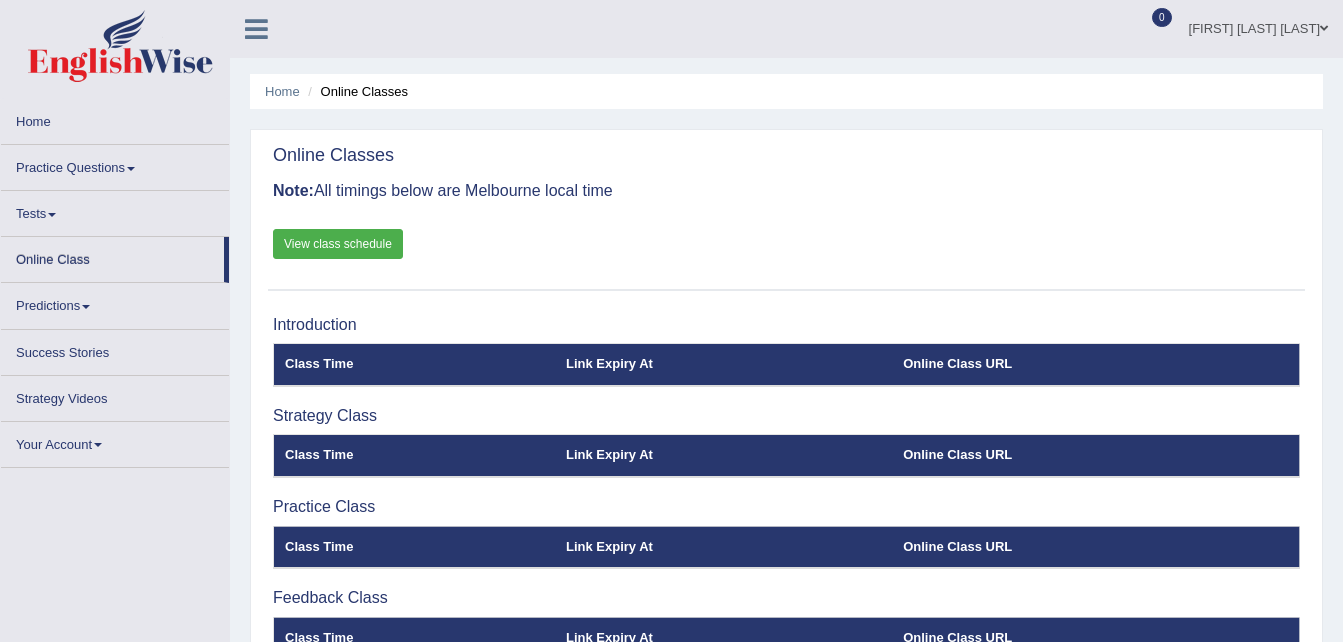 scroll, scrollTop: 0, scrollLeft: 0, axis: both 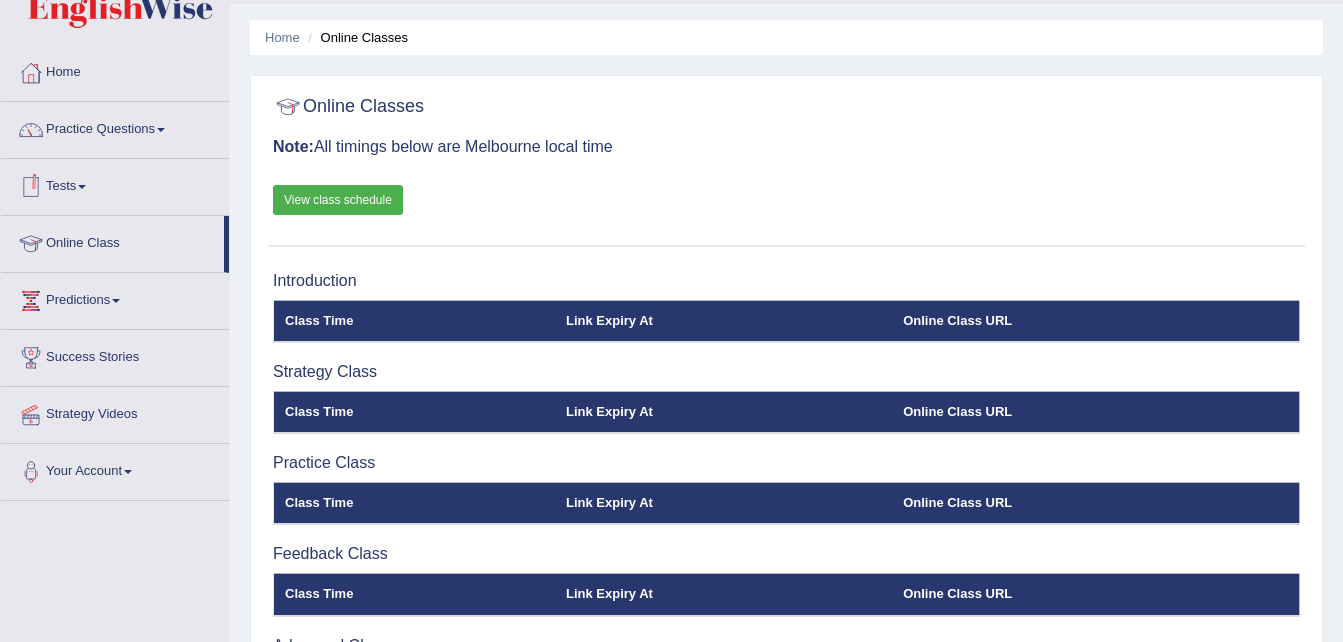 click on "Tests" at bounding box center [115, 184] 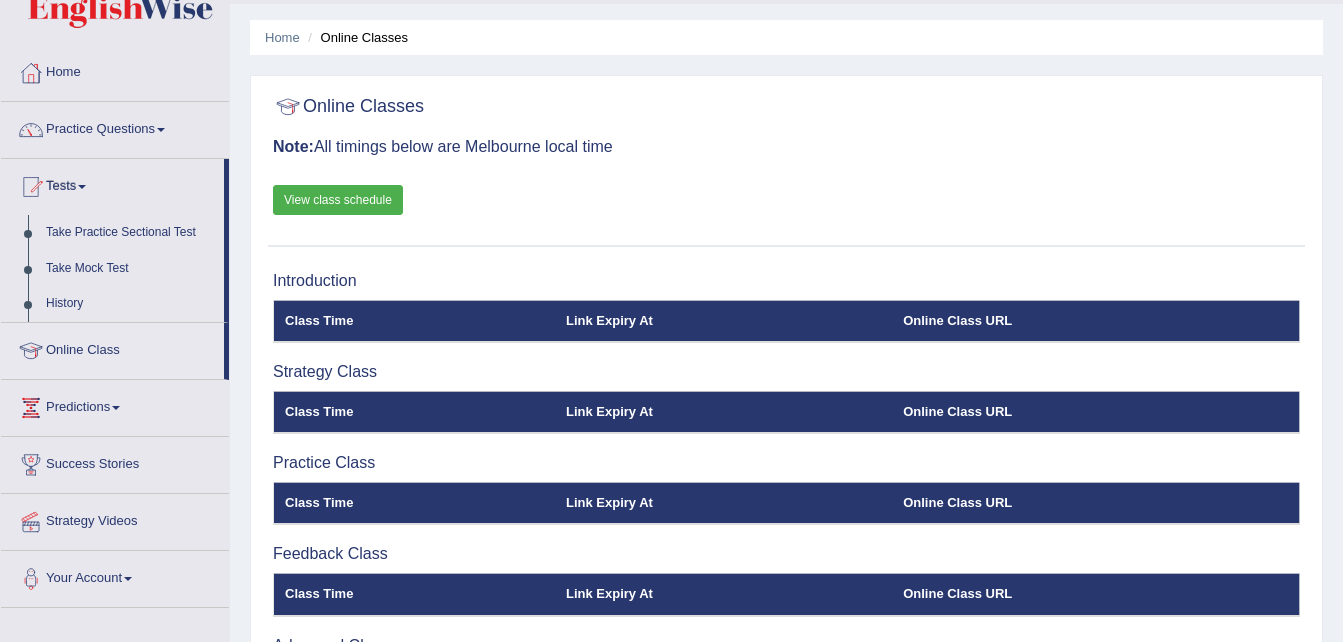 click on "Tests" at bounding box center [112, 184] 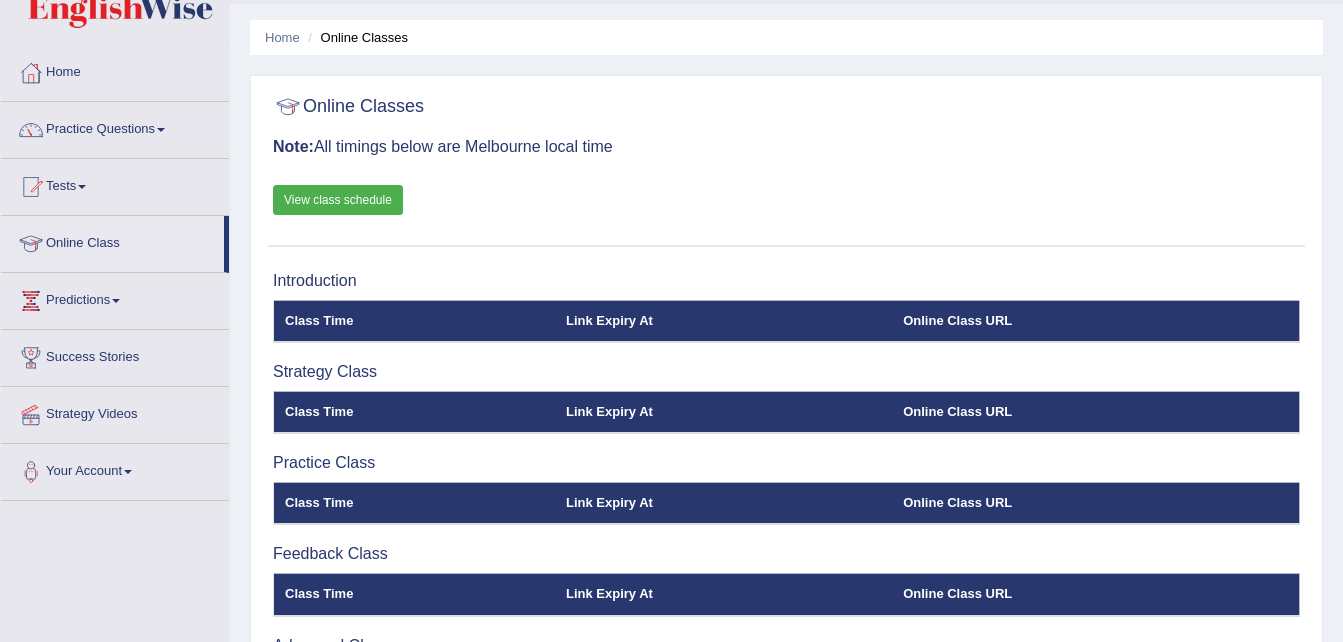 click on "Tests" at bounding box center (115, 184) 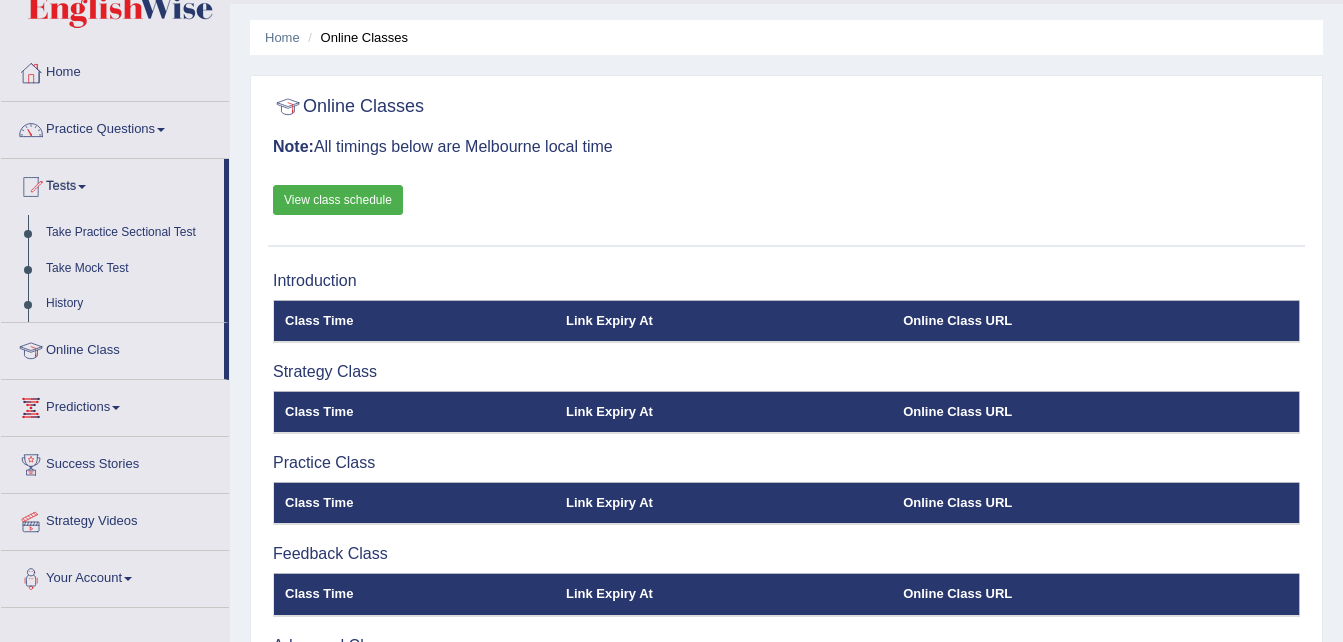 click on "Tests" at bounding box center (112, 184) 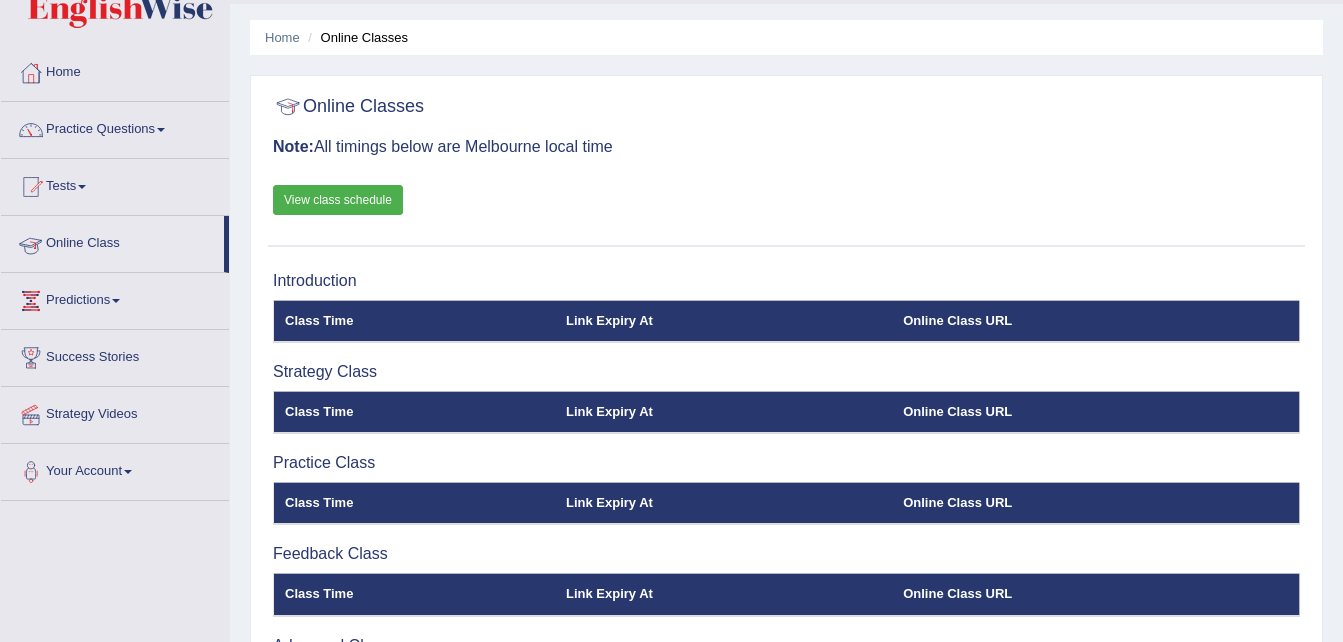 click on "Predictions" at bounding box center (115, 298) 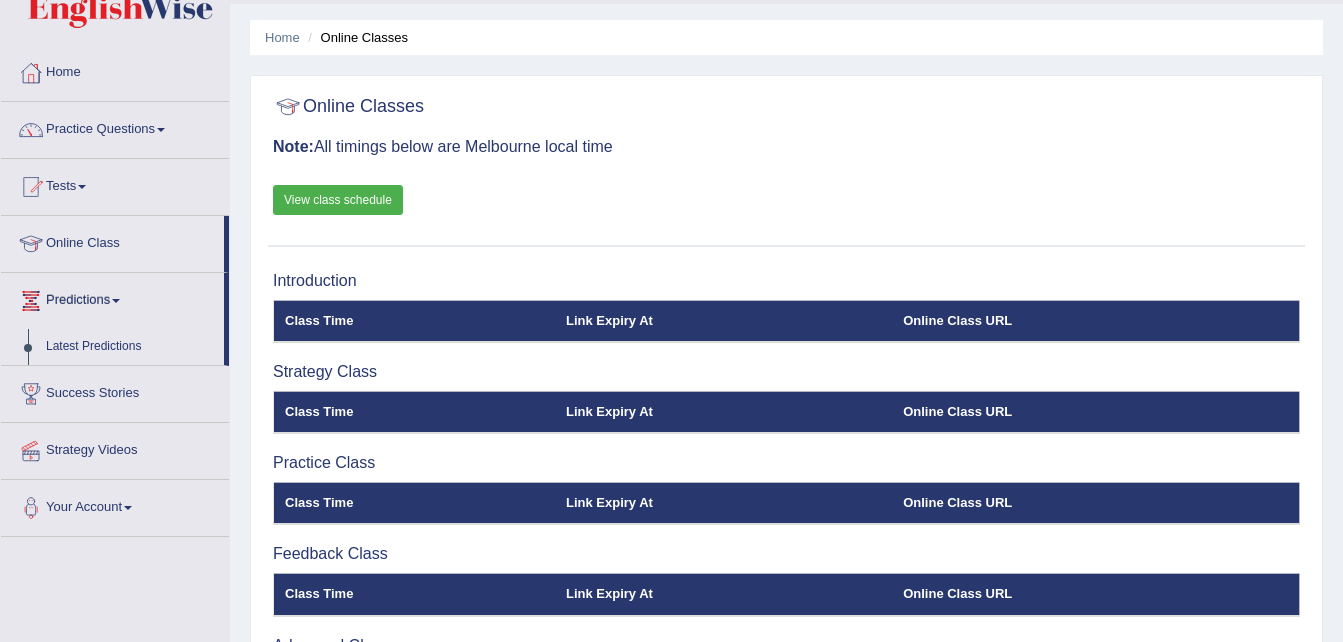 click on "Predictions" at bounding box center (112, 298) 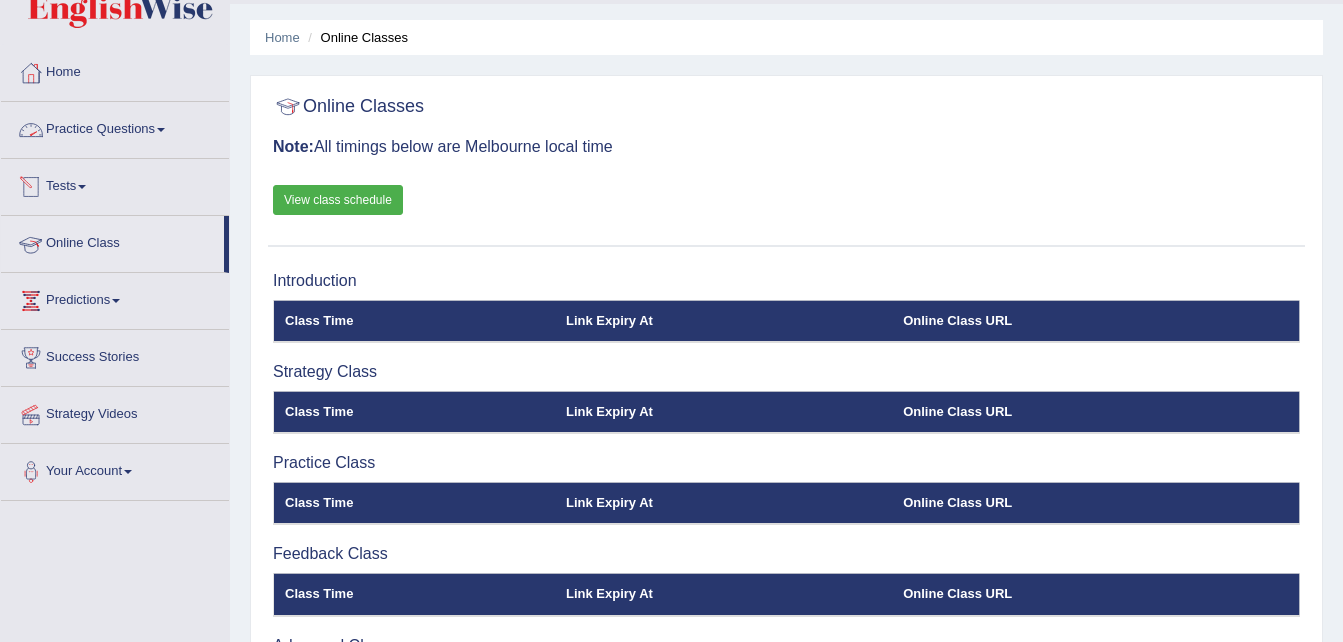 click on "Practice Questions" at bounding box center [115, 127] 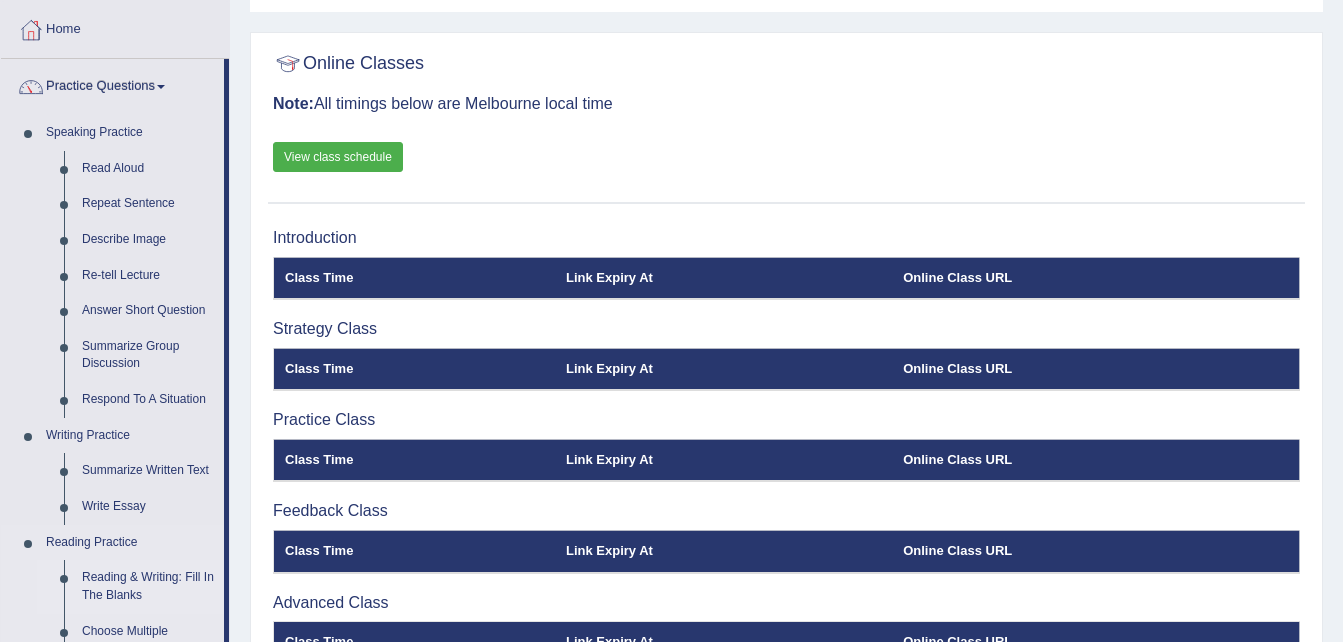 scroll, scrollTop: 0, scrollLeft: 0, axis: both 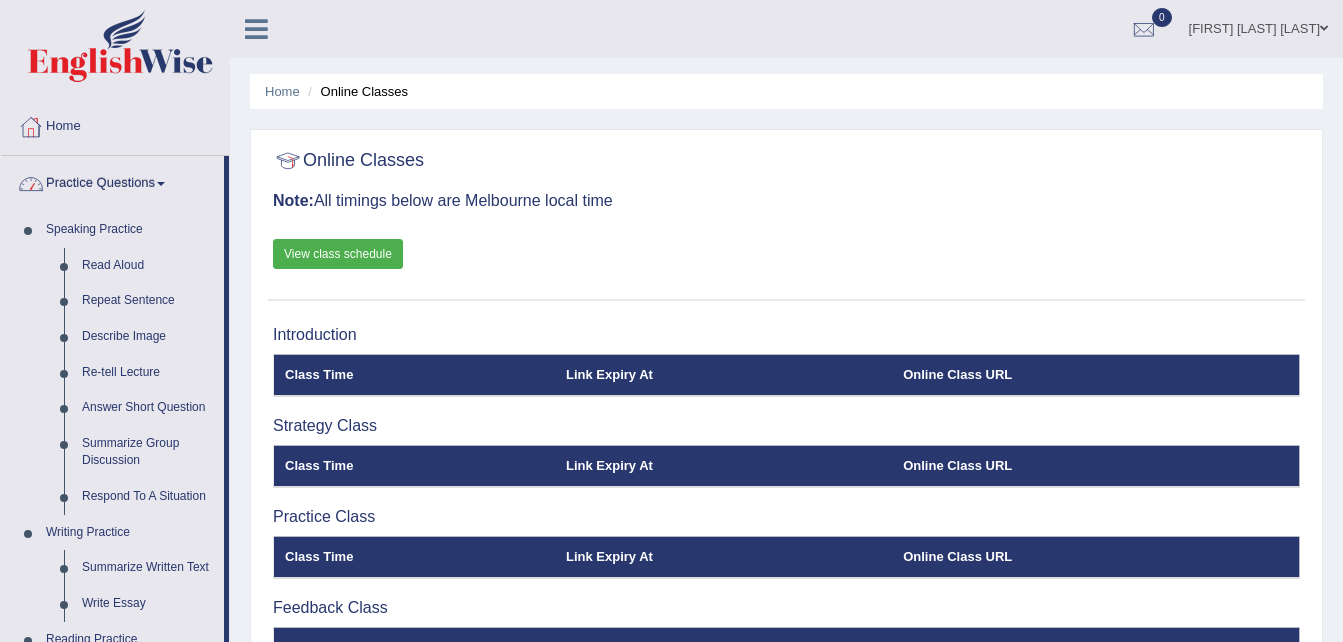 click on "Practice Questions" at bounding box center [112, 181] 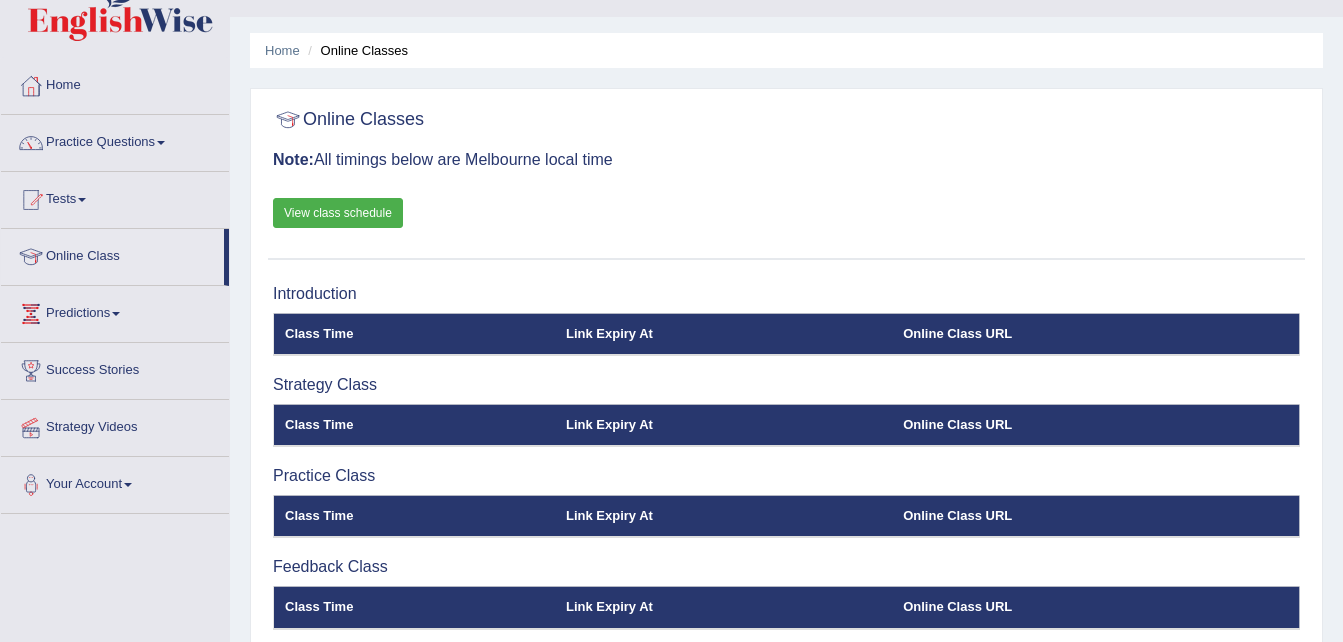 scroll, scrollTop: 42, scrollLeft: 0, axis: vertical 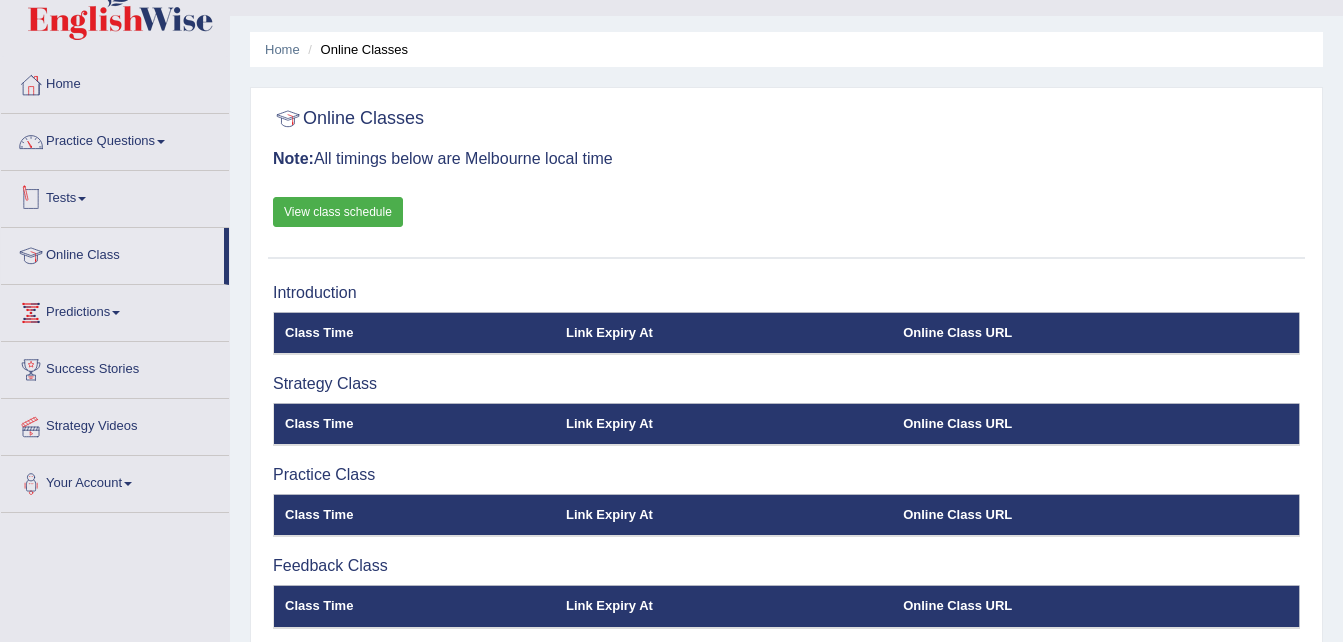 click on "Tests" at bounding box center [115, 196] 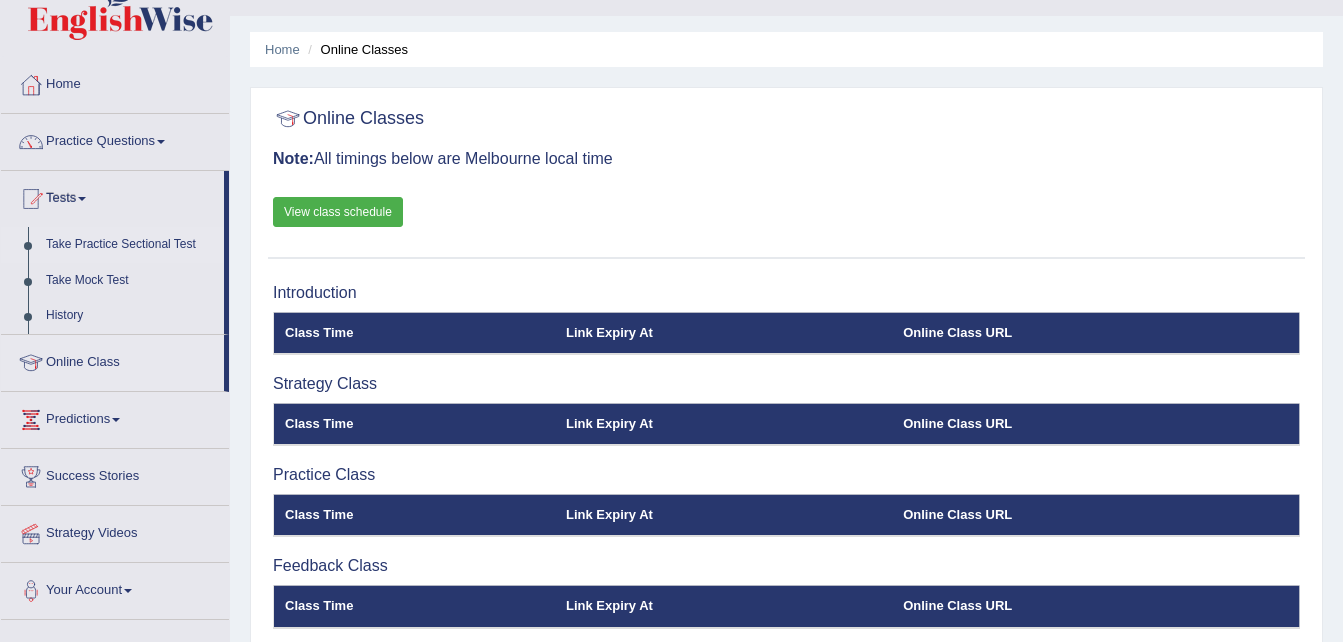click on "Take Practice Sectional Test" at bounding box center [130, 245] 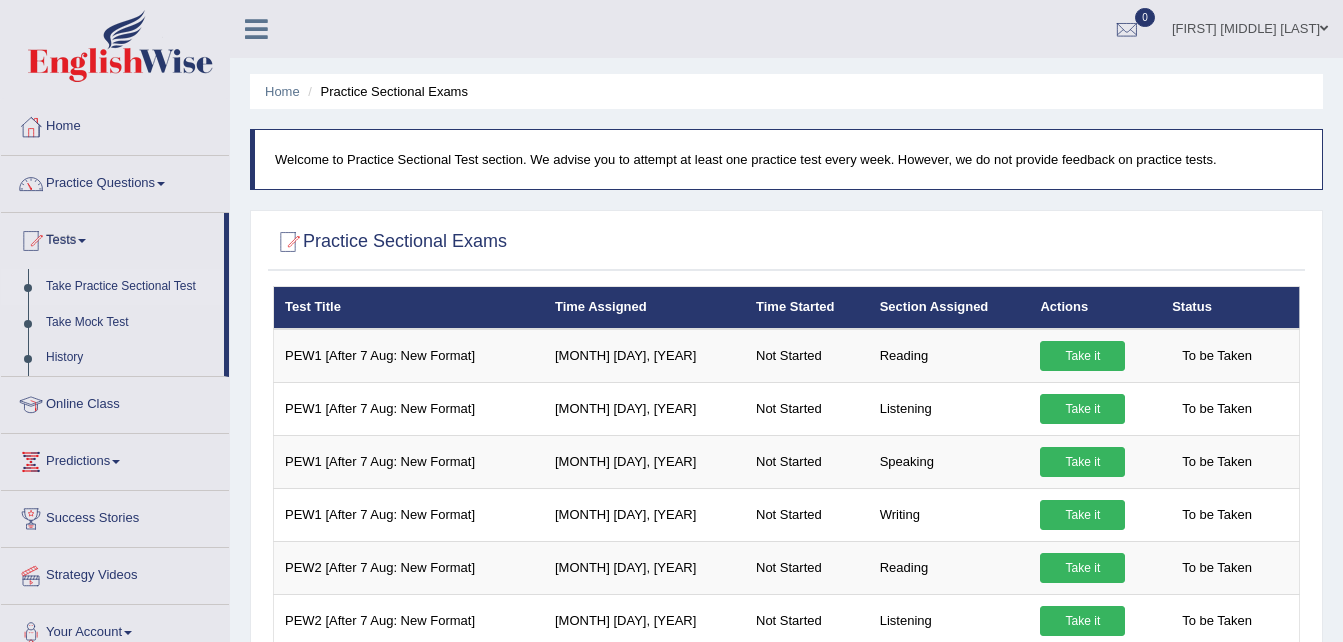 scroll, scrollTop: 57, scrollLeft: 0, axis: vertical 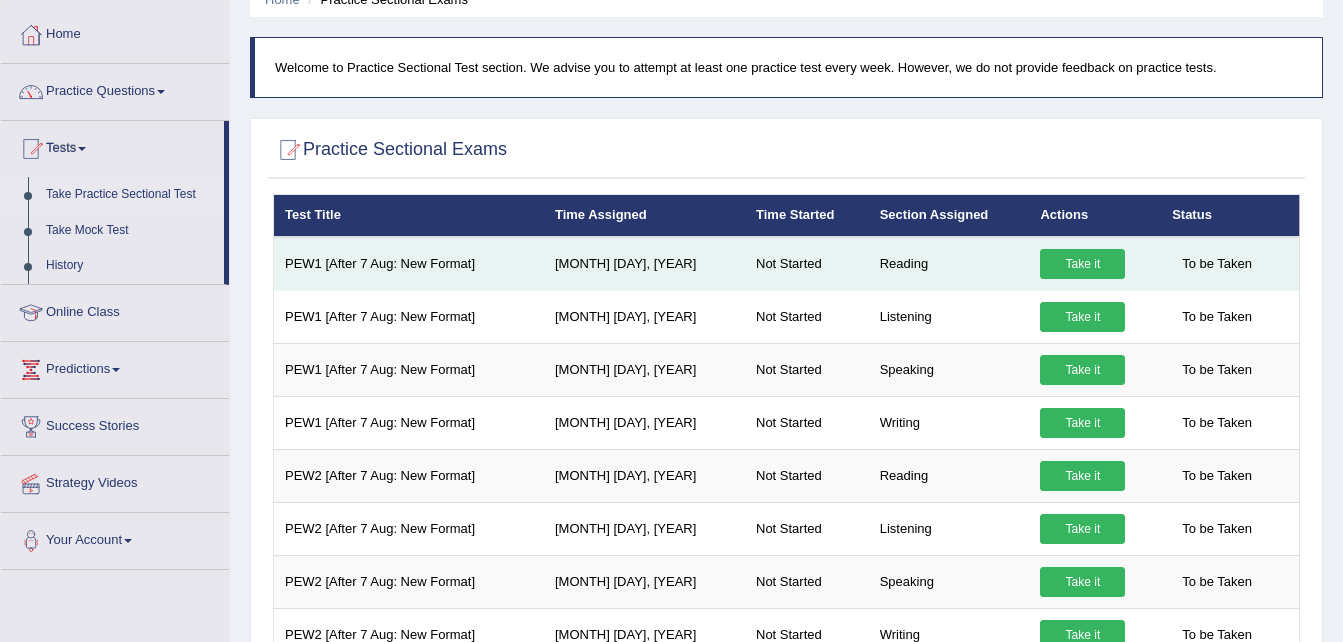 click on "Take it" at bounding box center [1082, 264] 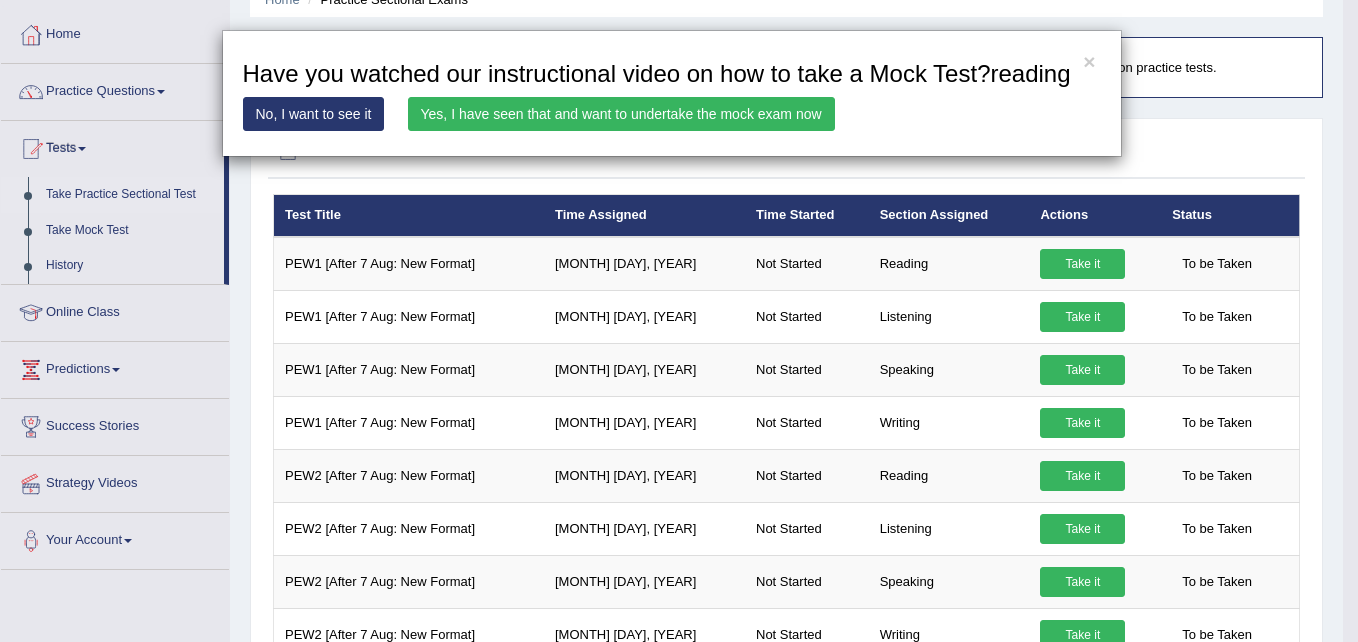 click on "Yes, I have seen that and want to undertake the mock exam now" at bounding box center (621, 114) 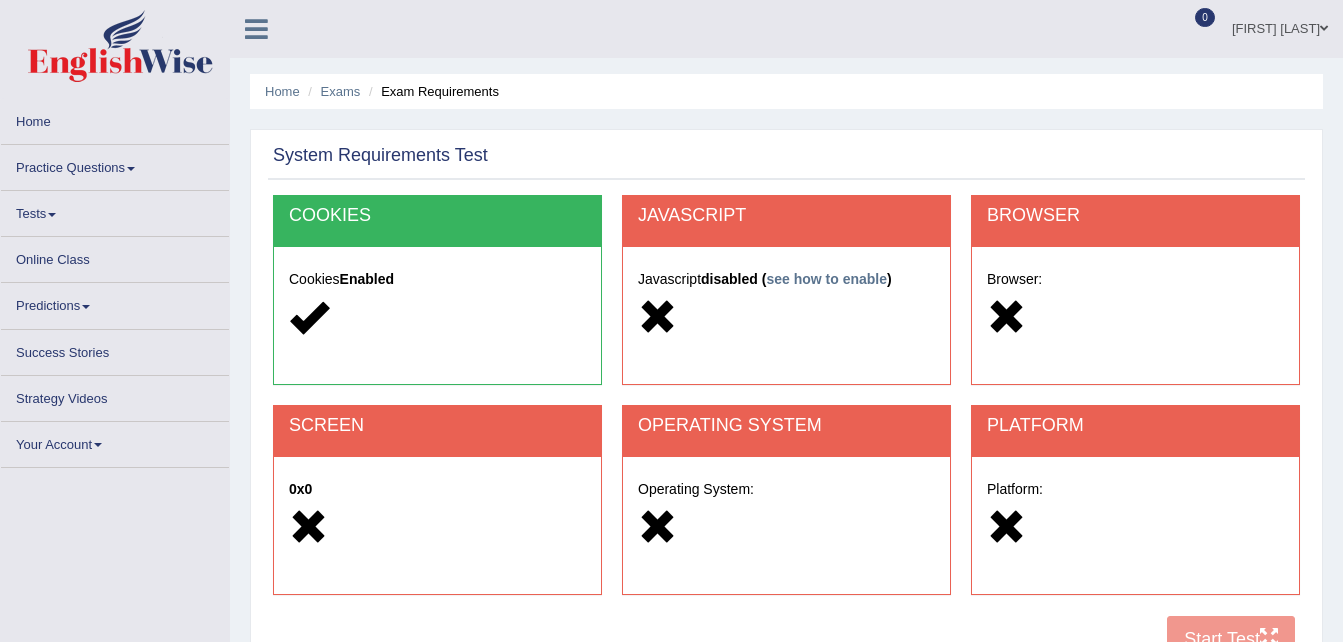 scroll, scrollTop: 0, scrollLeft: 0, axis: both 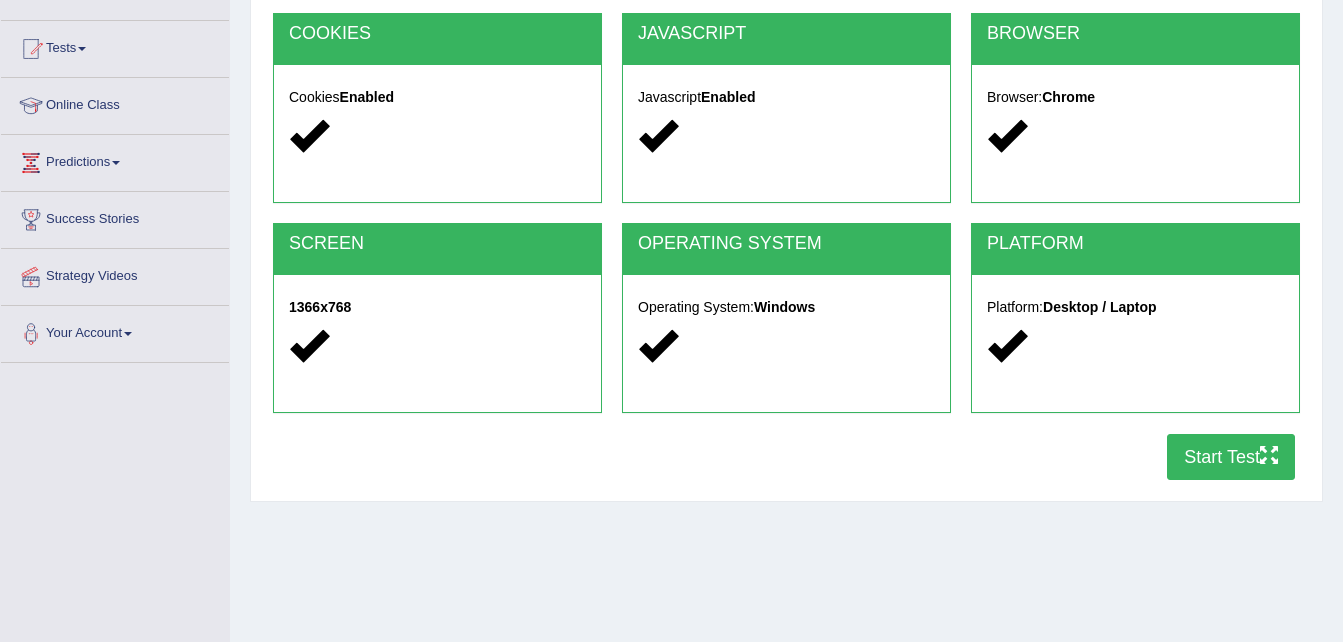 click on "Start Test" at bounding box center (1231, 457) 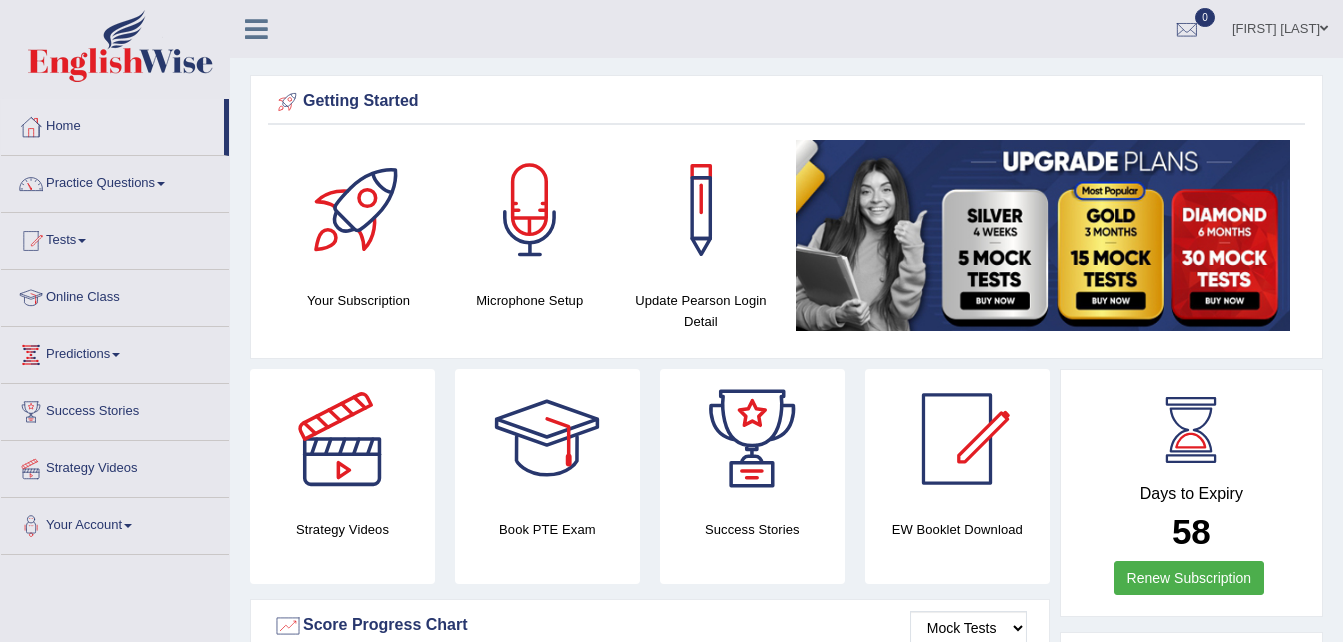 scroll, scrollTop: 445, scrollLeft: 0, axis: vertical 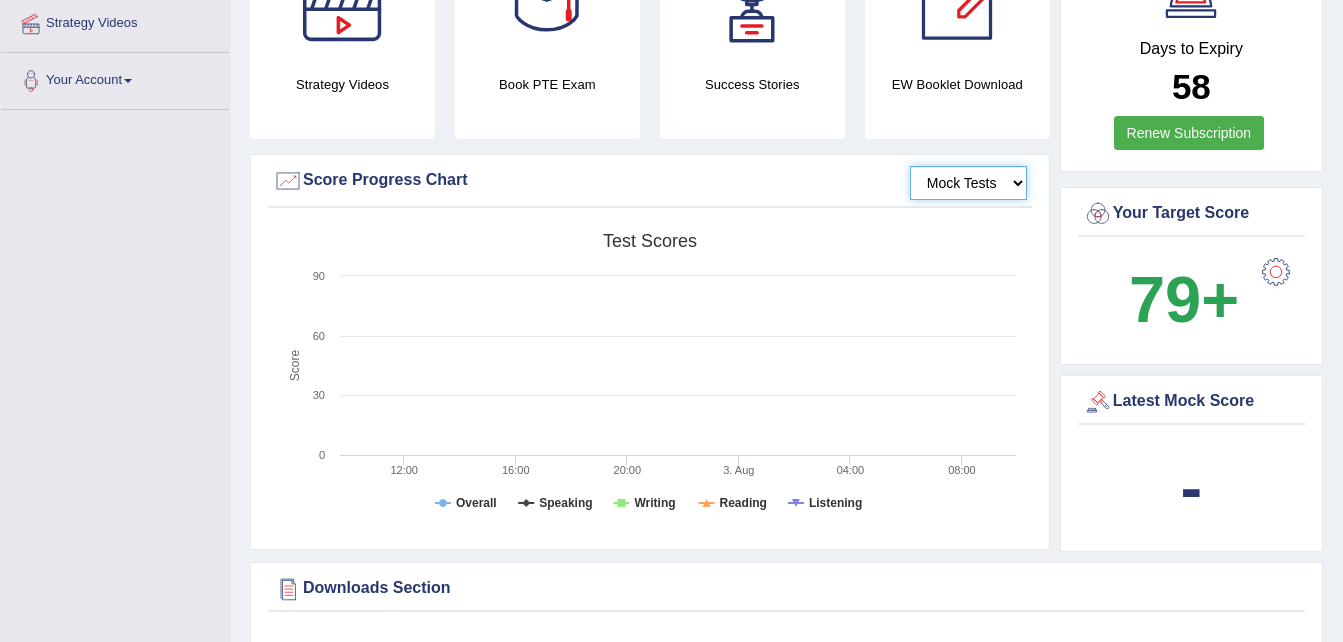 click on "Mock Tests" at bounding box center [968, 183] 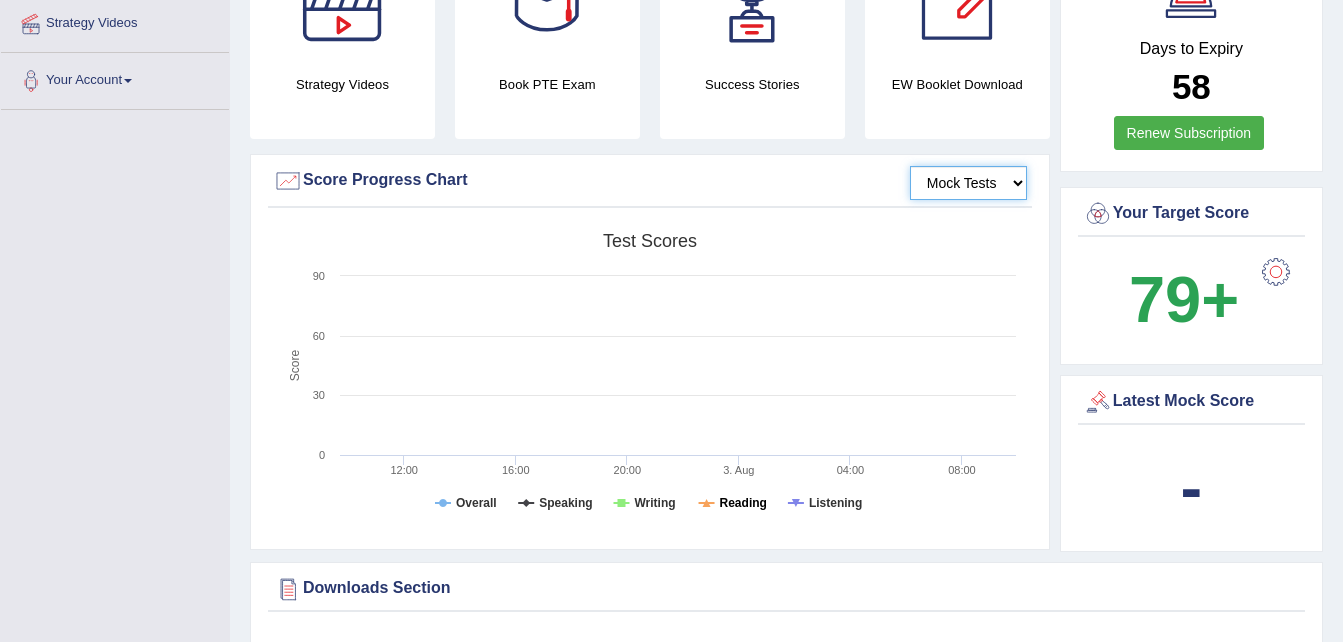 click on "Reading" 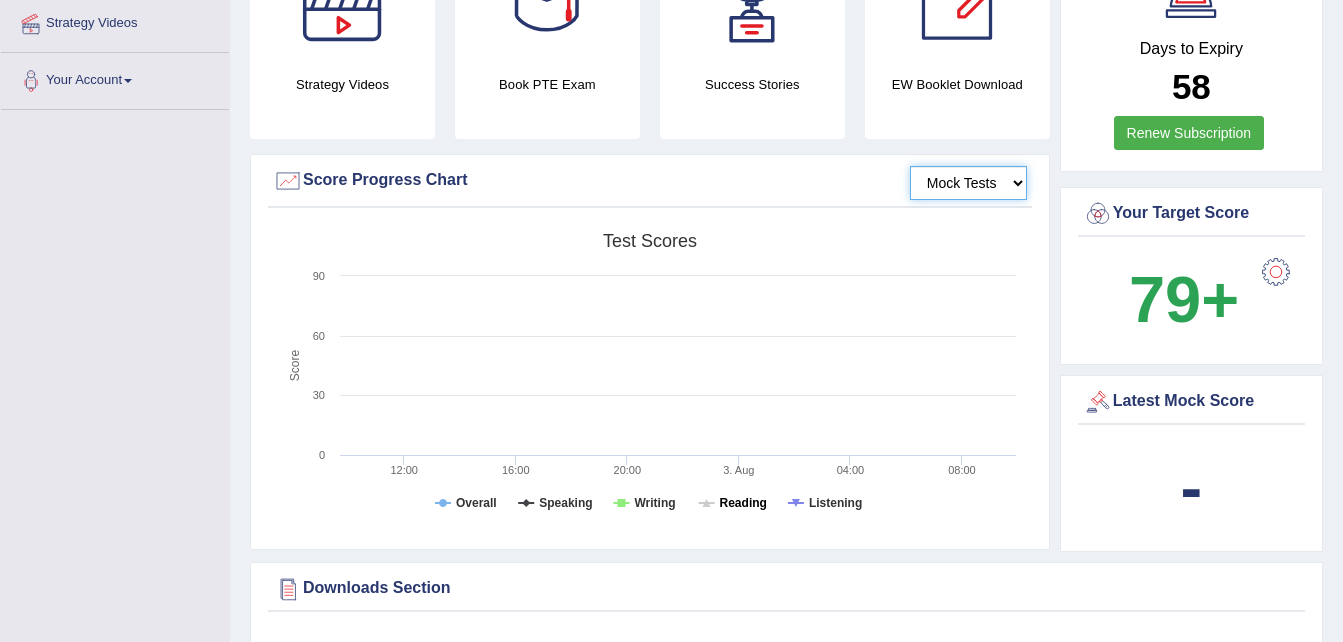 click on "Reading" 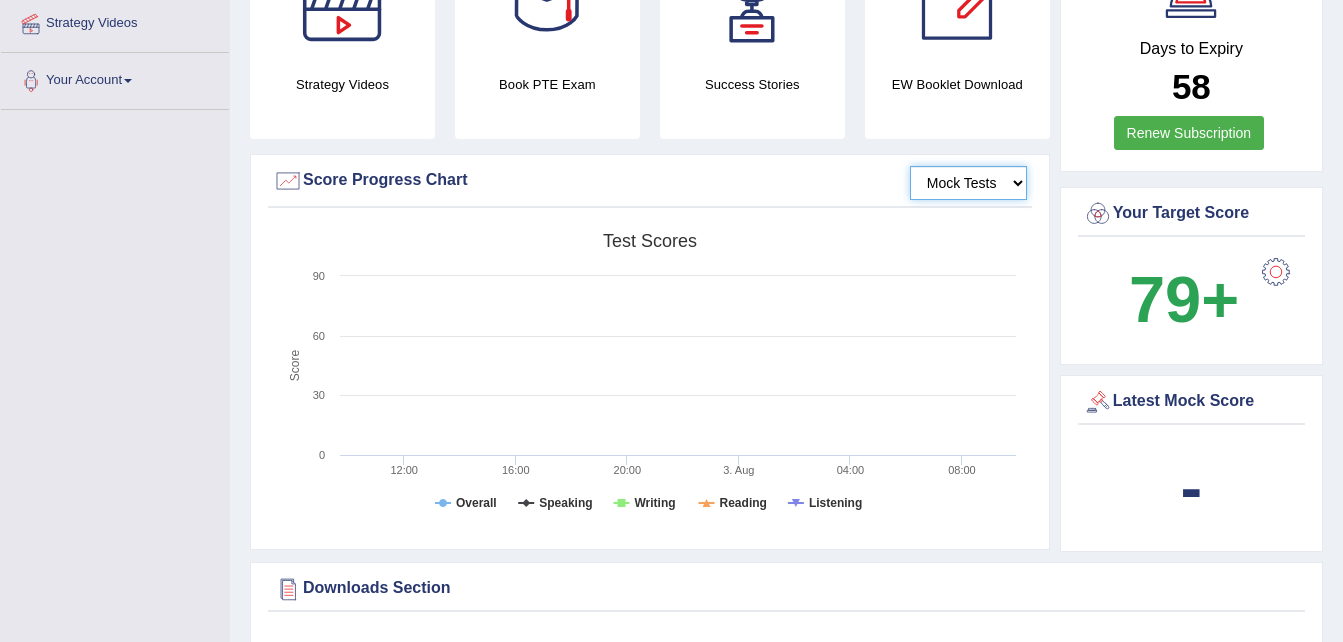 click on "Reading" 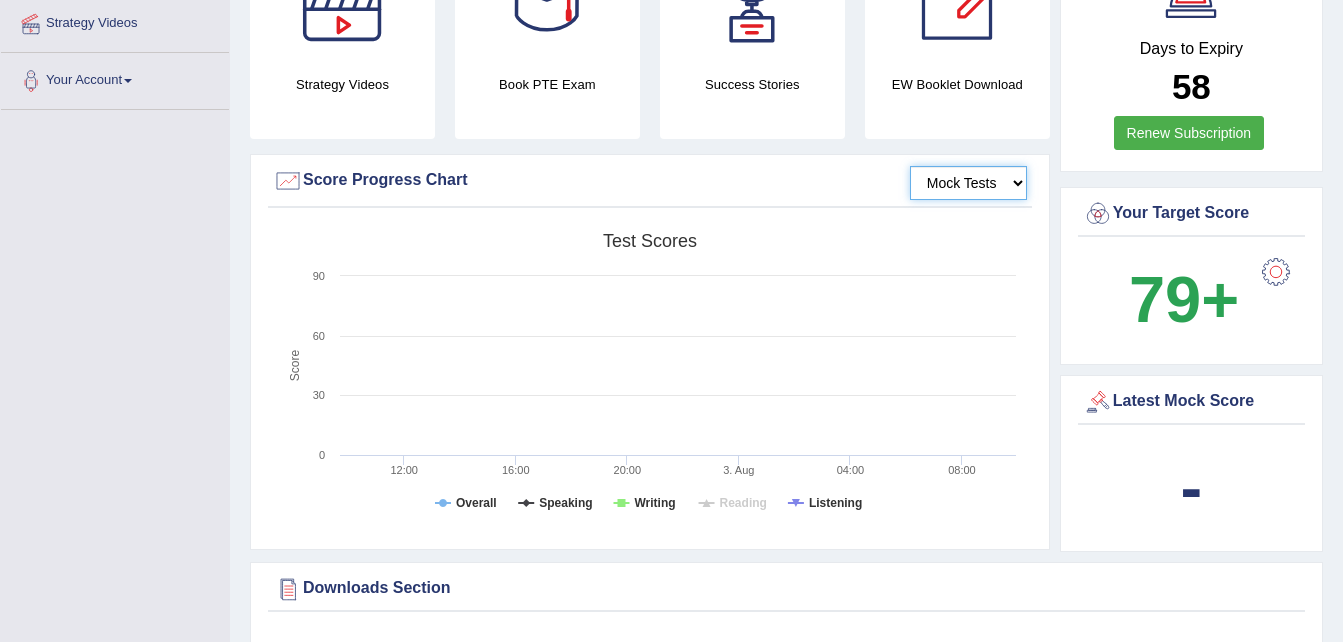 click on "Reading" 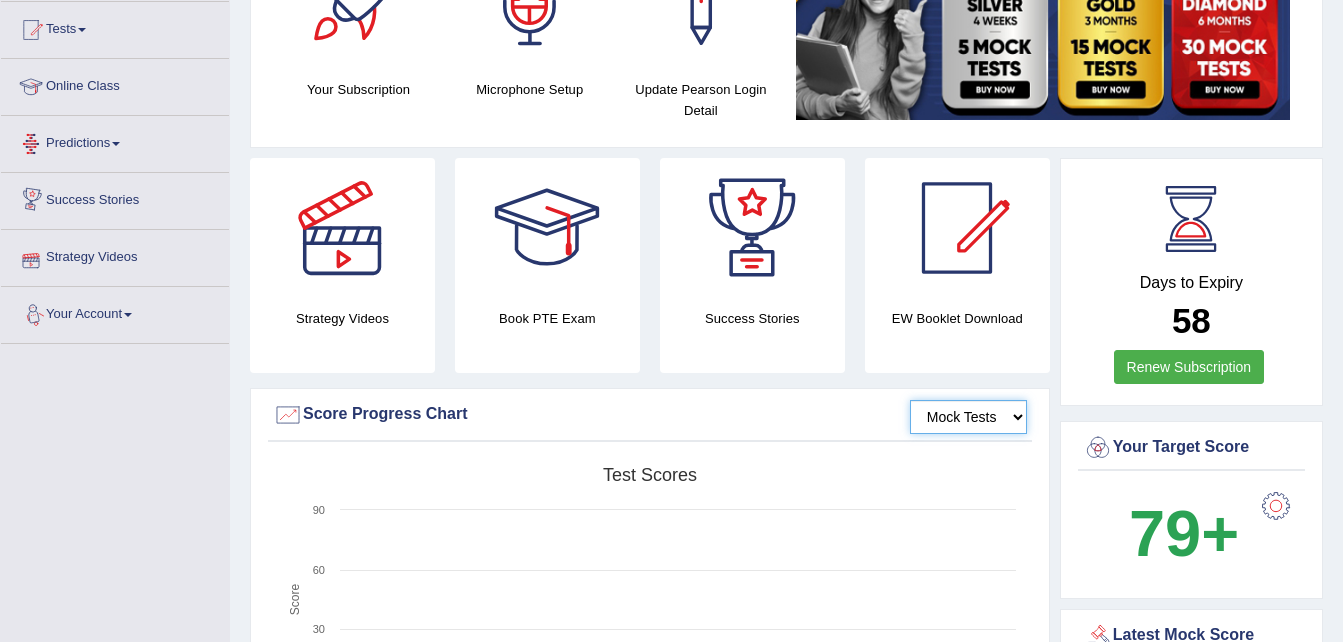 scroll, scrollTop: 210, scrollLeft: 0, axis: vertical 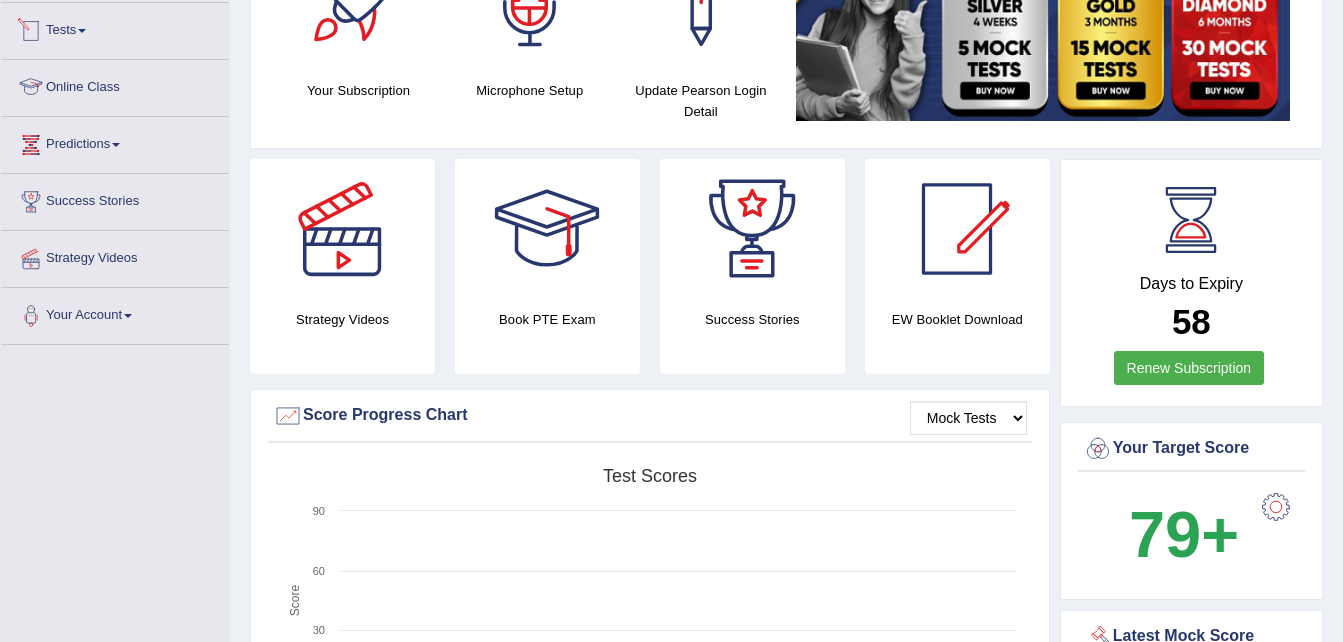 click on "Tests" at bounding box center (115, 28) 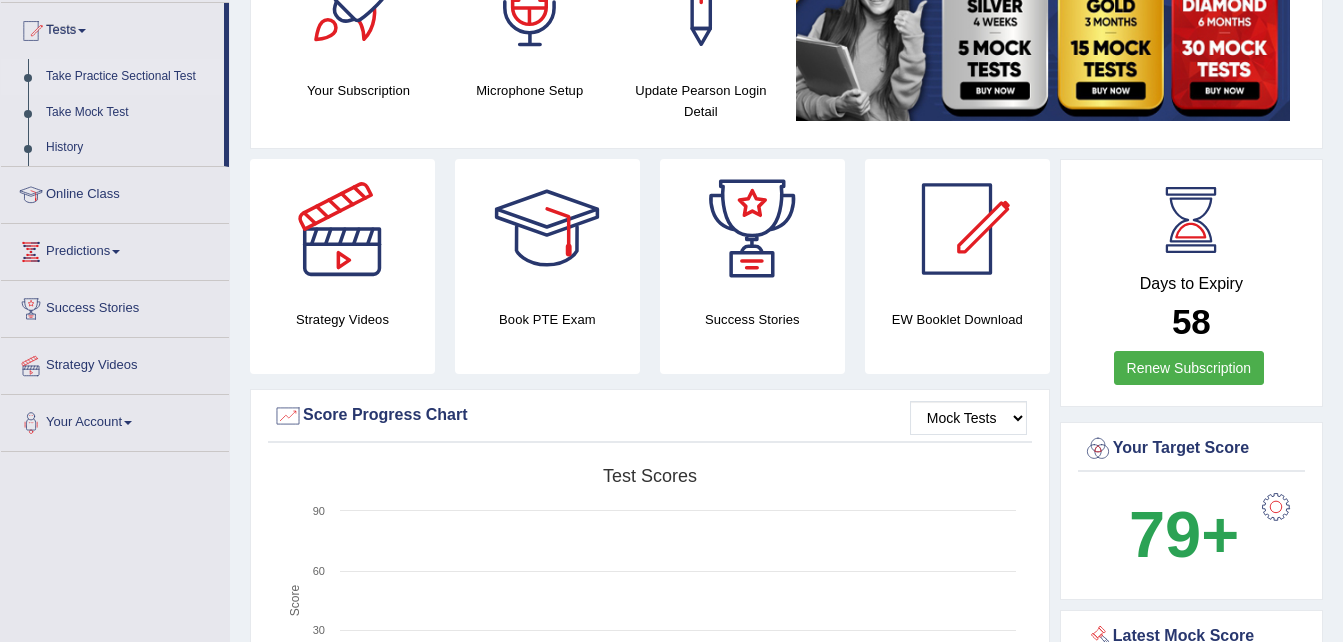 click on "Take Practice Sectional Test" at bounding box center (130, 77) 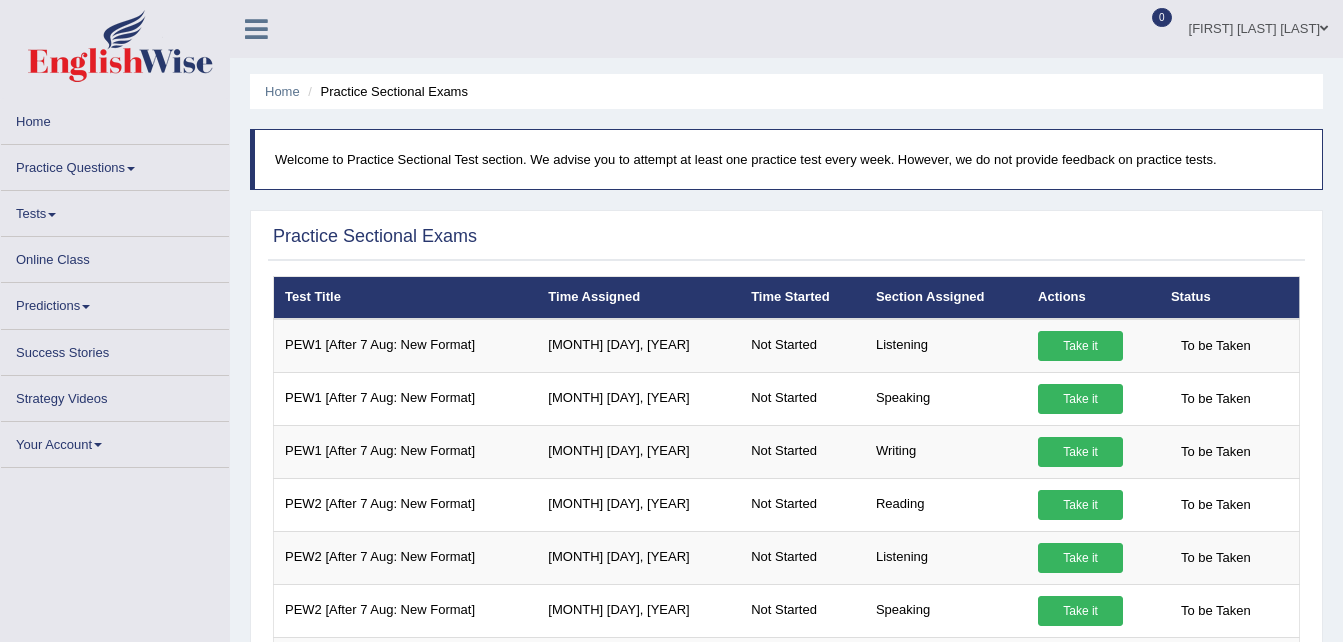 scroll, scrollTop: 0, scrollLeft: 0, axis: both 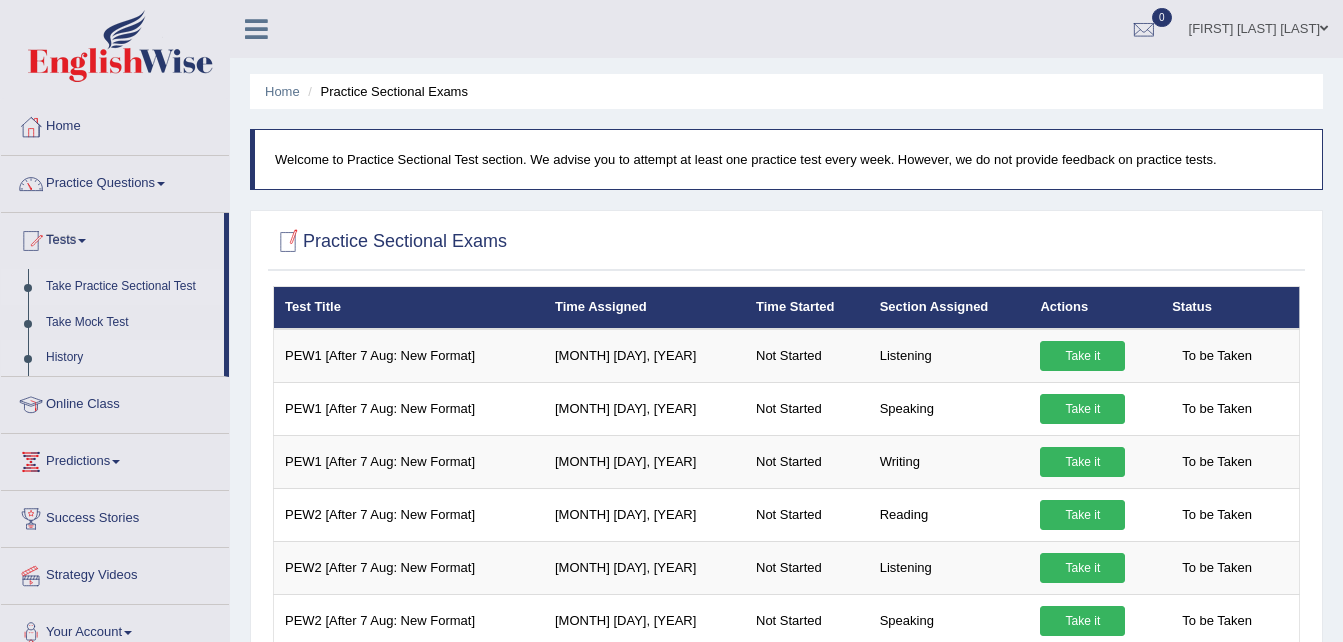 click on "History" at bounding box center [130, 358] 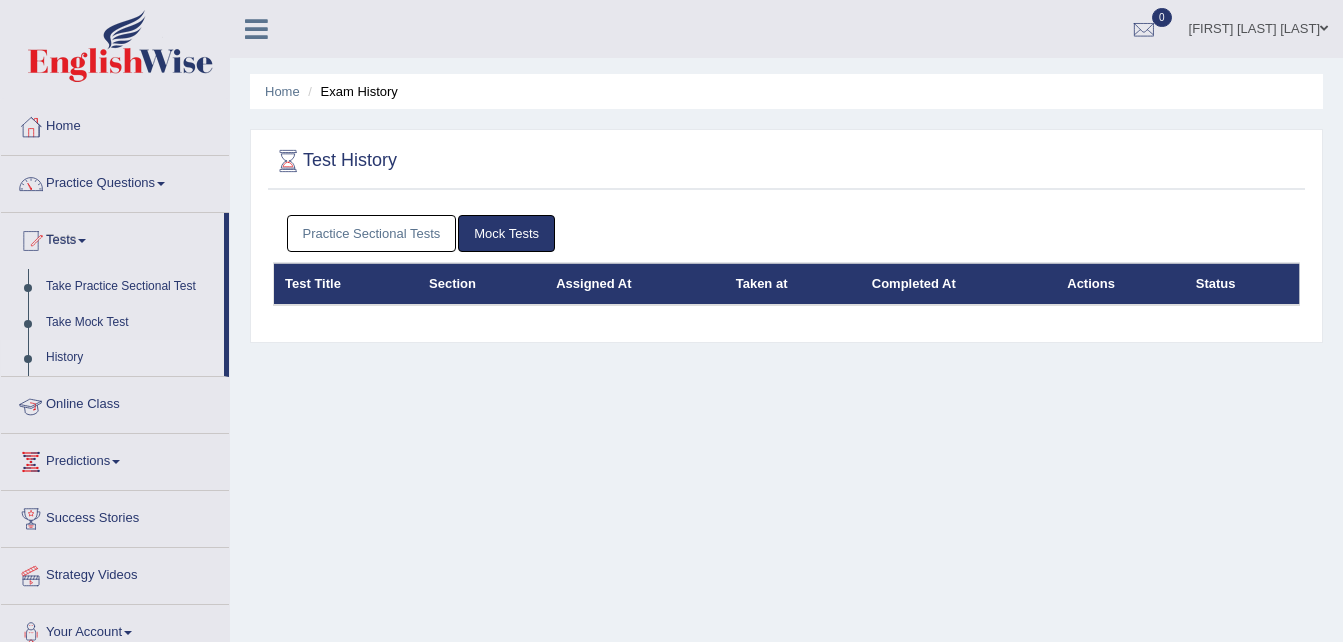 scroll, scrollTop: 0, scrollLeft: 0, axis: both 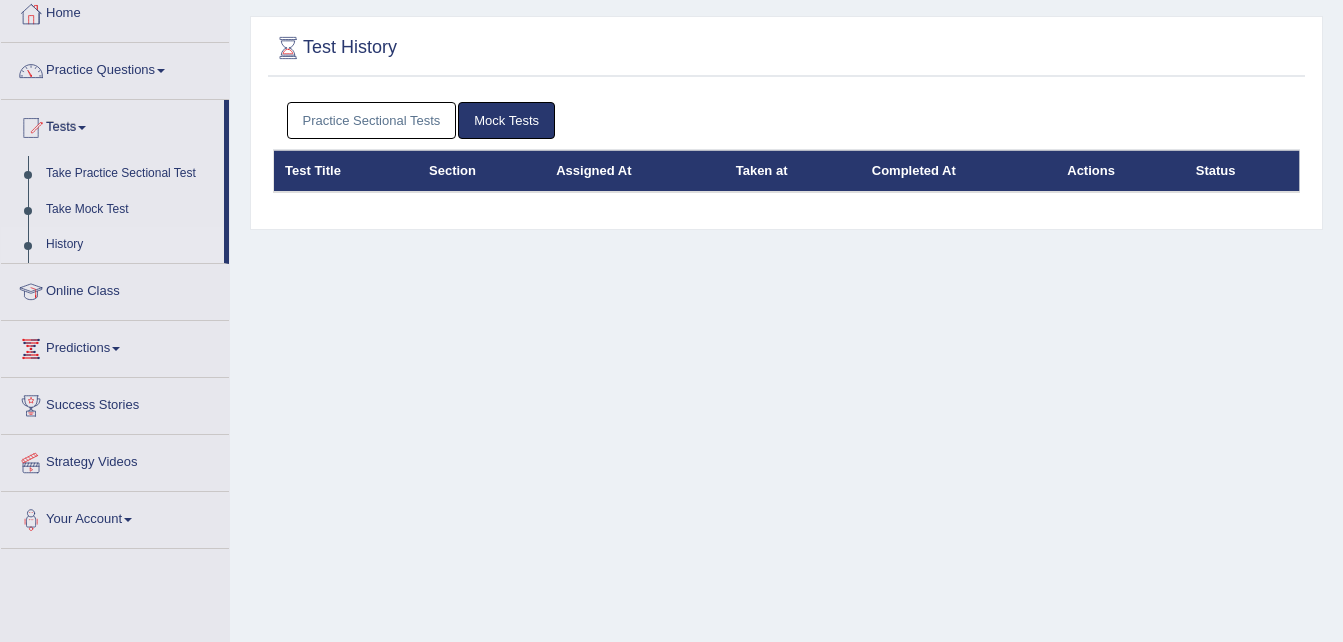 click on "Practice Sectional Tests
Mock Tests" at bounding box center [786, 121] 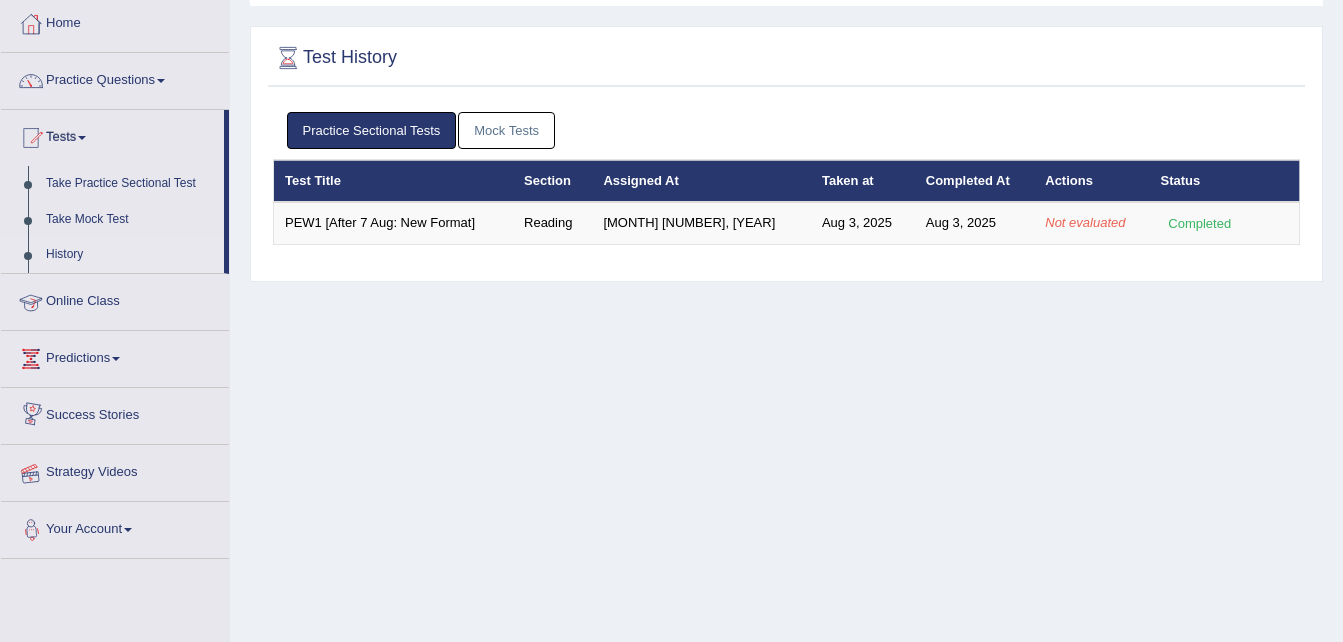 scroll, scrollTop: 104, scrollLeft: 0, axis: vertical 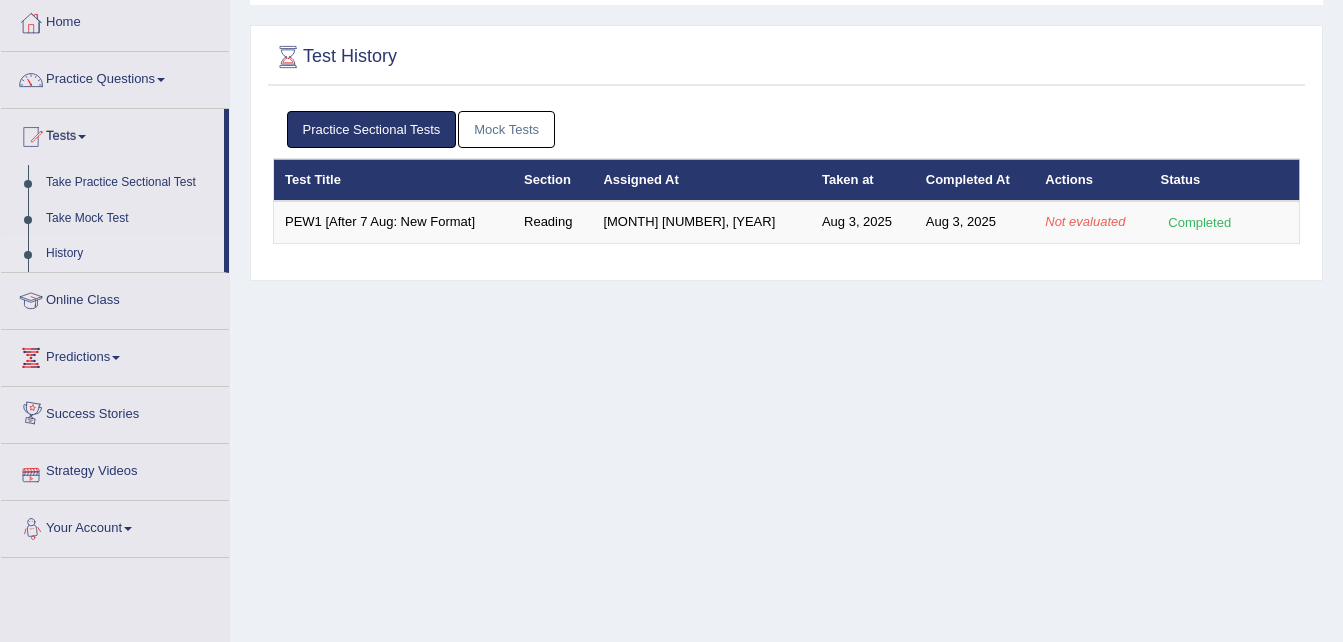 click on "Strategy Videos" at bounding box center [115, 469] 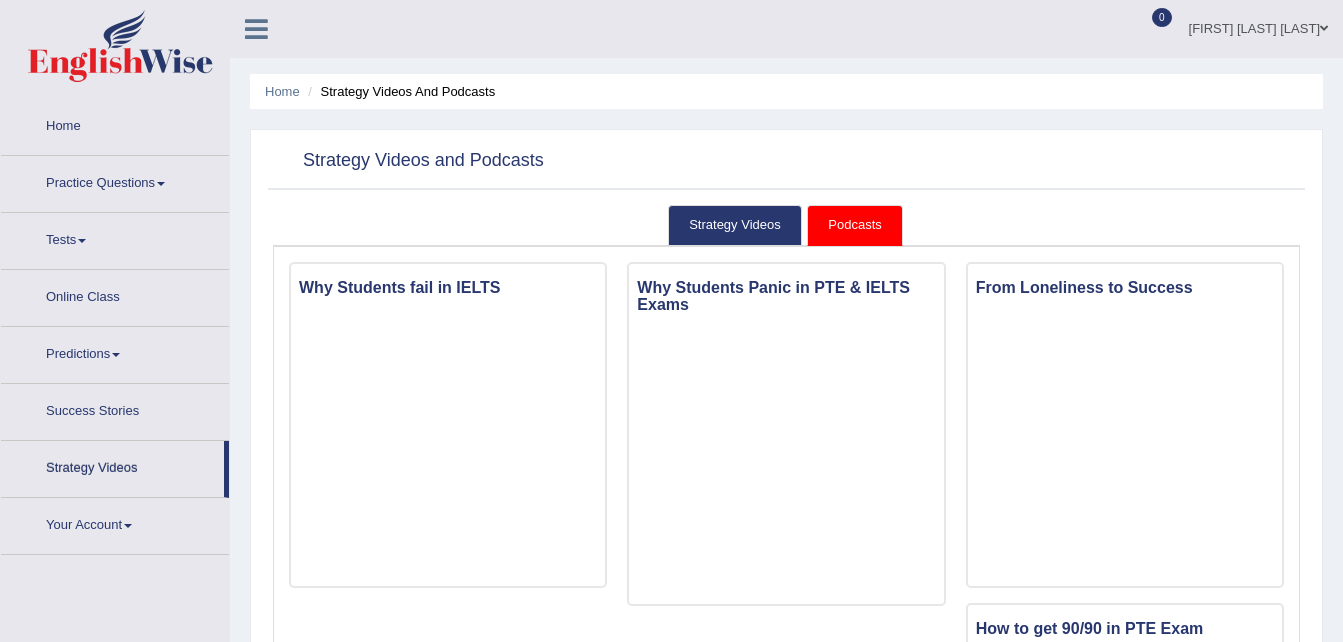 scroll, scrollTop: 0, scrollLeft: 0, axis: both 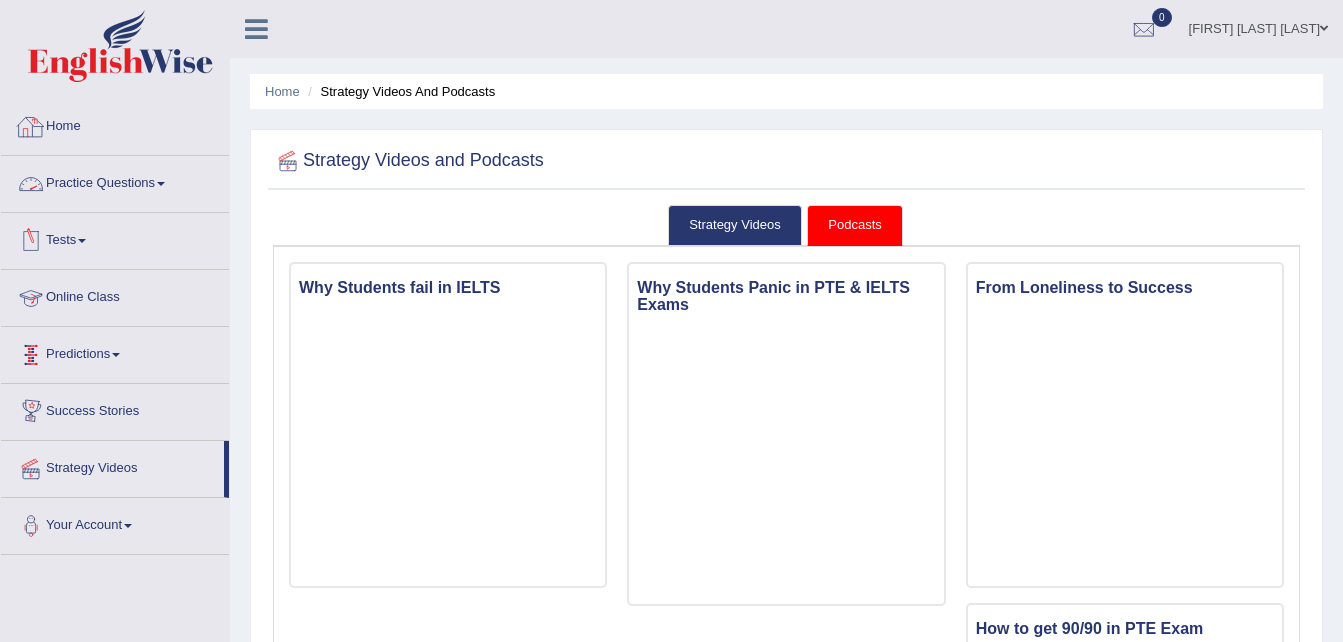 click on "Home" at bounding box center (115, 124) 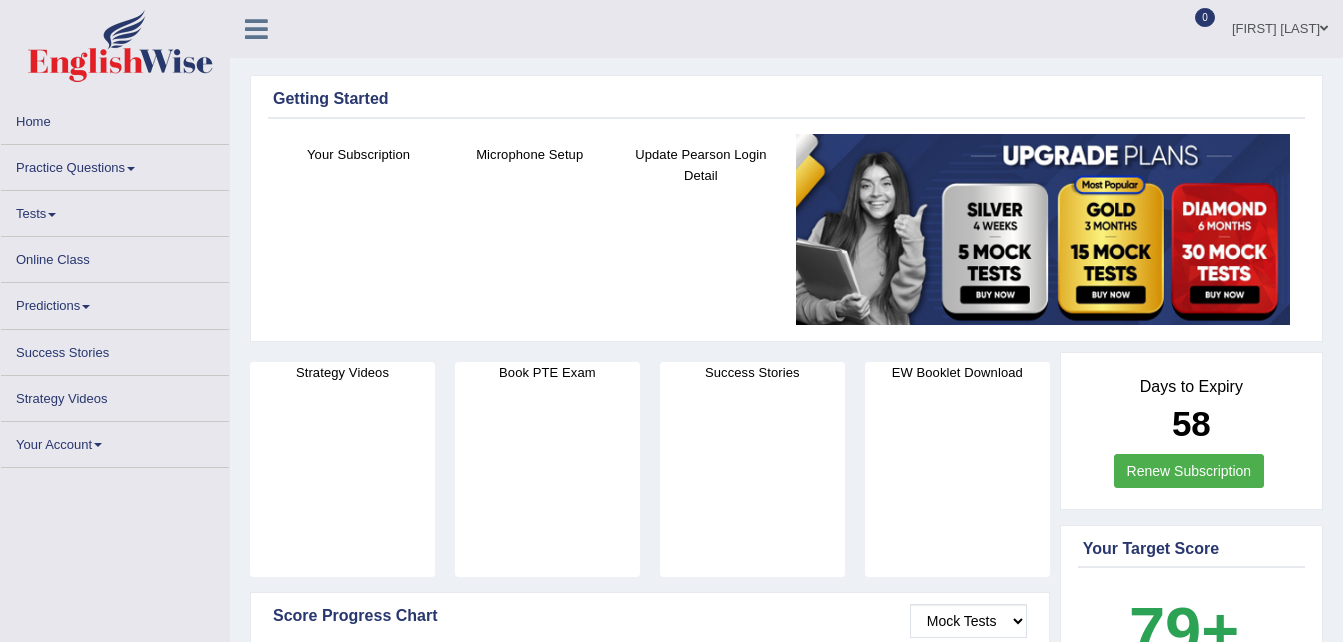 scroll, scrollTop: 0, scrollLeft: 0, axis: both 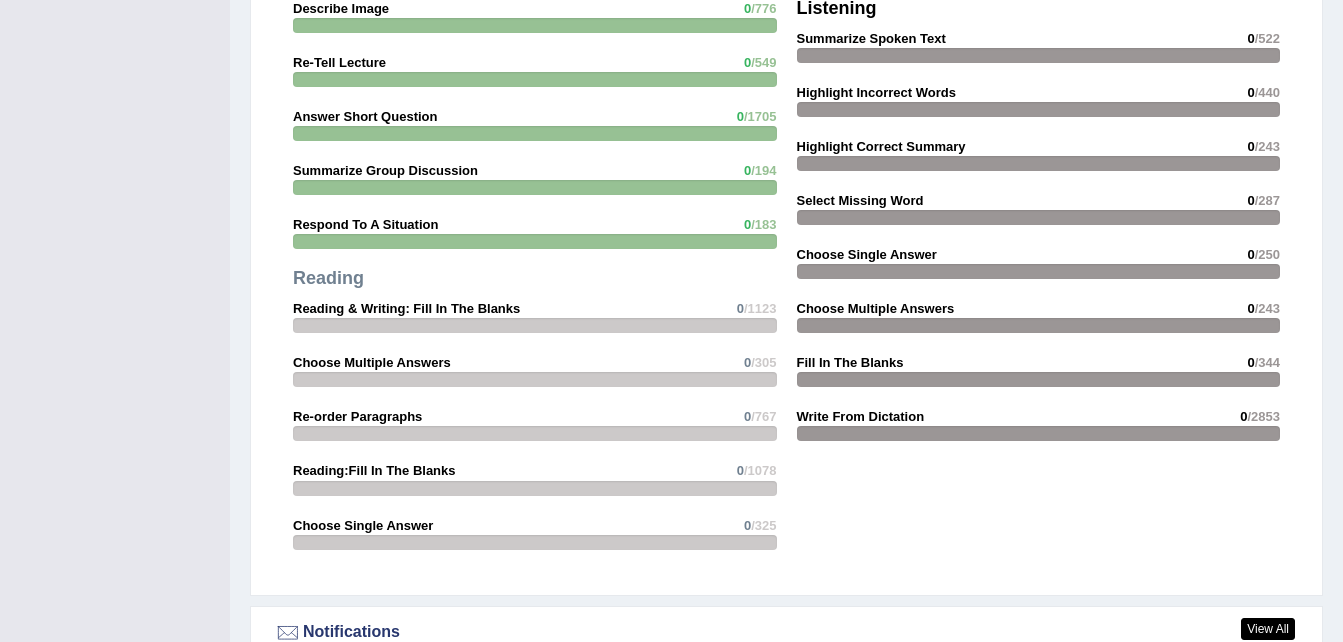 click at bounding box center [535, 325] 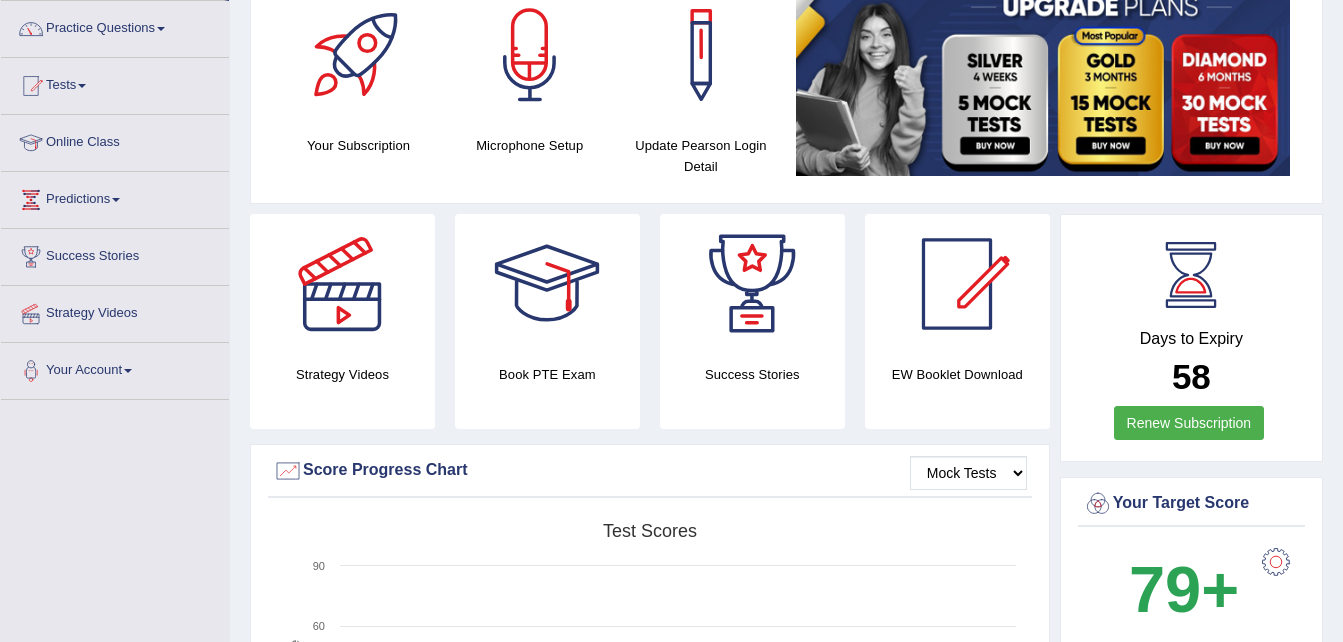 scroll, scrollTop: 0, scrollLeft: 0, axis: both 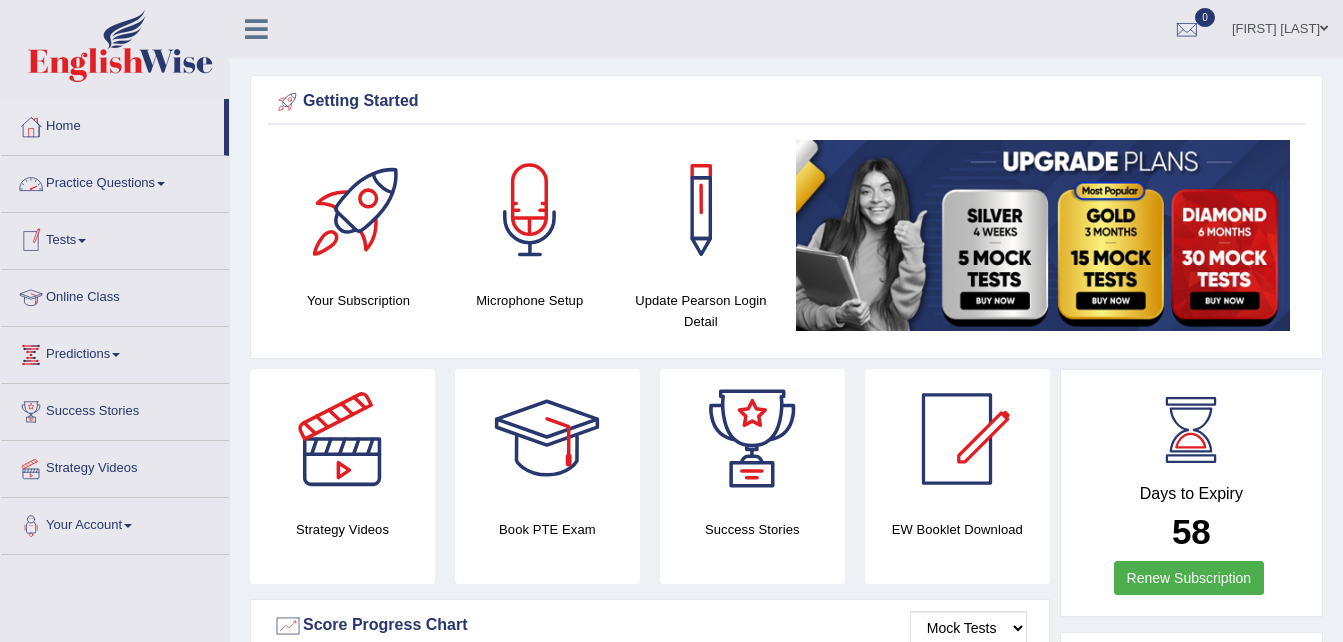 click on "Practice Questions" at bounding box center [115, 181] 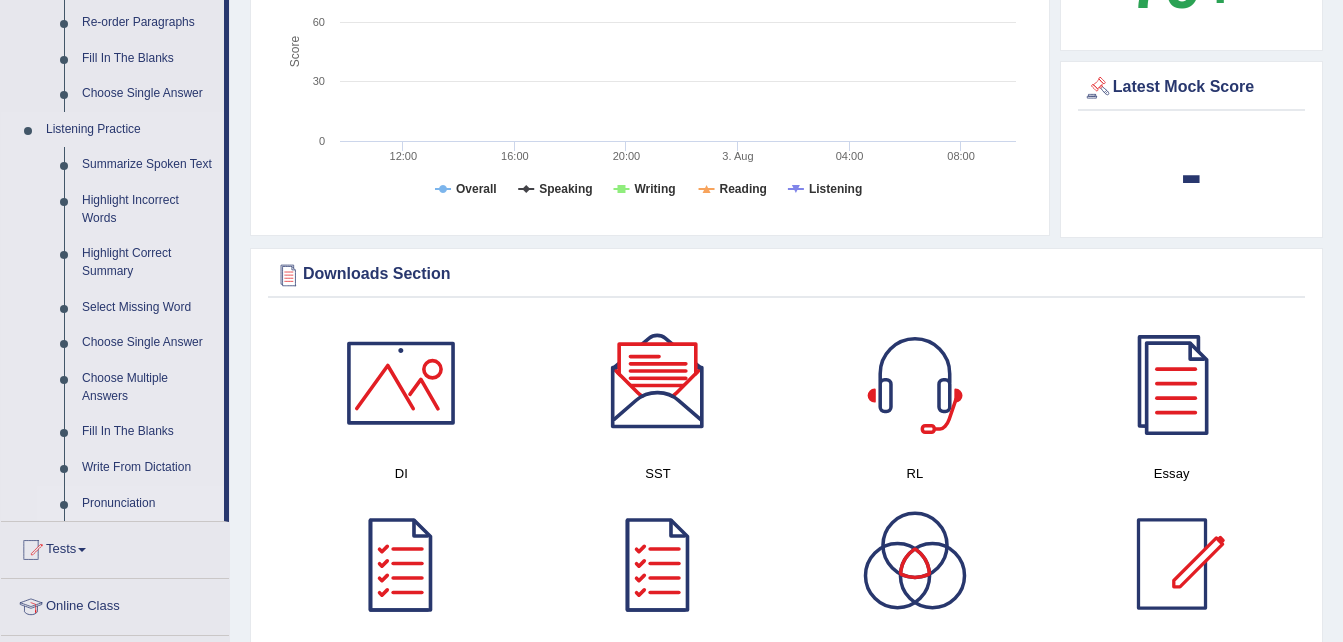 scroll, scrollTop: 750, scrollLeft: 0, axis: vertical 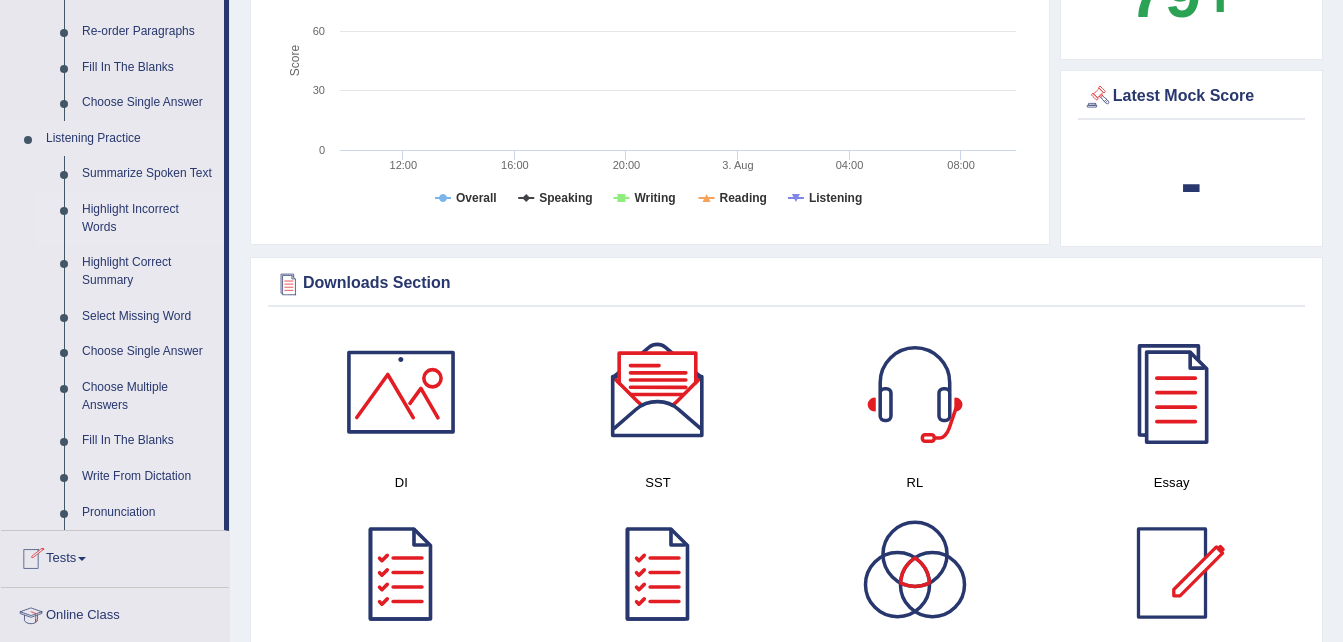 click on "Highlight Incorrect Words" at bounding box center [148, 218] 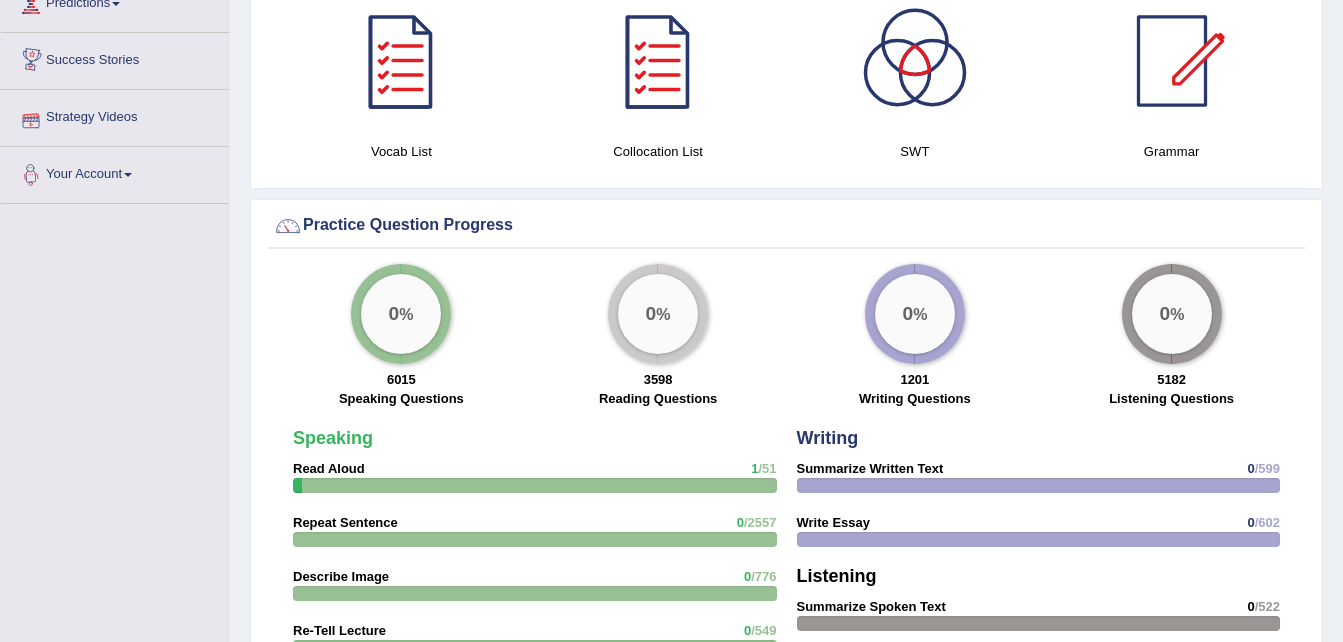 scroll, scrollTop: 1103, scrollLeft: 0, axis: vertical 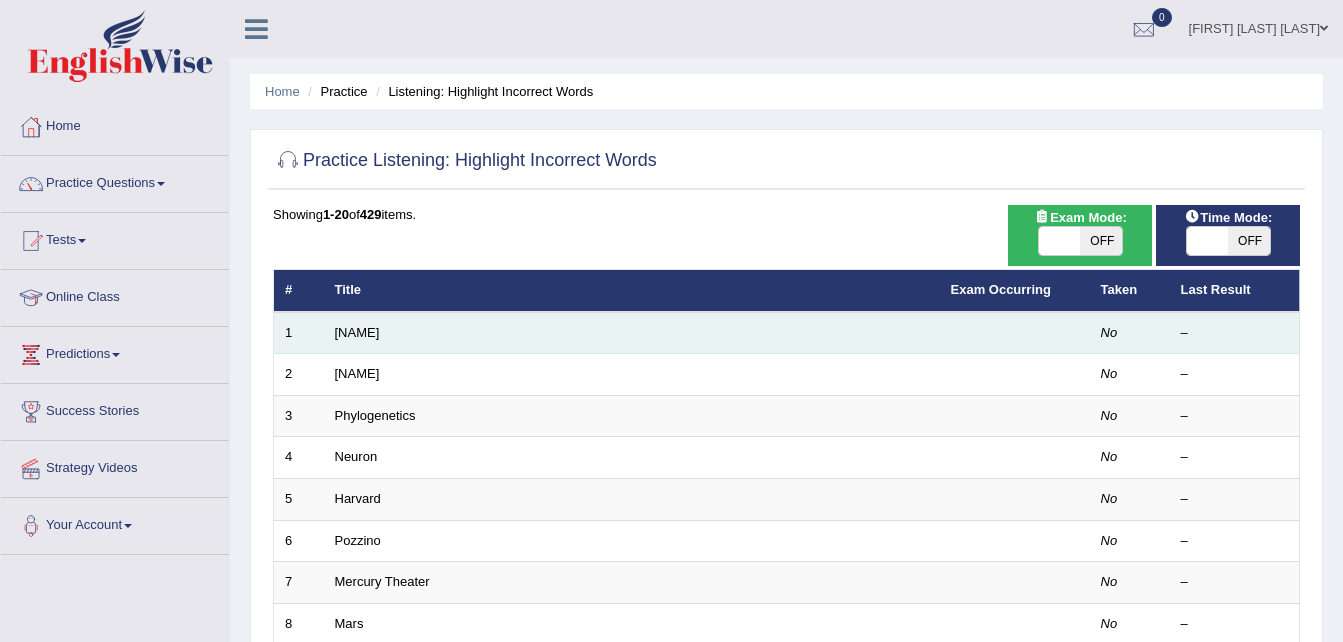 click on "[NAME]" at bounding box center (632, 333) 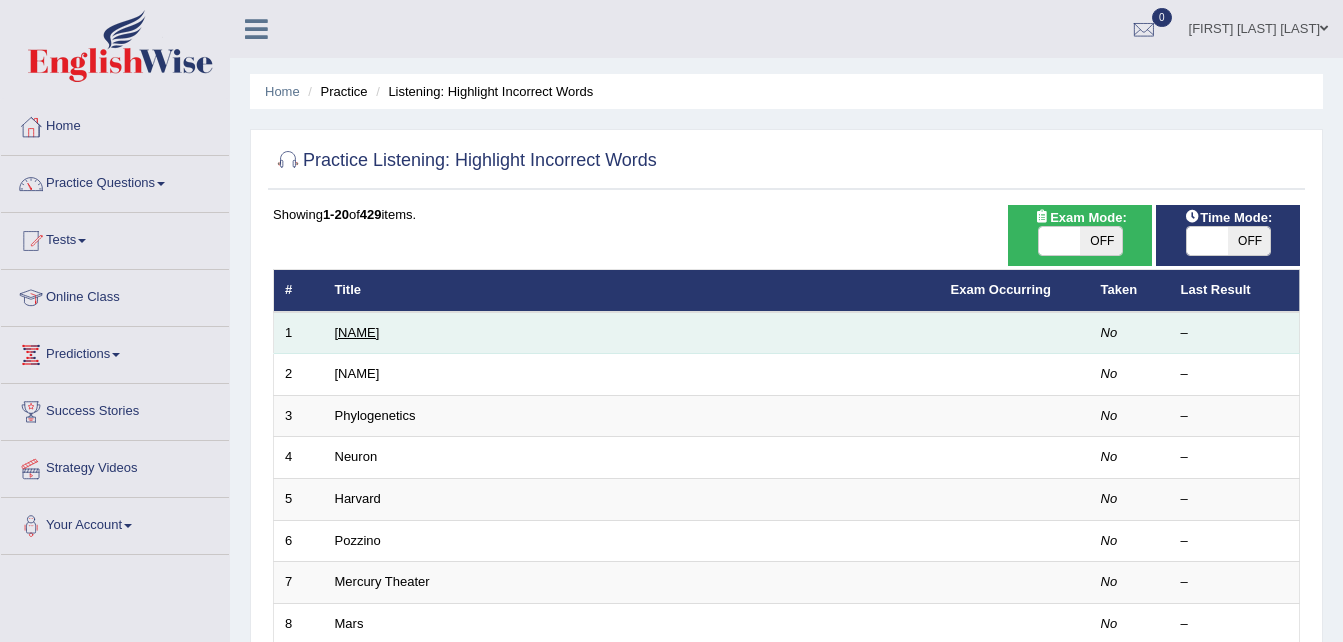 click on "[FIRST]" at bounding box center (357, 332) 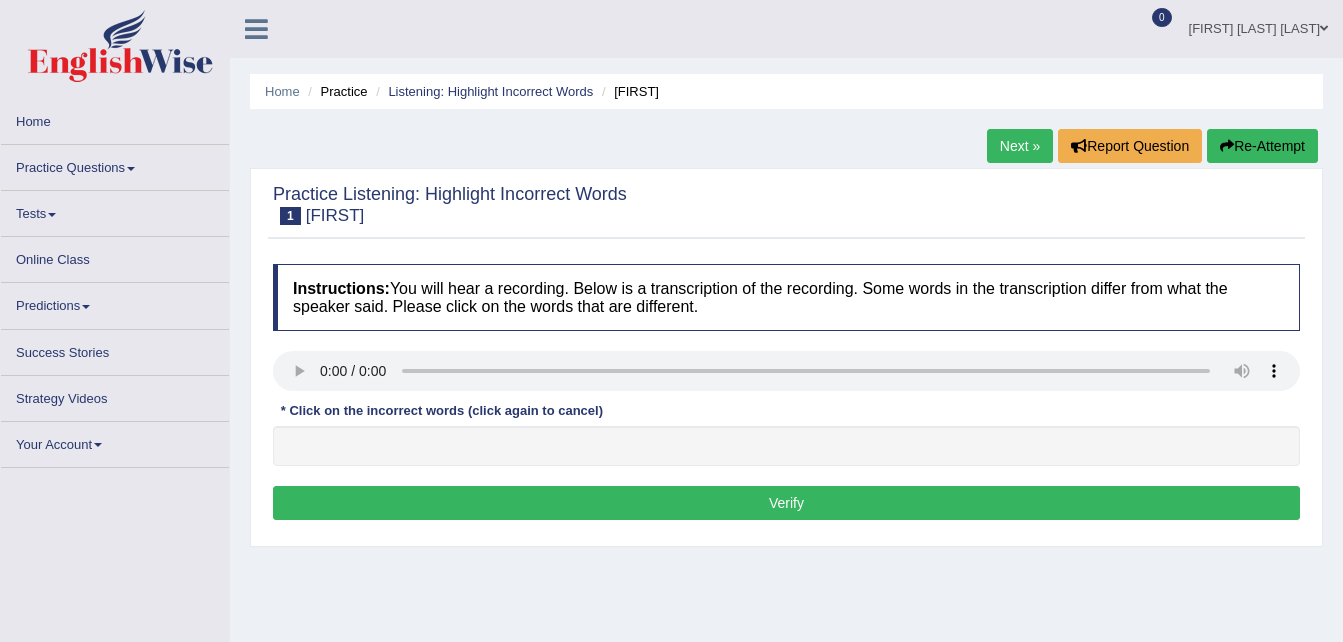 scroll, scrollTop: 0, scrollLeft: 0, axis: both 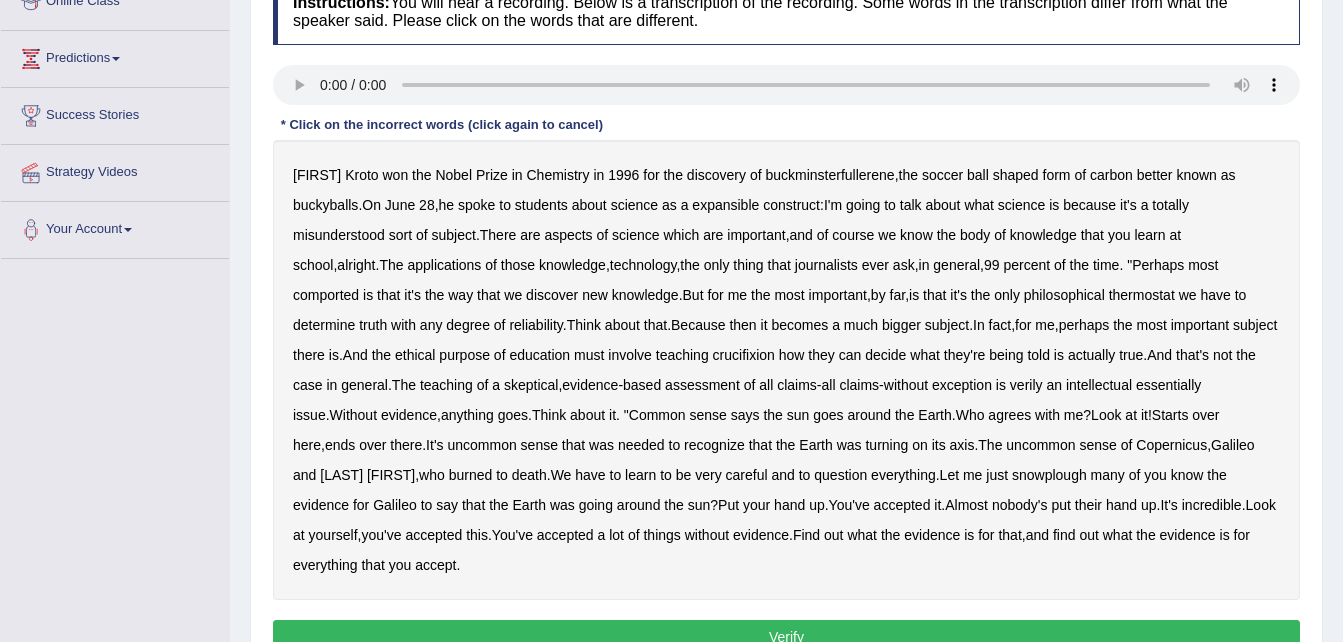 click on "expansible" at bounding box center [725, 205] 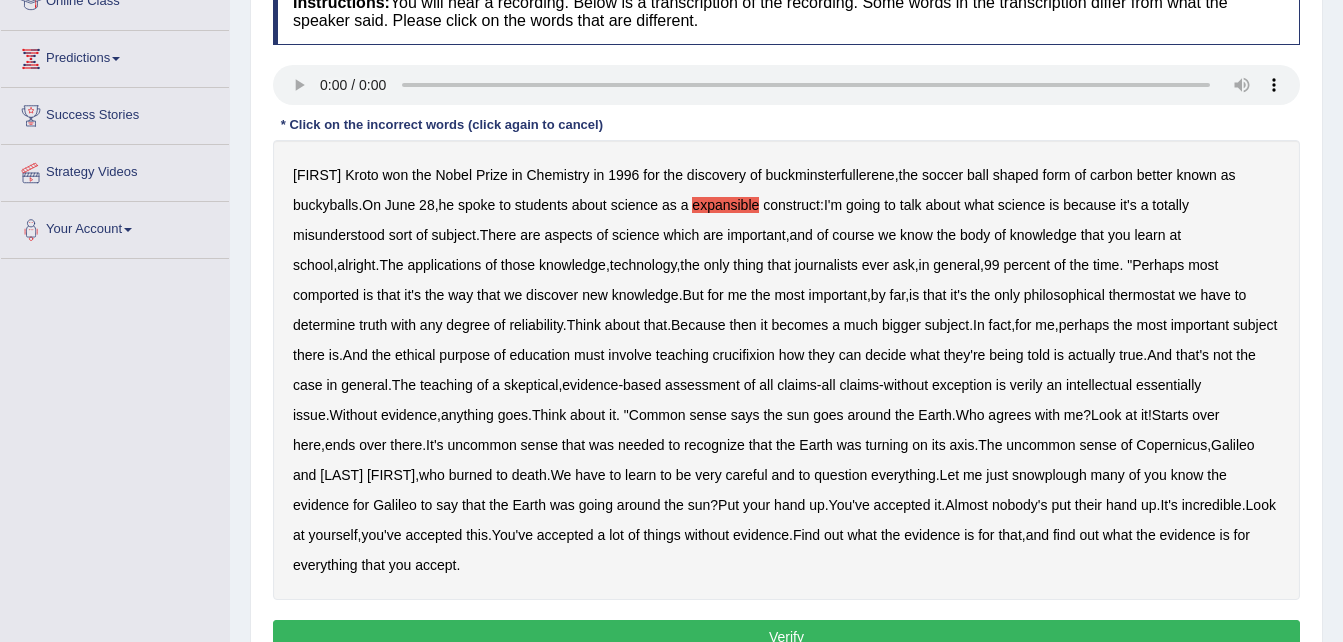 click on "Harold   Kroto   won   the   Nobel   Prize   in   Chemistry   in   1996   for   the   discovery   of   buckminsterfullerene ,  the   soccer   ball   shaped   form   of   carbon   better   known   as   buckyballs .  On   June   28 ,  he   spoke   to   students   about   science   as   a   expansible   construct :  I'm   going   to   talk   about   what   science   is   because   it's   a   totally   misunderstood   sort   of   subject .  There   are   aspects   of   science   which   are   important ,  and   of   course   we   know   the   body   of   knowledge   that   you   learn   at   school ,  alright .  The   applications   of   those   knowledge ,  technology ,  the   only   thing   that   journalists   ever   ask ,  in   general ,  99   percent   of   the   time . " Perhaps   most   comported   is   that   it's   the   way   that   we   discover   new   knowledge .  But   for   me   the   most   important ,  by   far ,  is   that   it's   the   only   philosophical   thermostat   we   have   to" at bounding box center (786, 370) 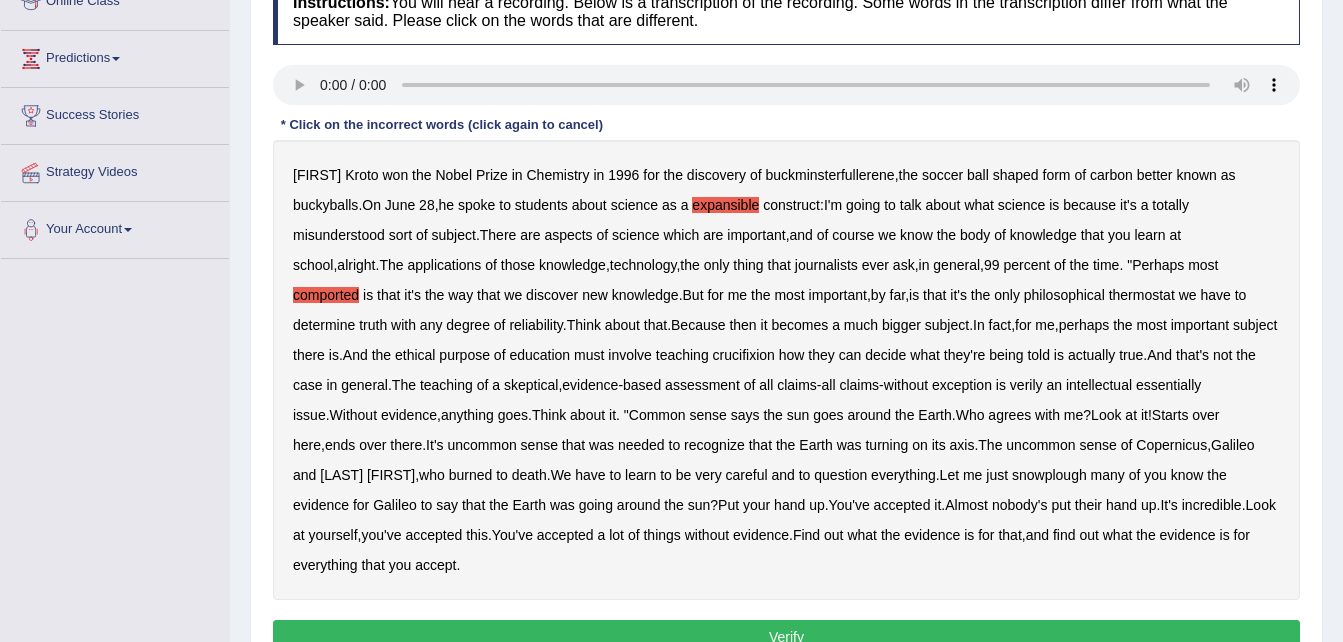 click on "crucifixion" at bounding box center (744, 355) 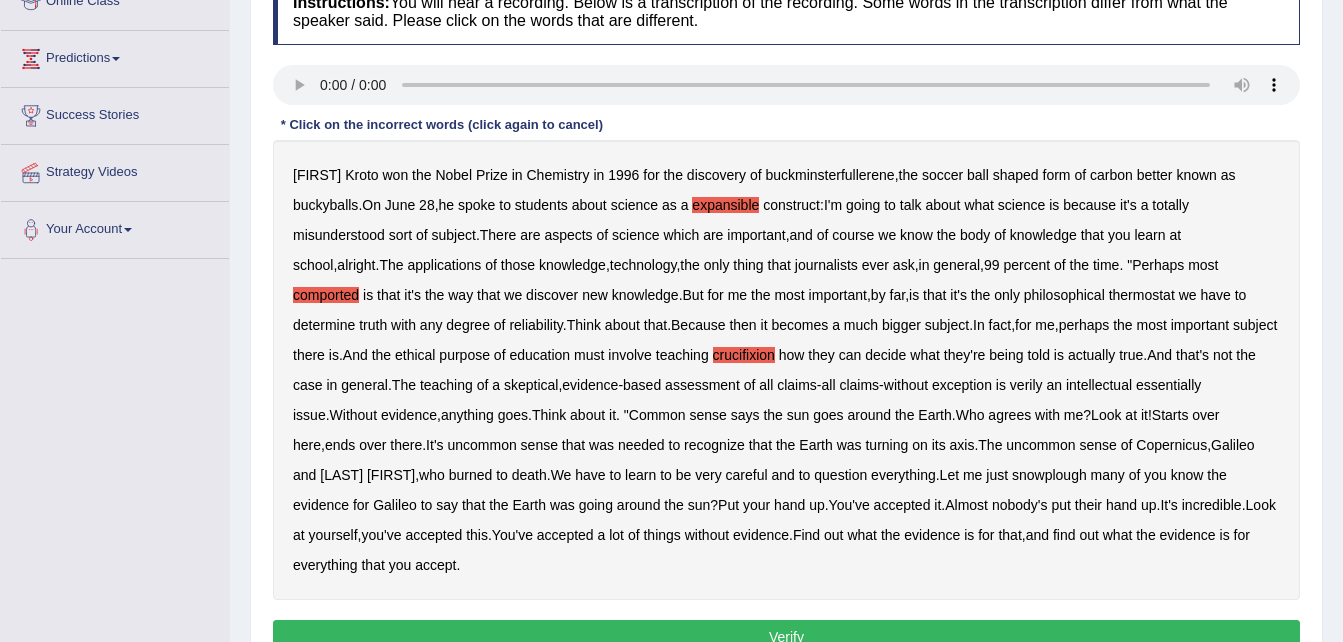 click on "verily" at bounding box center [1026, 385] 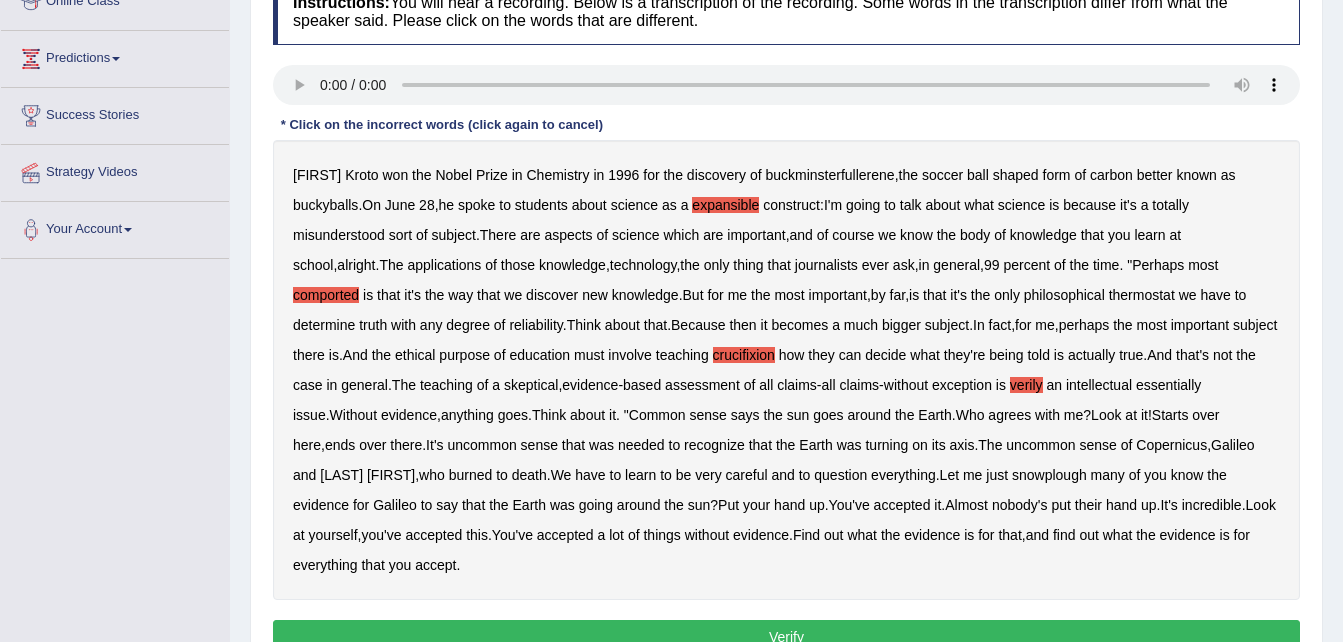 click on "essentially" at bounding box center [1168, 385] 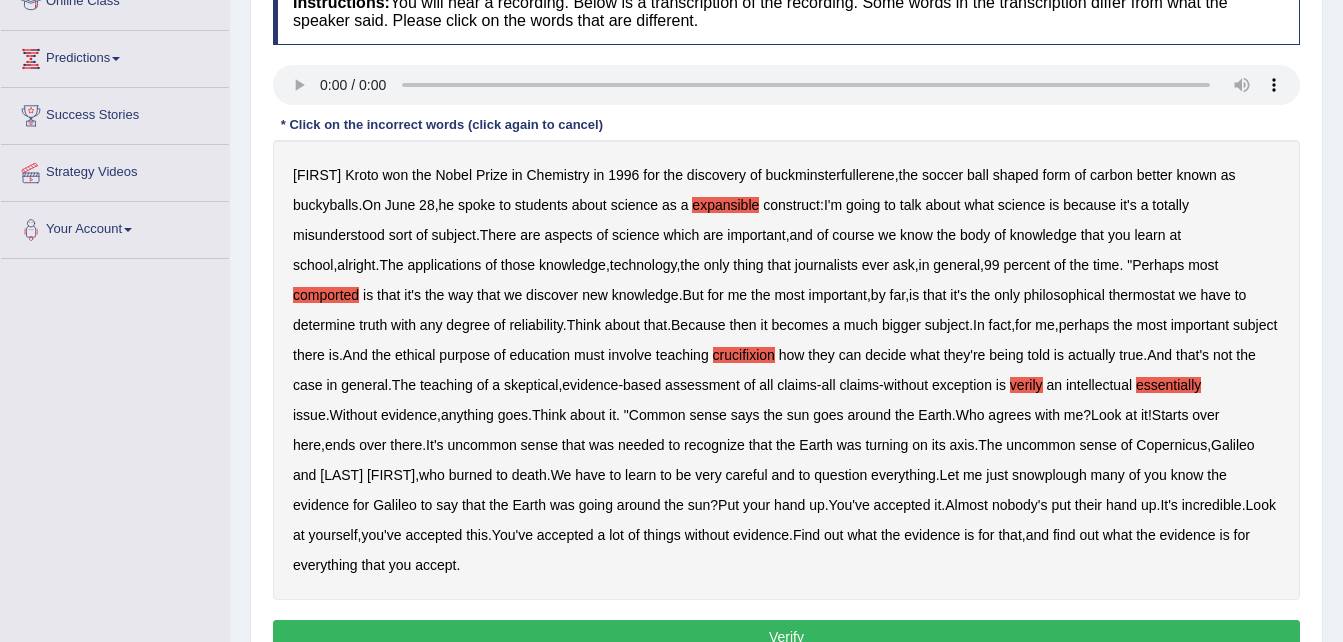 click on "essentially" at bounding box center [1168, 385] 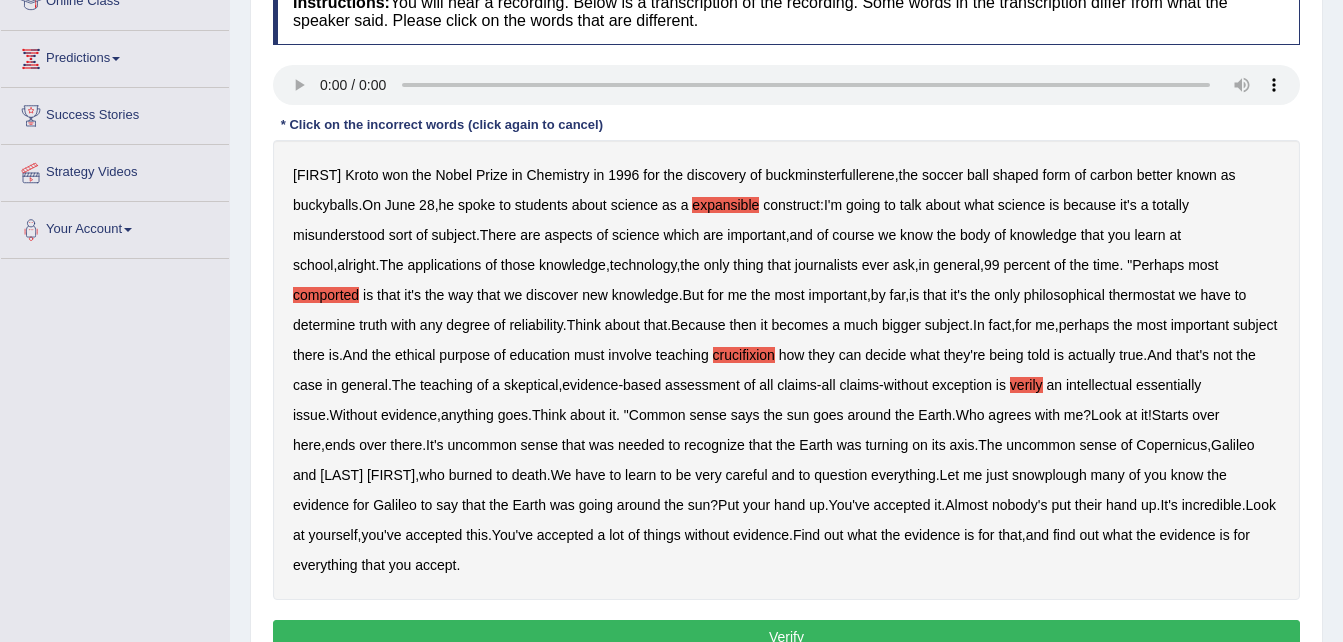 click on "snowplough" at bounding box center (1049, 475) 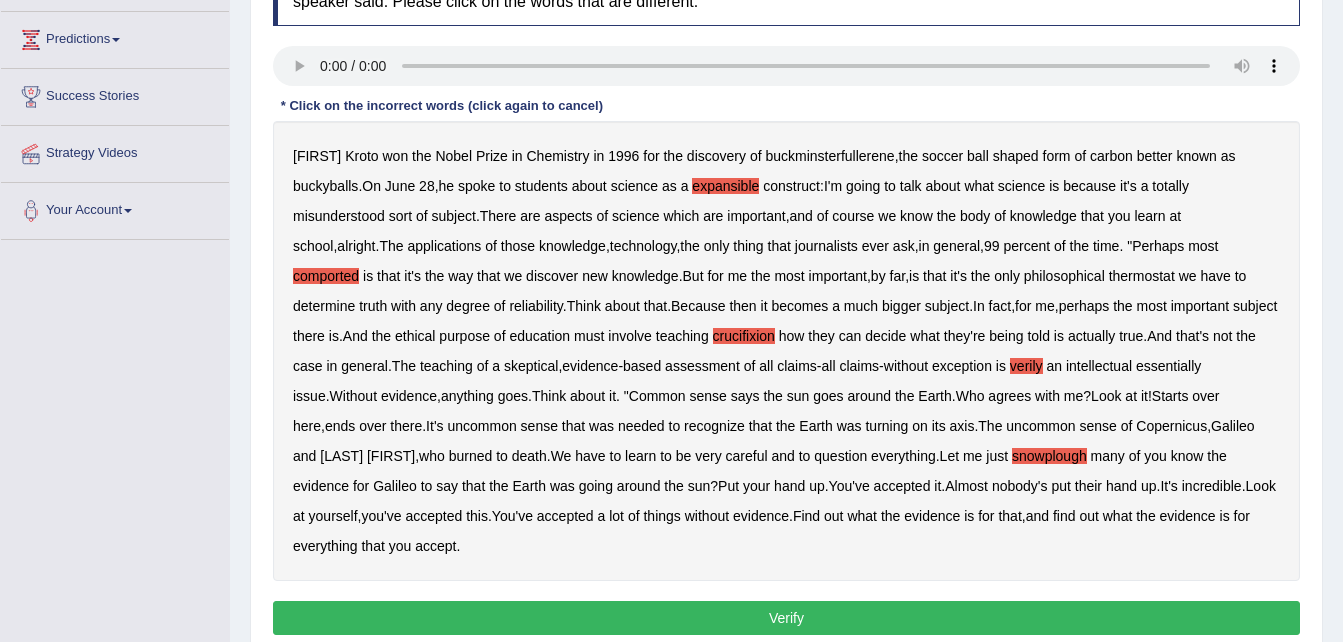 scroll, scrollTop: 316, scrollLeft: 0, axis: vertical 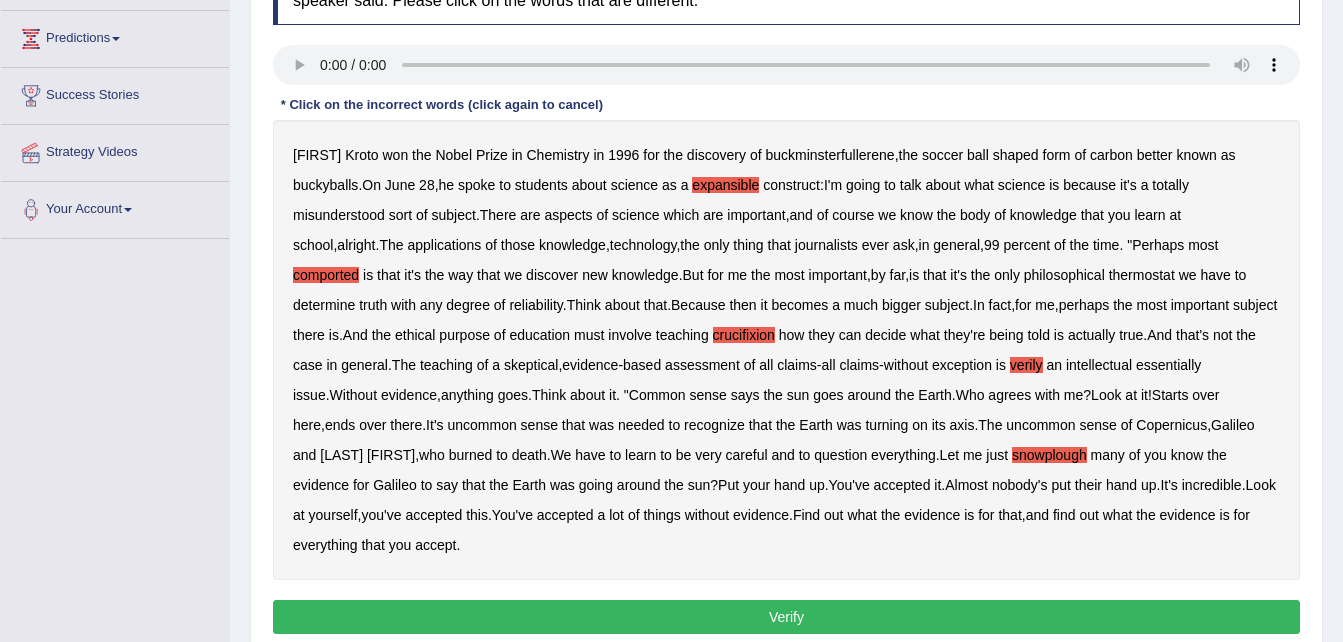 click on "Verify" at bounding box center (786, 617) 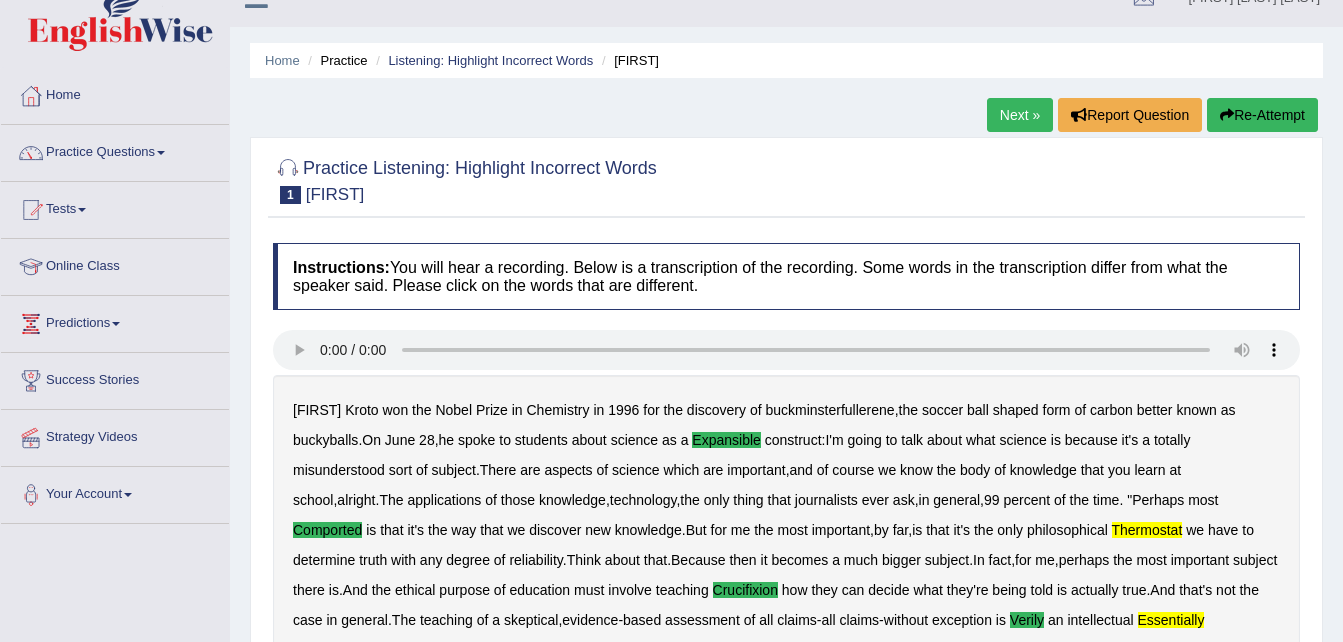 scroll, scrollTop: 0, scrollLeft: 0, axis: both 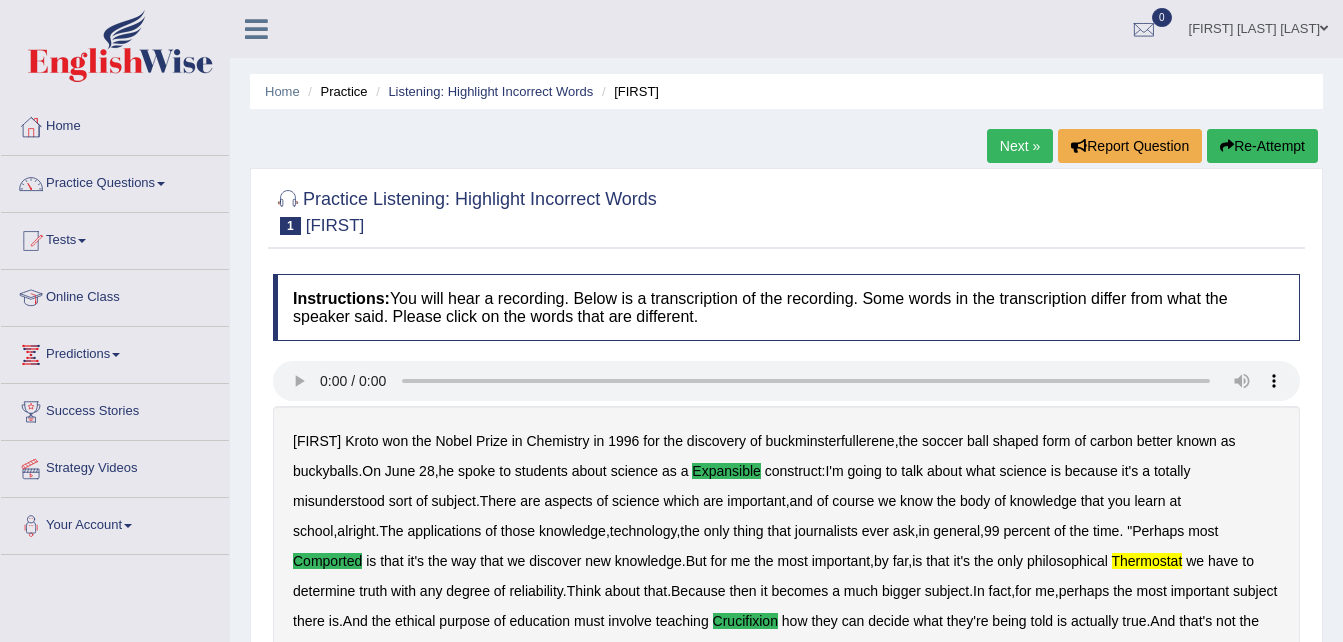 click on "Next »" at bounding box center (1020, 146) 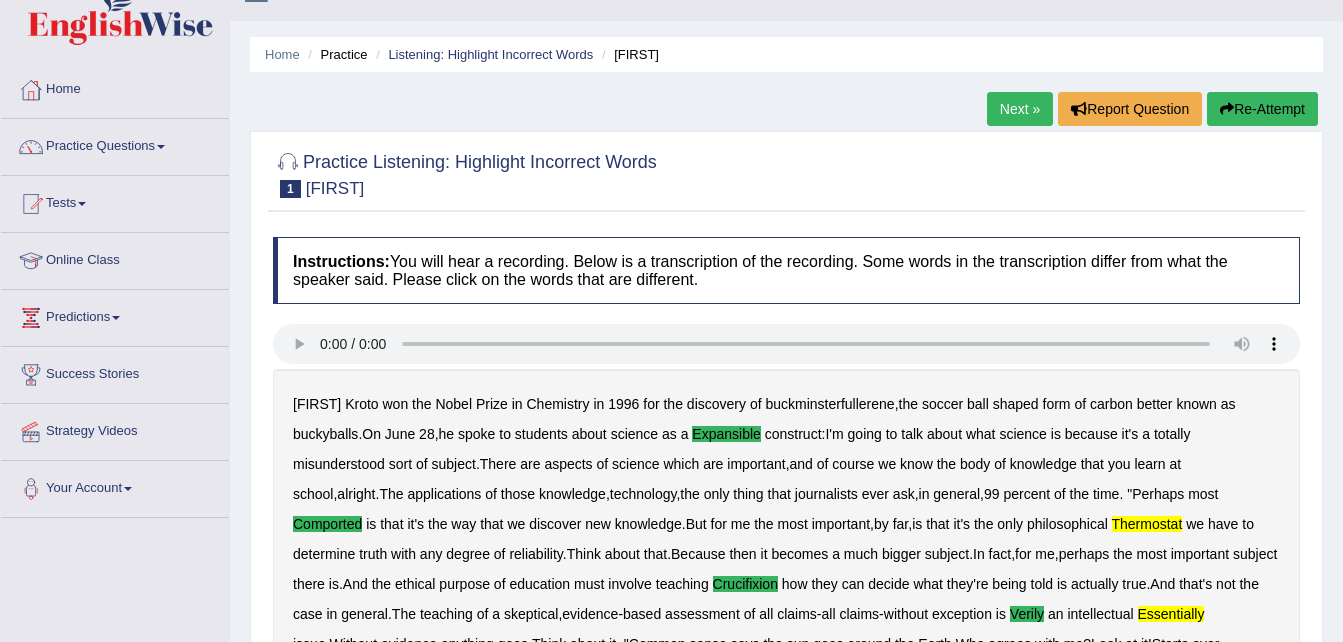 scroll, scrollTop: 46, scrollLeft: 0, axis: vertical 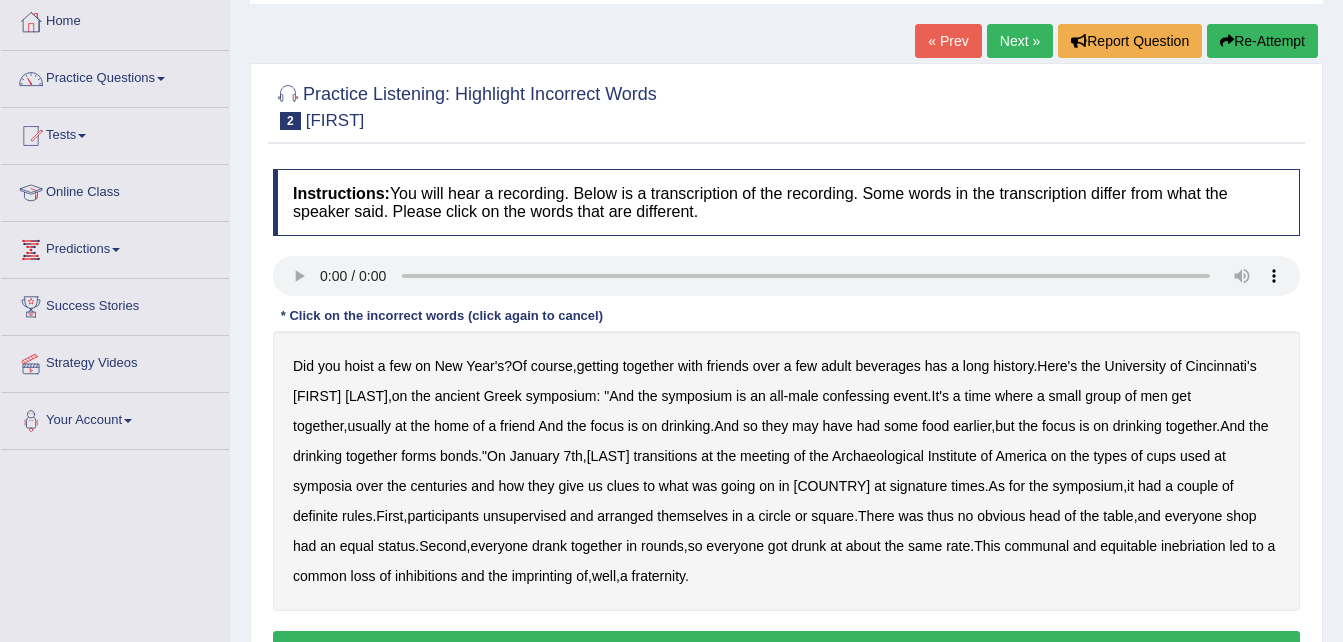 click on "confessing" at bounding box center (856, 396) 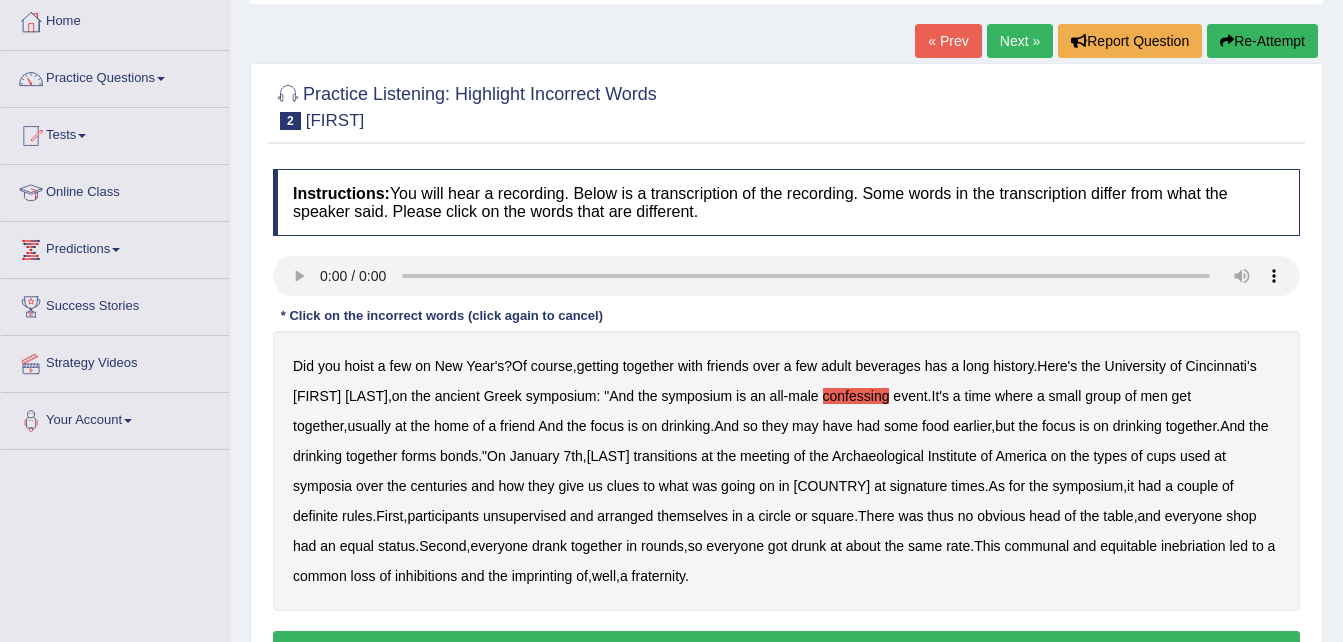 click on "transitions" at bounding box center (665, 456) 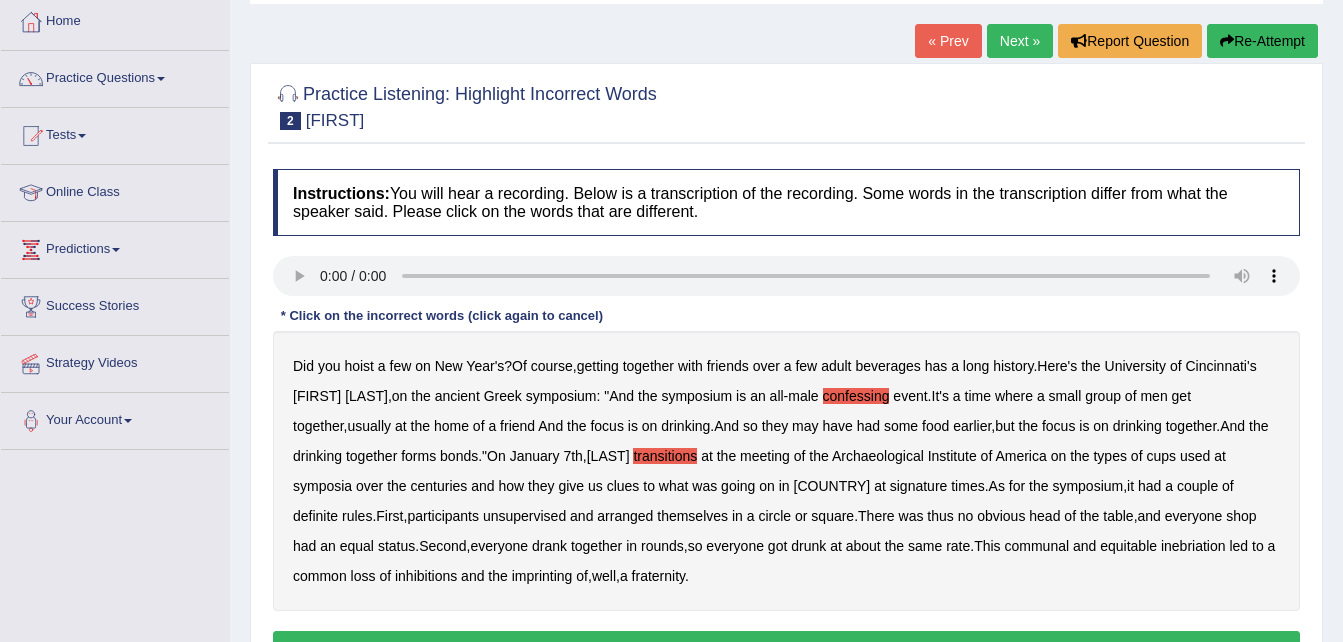 click on "signature" at bounding box center [919, 486] 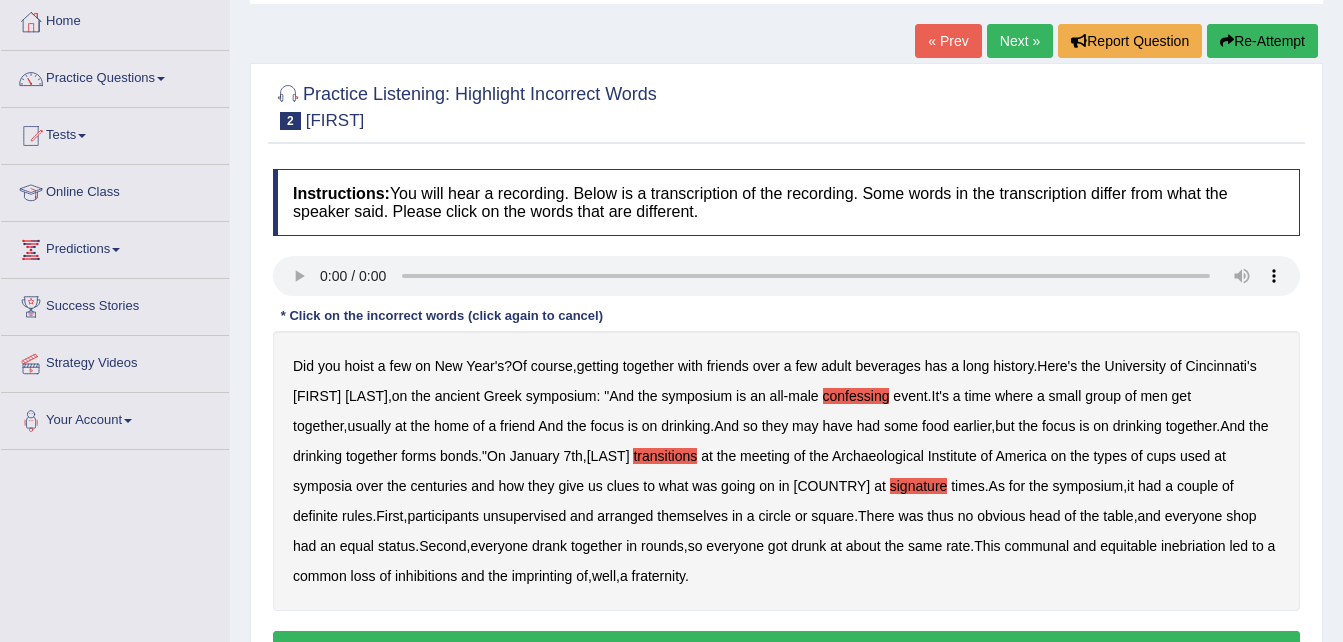 click on "unsupervised" at bounding box center (524, 516) 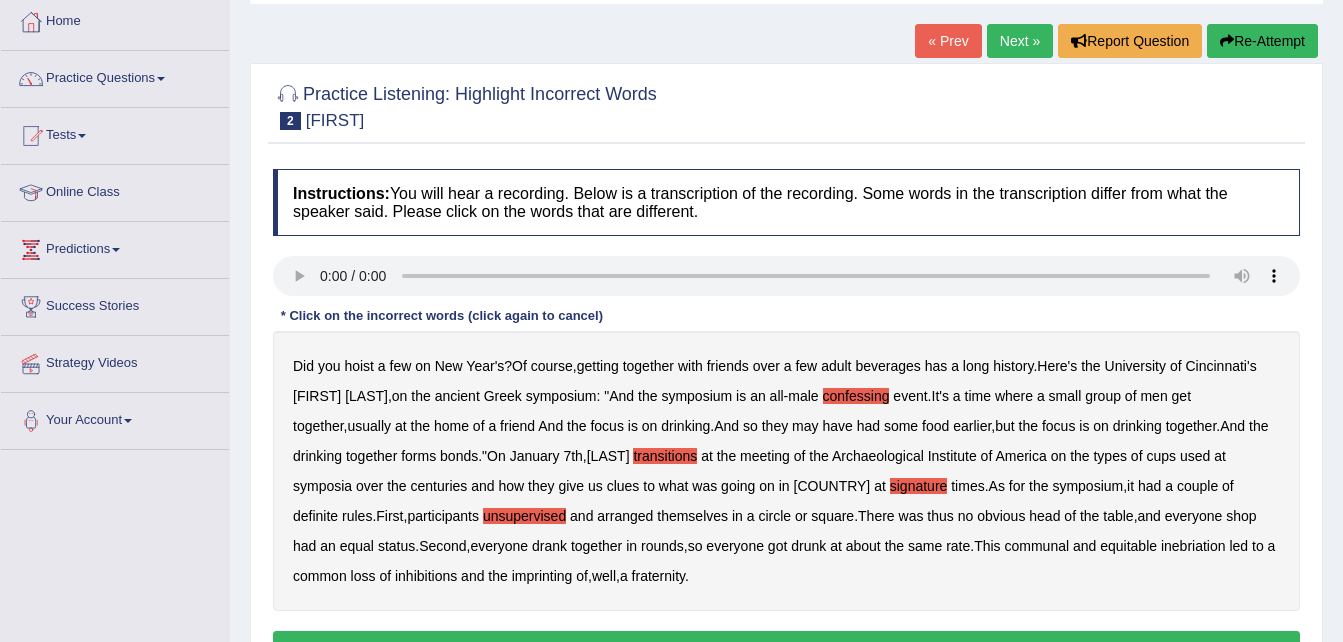 click on "head" at bounding box center (1044, 516) 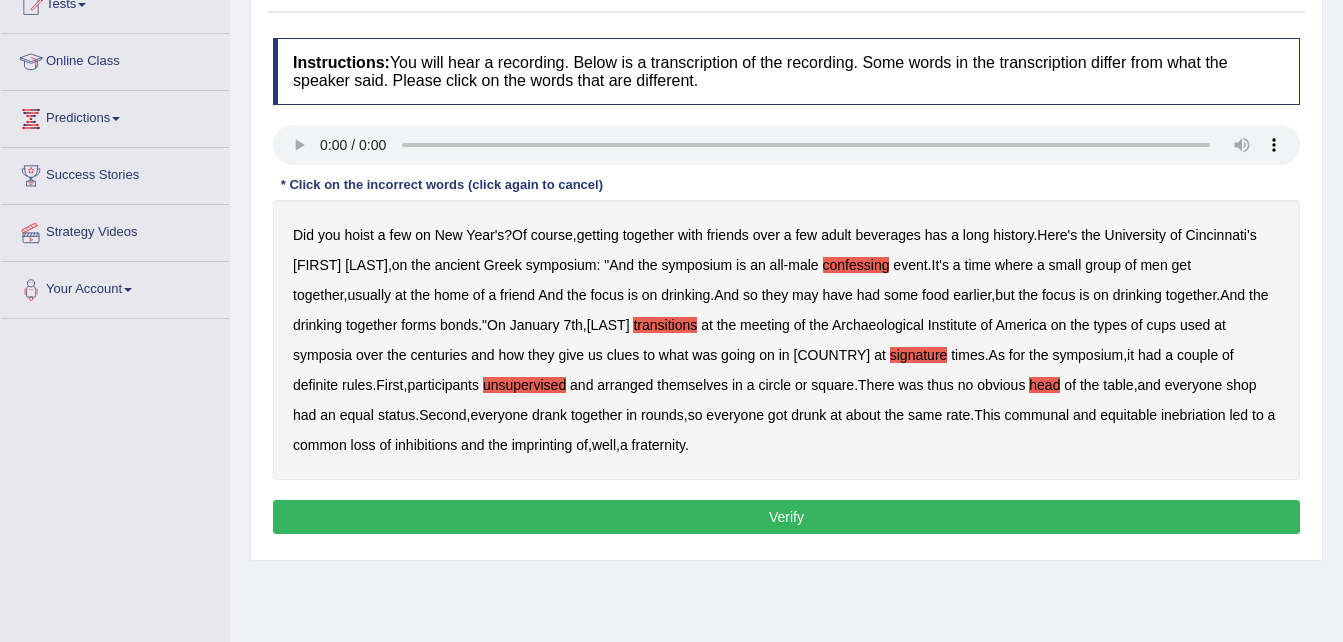 scroll, scrollTop: 242, scrollLeft: 0, axis: vertical 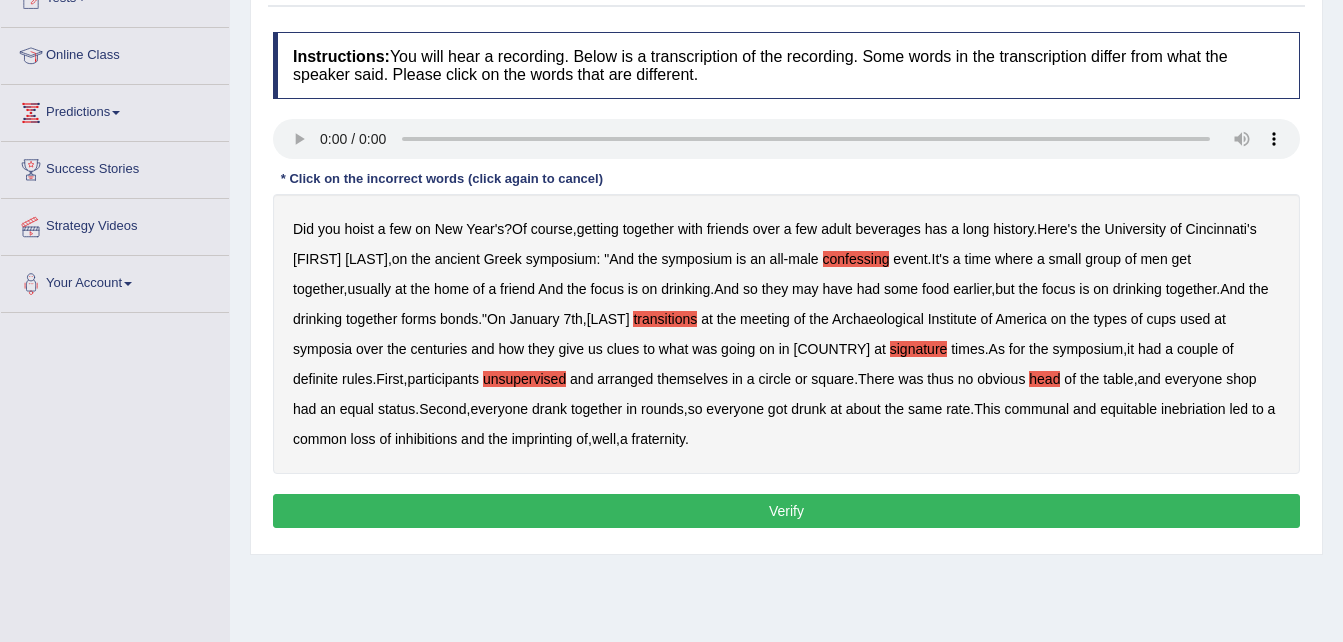 click on "imprinting" at bounding box center (542, 439) 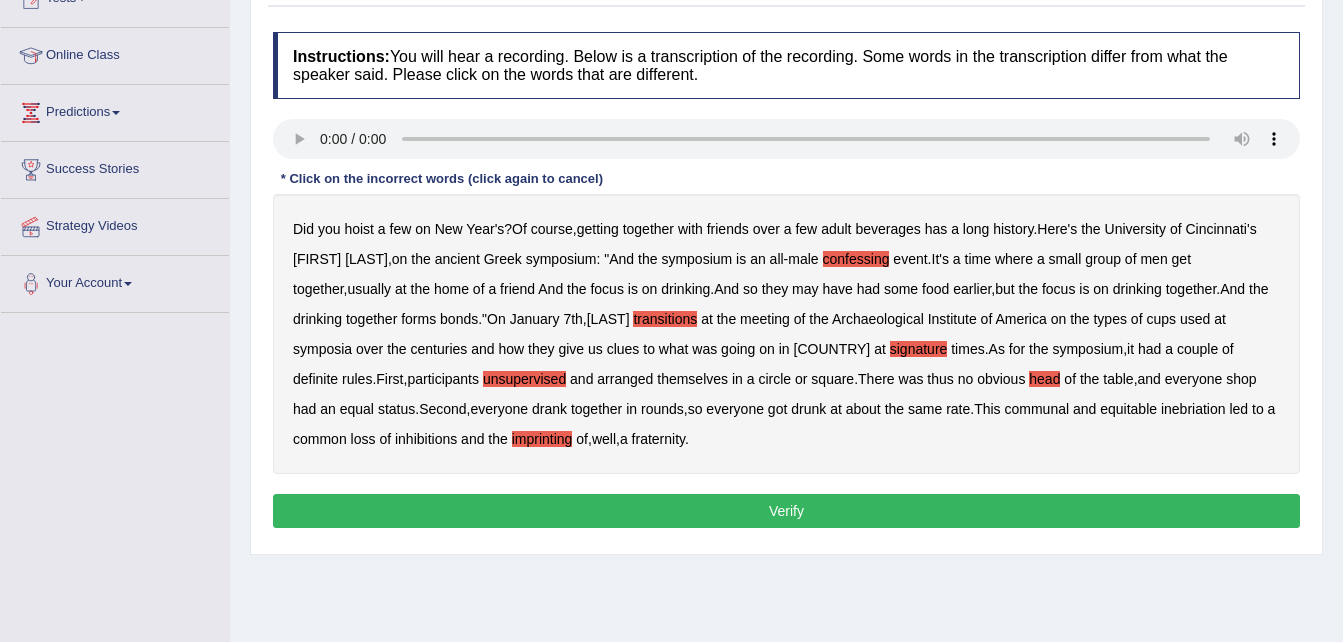 click on "Verify" at bounding box center [786, 511] 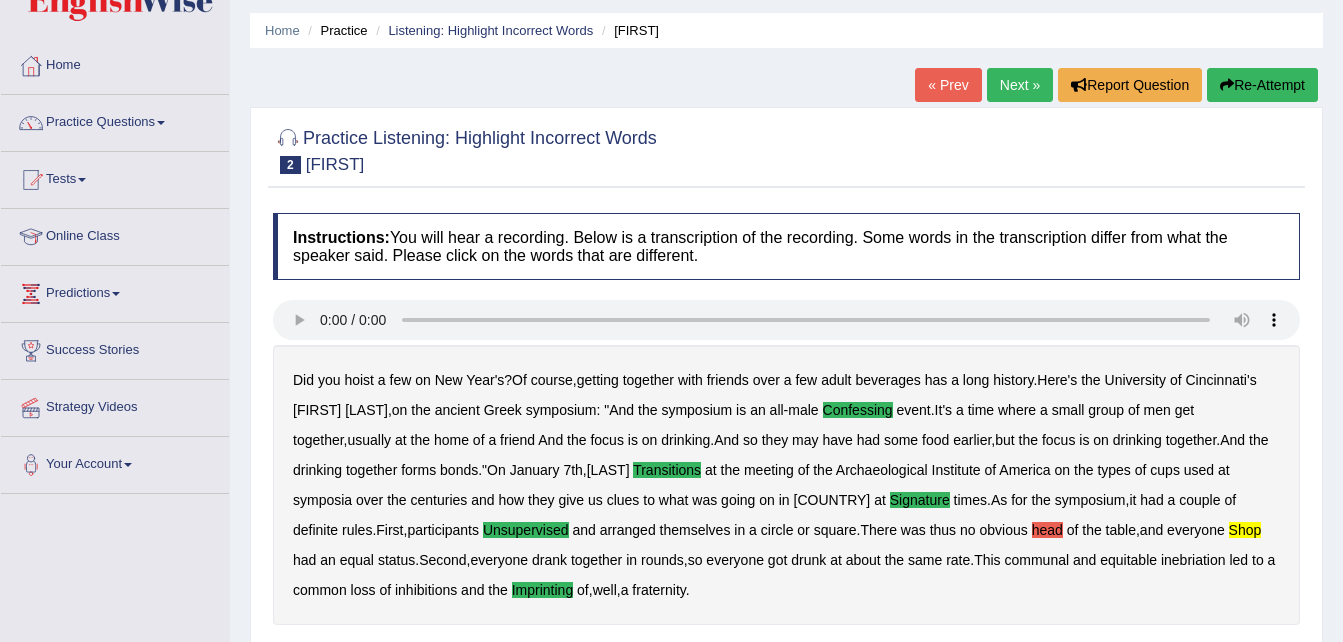 scroll, scrollTop: 60, scrollLeft: 0, axis: vertical 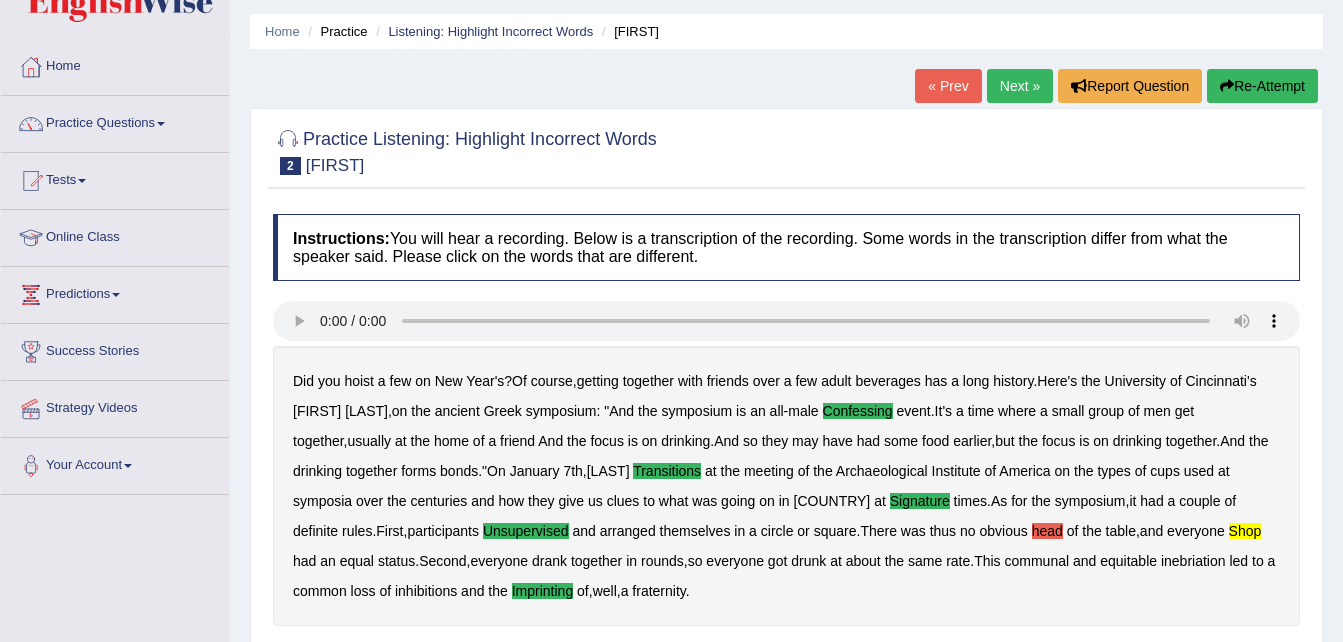 click on "Next »" at bounding box center [1020, 86] 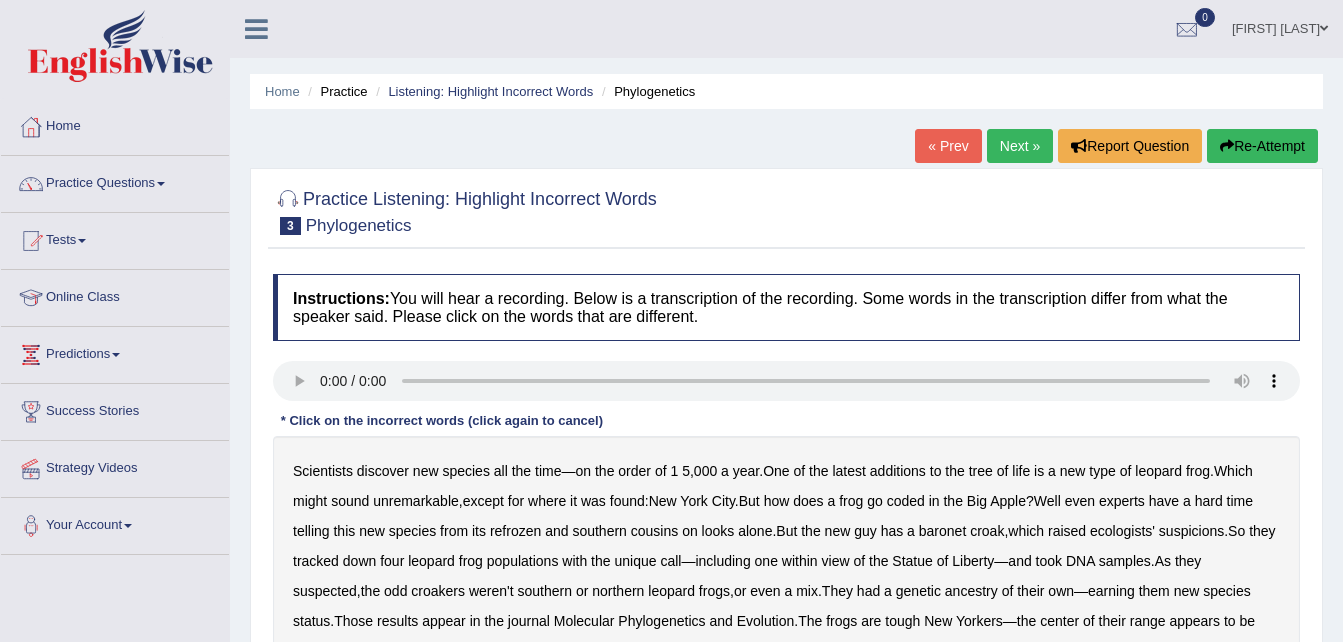 scroll, scrollTop: 93, scrollLeft: 0, axis: vertical 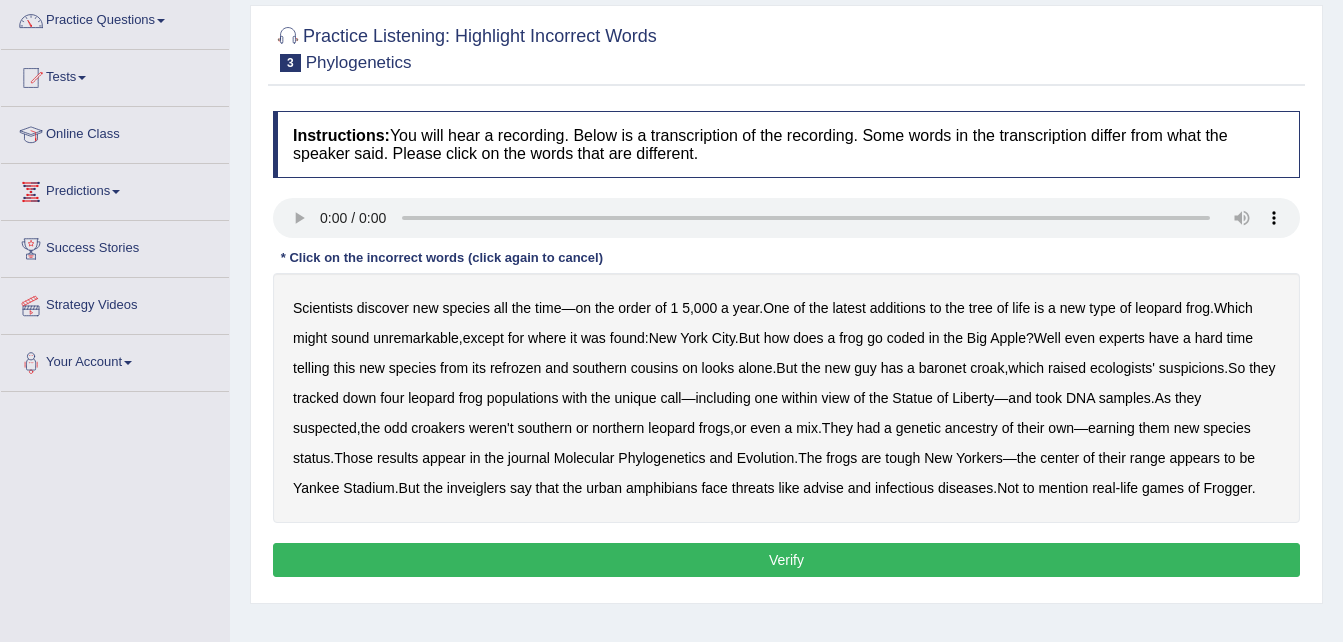 click on "coded" at bounding box center [906, 338] 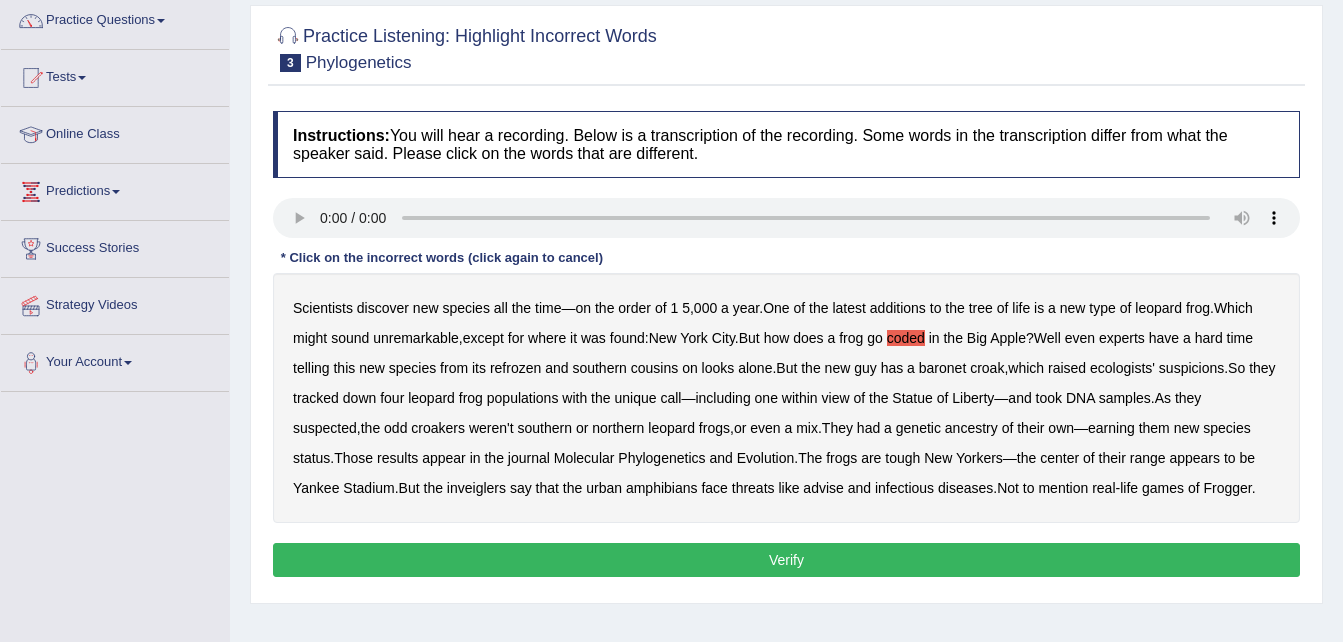 click on "refrozen" at bounding box center [515, 368] 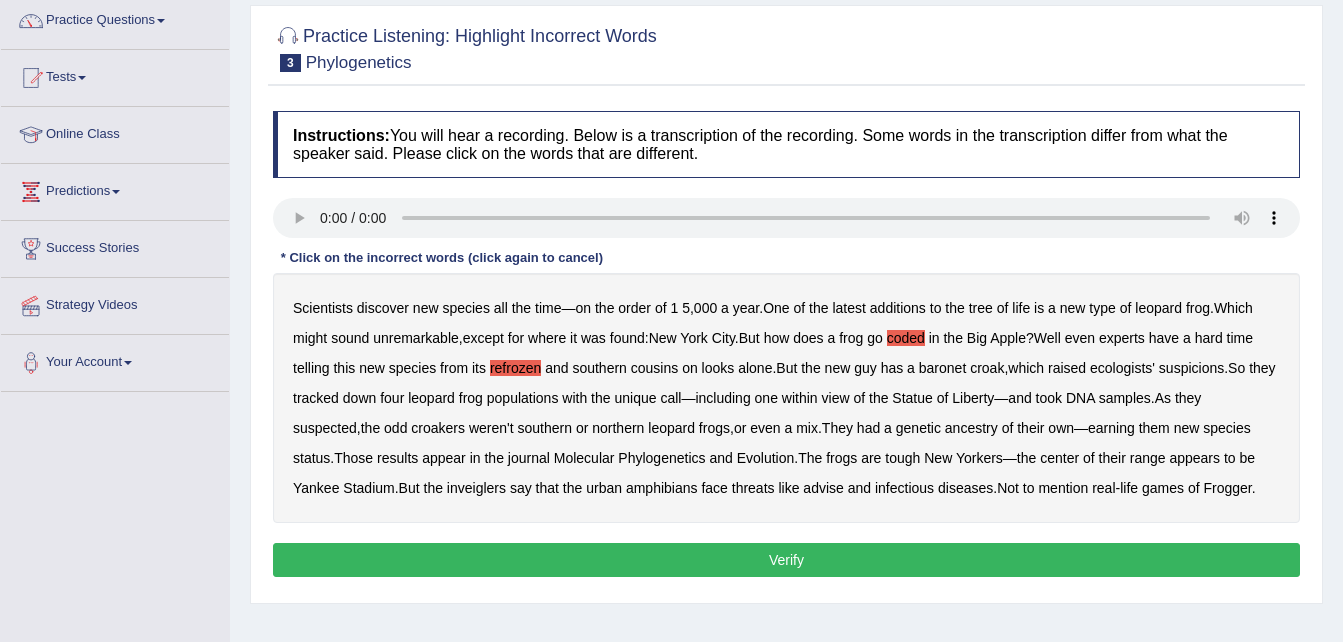 click on "baronet" at bounding box center (942, 368) 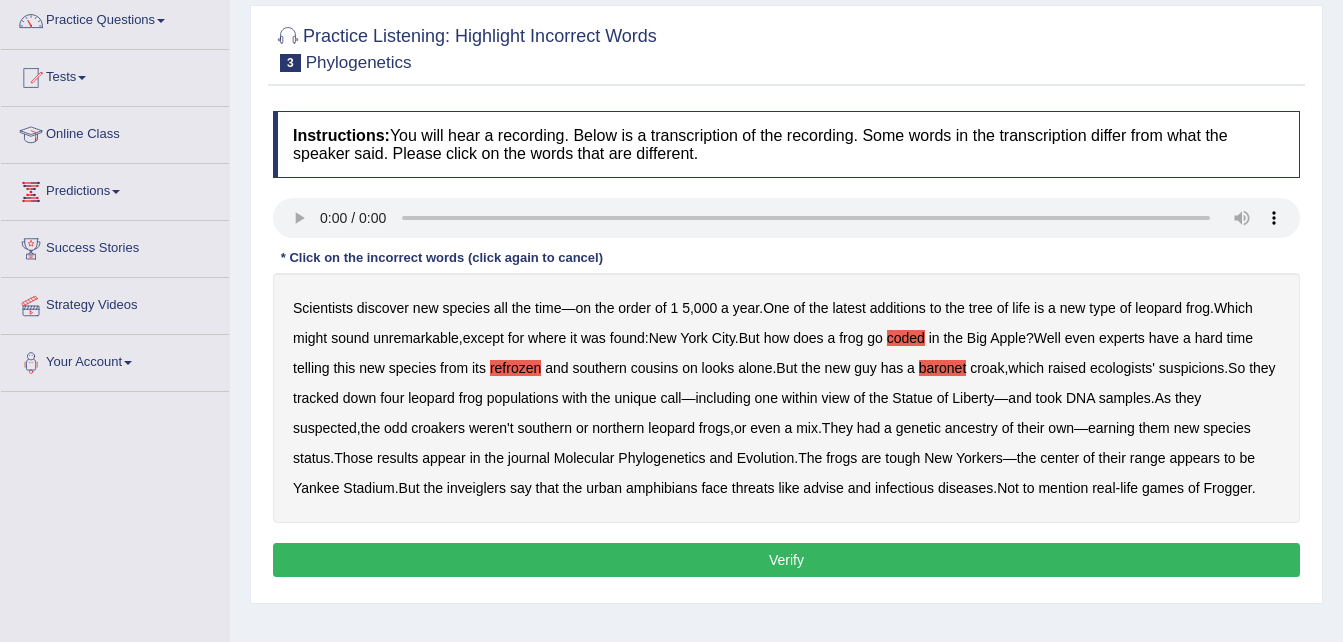 click on "inveiglers" at bounding box center (476, 488) 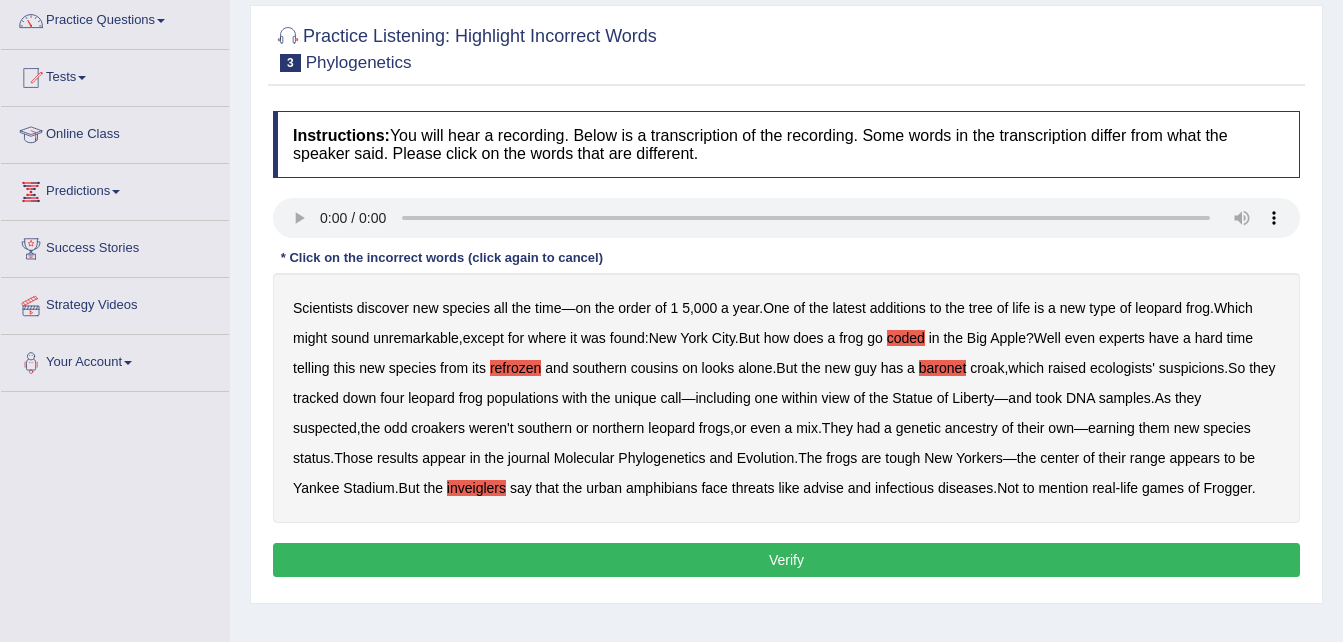 click on "Verify" at bounding box center (786, 560) 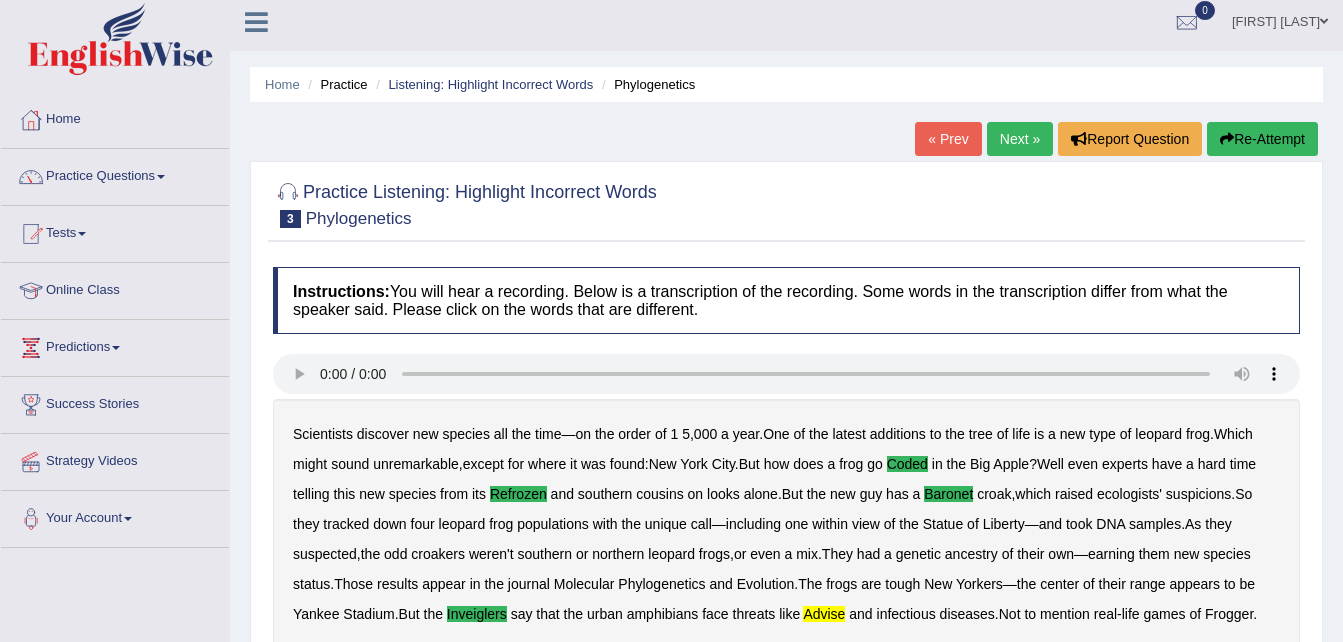 scroll, scrollTop: 6, scrollLeft: 0, axis: vertical 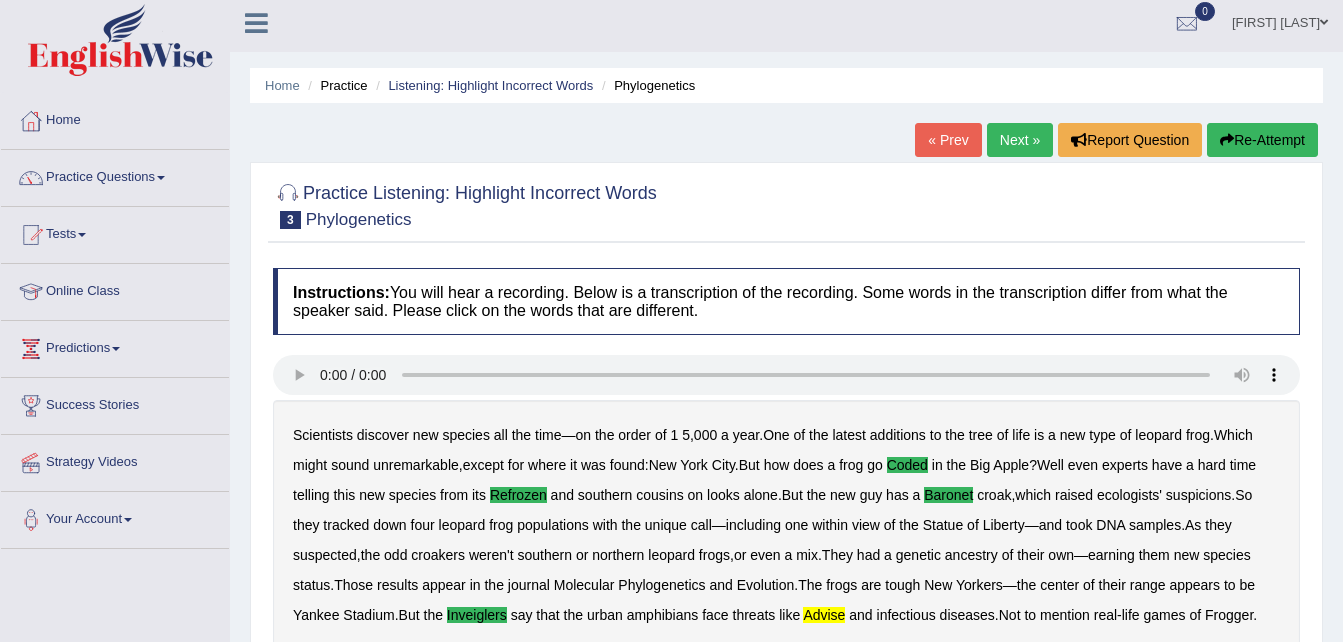 click on "Practice" at bounding box center (335, 85) 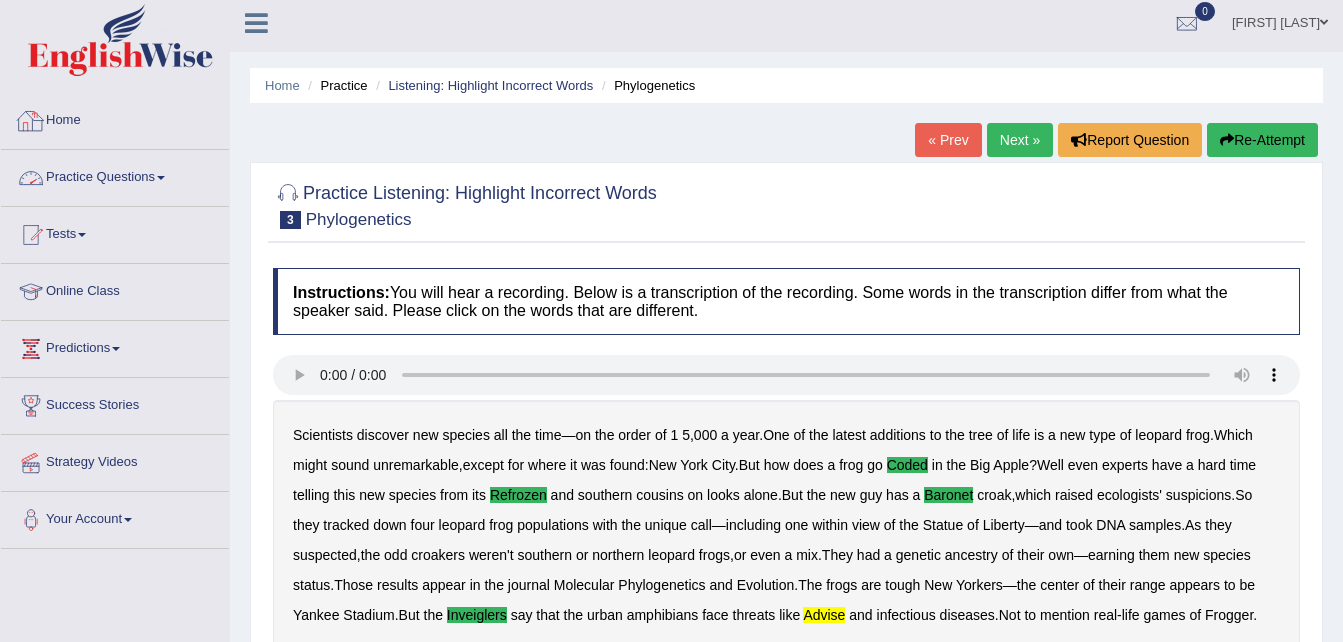 click on "Practice Questions" at bounding box center [115, 175] 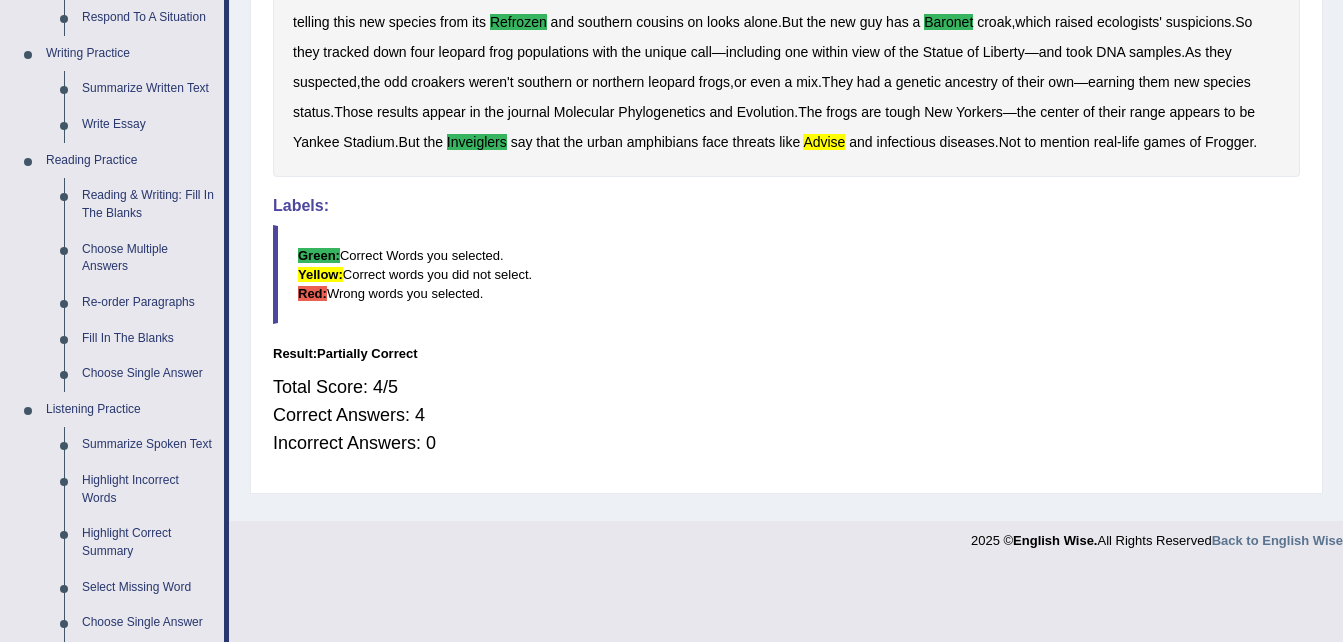scroll, scrollTop: 489, scrollLeft: 0, axis: vertical 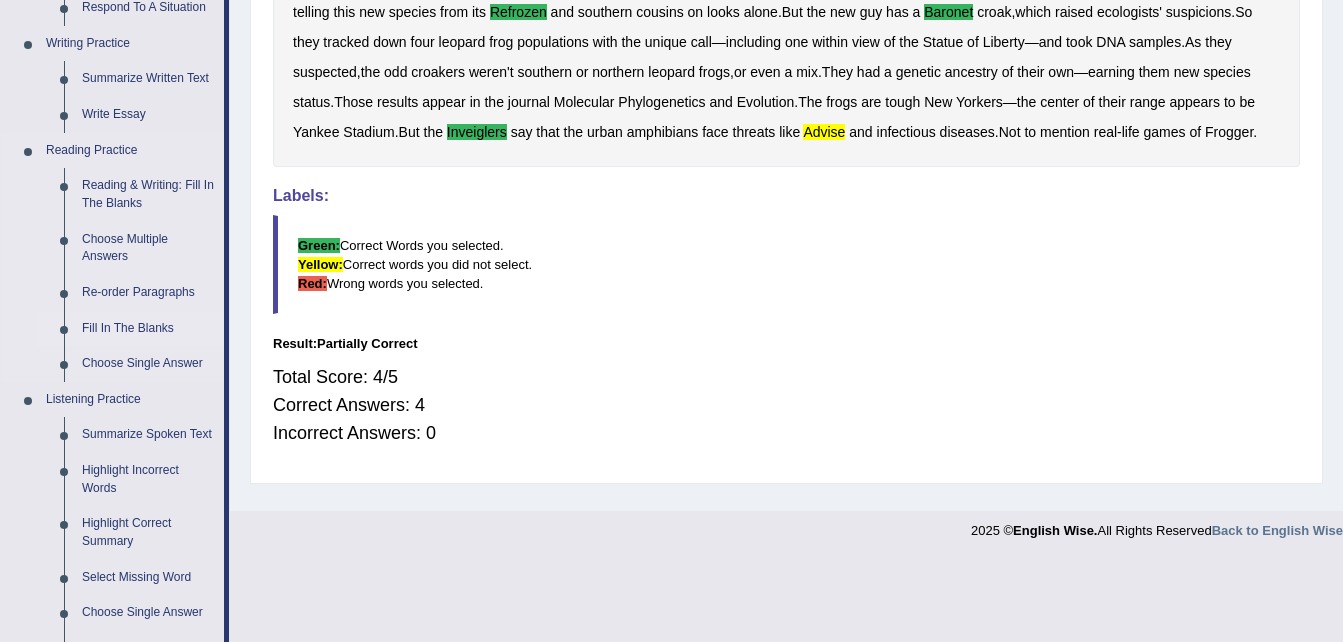 click on "Fill In The Blanks" at bounding box center [148, 329] 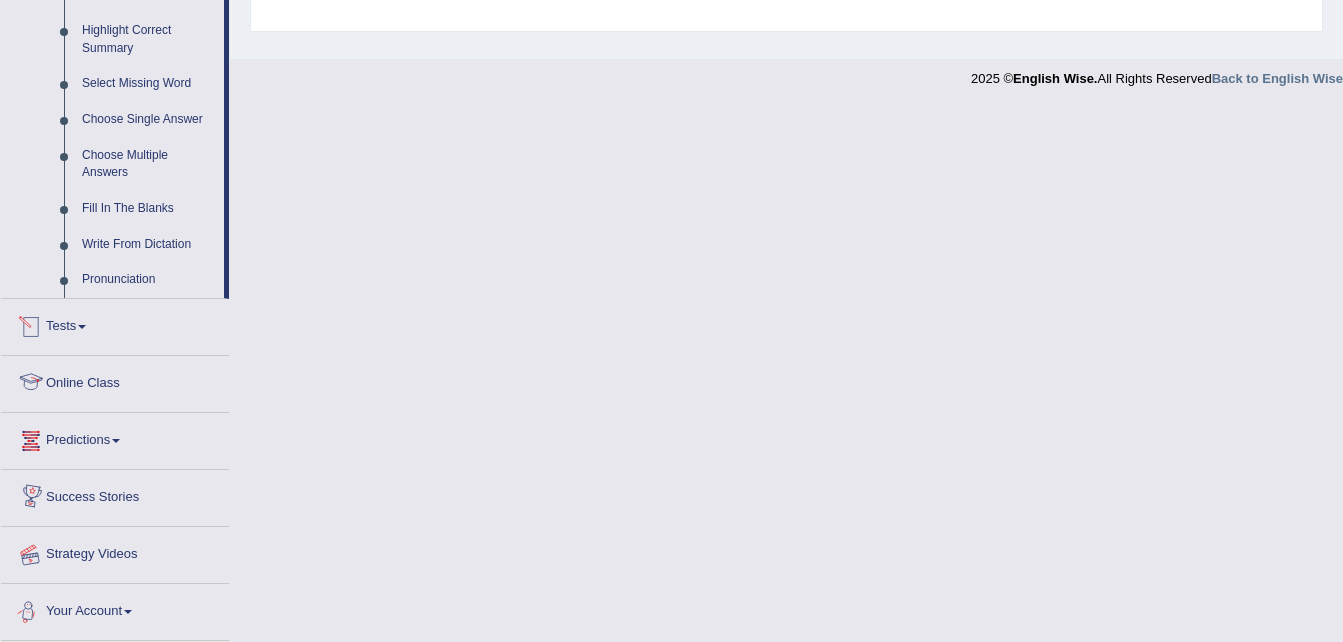 scroll, scrollTop: 902, scrollLeft: 0, axis: vertical 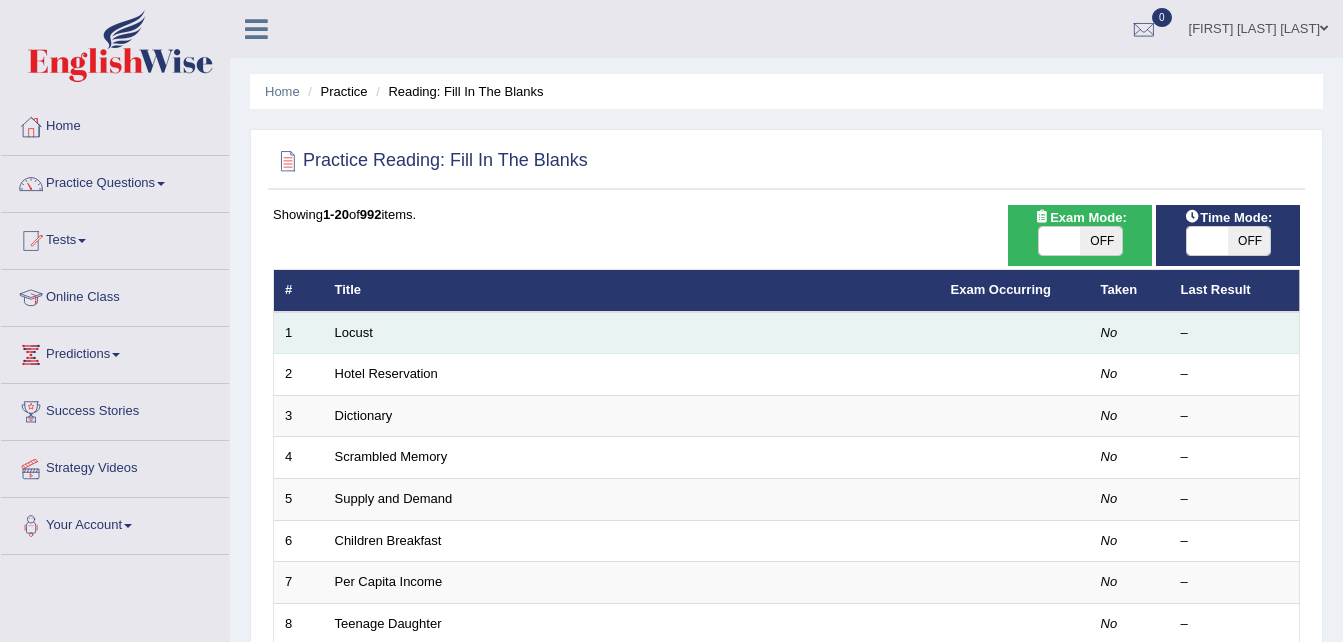 click on "Locust" at bounding box center (632, 333) 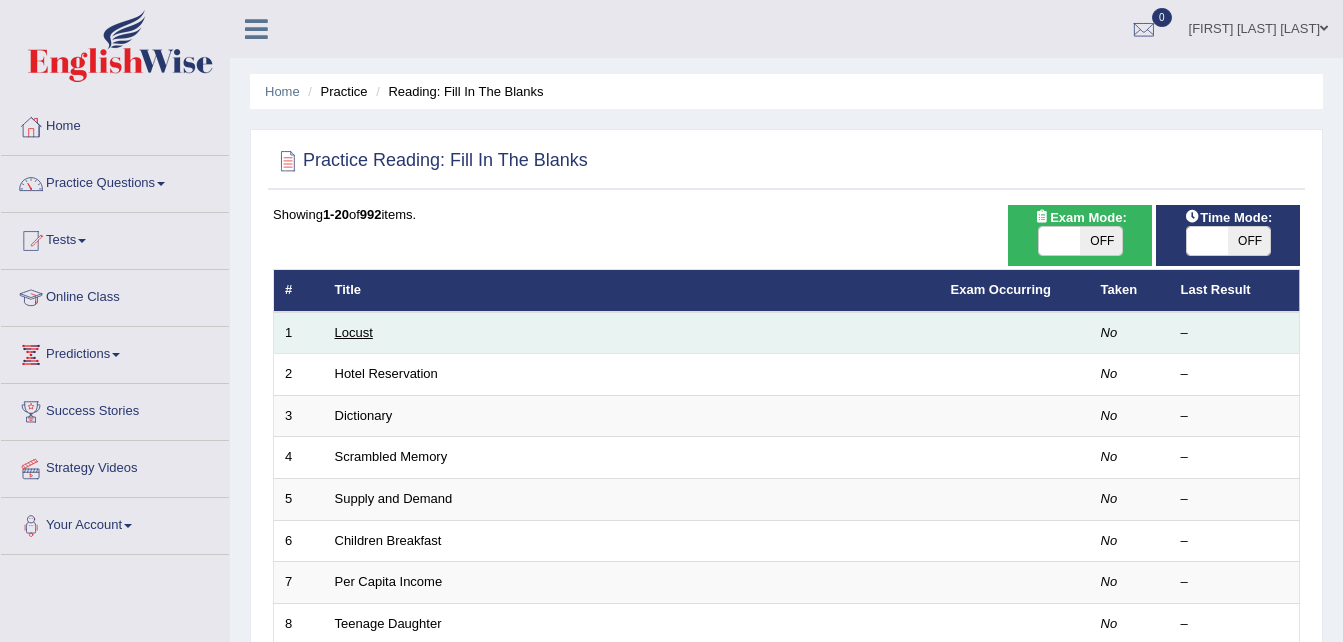 click on "Locust" at bounding box center [354, 332] 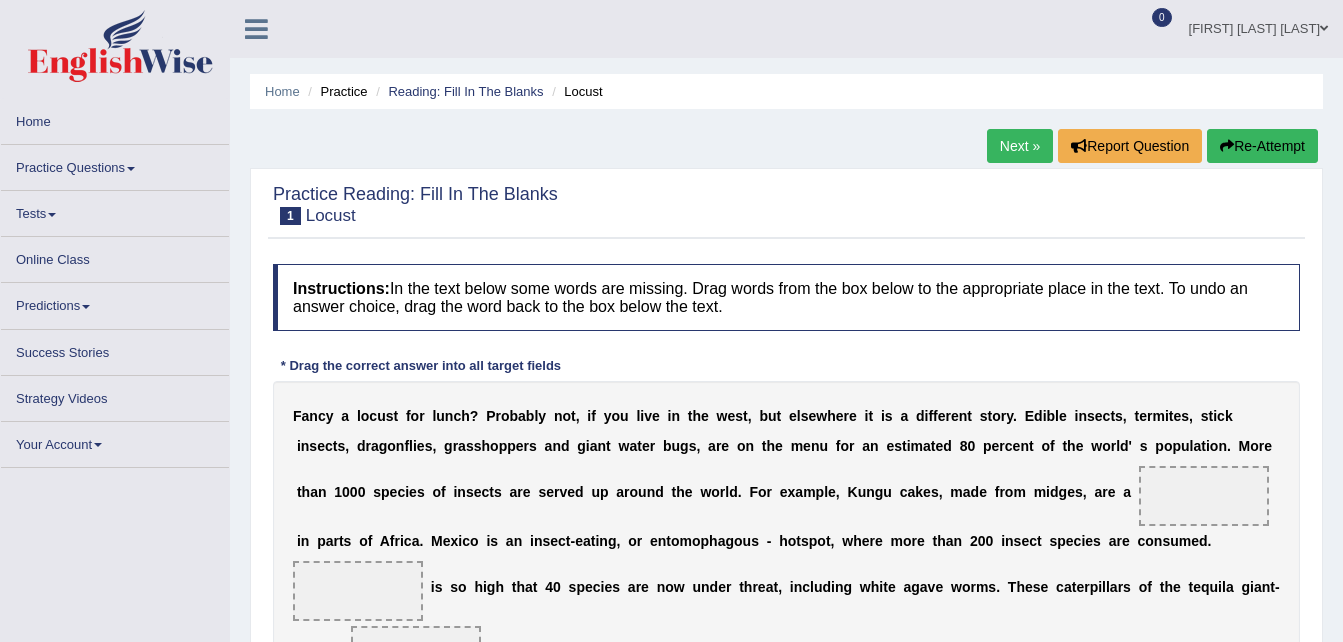 scroll, scrollTop: 0, scrollLeft: 0, axis: both 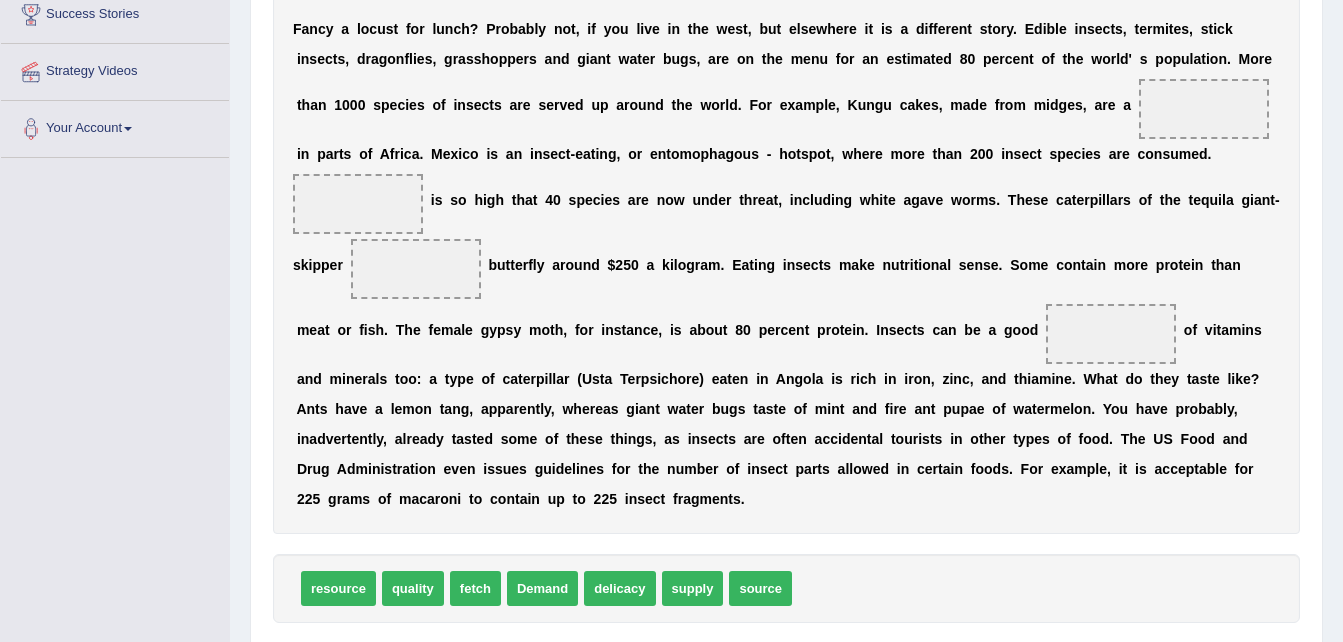click on "fetch" at bounding box center (475, 588) 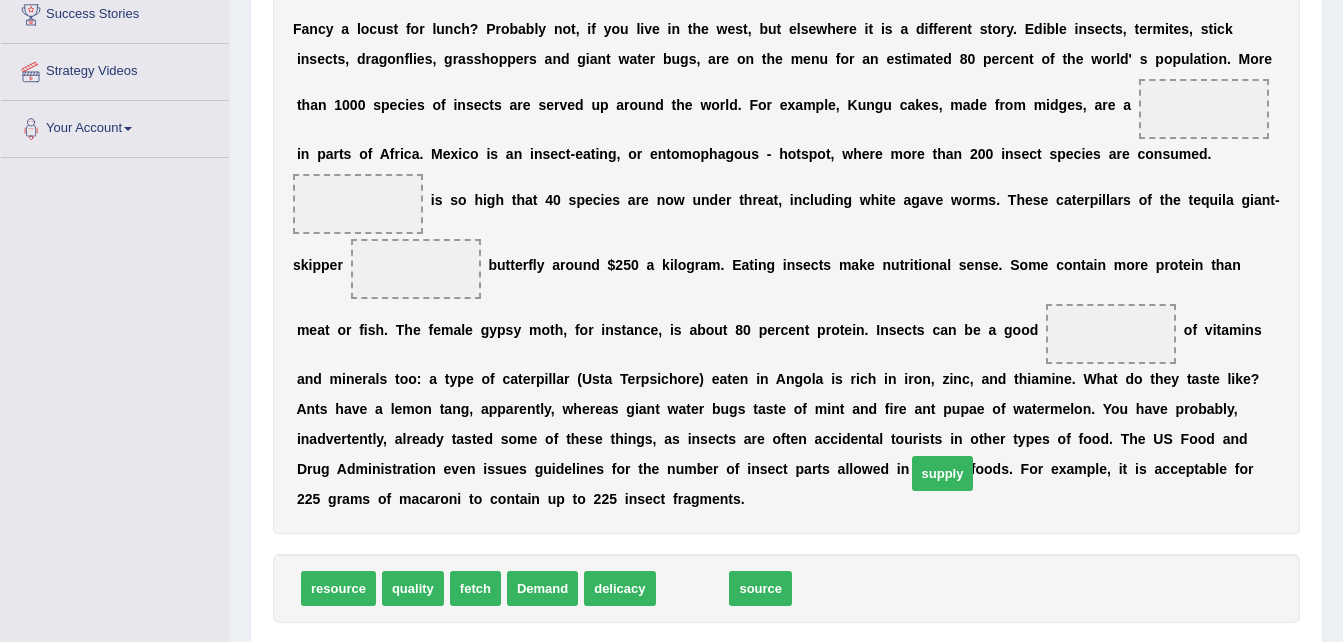 drag, startPoint x: 676, startPoint y: 552, endPoint x: 739, endPoint y: 531, distance: 66.40783 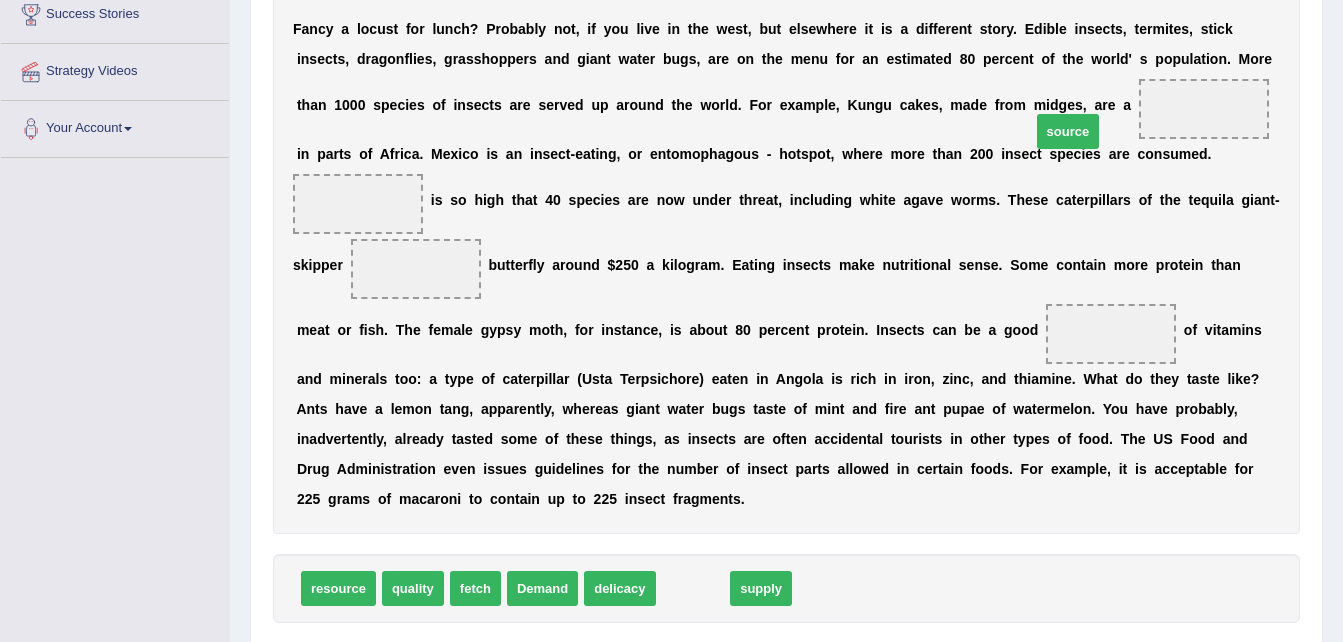drag, startPoint x: 678, startPoint y: 569, endPoint x: 1030, endPoint y: 94, distance: 591.2098 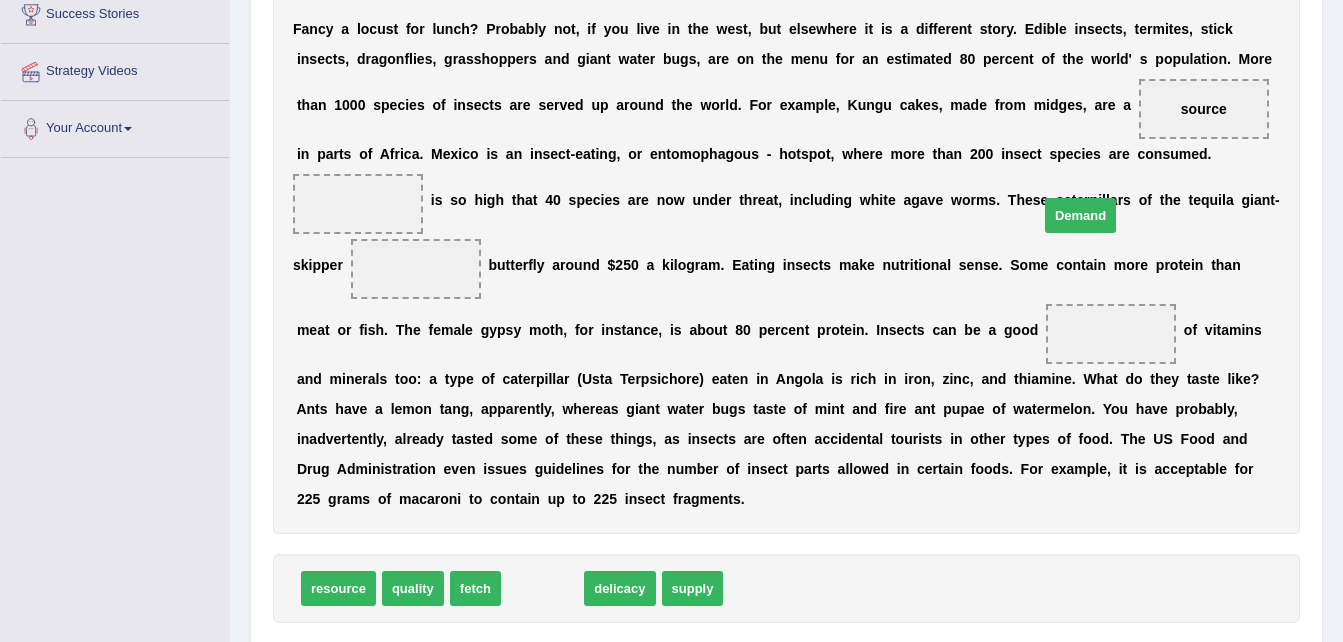 drag, startPoint x: 538, startPoint y: 573, endPoint x: 1075, endPoint y: 198, distance: 654.9763 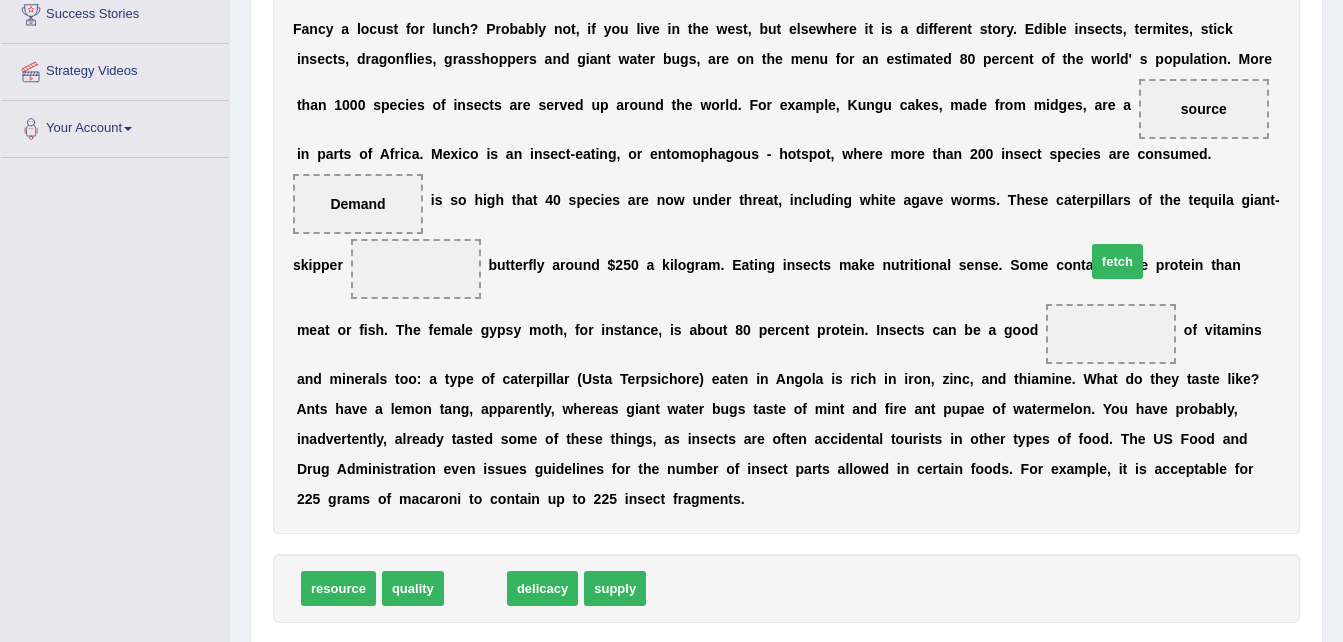 drag, startPoint x: 475, startPoint y: 562, endPoint x: 1115, endPoint y: 248, distance: 712.87866 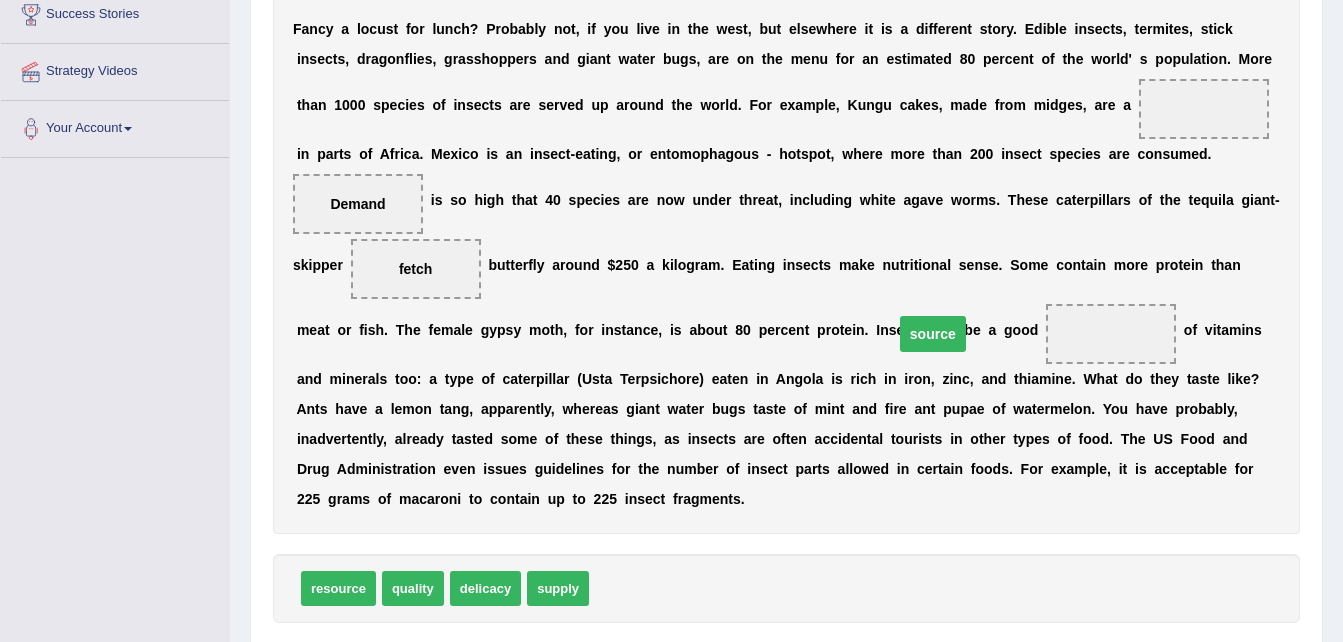 drag, startPoint x: 1079, startPoint y: 102, endPoint x: 770, endPoint y: 335, distance: 387.00128 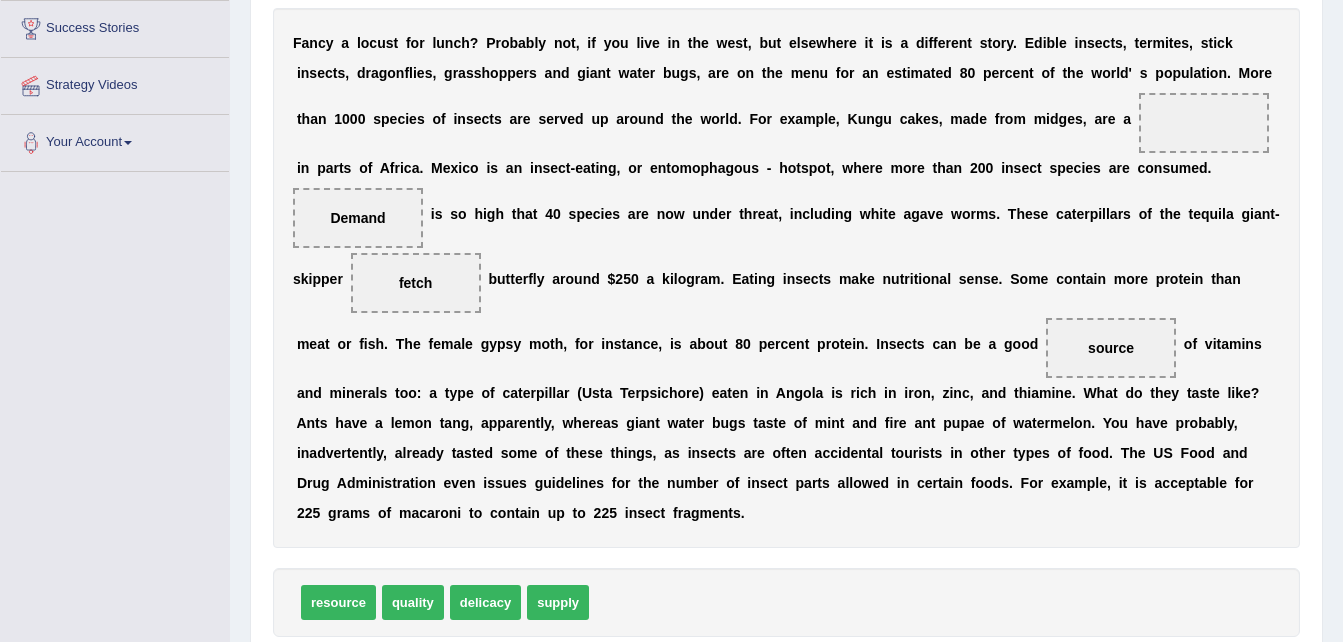 scroll, scrollTop: 384, scrollLeft: 0, axis: vertical 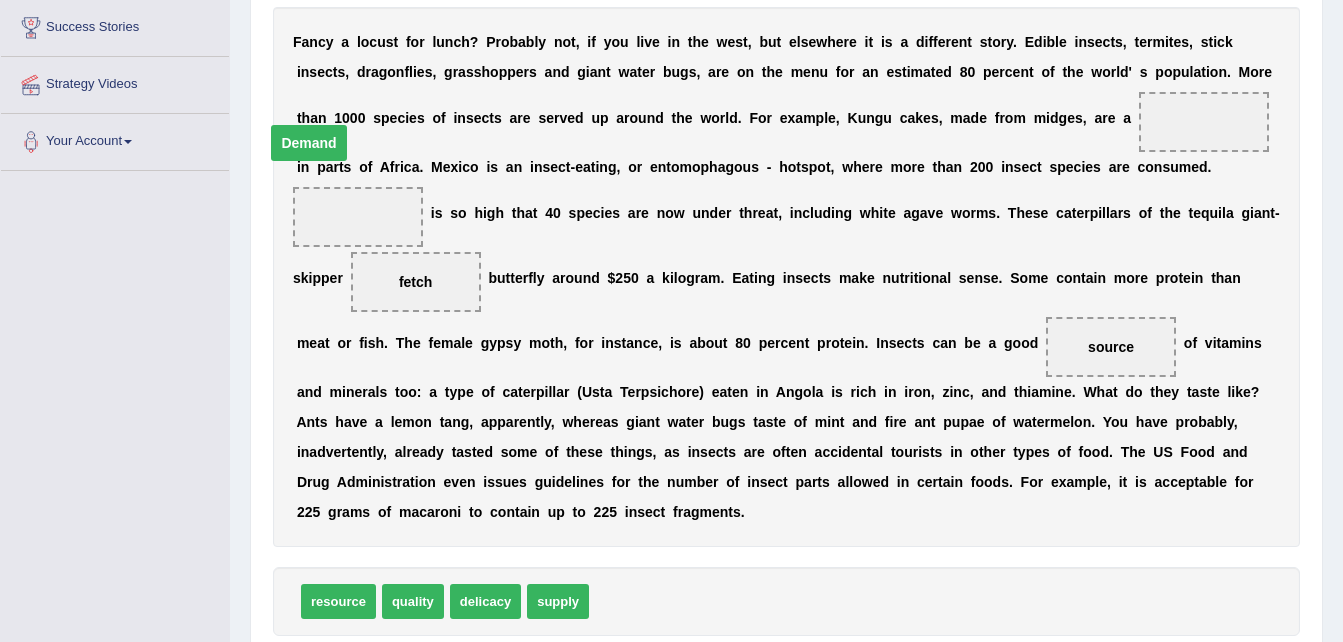 drag, startPoint x: 1104, startPoint y: 189, endPoint x: 1055, endPoint y: 115, distance: 88.752464 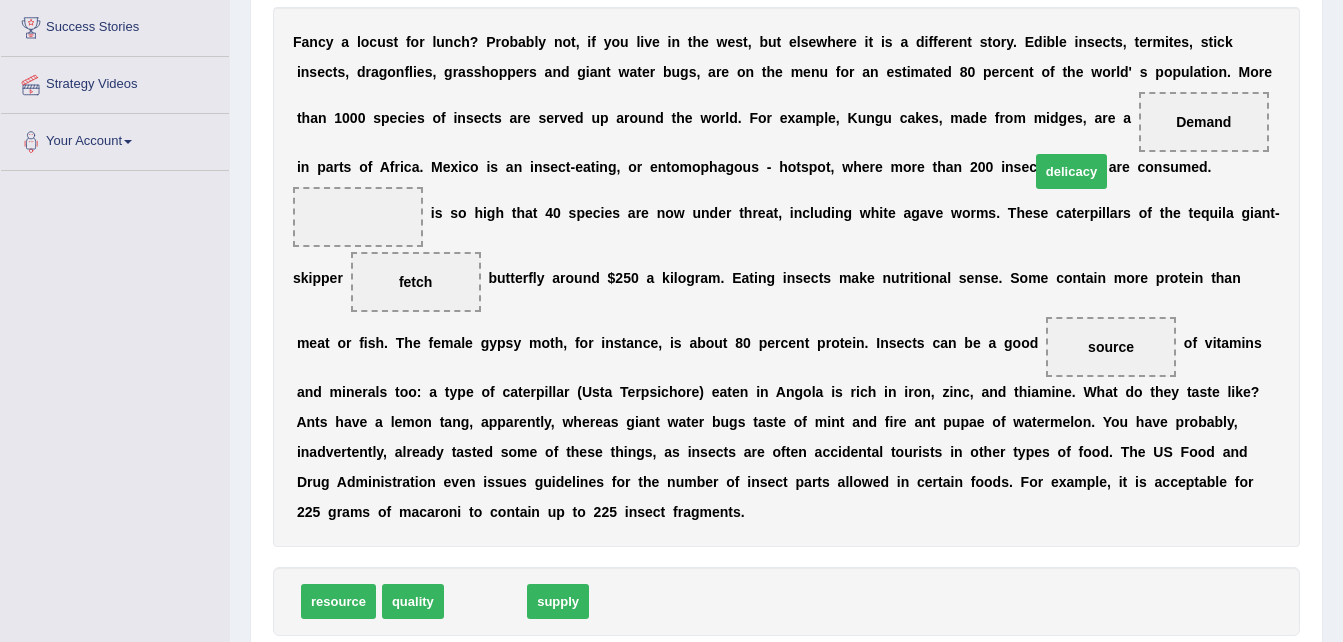 drag, startPoint x: 477, startPoint y: 571, endPoint x: 1063, endPoint y: 141, distance: 726.8397 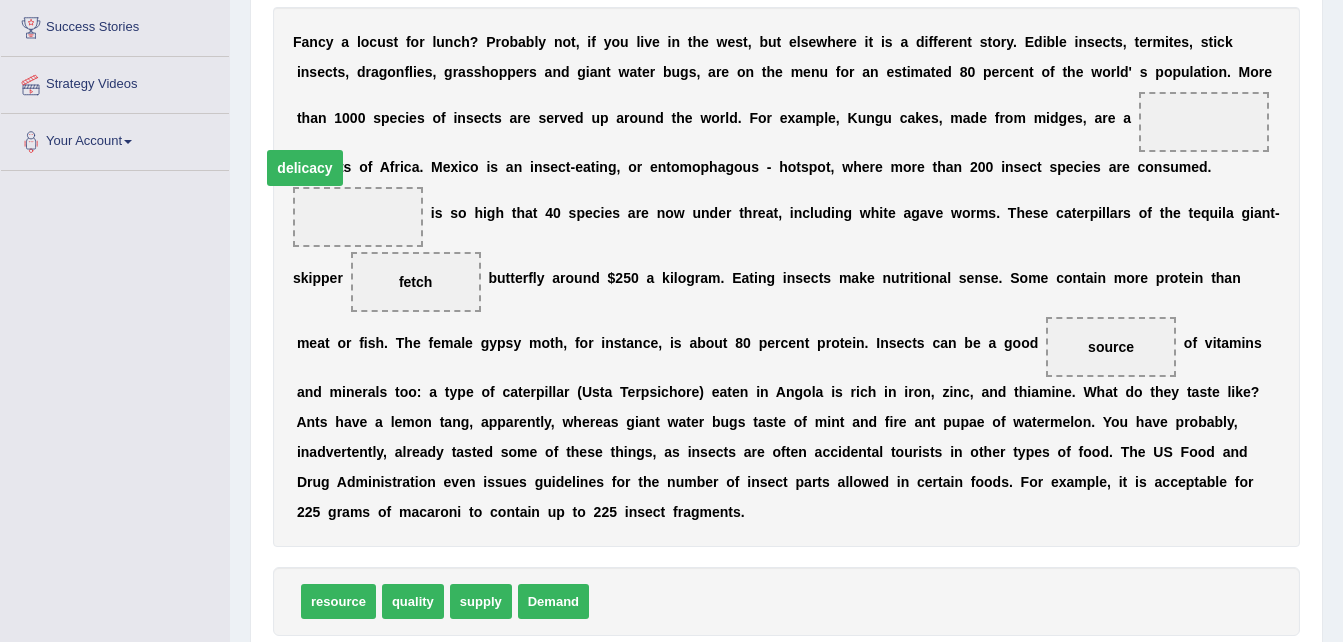 drag, startPoint x: 1113, startPoint y: 189, endPoint x: 1057, endPoint y: 138, distance: 75.74299 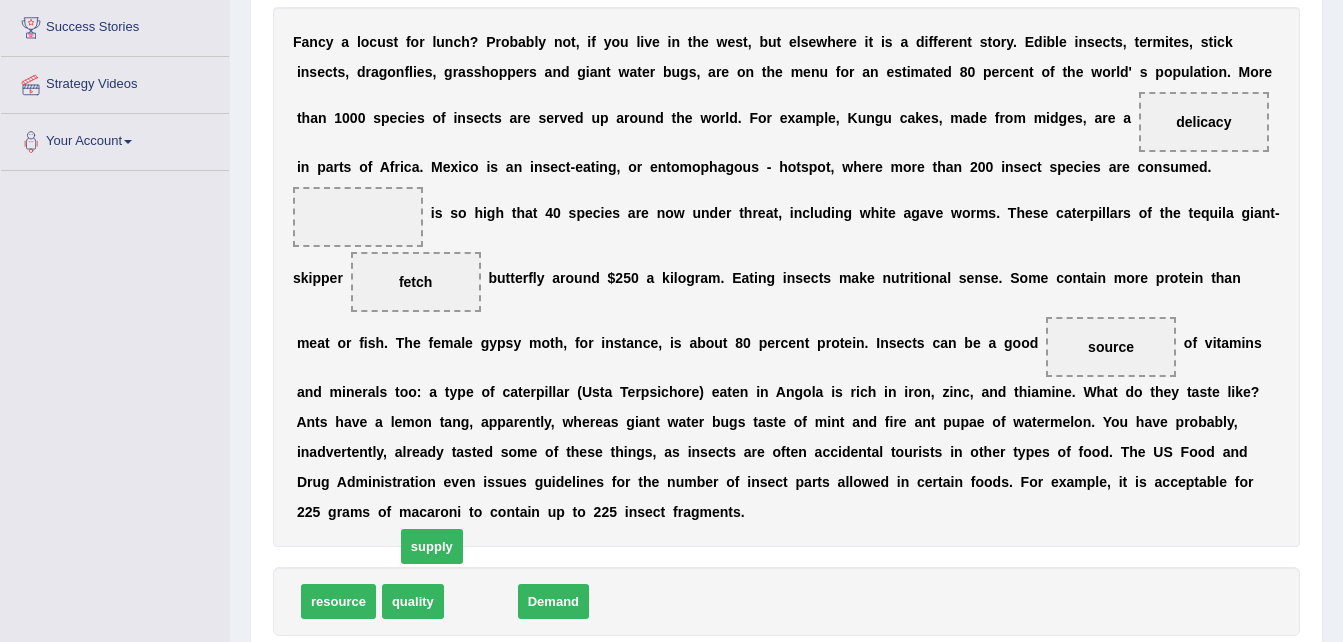 drag, startPoint x: 487, startPoint y: 573, endPoint x: 474, endPoint y: 531, distance: 43.965897 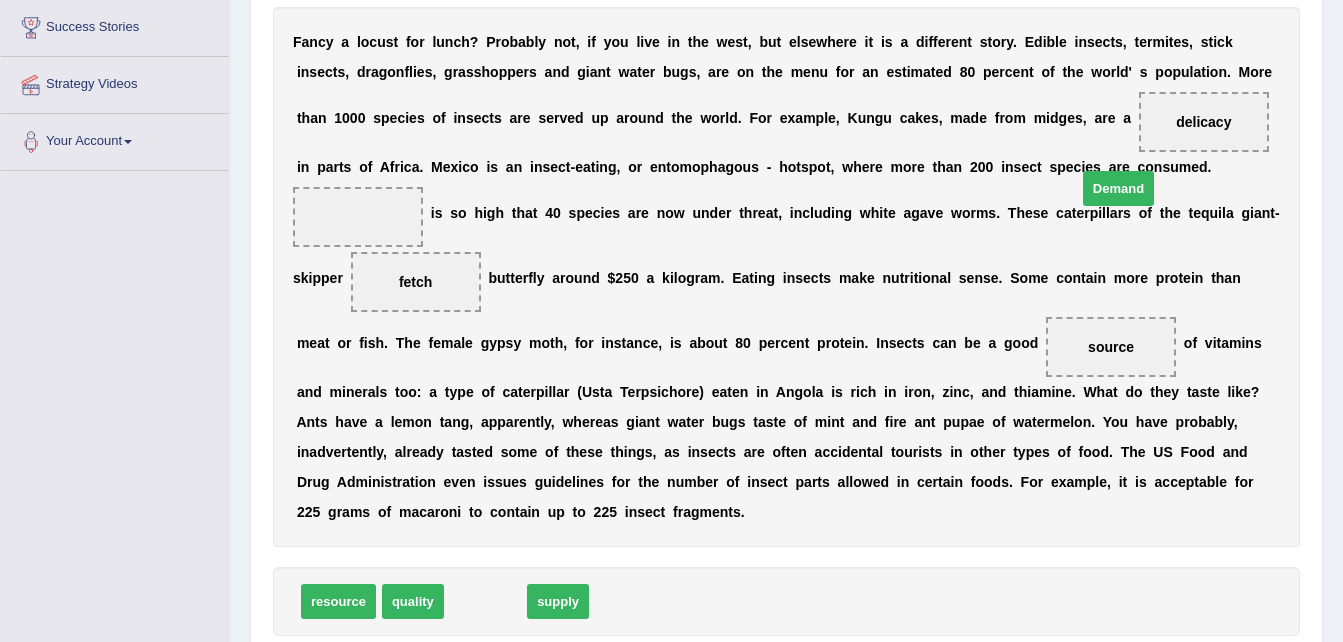 drag, startPoint x: 471, startPoint y: 579, endPoint x: 1096, endPoint y: 179, distance: 742.0411 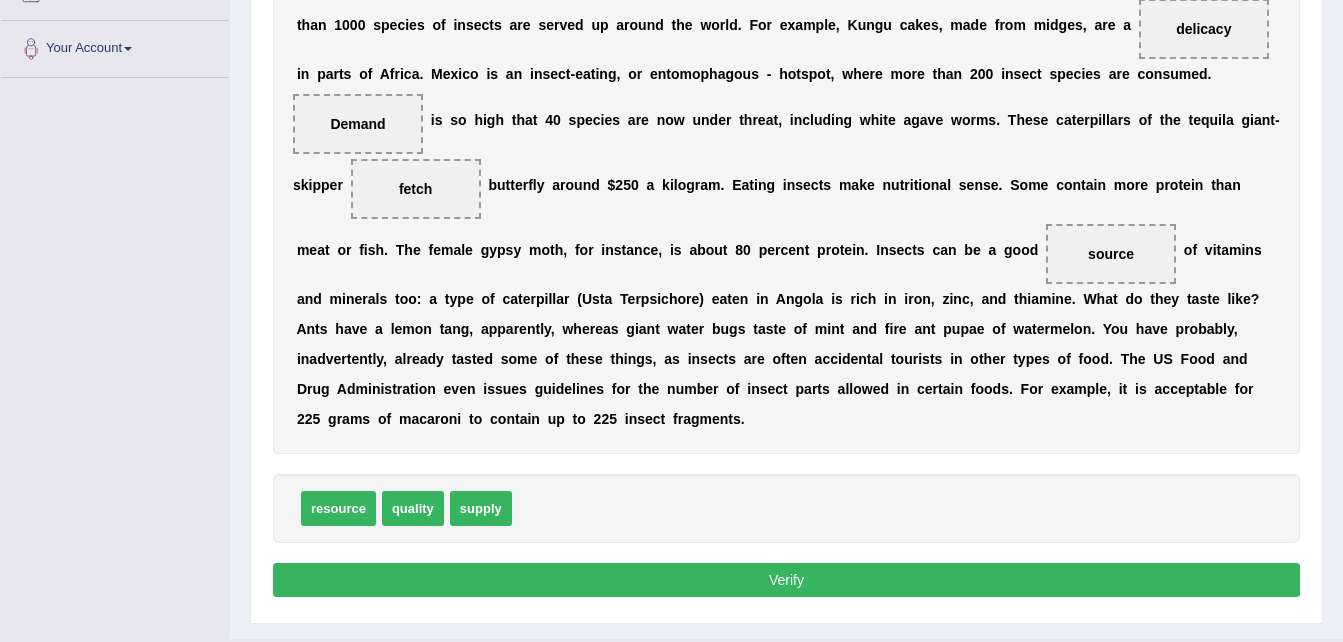 click on "Verify" at bounding box center [786, 580] 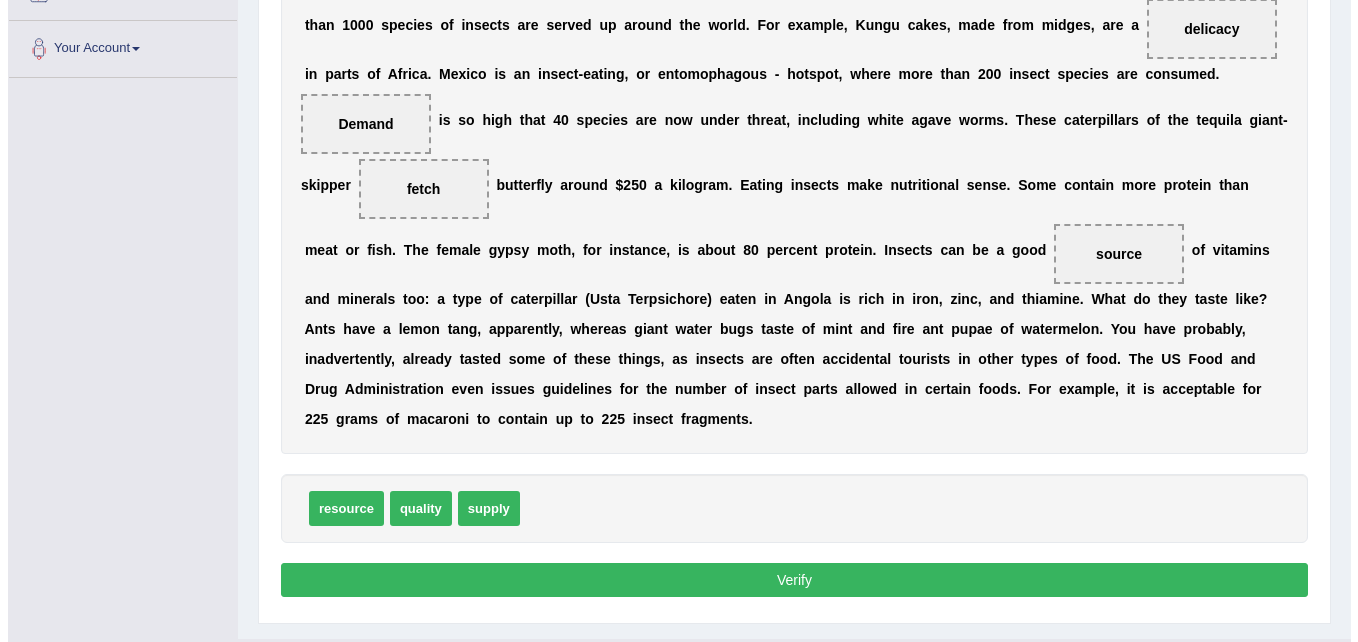 scroll, scrollTop: 431, scrollLeft: 0, axis: vertical 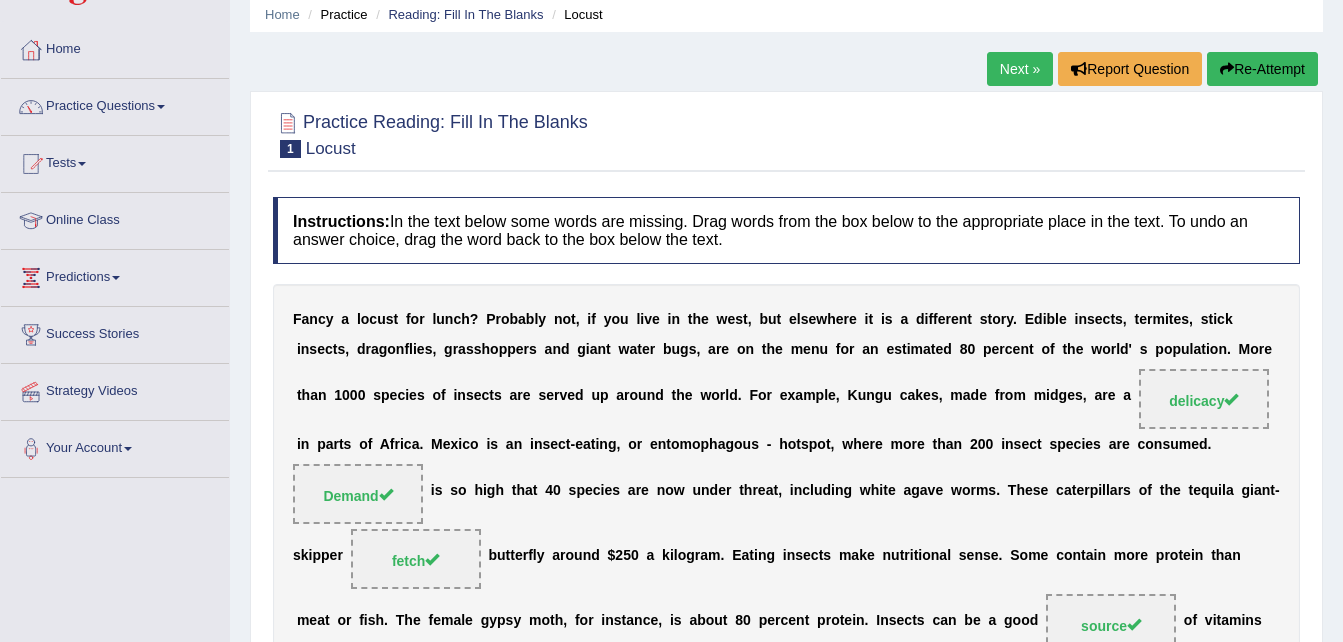 click on "Next »" at bounding box center (1020, 69) 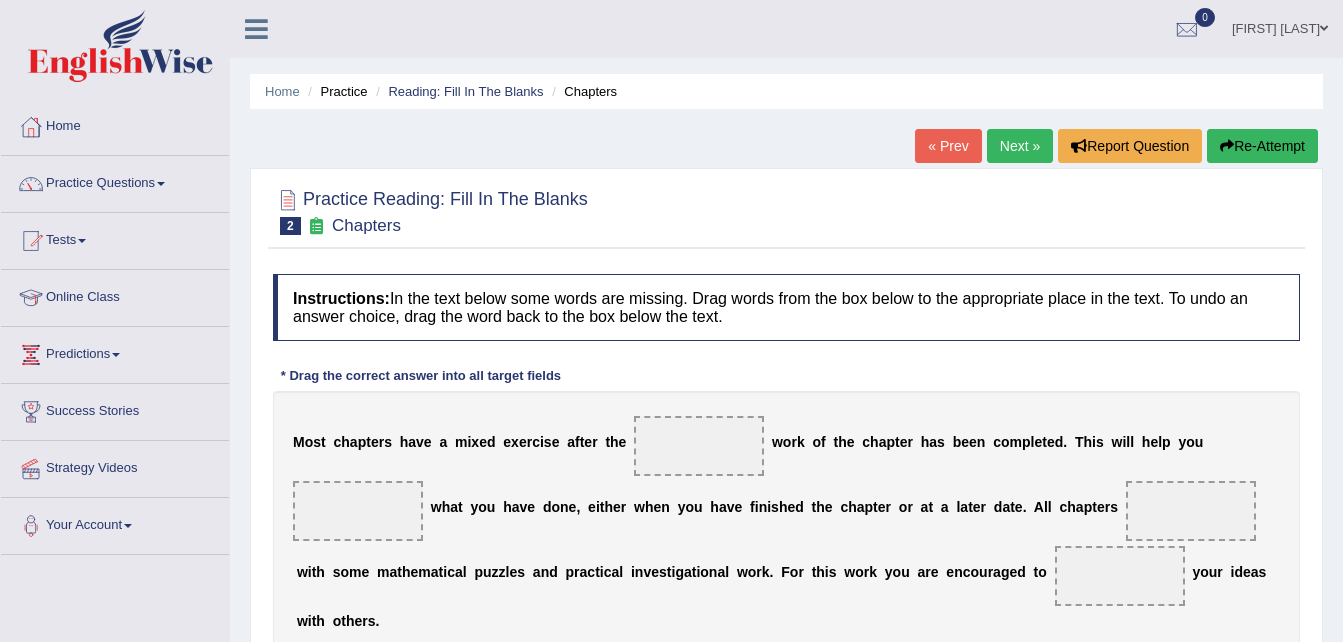 scroll, scrollTop: 0, scrollLeft: 0, axis: both 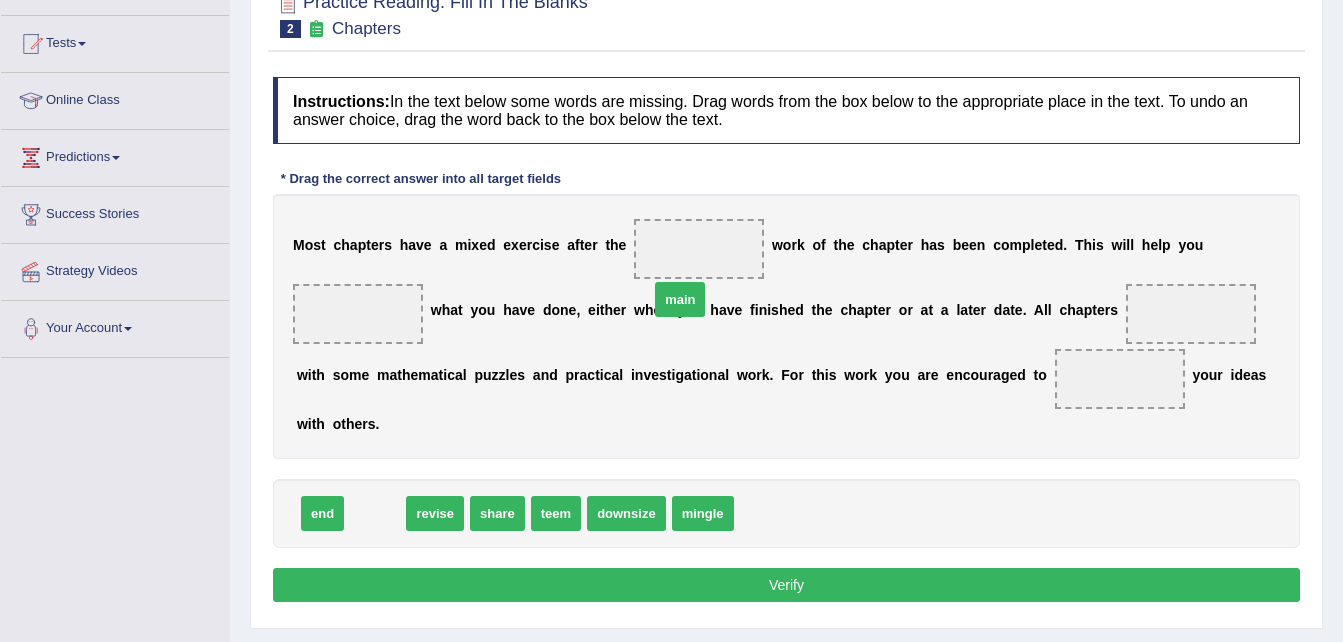 drag, startPoint x: 374, startPoint y: 475, endPoint x: 684, endPoint y: 259, distance: 377.83066 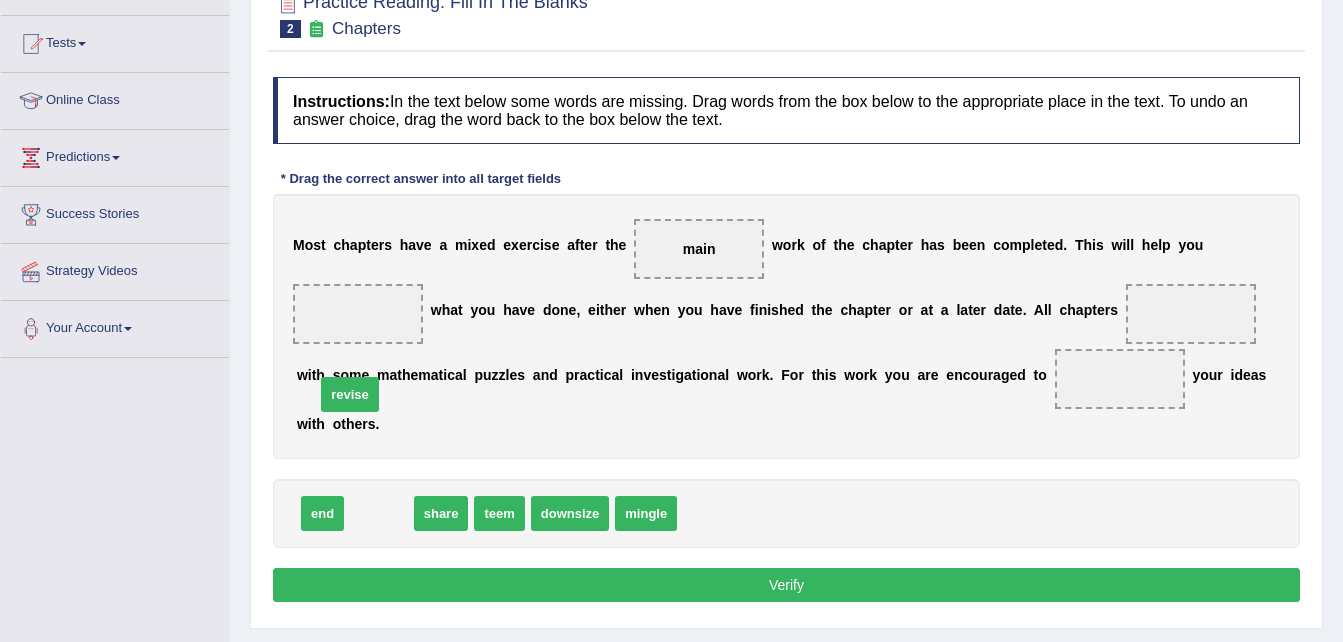drag, startPoint x: 379, startPoint y: 484, endPoint x: 339, endPoint y: 342, distance: 147.52628 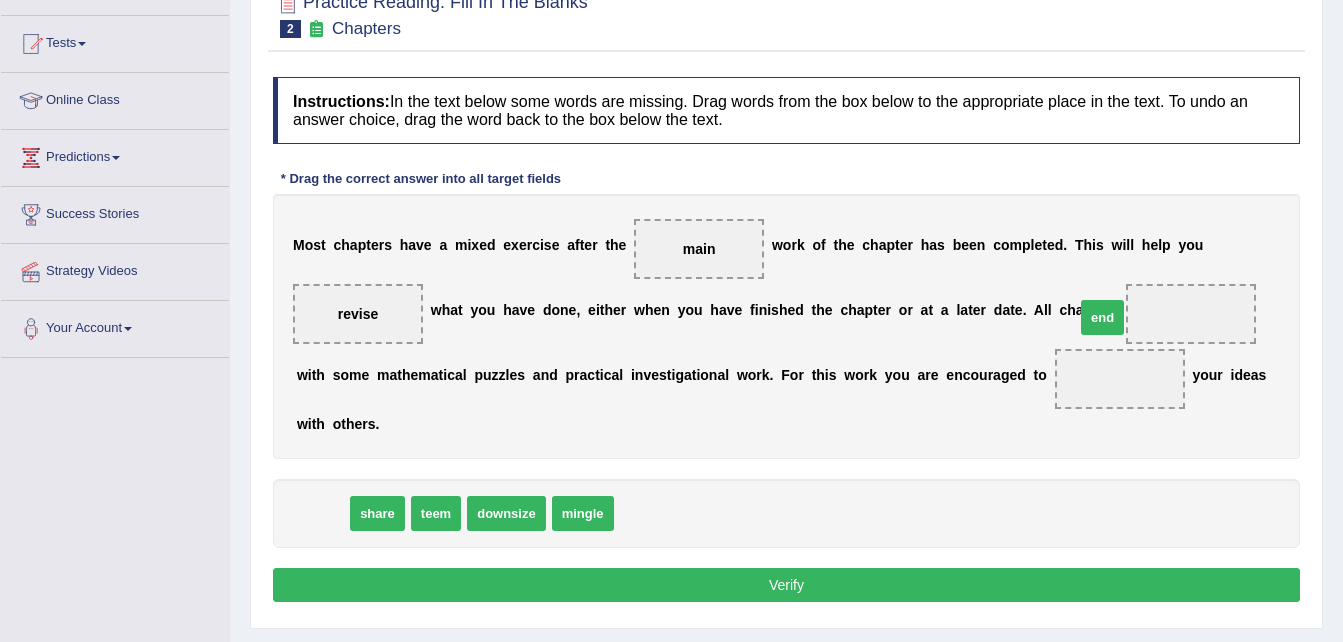 drag, startPoint x: 322, startPoint y: 487, endPoint x: 1144, endPoint y: 307, distance: 841.4773 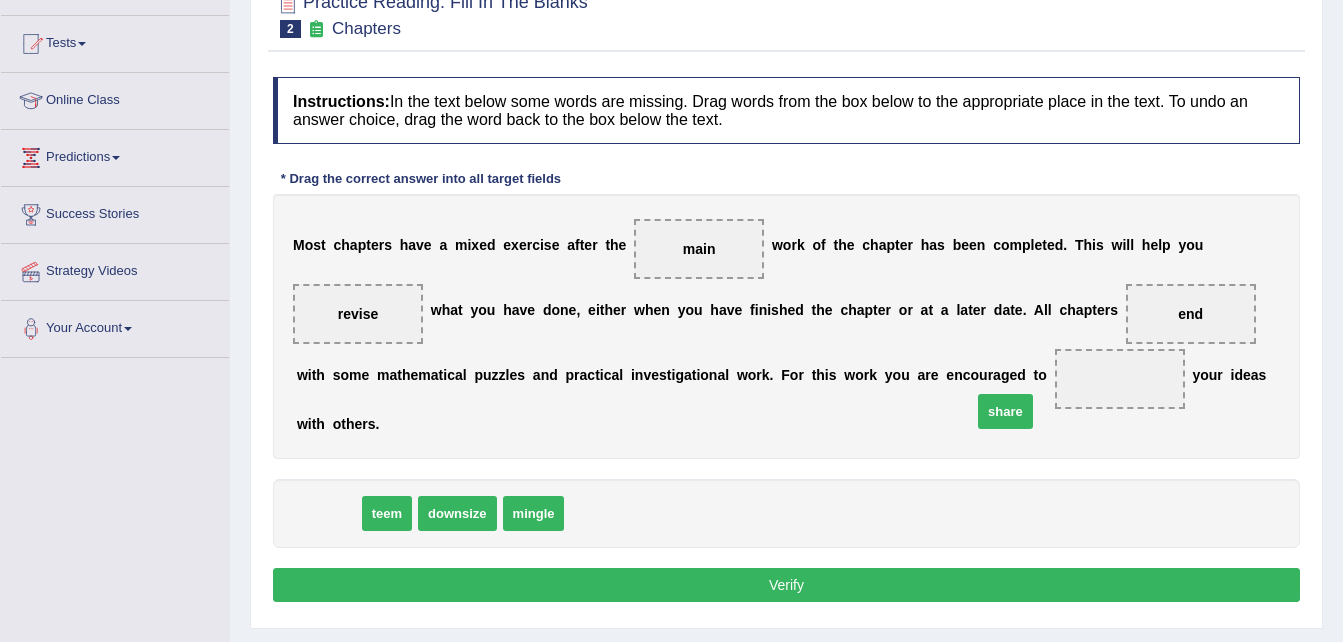 drag, startPoint x: 336, startPoint y: 485, endPoint x: 1028, endPoint y: 382, distance: 699.6235 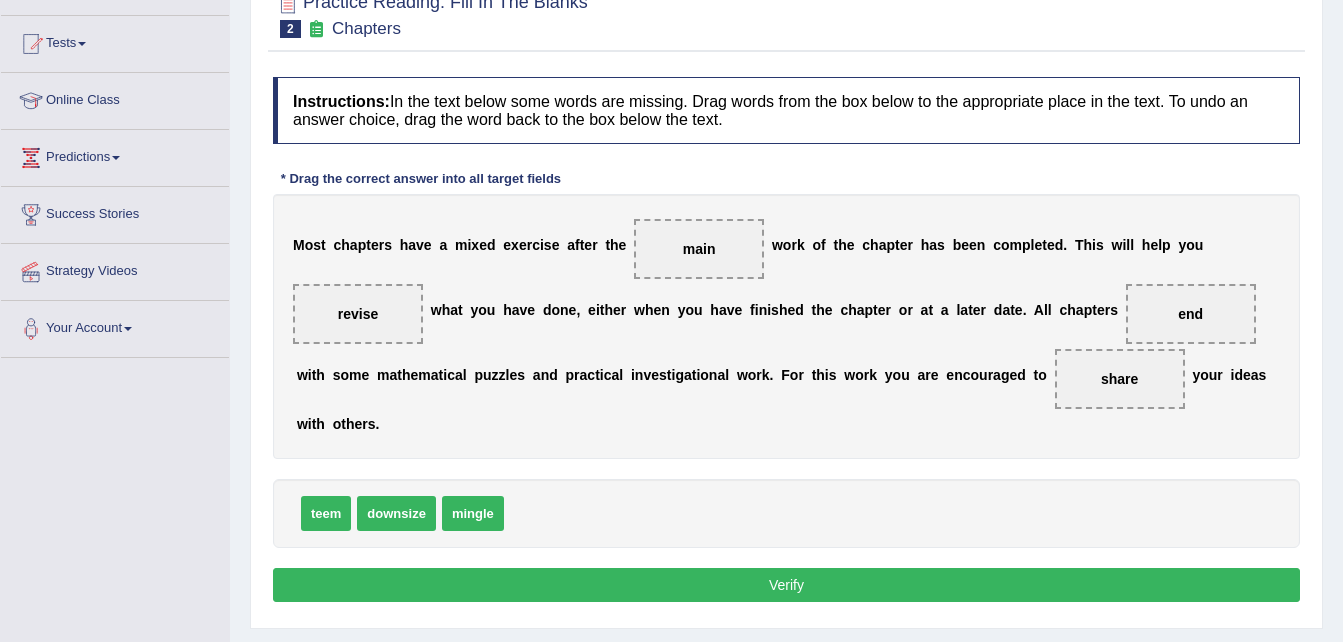 click on "Verify" at bounding box center (786, 585) 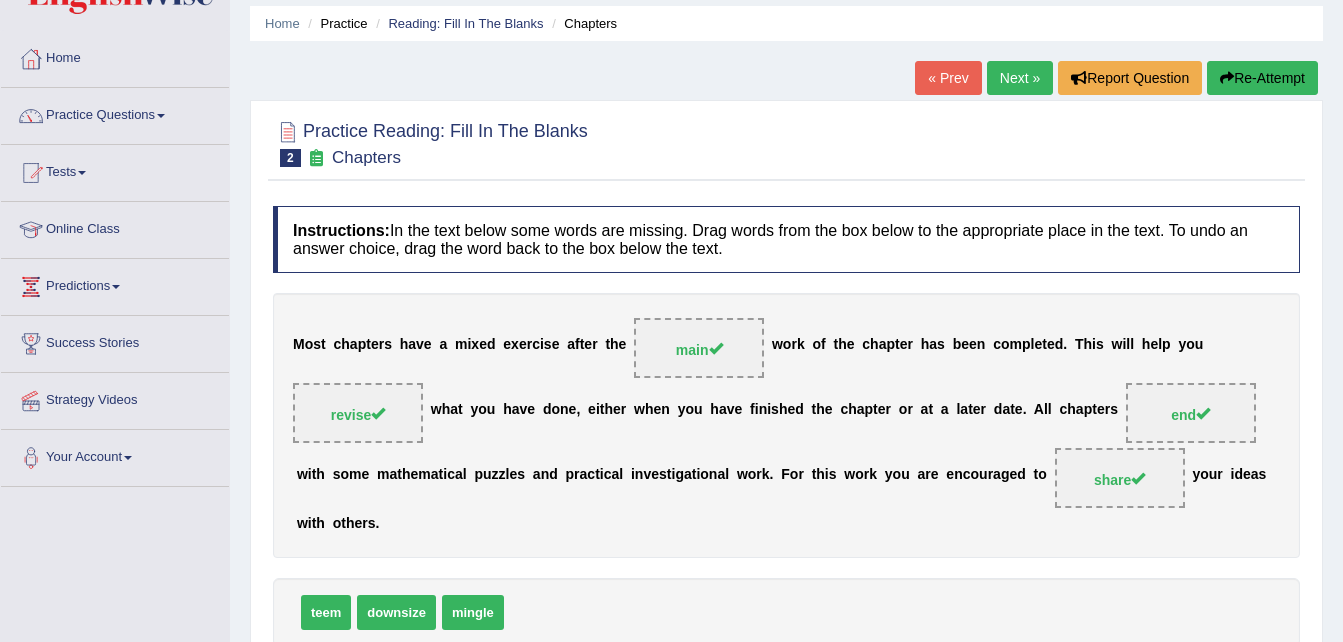 scroll, scrollTop: 67, scrollLeft: 0, axis: vertical 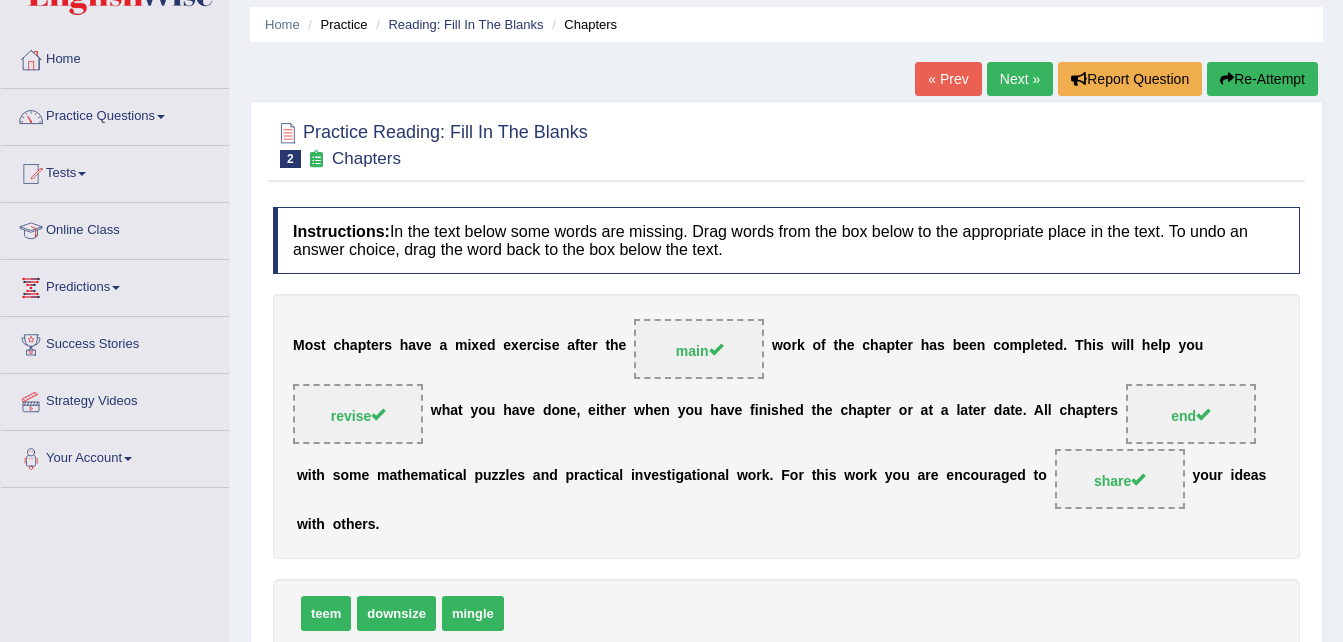 click on "Next »" at bounding box center [1020, 79] 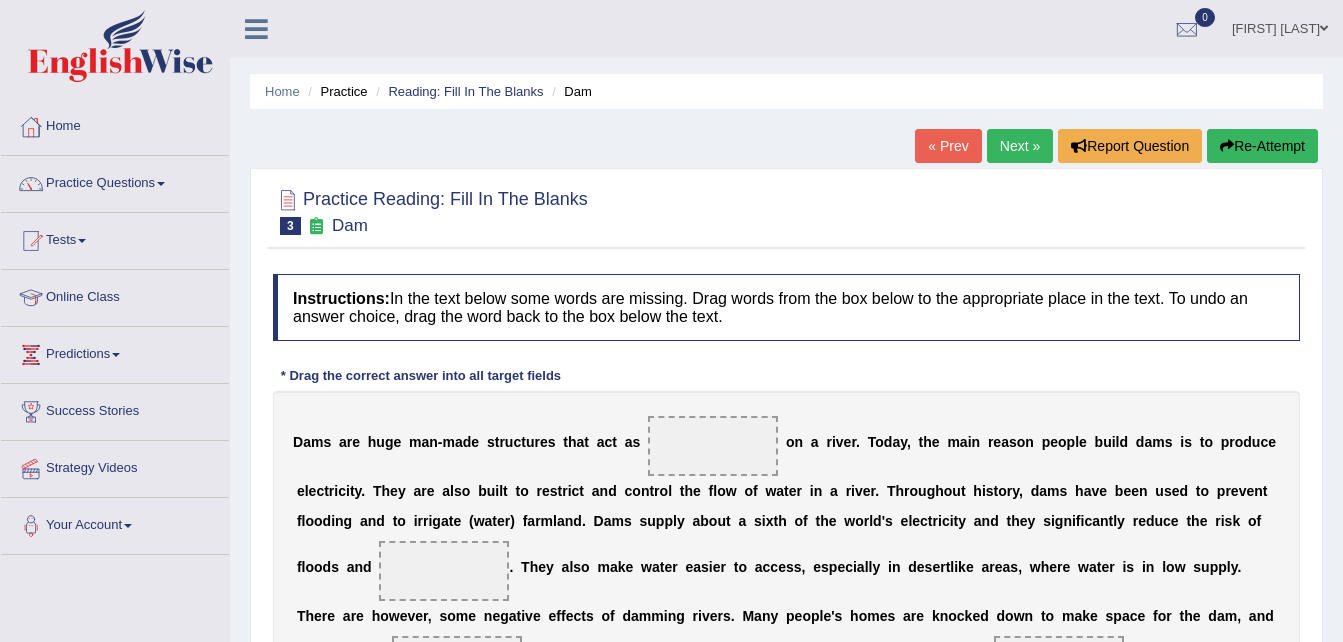 scroll, scrollTop: 0, scrollLeft: 0, axis: both 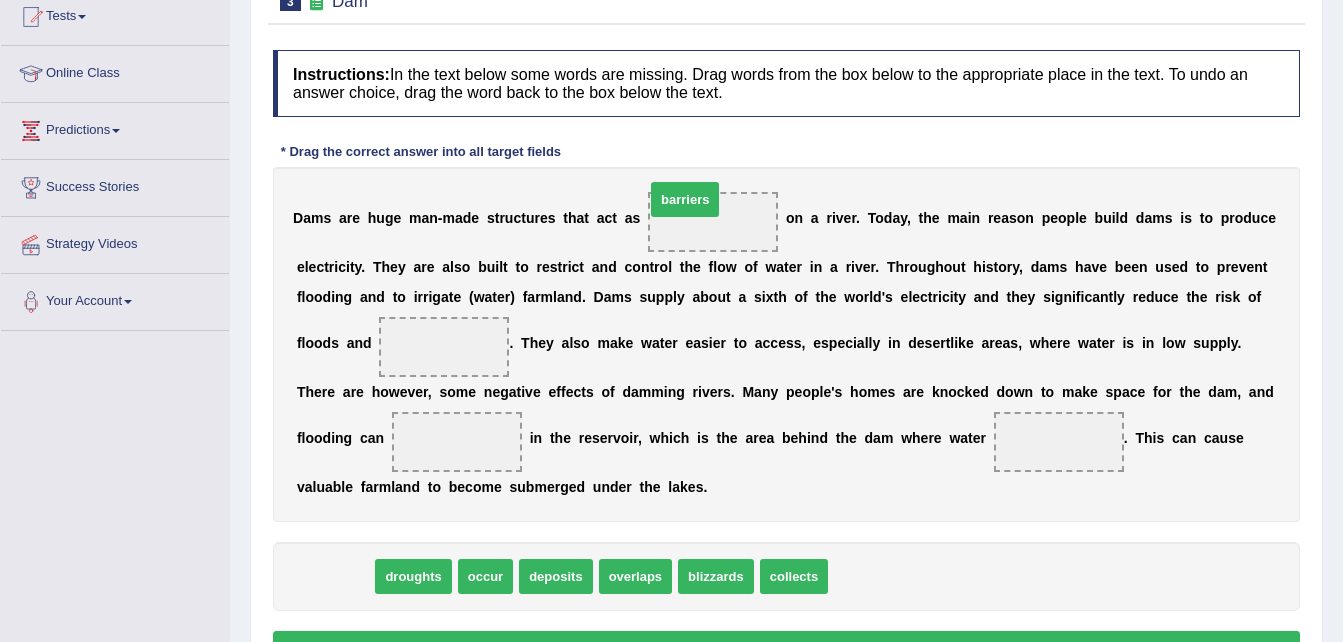 drag, startPoint x: 331, startPoint y: 580, endPoint x: 681, endPoint y: 198, distance: 518.0965 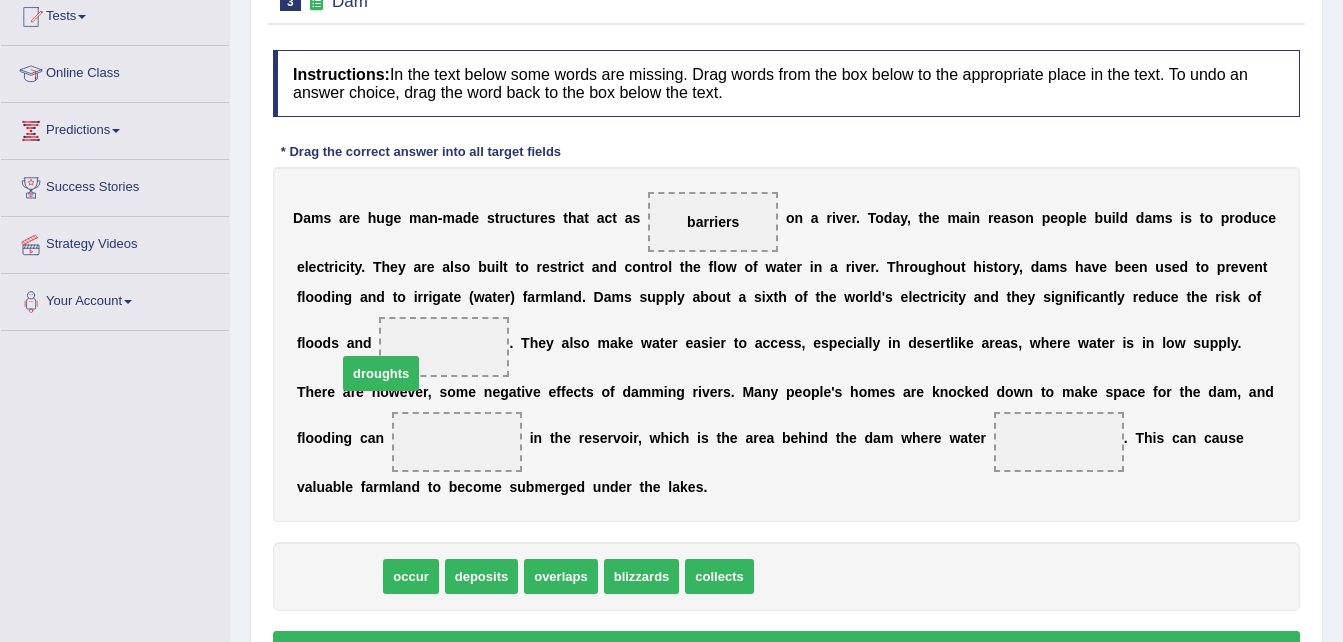 drag, startPoint x: 333, startPoint y: 570, endPoint x: 372, endPoint y: 354, distance: 219.4926 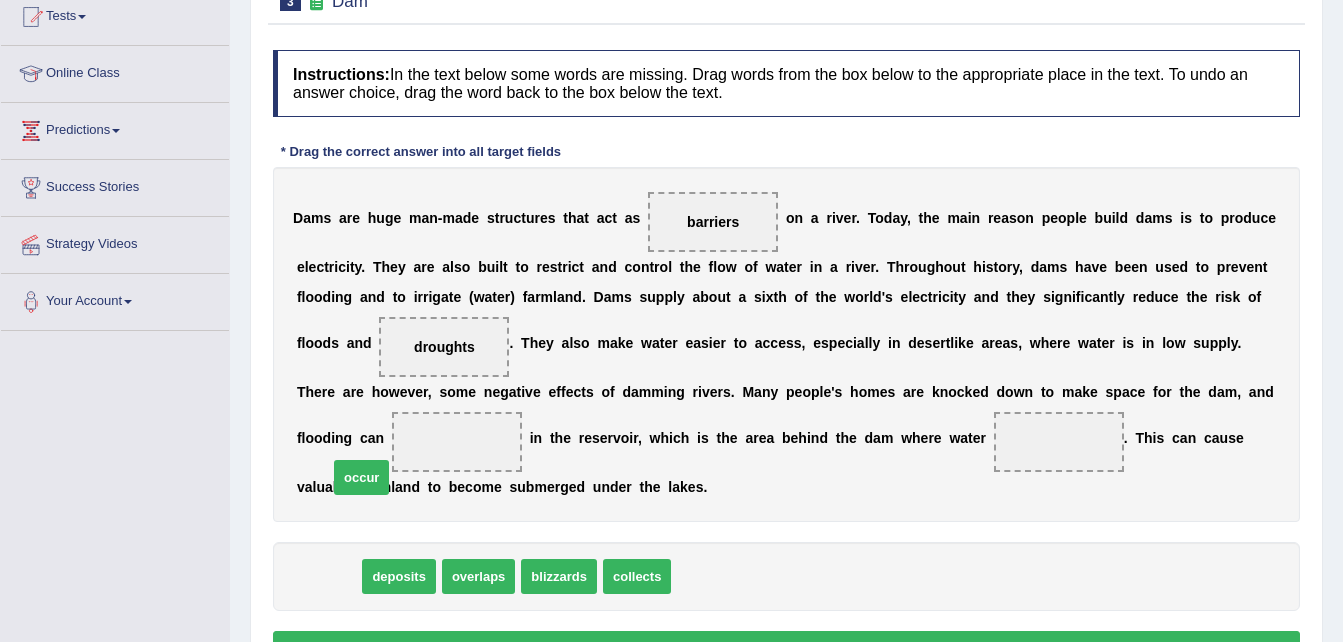 drag, startPoint x: 310, startPoint y: 565, endPoint x: 346, endPoint y: 462, distance: 109.11004 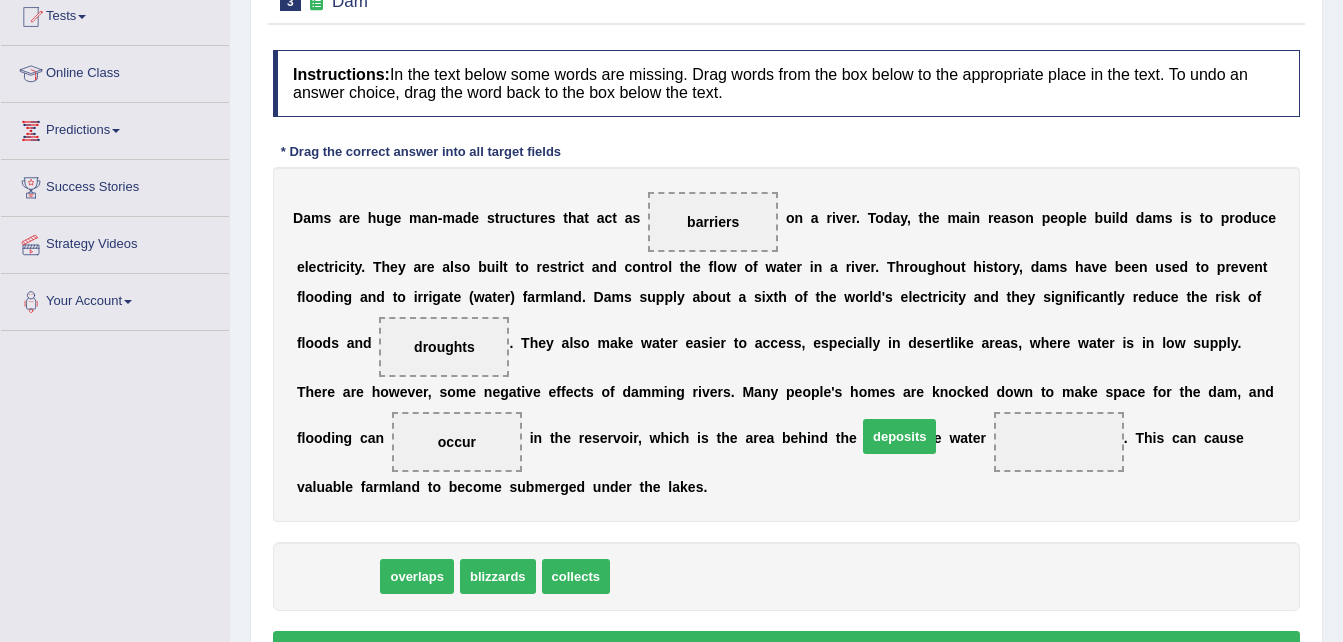 drag, startPoint x: 314, startPoint y: 575, endPoint x: 876, endPoint y: 435, distance: 579.1753 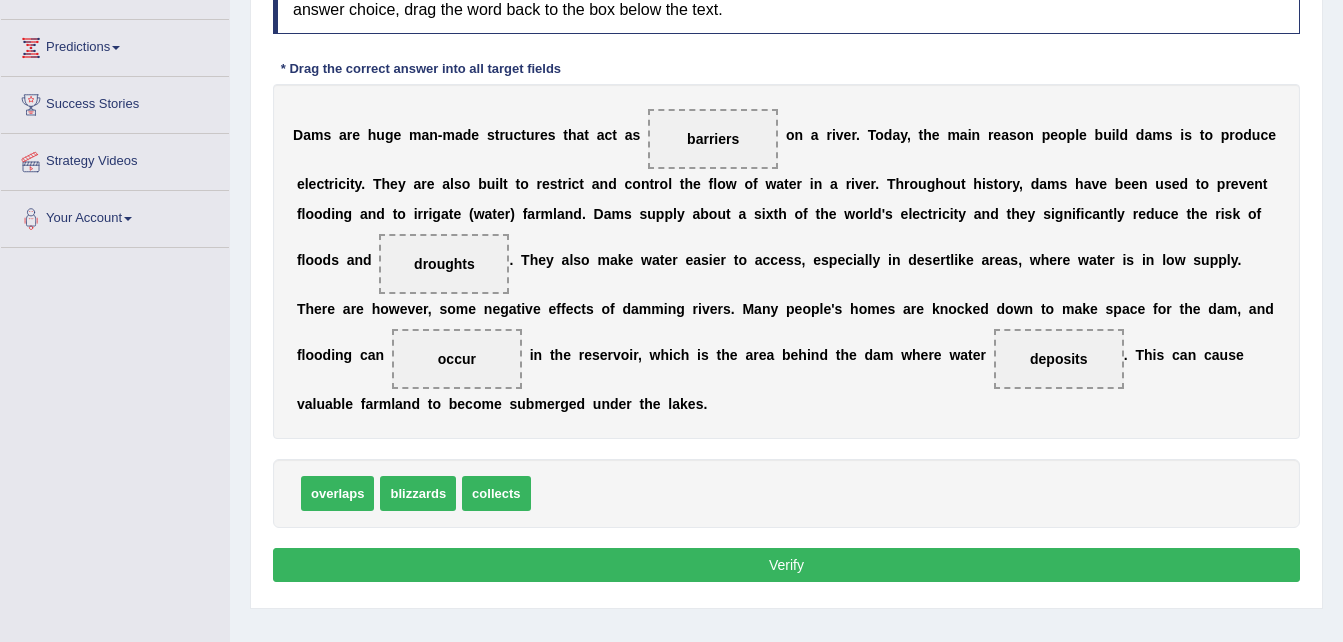 scroll, scrollTop: 308, scrollLeft: 0, axis: vertical 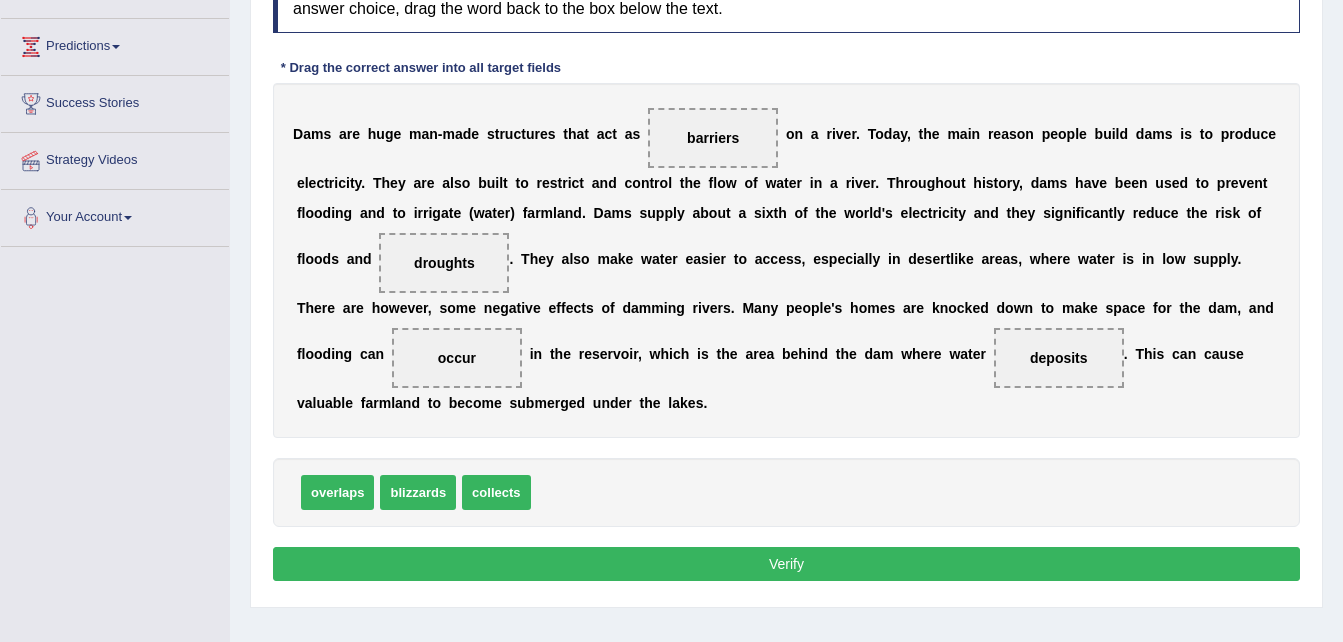 click on "Verify" at bounding box center (786, 564) 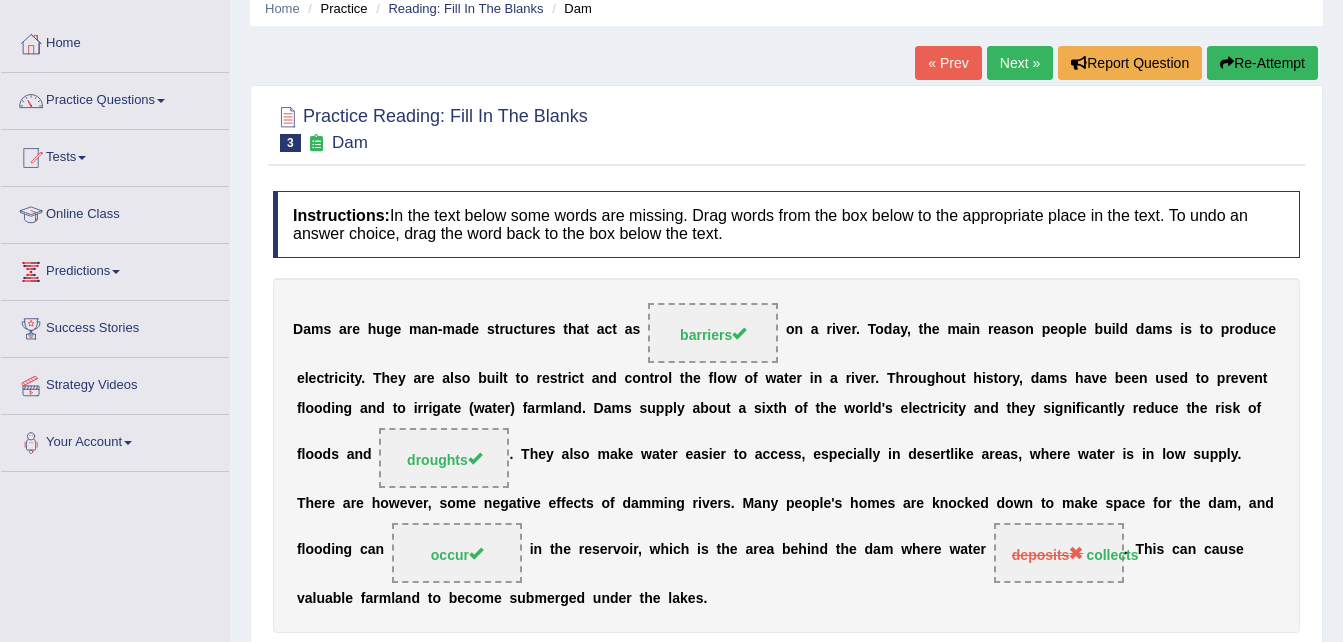 scroll, scrollTop: 0, scrollLeft: 0, axis: both 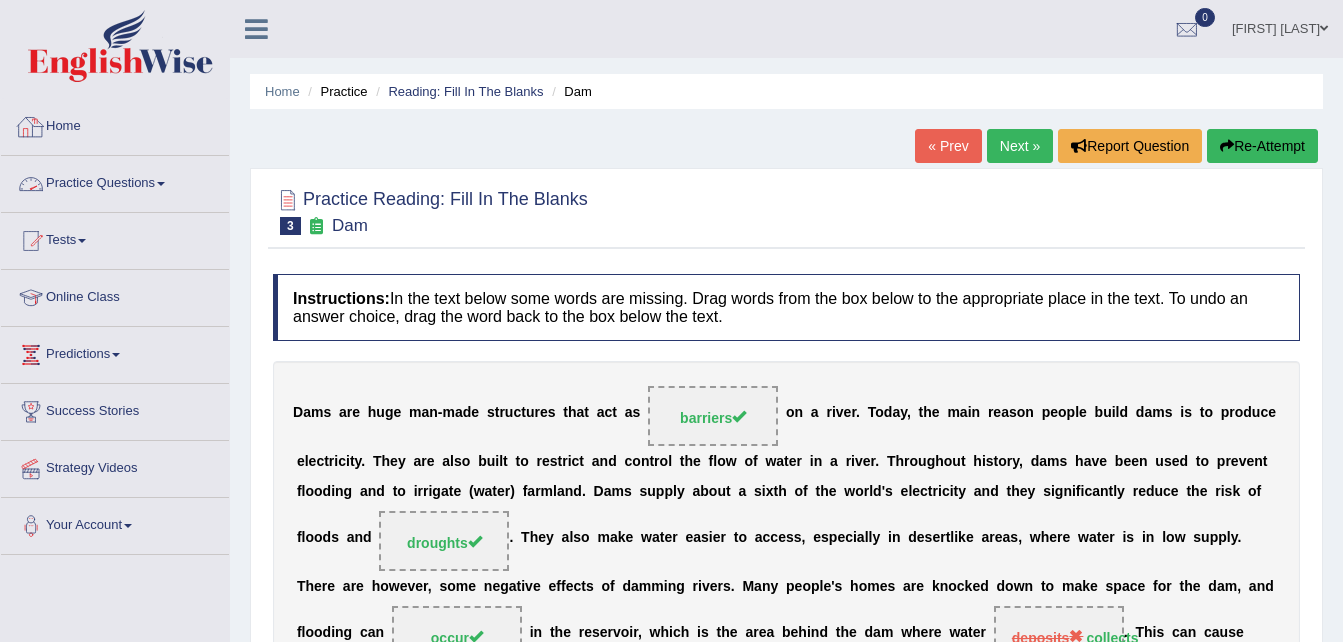 click on "Practice Questions" at bounding box center (115, 181) 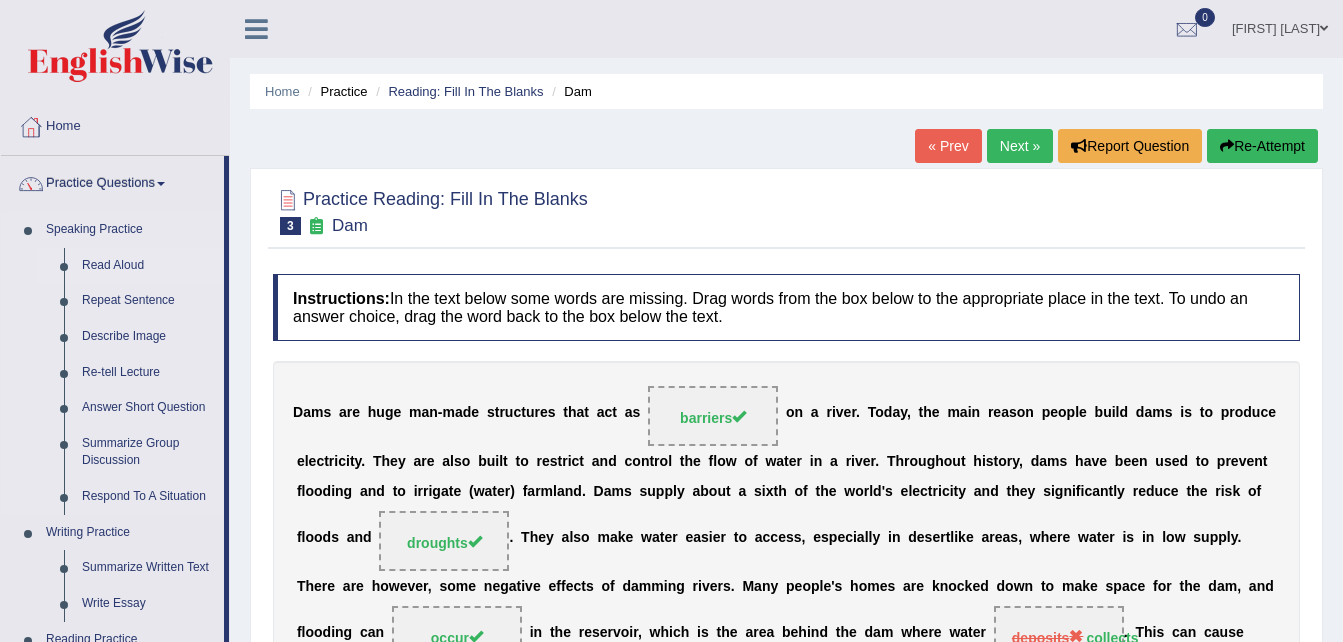 click on "Read Aloud" at bounding box center (148, 266) 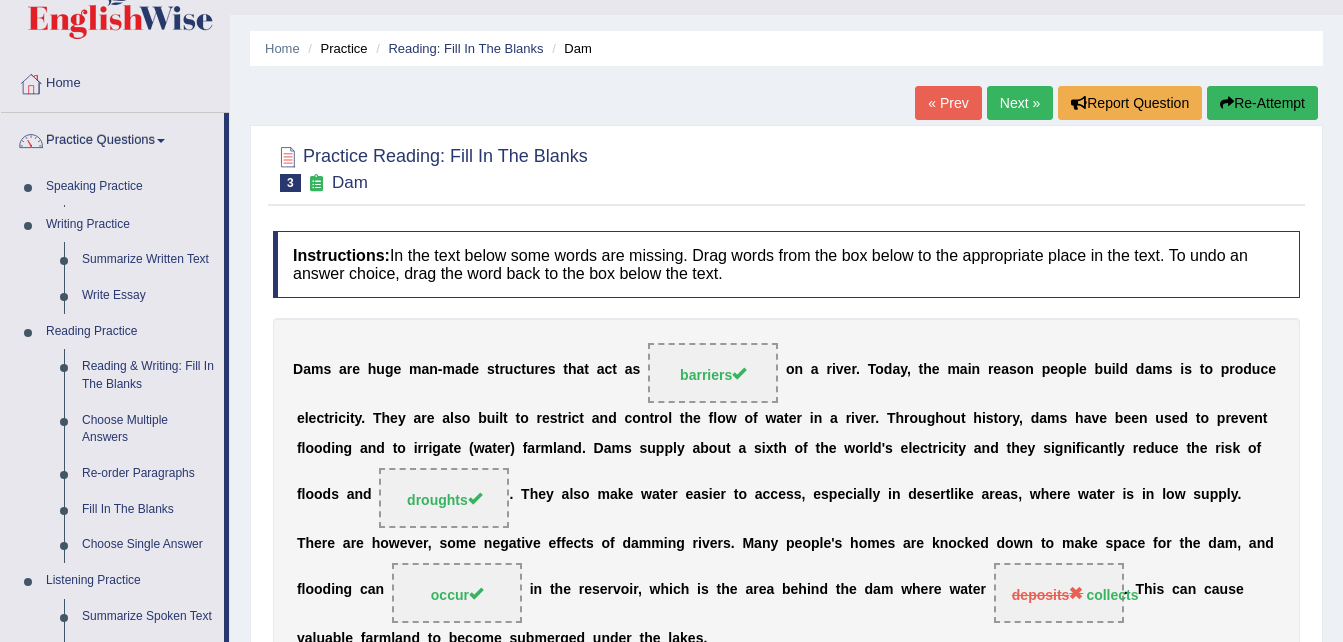 scroll, scrollTop: 44, scrollLeft: 0, axis: vertical 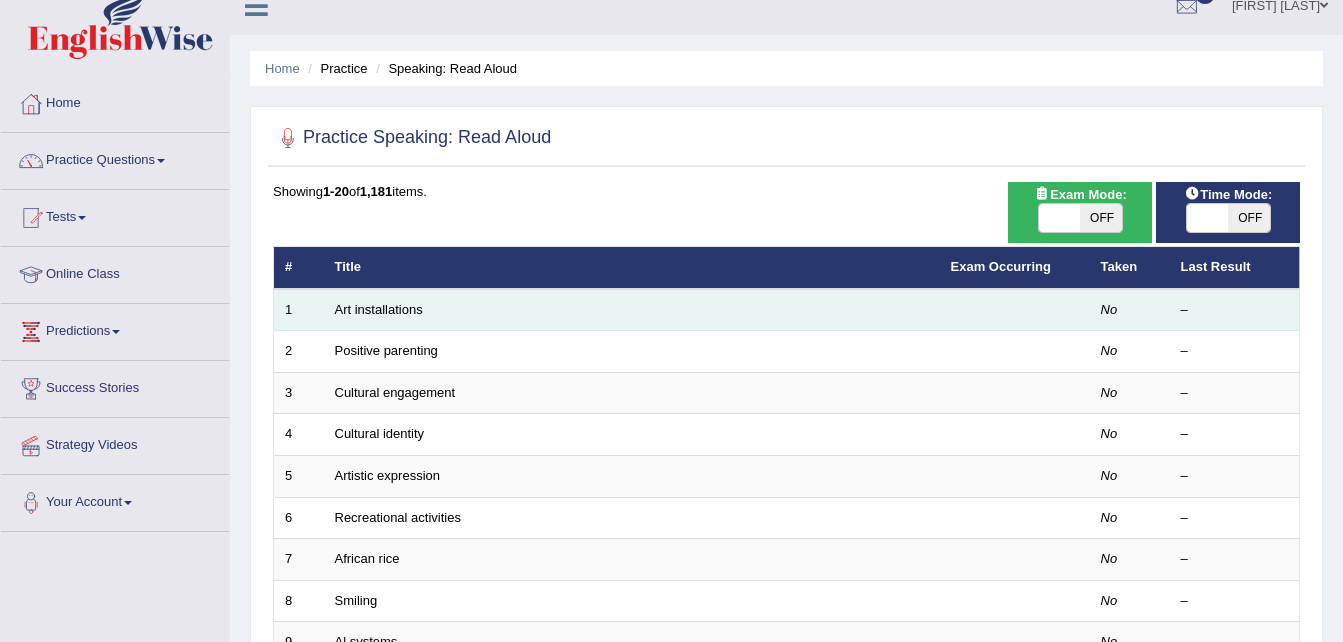 click on "Art installations" at bounding box center (632, 310) 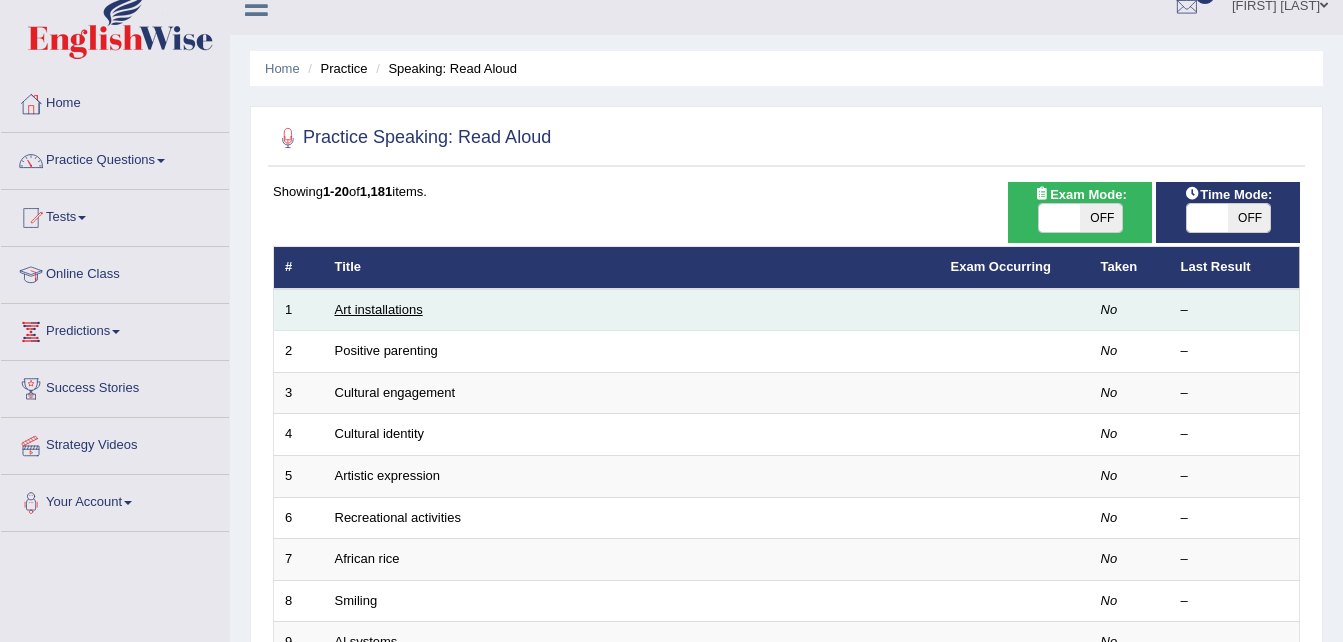 click on "Art installations" at bounding box center (379, 309) 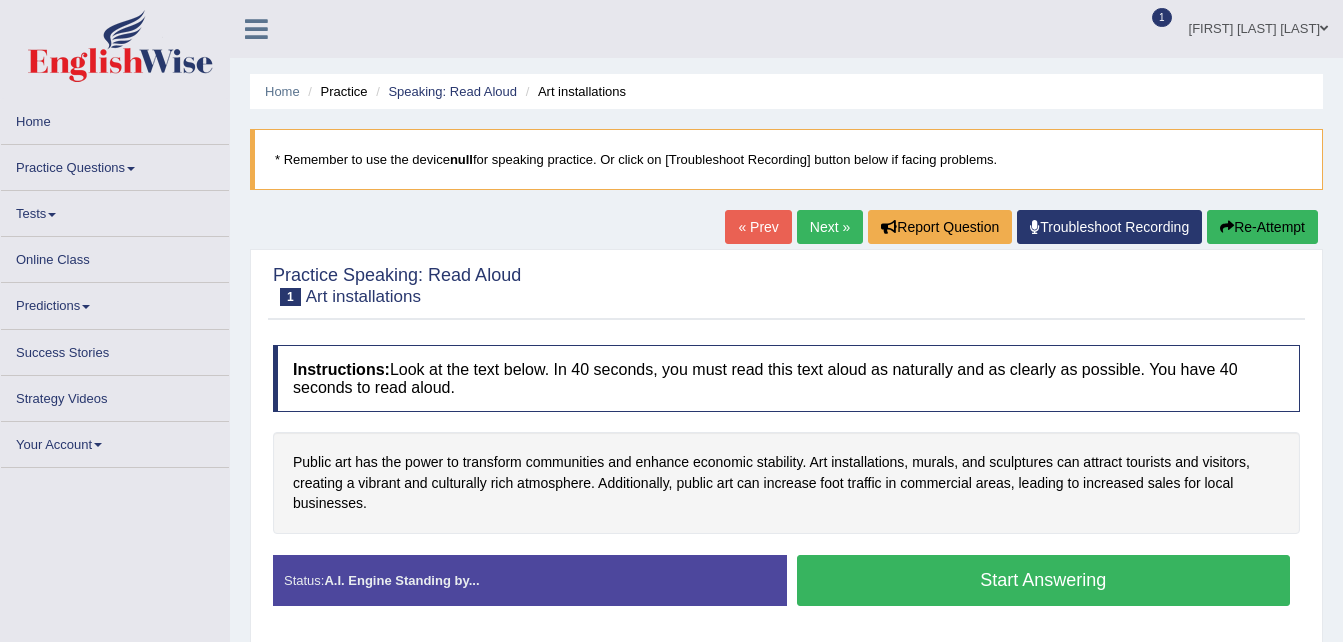 scroll, scrollTop: 50, scrollLeft: 0, axis: vertical 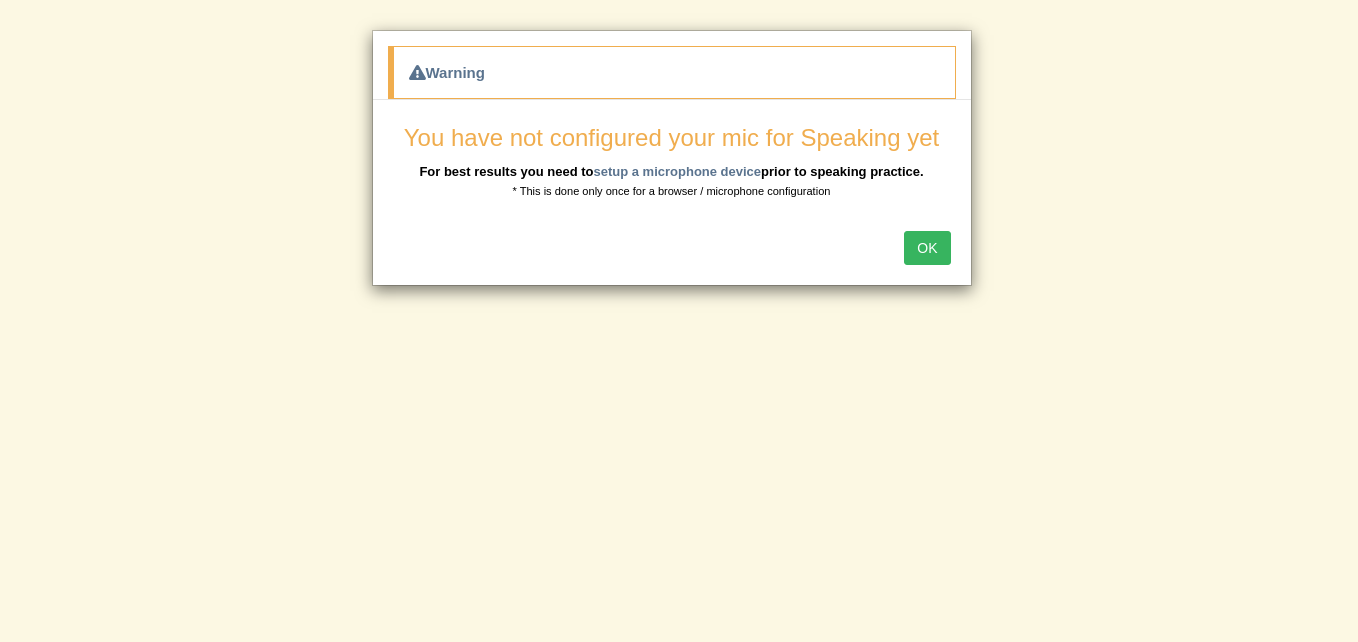 click on "OK" at bounding box center (927, 248) 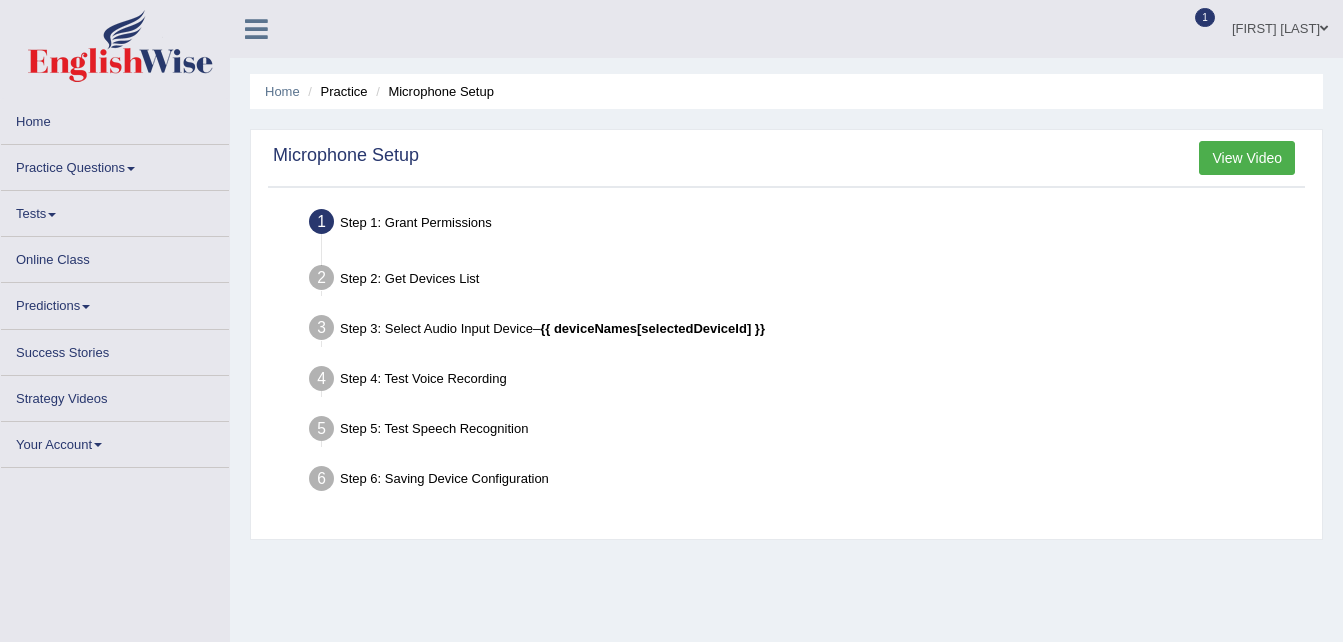 scroll, scrollTop: 0, scrollLeft: 0, axis: both 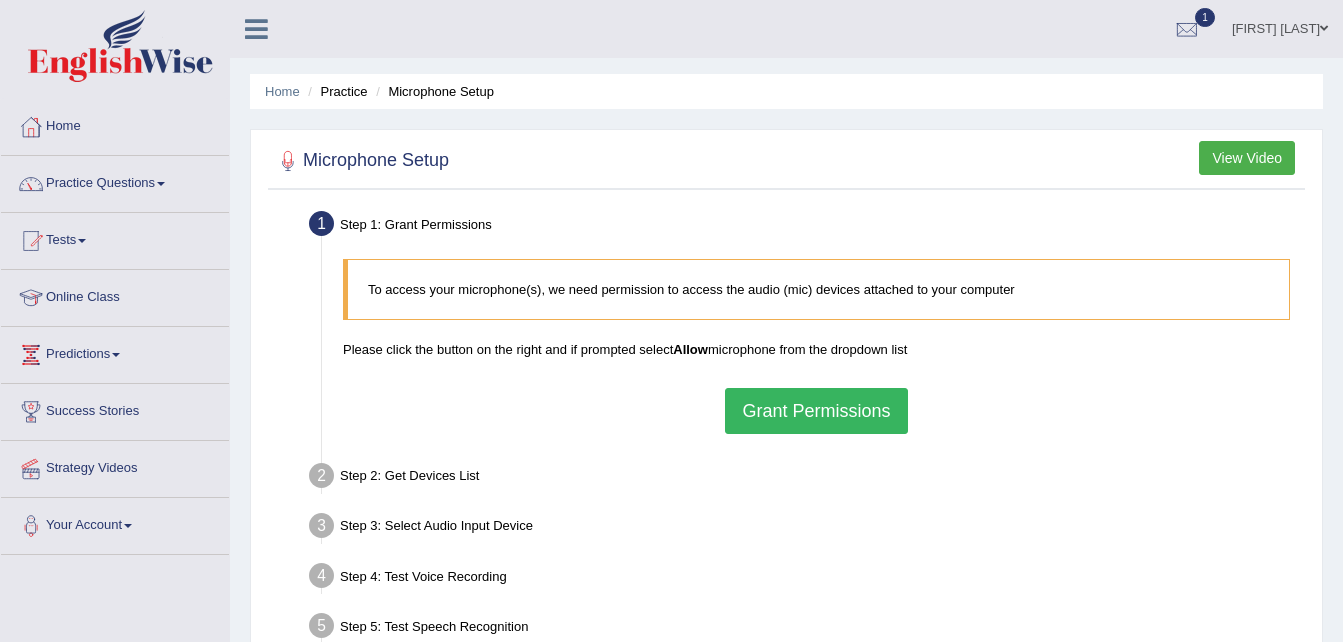 click on "To access your microphone(s), we need permission to access the audio (mic) devices attached to your computer   Please click the button on the right and if prompted select  Allow  microphone from the dropdown list     Grant Permissions" at bounding box center [816, 346] 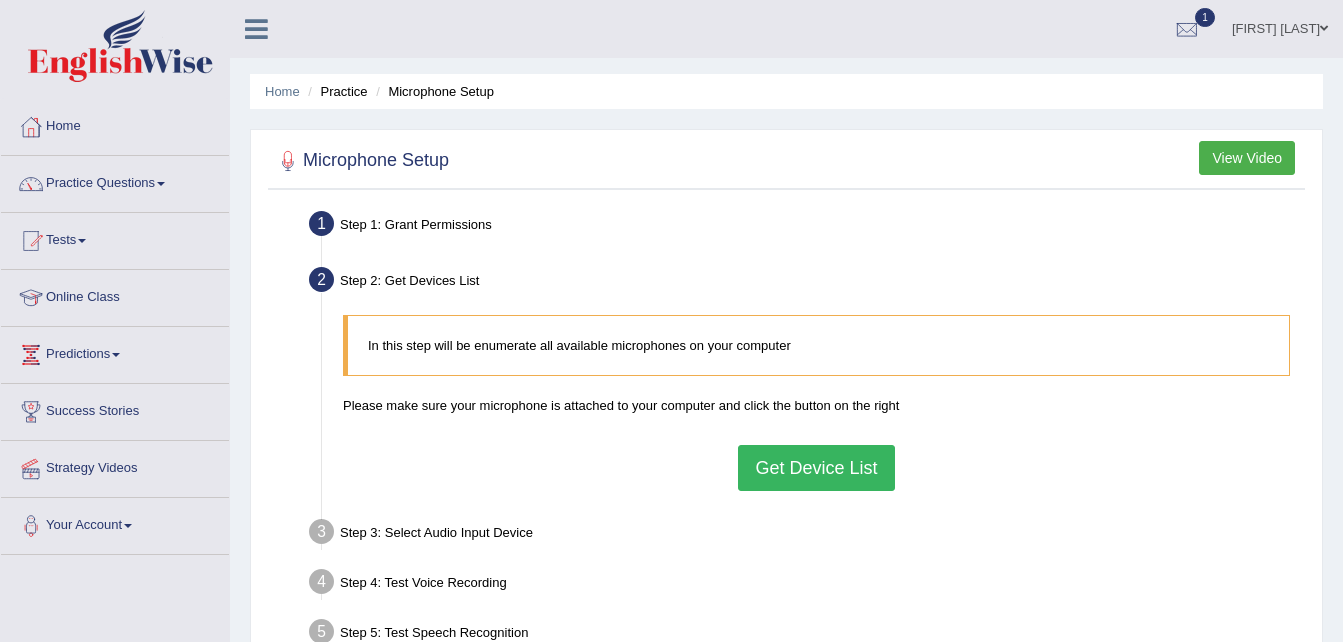 click on "Get Device List" at bounding box center (816, 468) 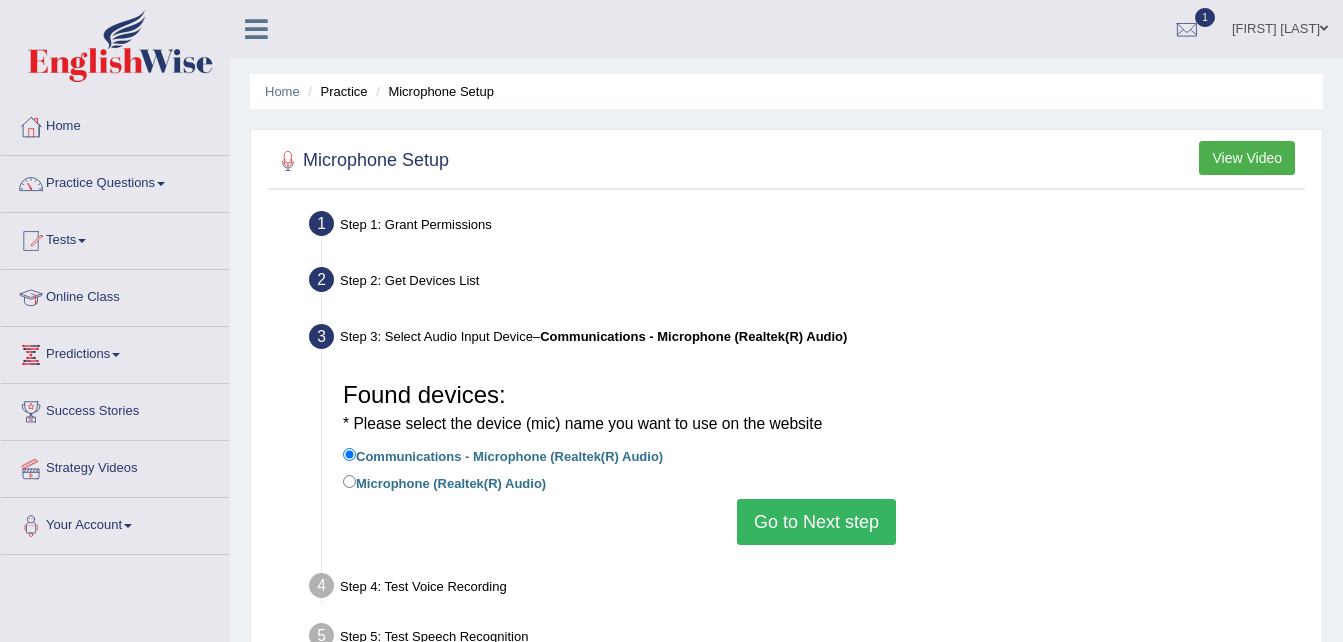 click on "Microphone (Realtek(R) Audio)" at bounding box center [444, 482] 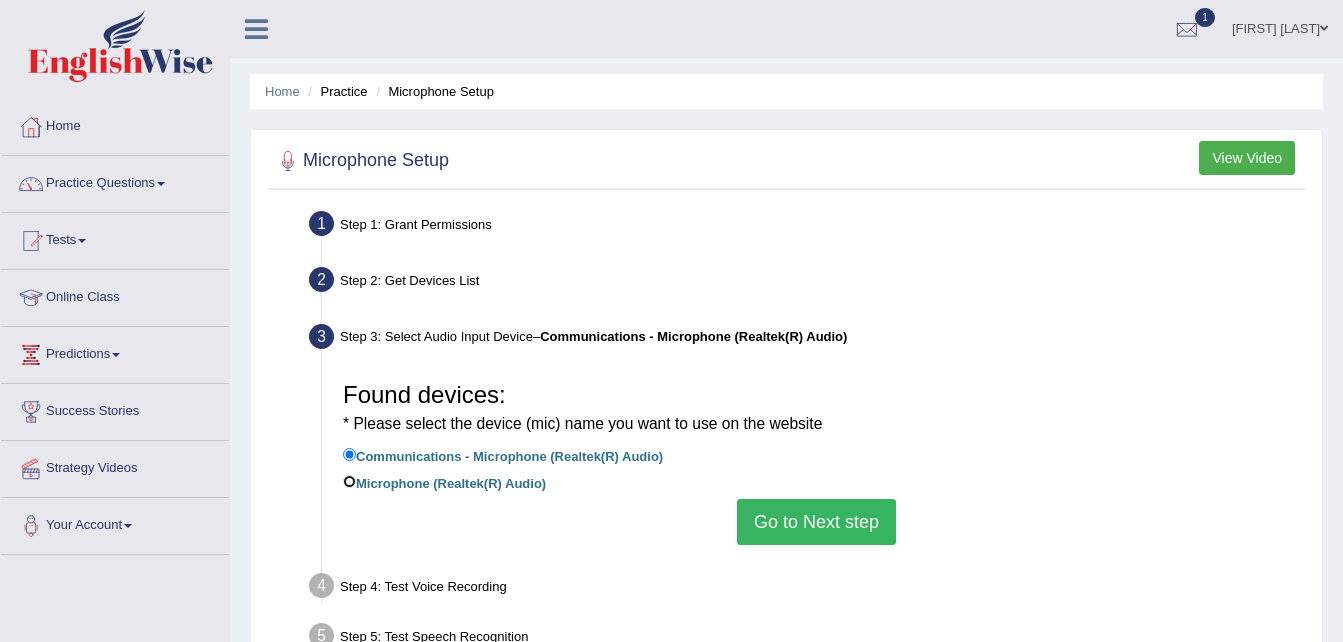 click on "Microphone (Realtek(R) Audio)" at bounding box center [349, 481] 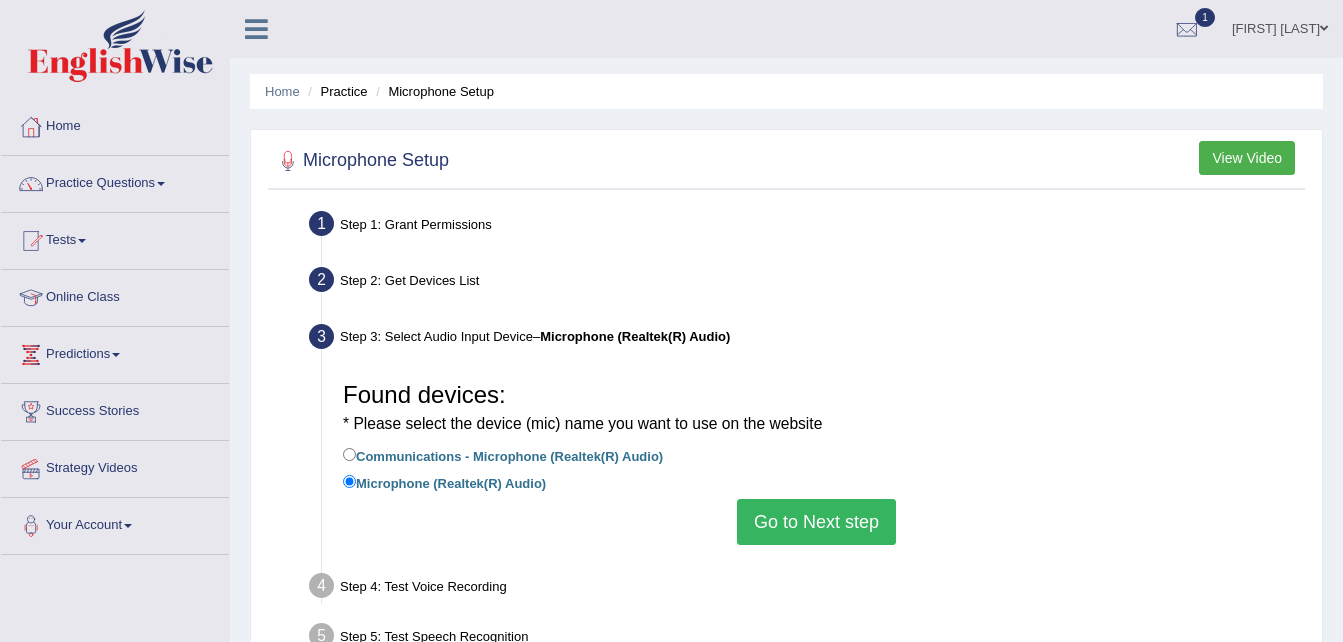 click on "Go to Next step" at bounding box center (816, 522) 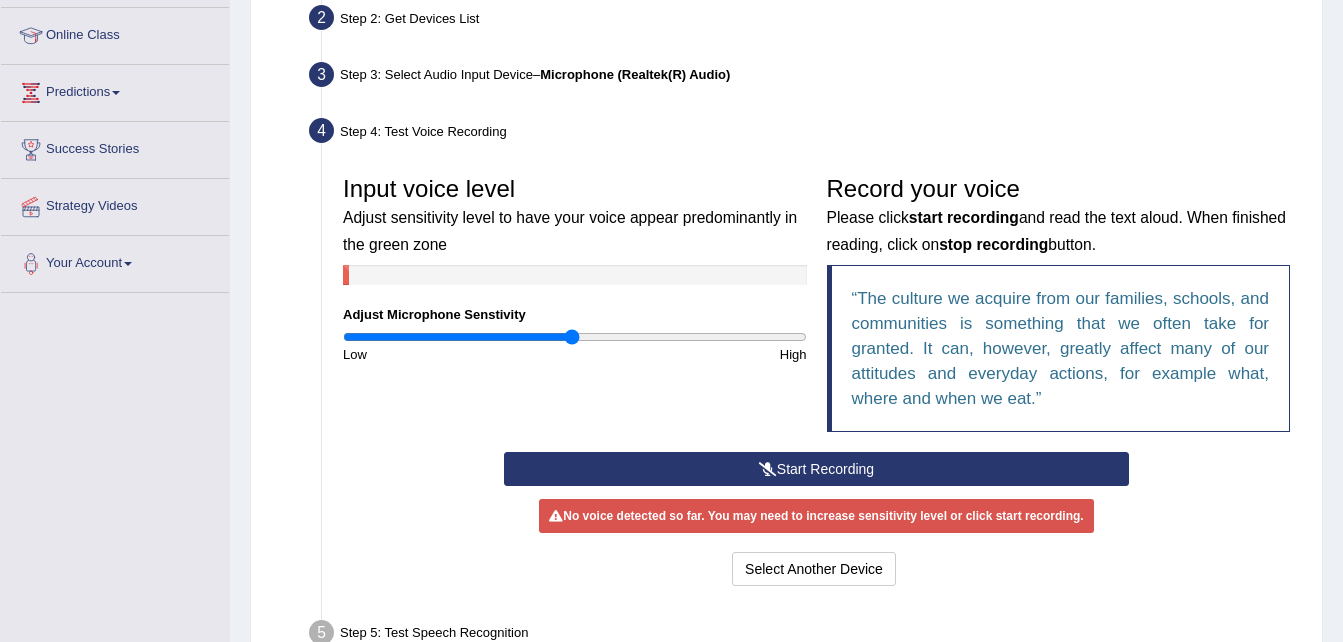 scroll, scrollTop: 274, scrollLeft: 0, axis: vertical 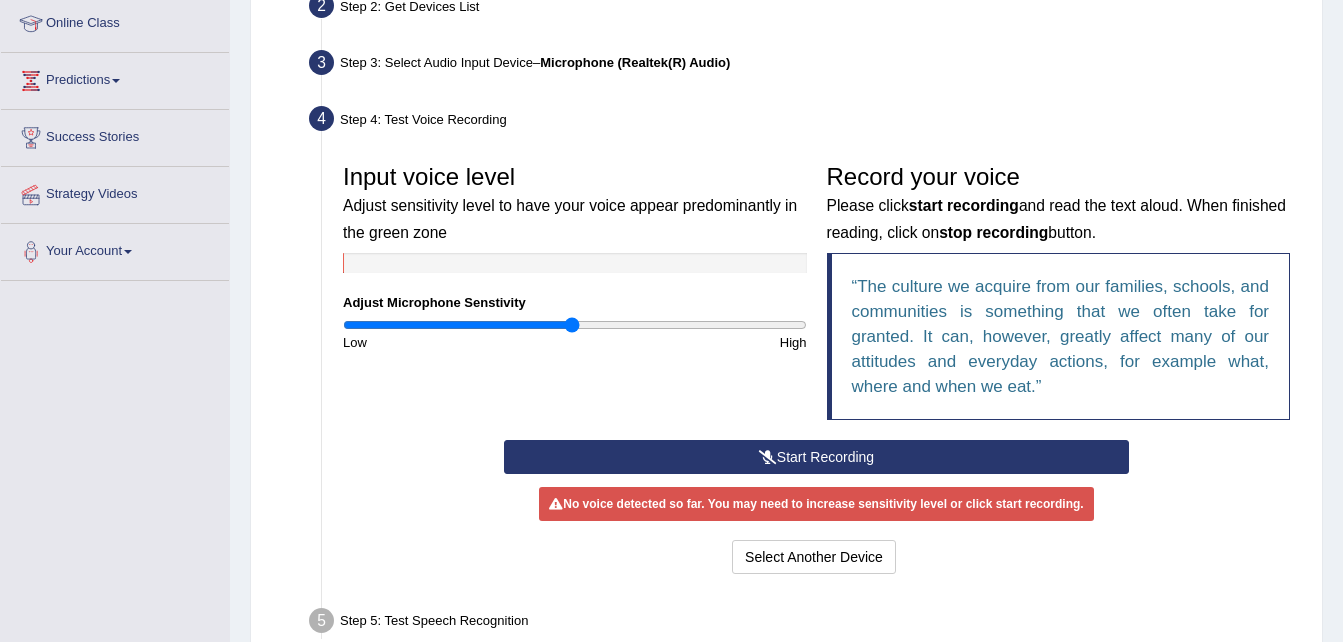click on "Start Recording" at bounding box center [816, 457] 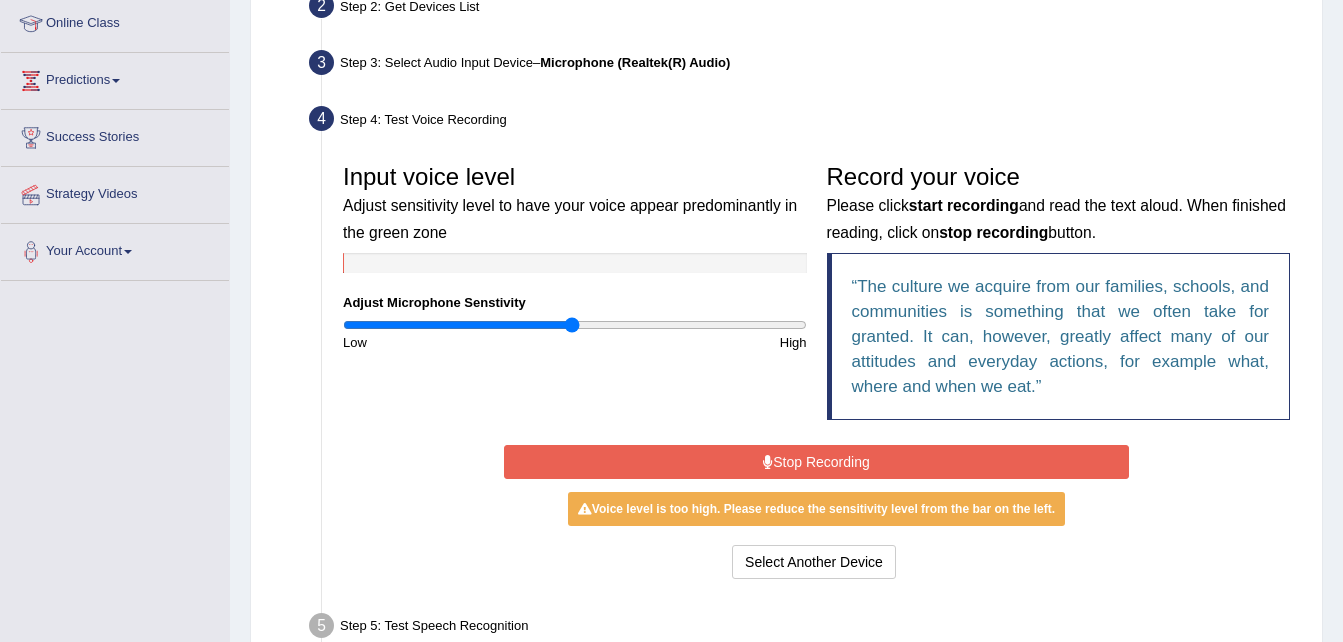 click on "Stop Recording" at bounding box center [816, 462] 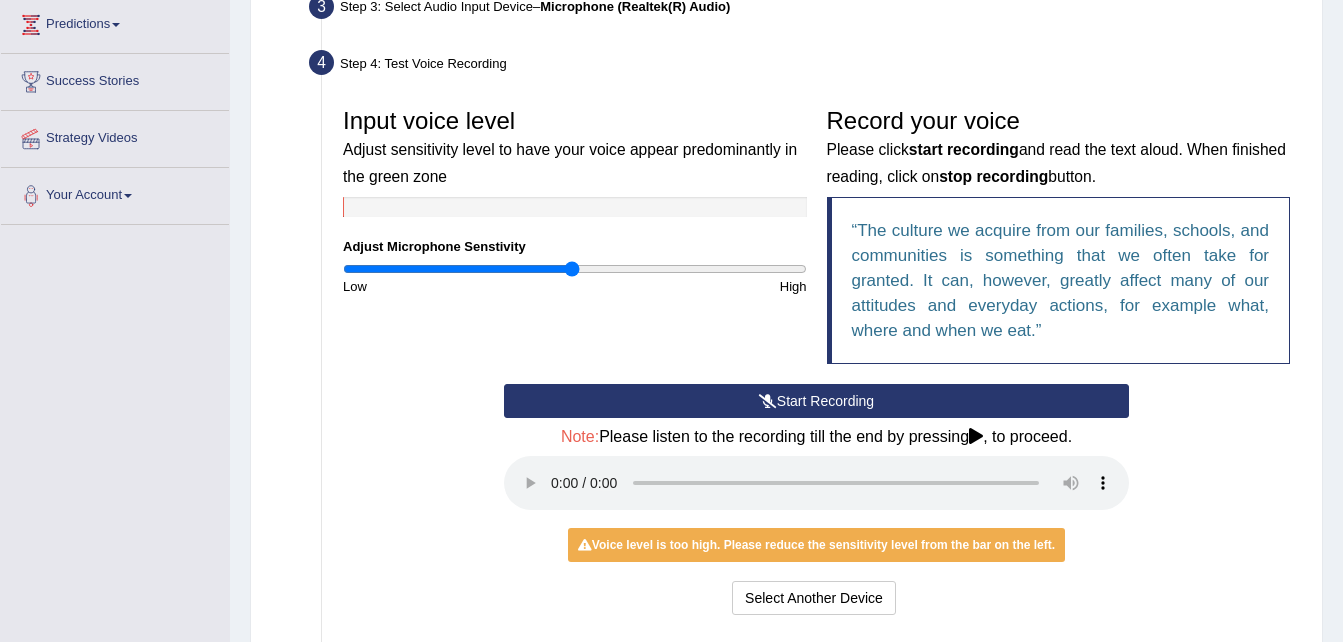 scroll, scrollTop: 347, scrollLeft: 0, axis: vertical 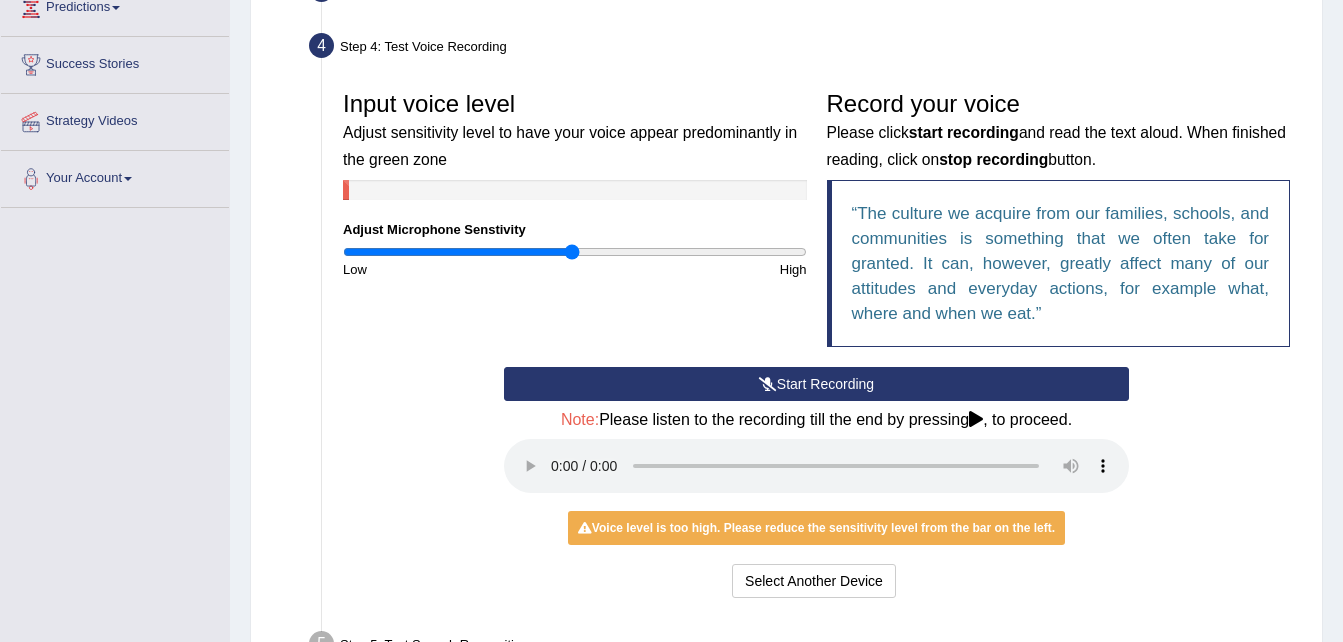 click on "Voice level is too high. Please reduce the sensitivity level from the bar on the left." at bounding box center (816, 528) 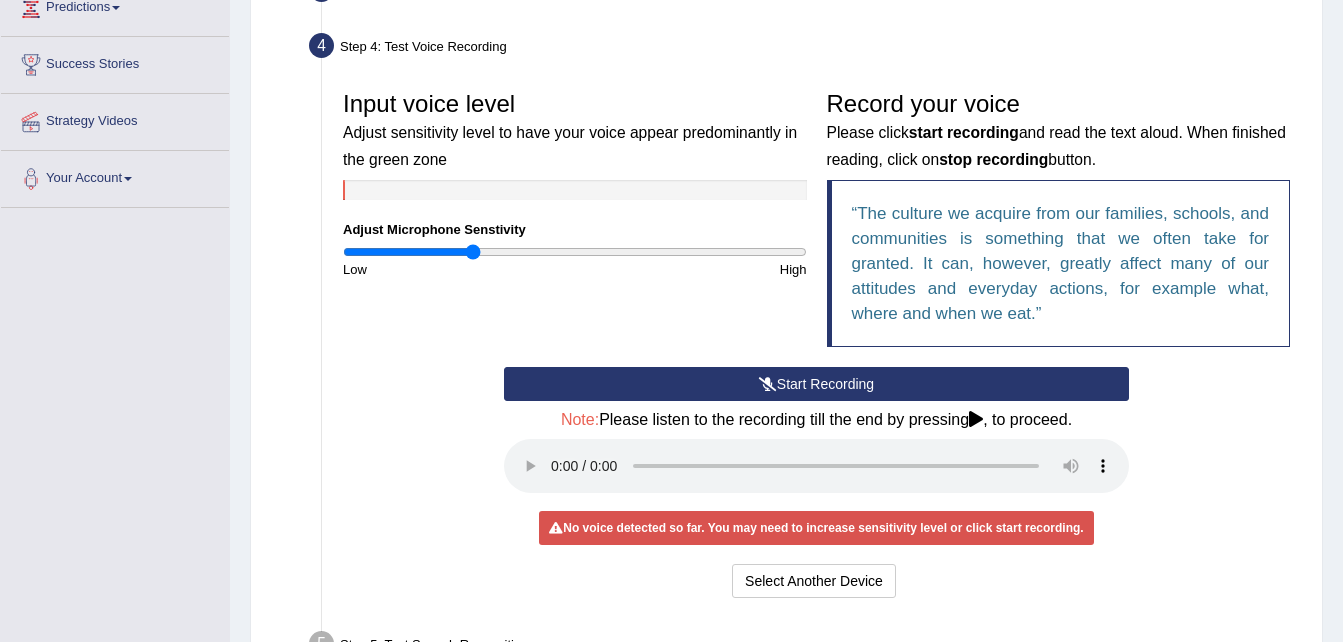 drag, startPoint x: 577, startPoint y: 251, endPoint x: 471, endPoint y: 260, distance: 106.381386 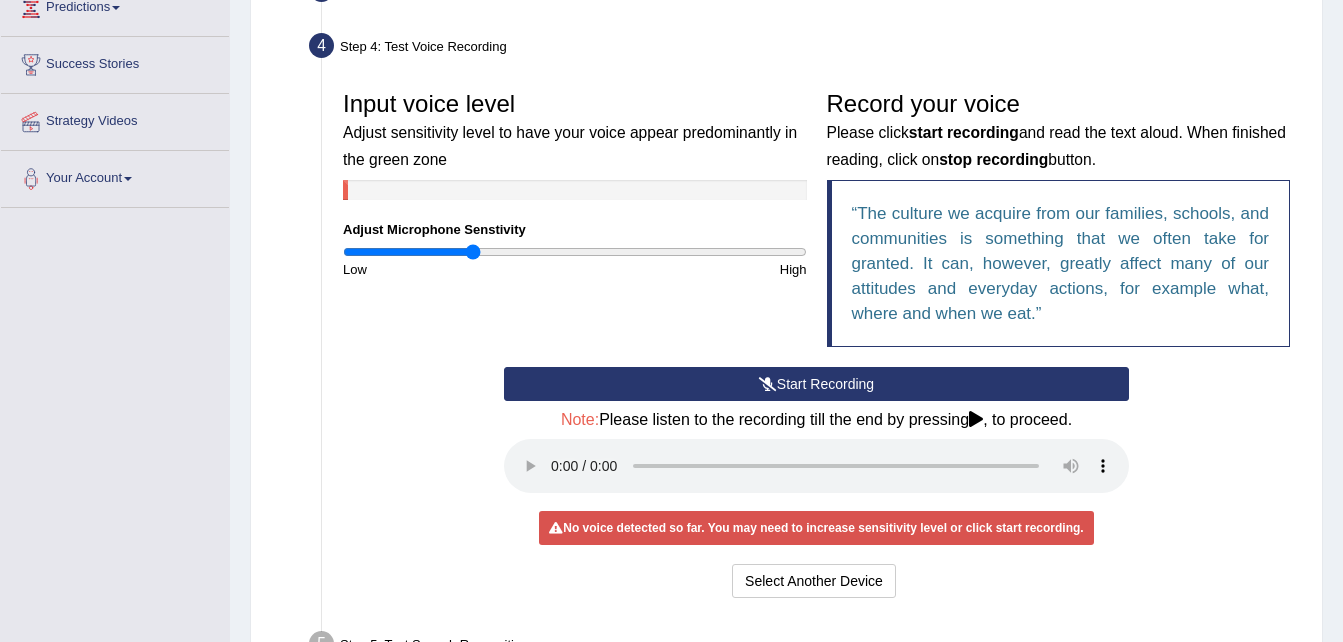 scroll, scrollTop: 434, scrollLeft: 0, axis: vertical 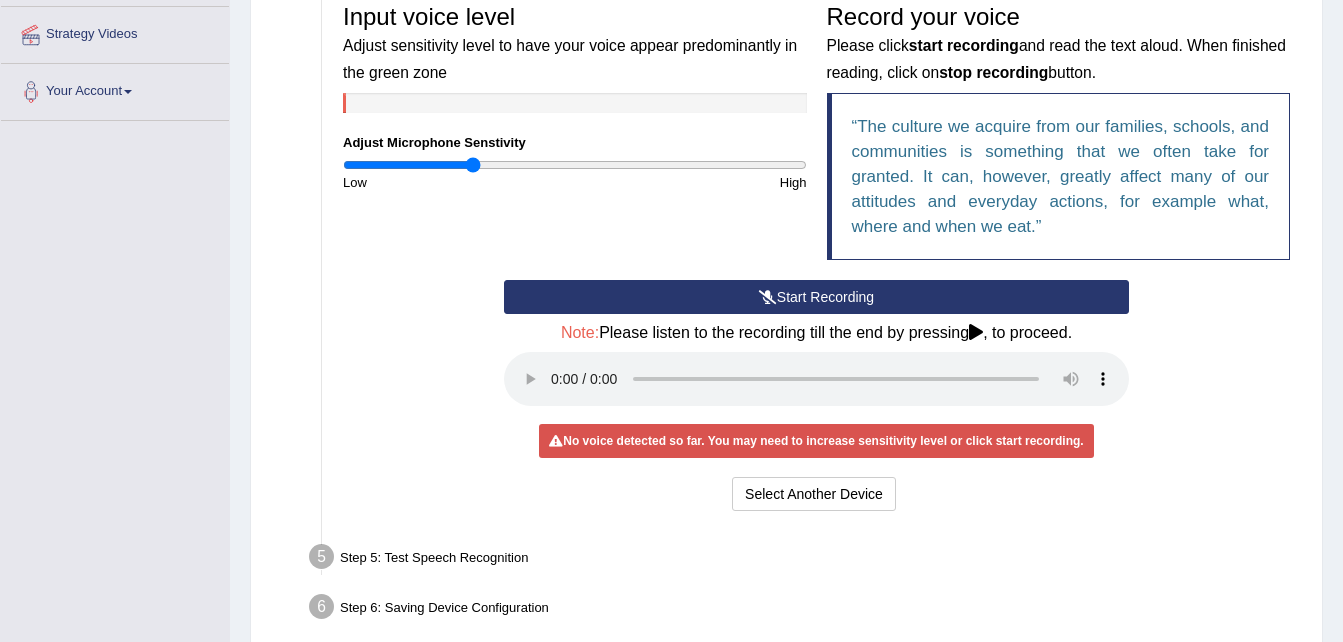 drag, startPoint x: 445, startPoint y: 466, endPoint x: 473, endPoint y: 507, distance: 49.648766 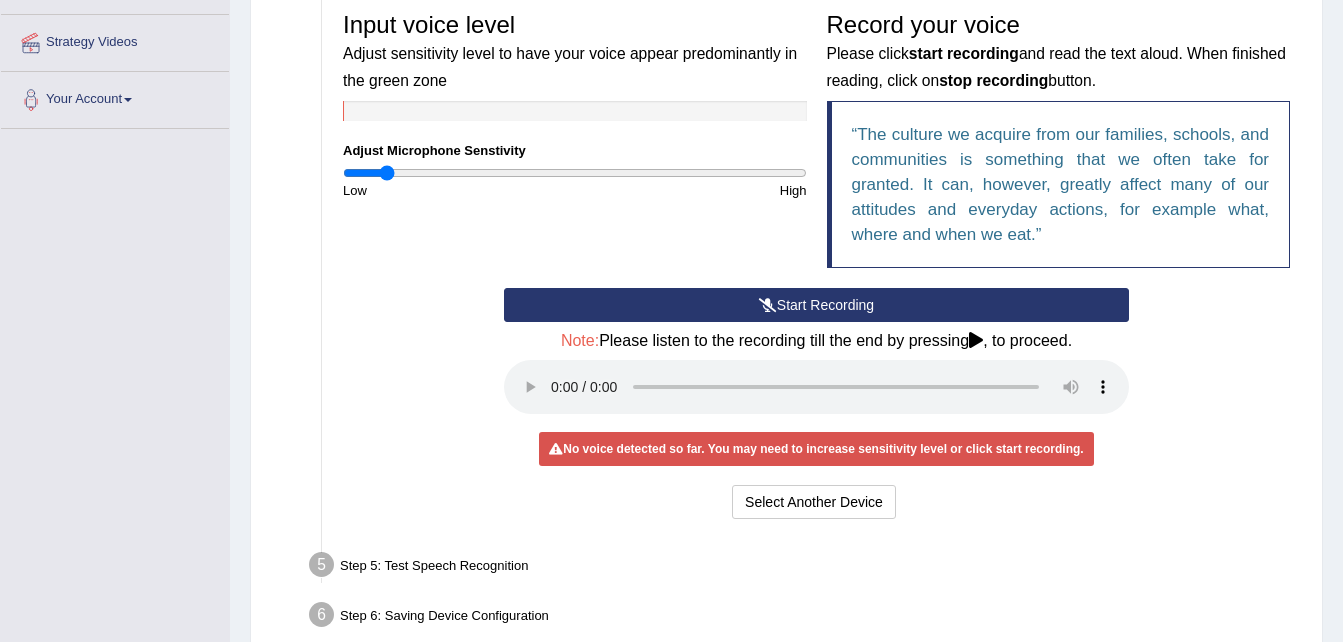 drag, startPoint x: 474, startPoint y: 170, endPoint x: 387, endPoint y: 177, distance: 87.28116 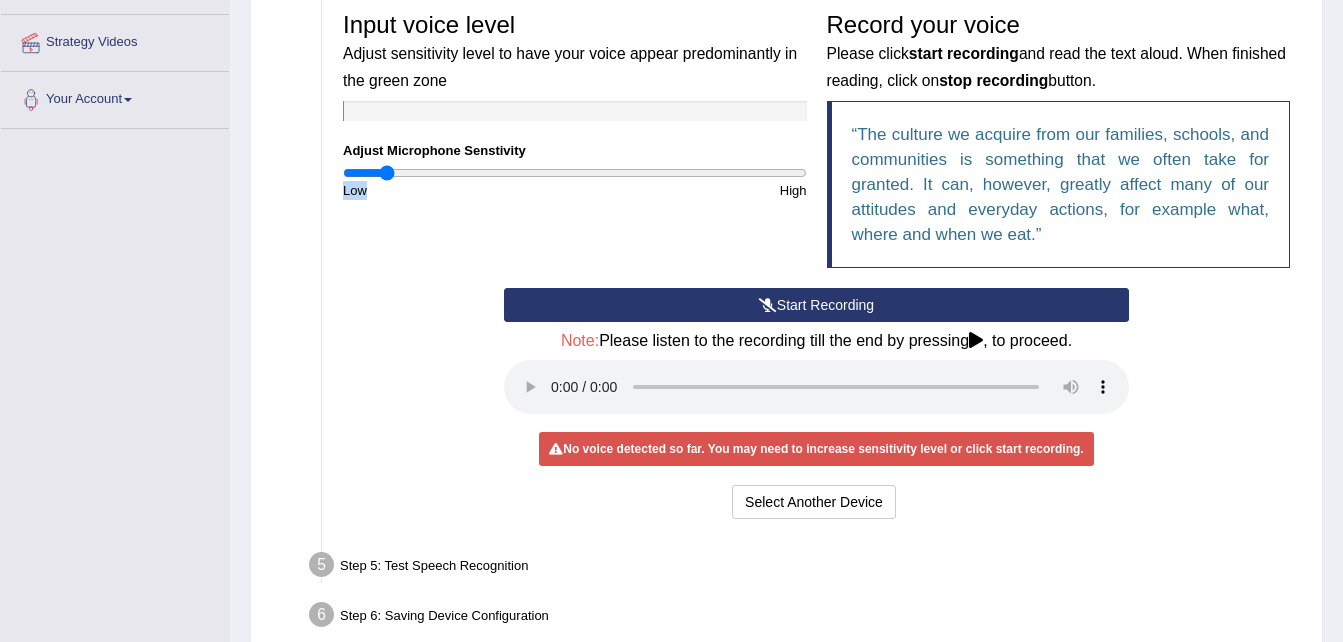 drag, startPoint x: 422, startPoint y: 183, endPoint x: 420, endPoint y: 170, distance: 13.152946 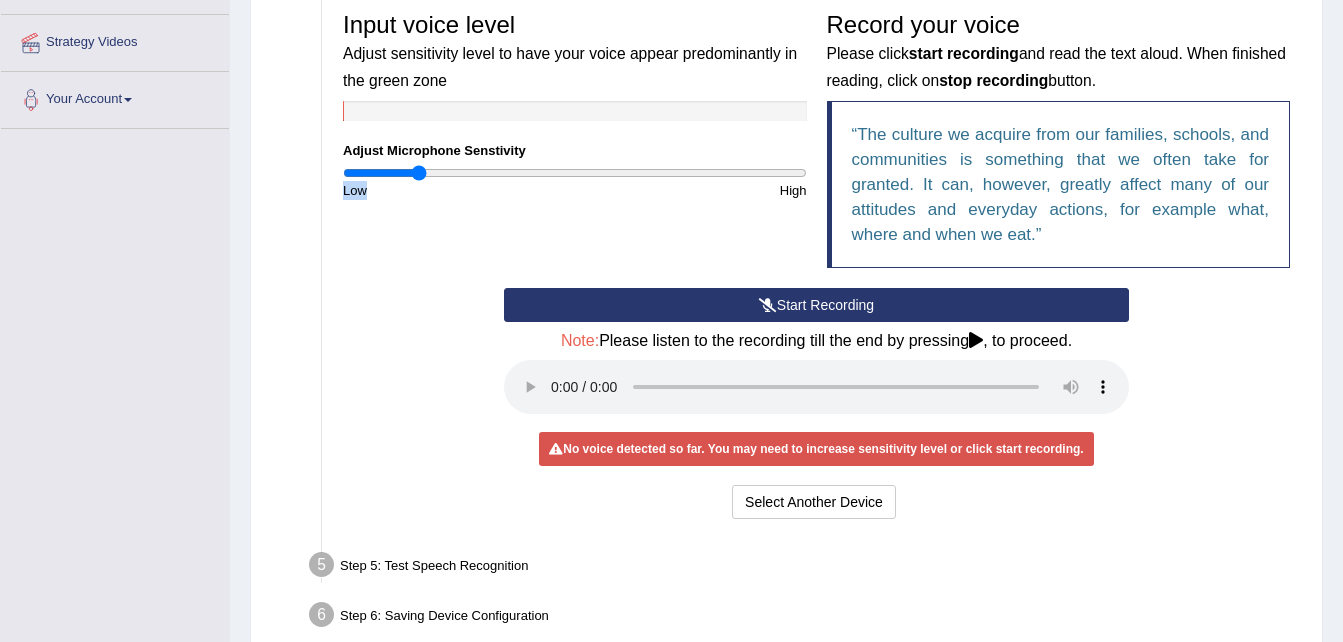 click at bounding box center (575, 173) 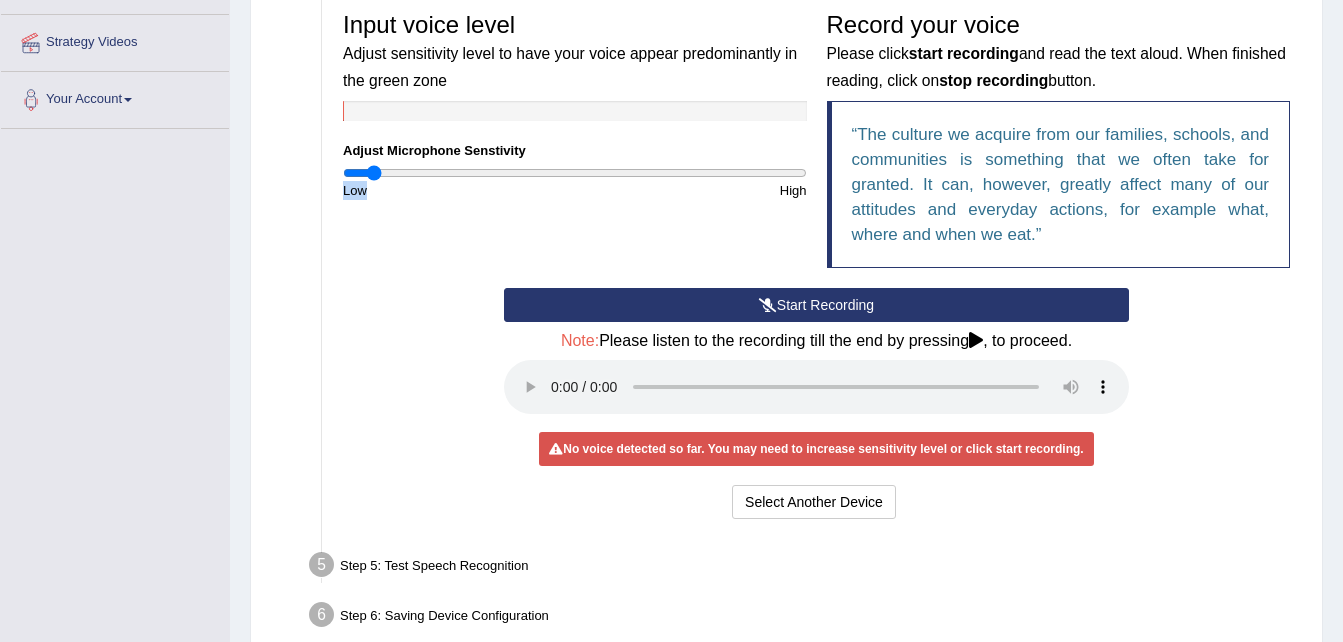 click at bounding box center [575, 173] 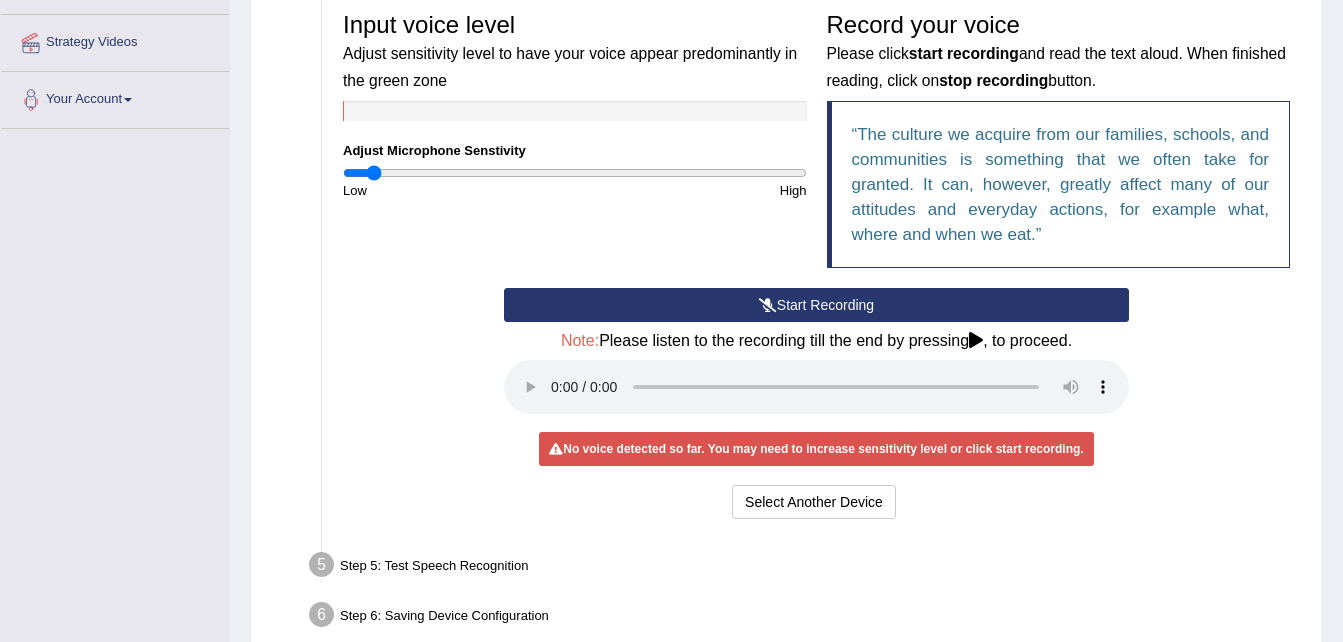 click on "Start Recording    Stop Recording   Note:  Please listen to the recording till the end by pressing  , to proceed.       No voice detected so far. You may need to increase sensitivity level or click start recording.     Voice level is too low yet. Please increase the sensitivity level from the bar on the left.     Your voice is strong enough for our A.I. to detect    Voice level is too high. Please reduce the sensitivity level from the bar on the left.     Select Another Device   Voice is ok. Go to Next step" at bounding box center (816, 406) 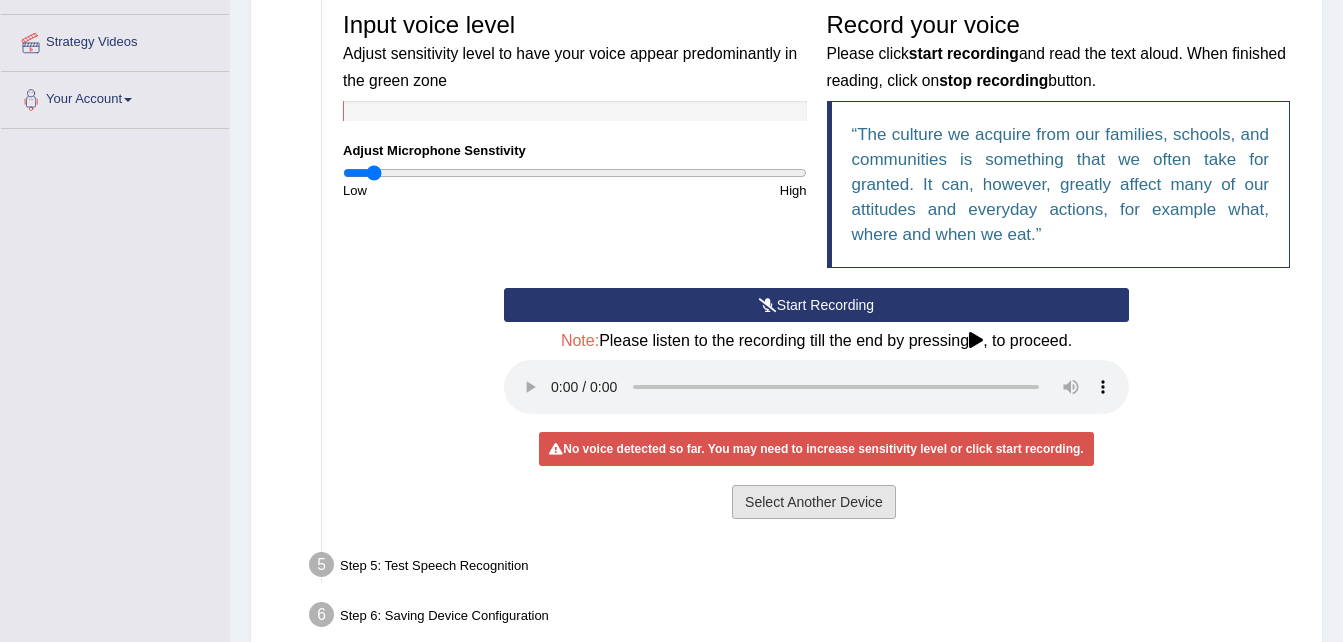 click on "Select Another Device" at bounding box center [814, 502] 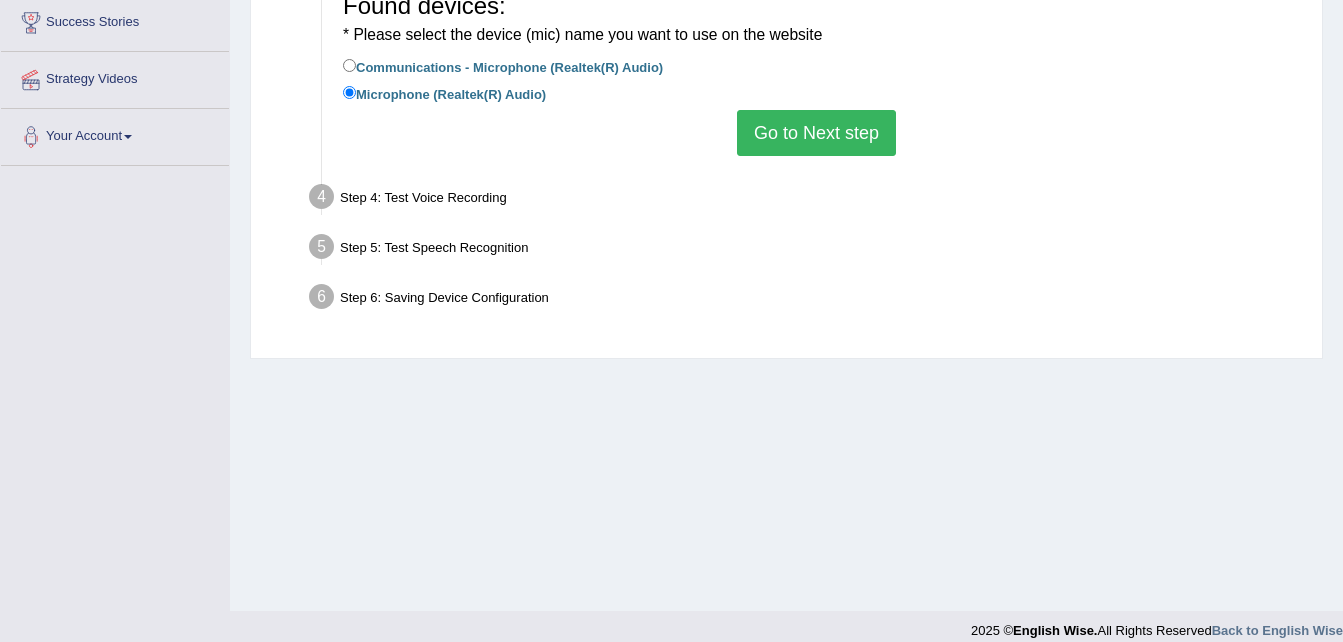 scroll, scrollTop: 382, scrollLeft: 0, axis: vertical 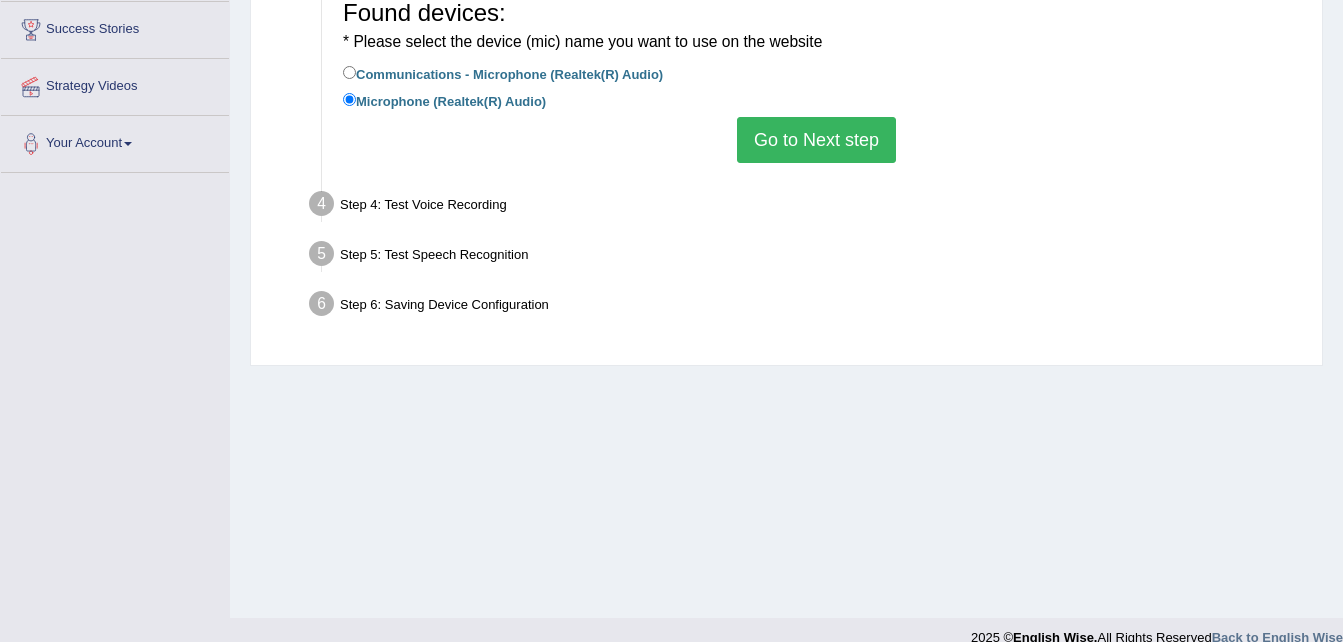 click on "Go to Next step" at bounding box center [816, 140] 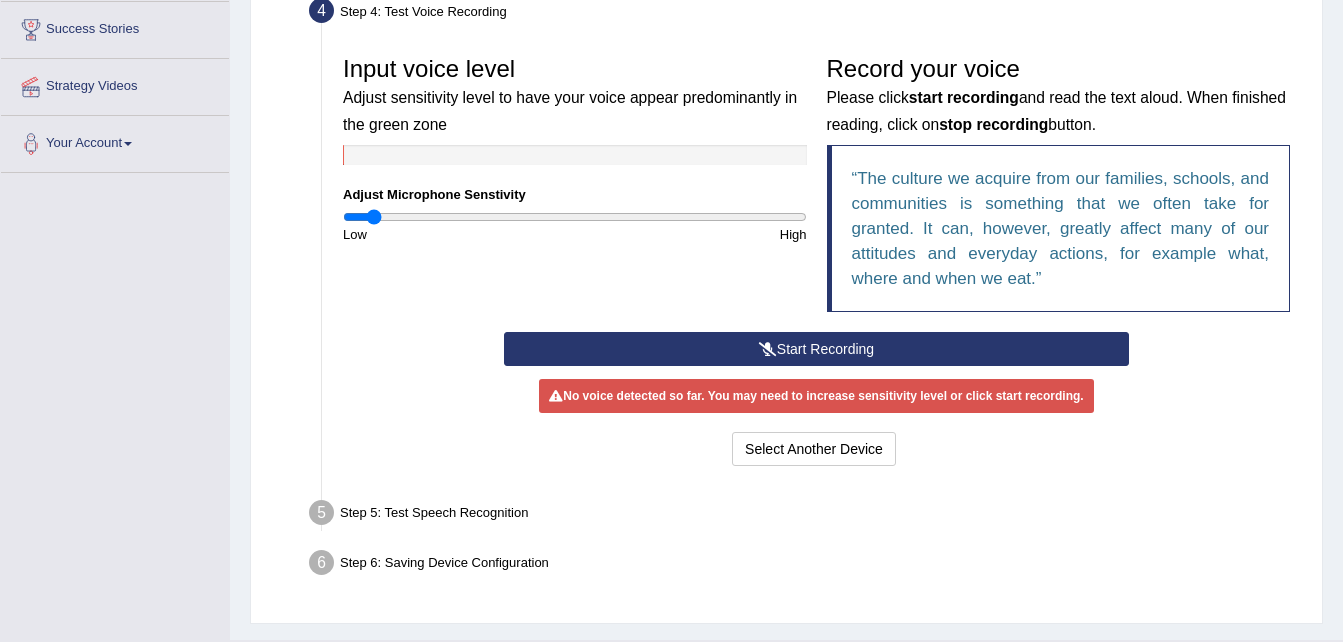 click at bounding box center (768, 349) 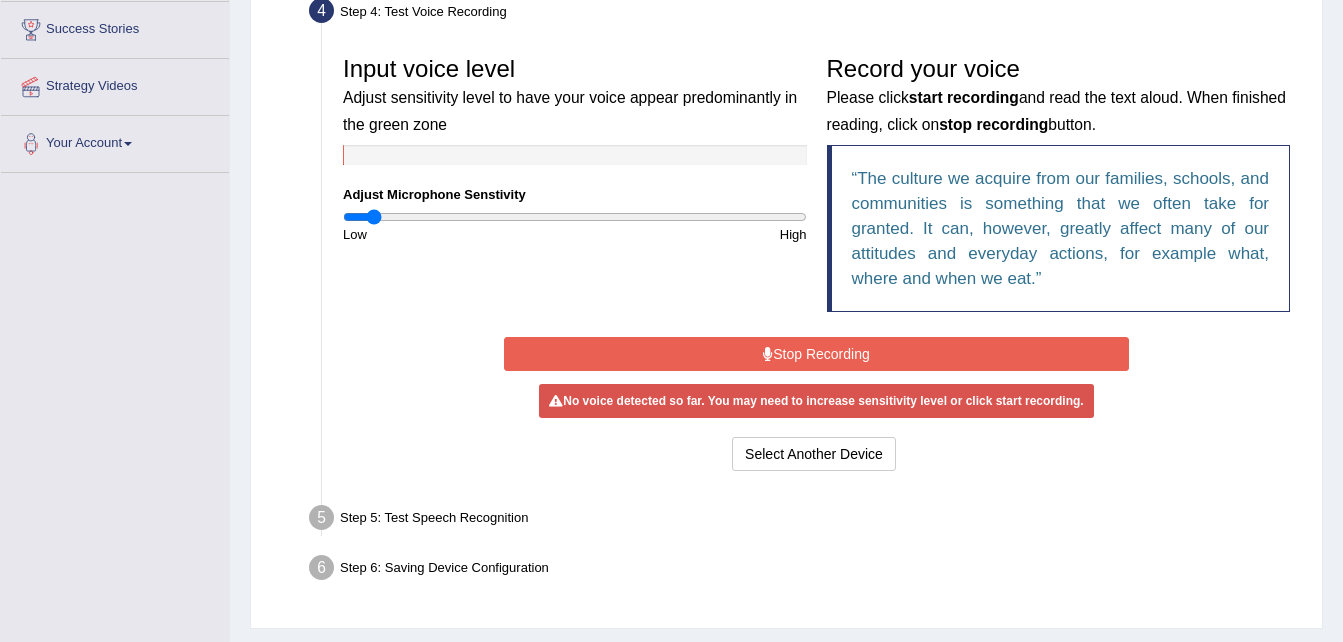 click on "Stop Recording" at bounding box center [816, 354] 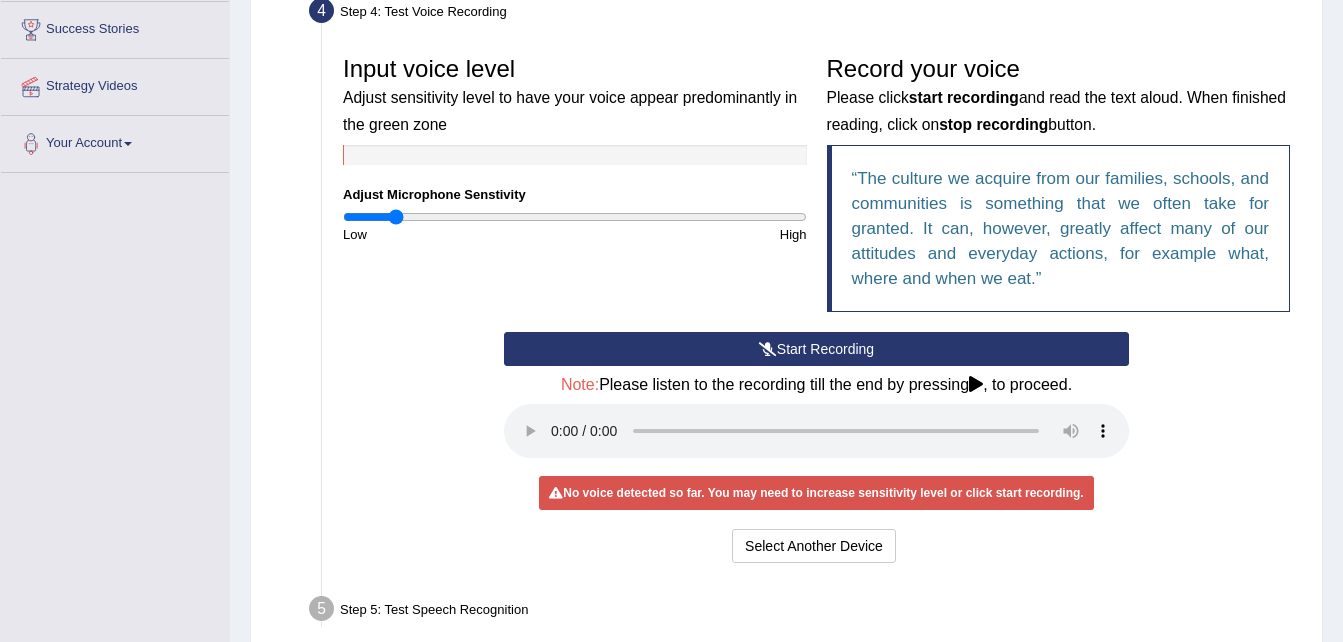 click at bounding box center [575, 217] 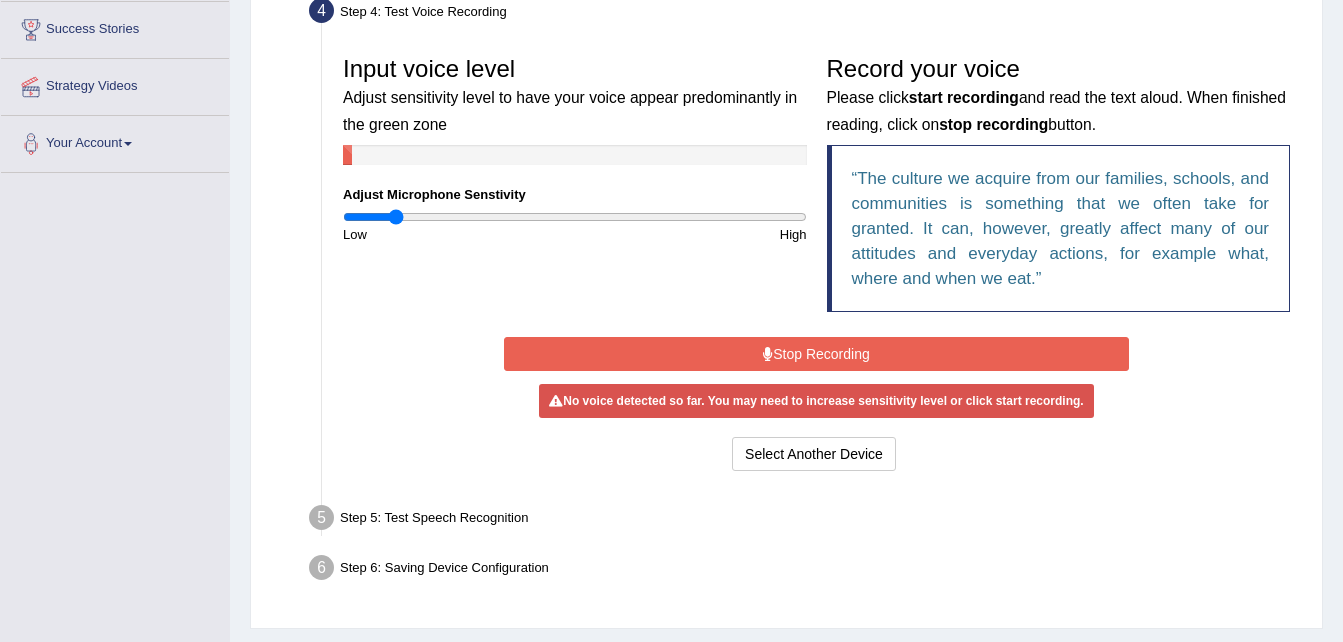 click on "Stop Recording" at bounding box center (816, 354) 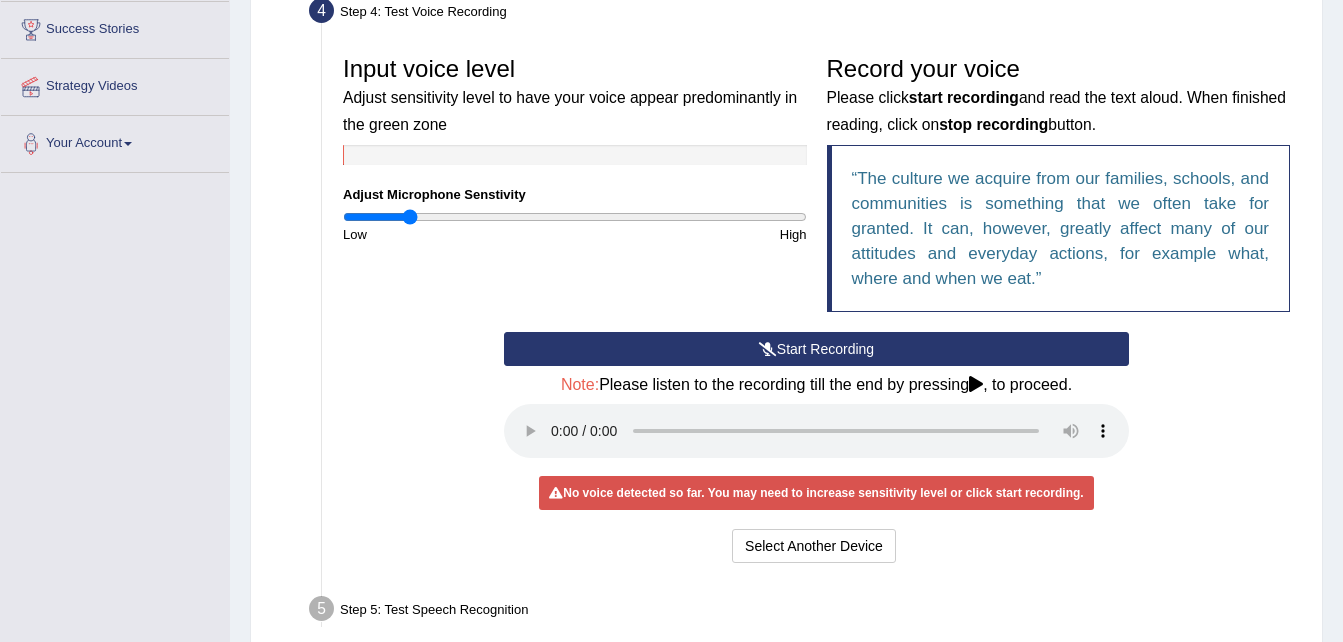 click at bounding box center [575, 217] 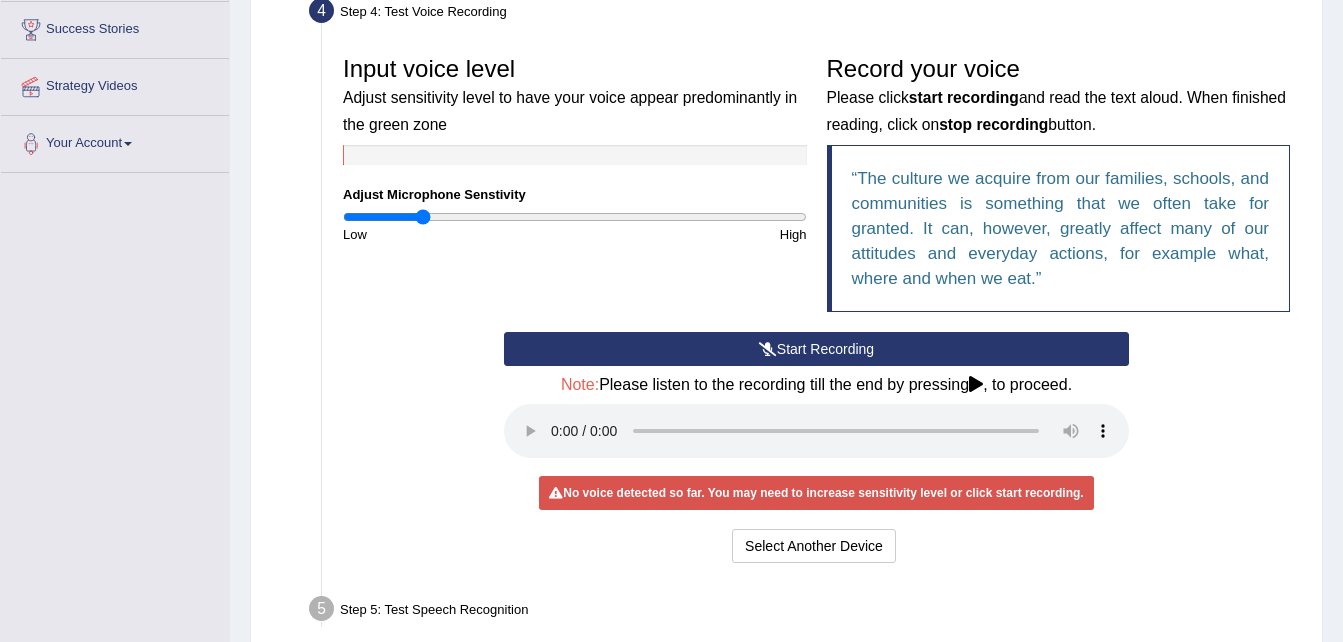click at bounding box center [575, 217] 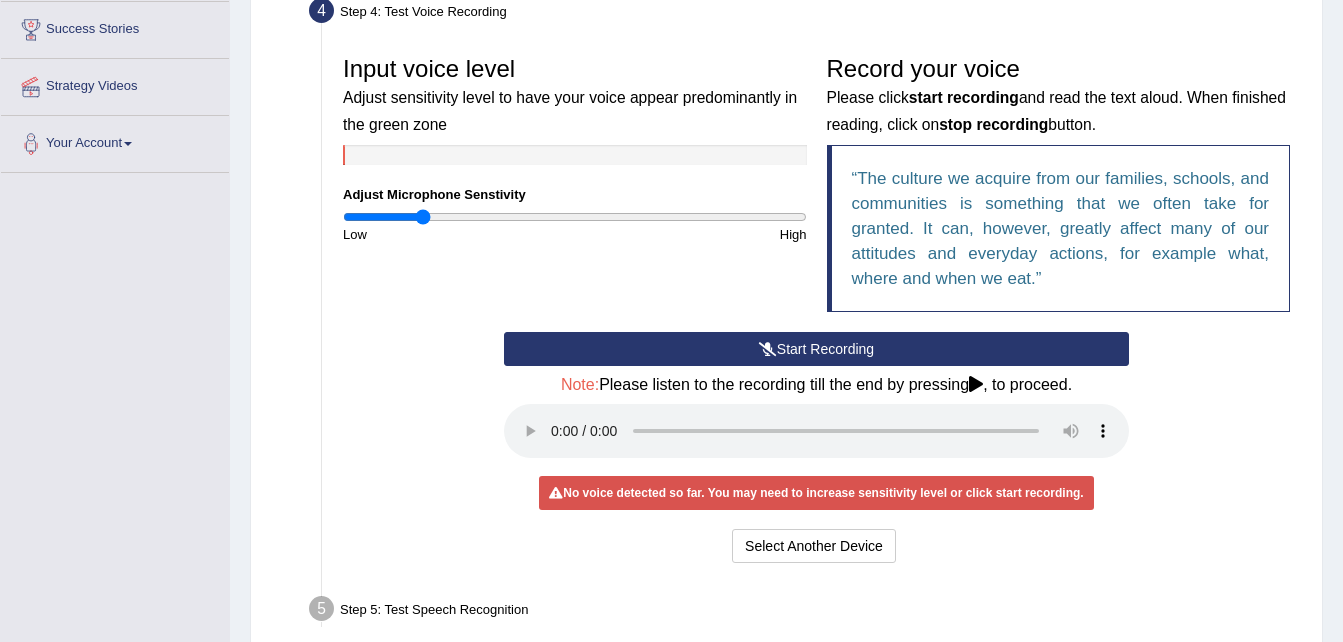 click on "Start Recording" at bounding box center [816, 349] 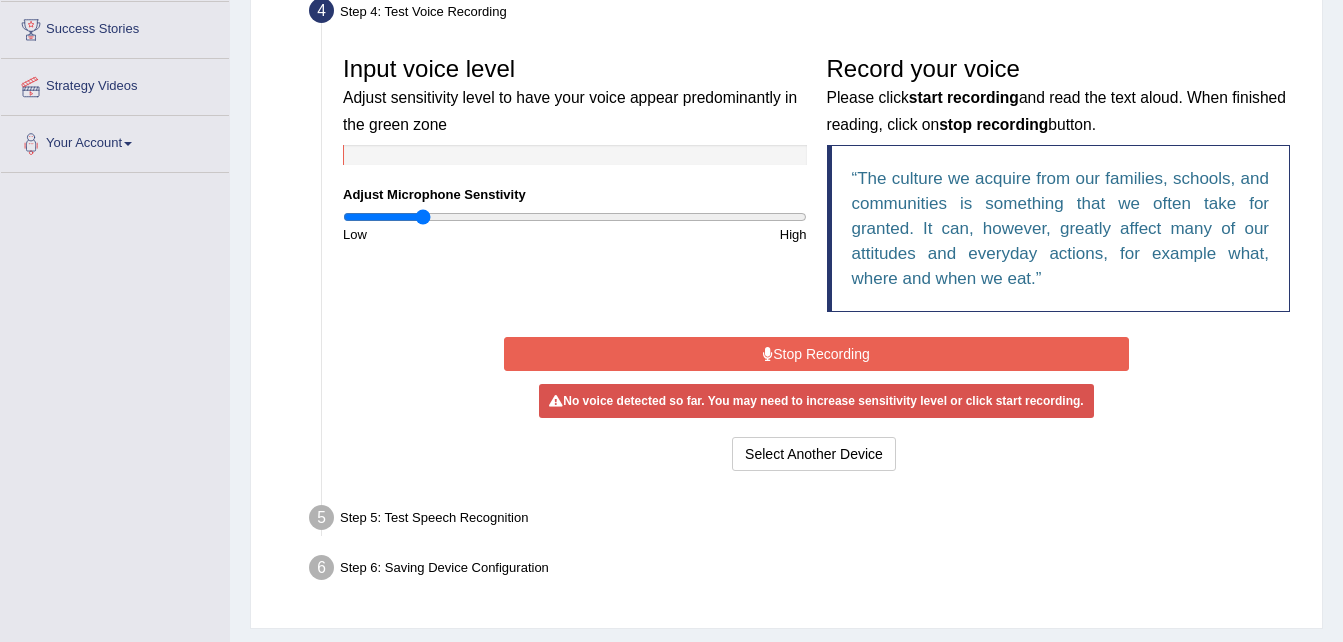 click on "Stop Recording" at bounding box center [816, 354] 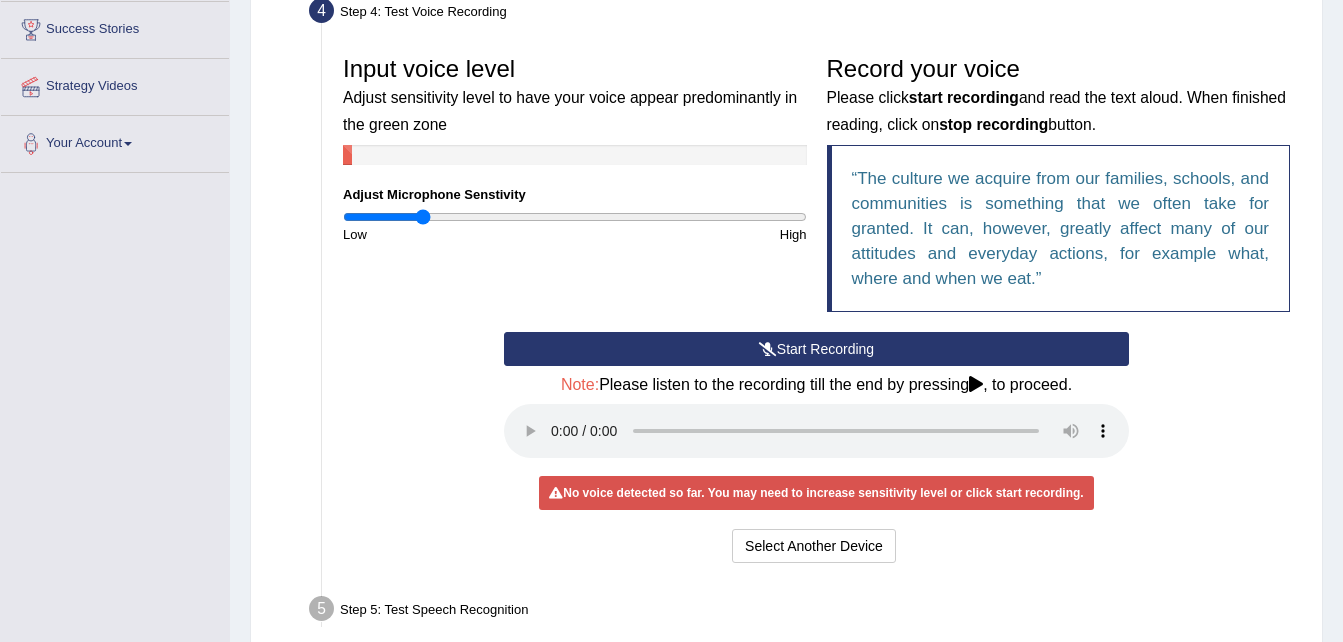 click on "Start Recording    Stop Recording   Note:  Please listen to the recording till the end by pressing  , to proceed.       No voice detected so far. You may need to increase sensitivity level or click start recording.     Voice level is too low yet. Please increase the sensitivity level from the bar on the left.     Your voice is strong enough for our A.I. to detect    Voice level is too high. Please reduce the sensitivity level from the bar on the left.     Select Another Device   Voice is ok. Go to Next step" at bounding box center (816, 450) 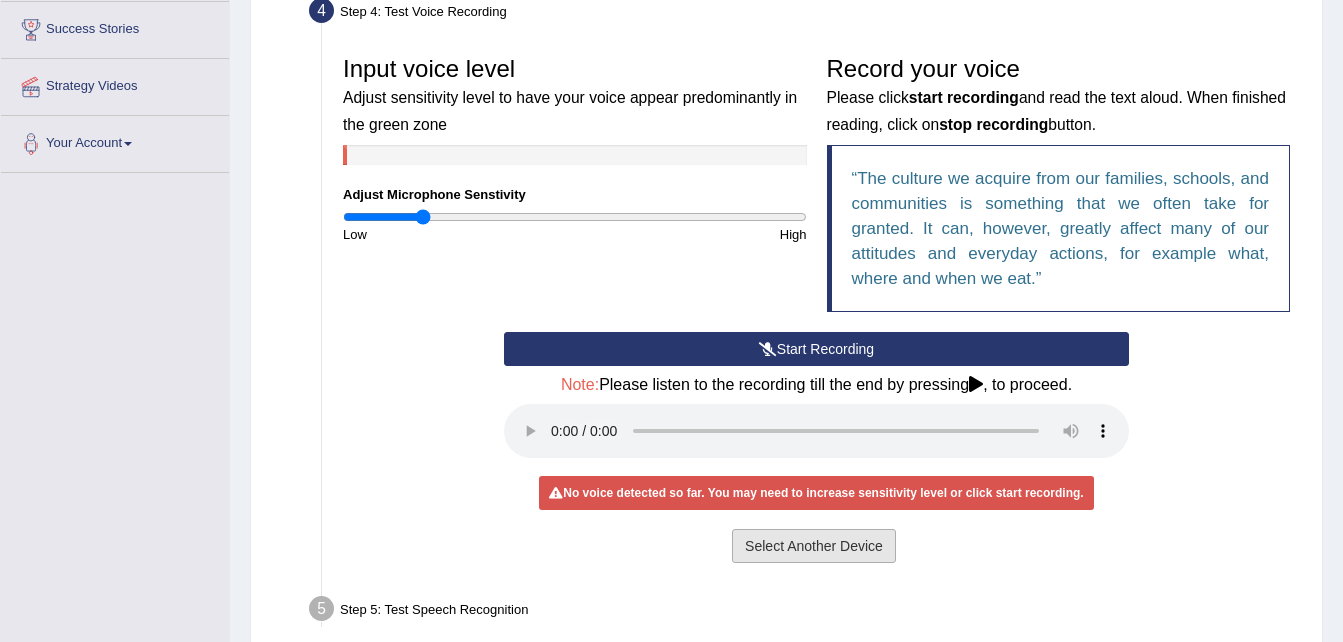 click on "Select Another Device" at bounding box center (814, 546) 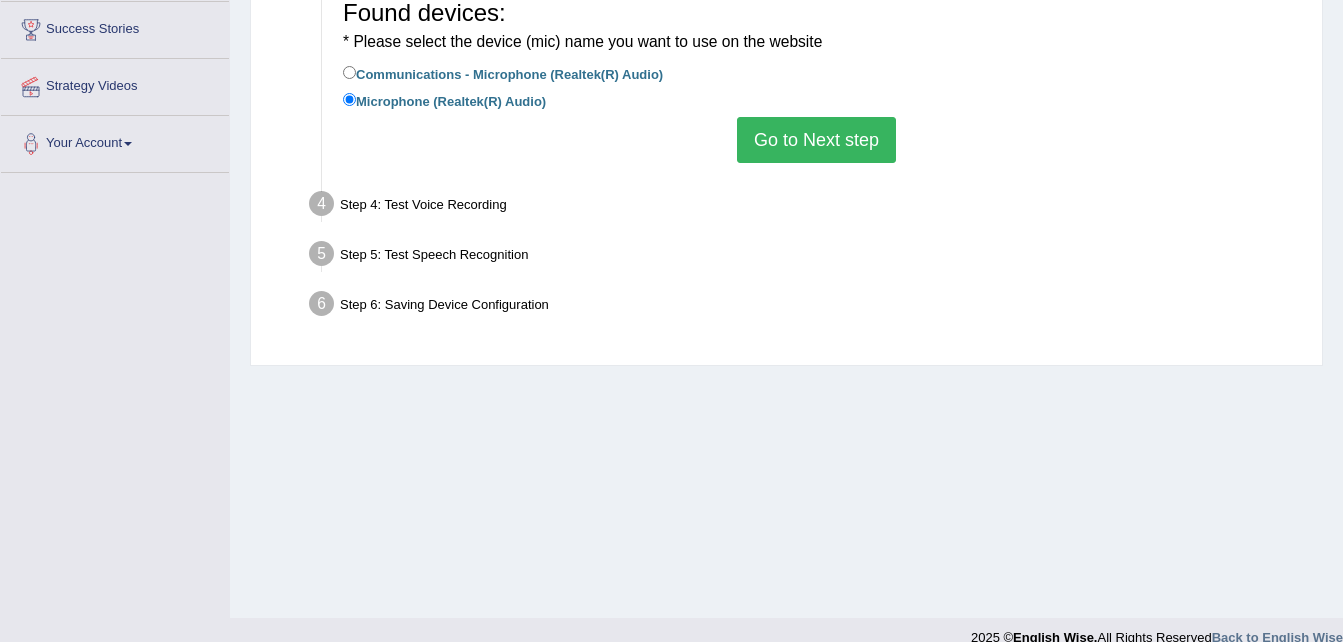 click on "Go to Next step" at bounding box center (816, 140) 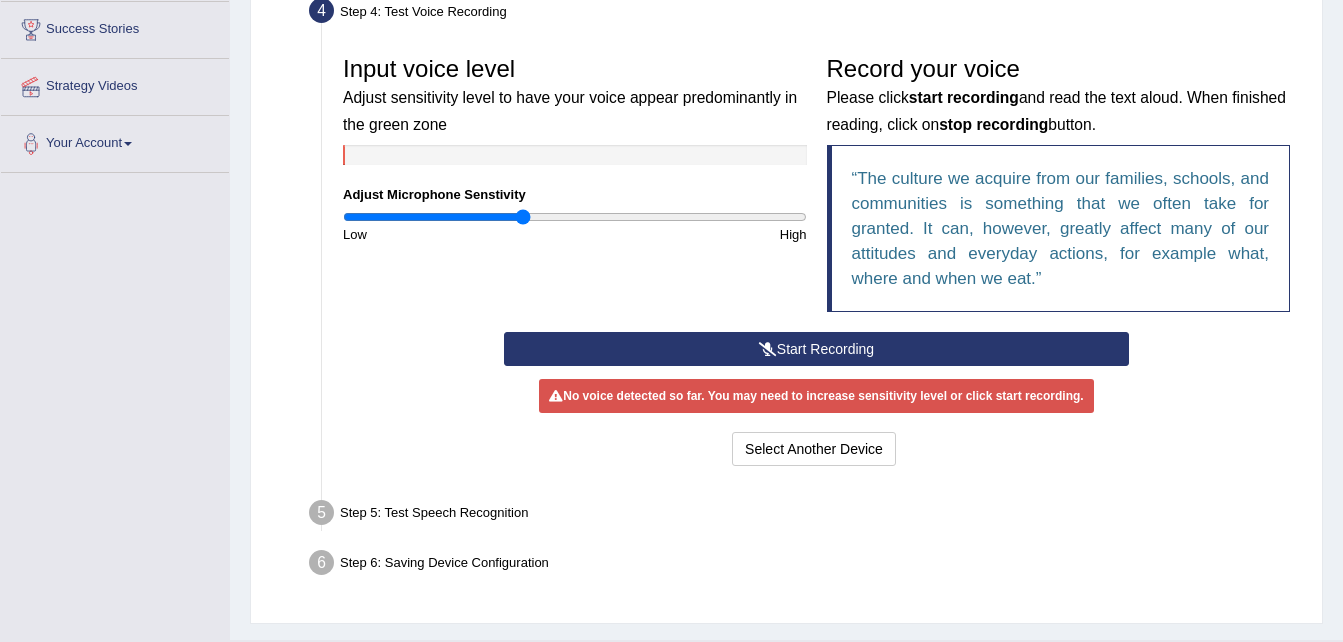drag, startPoint x: 700, startPoint y: 222, endPoint x: 523, endPoint y: 240, distance: 177.9129 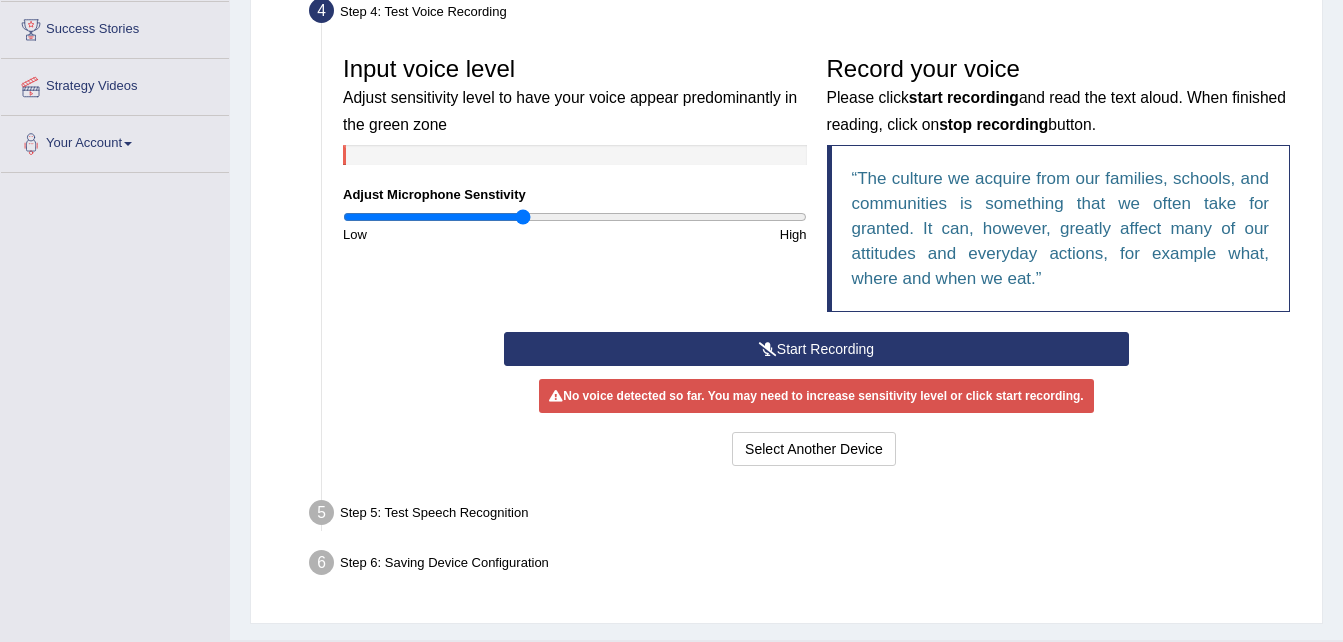 click on "Low" at bounding box center (454, 234) 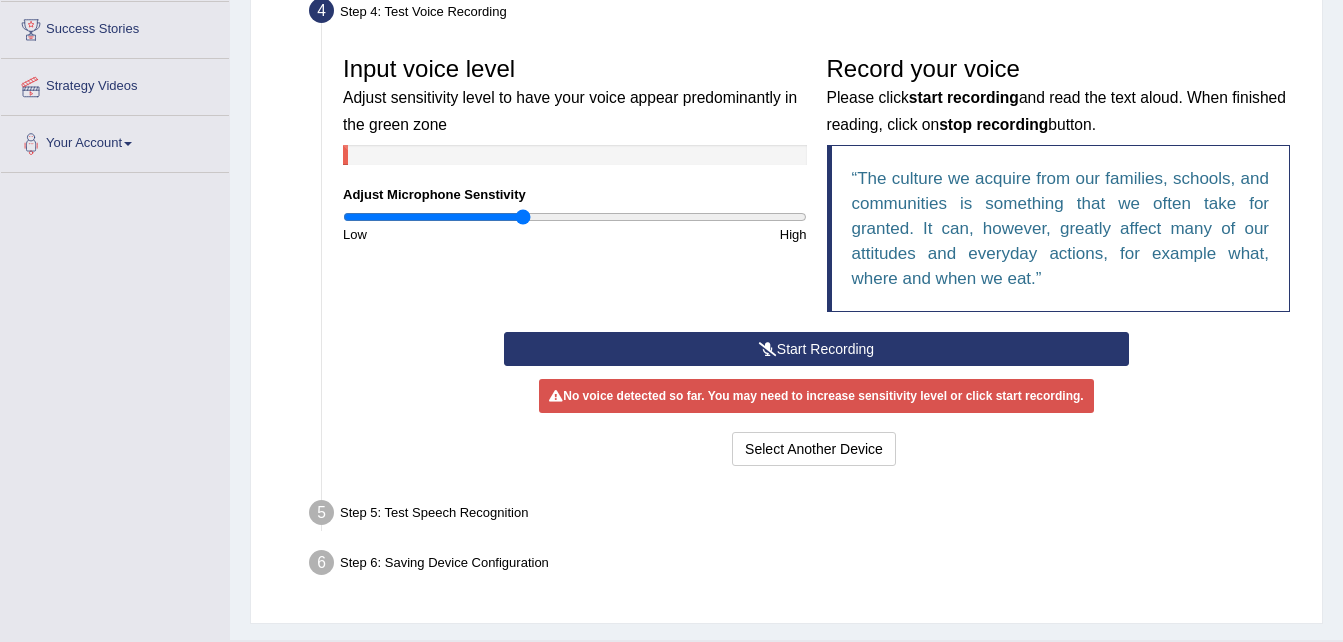 click on "Low" at bounding box center (454, 234) 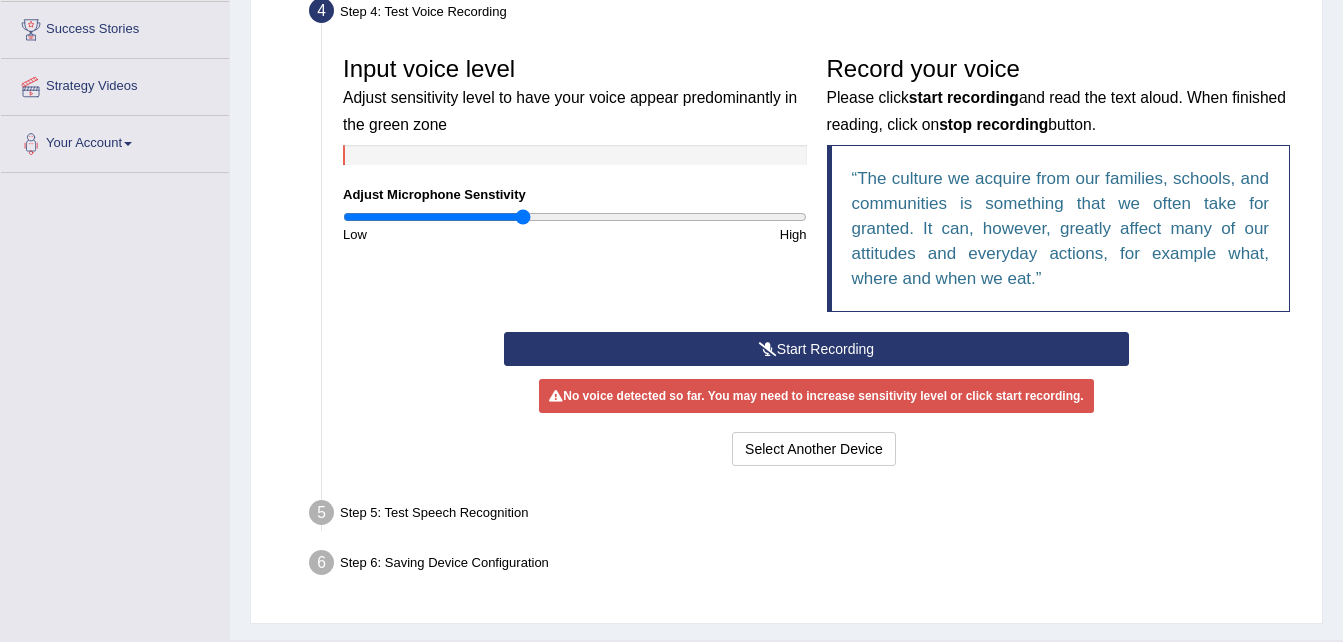 click on "Start Recording" at bounding box center [816, 349] 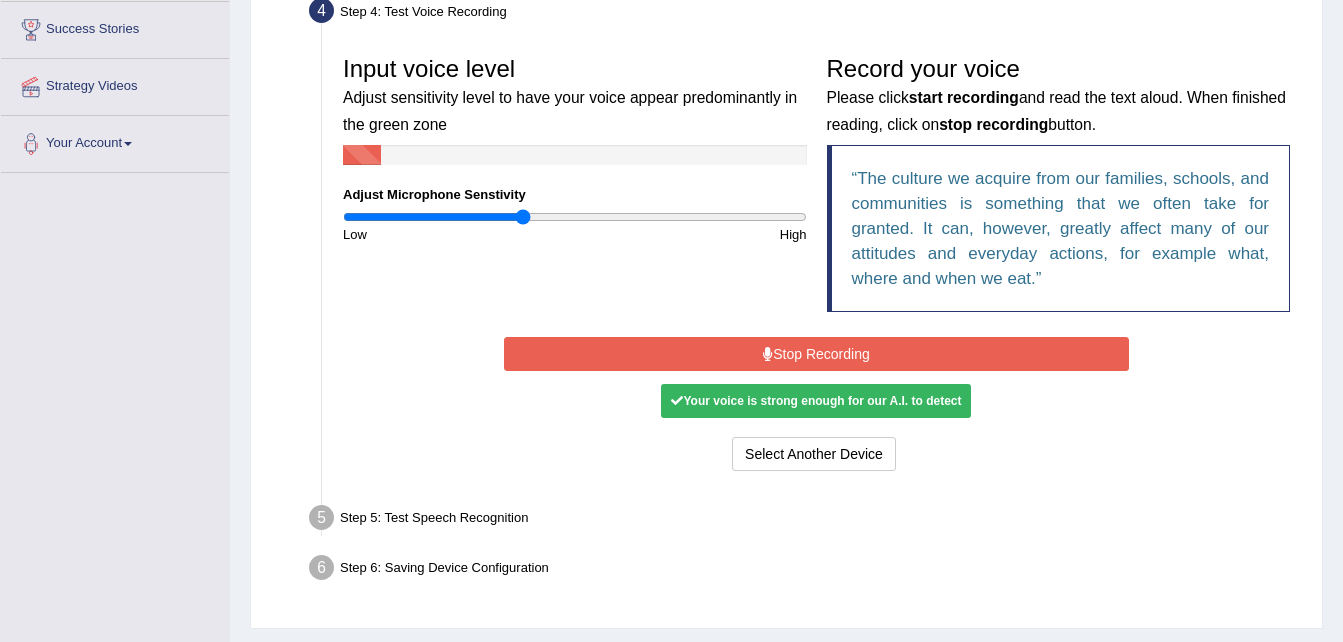 click on "Stop Recording" at bounding box center [816, 354] 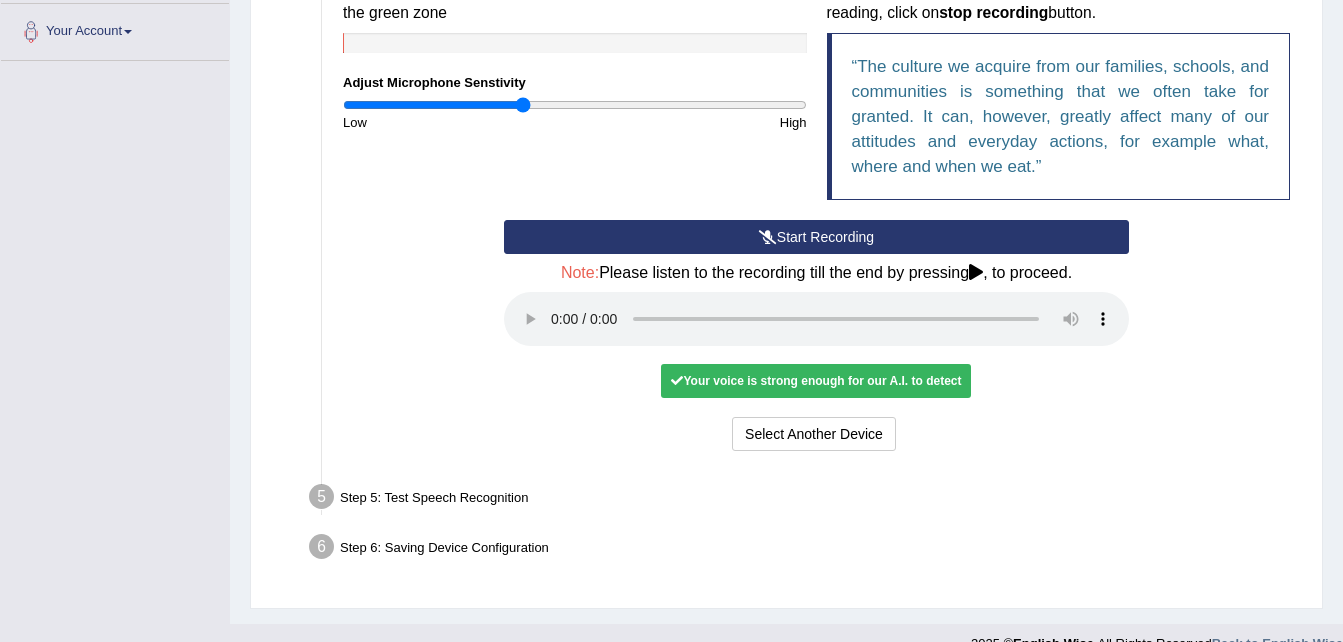 scroll, scrollTop: 495, scrollLeft: 0, axis: vertical 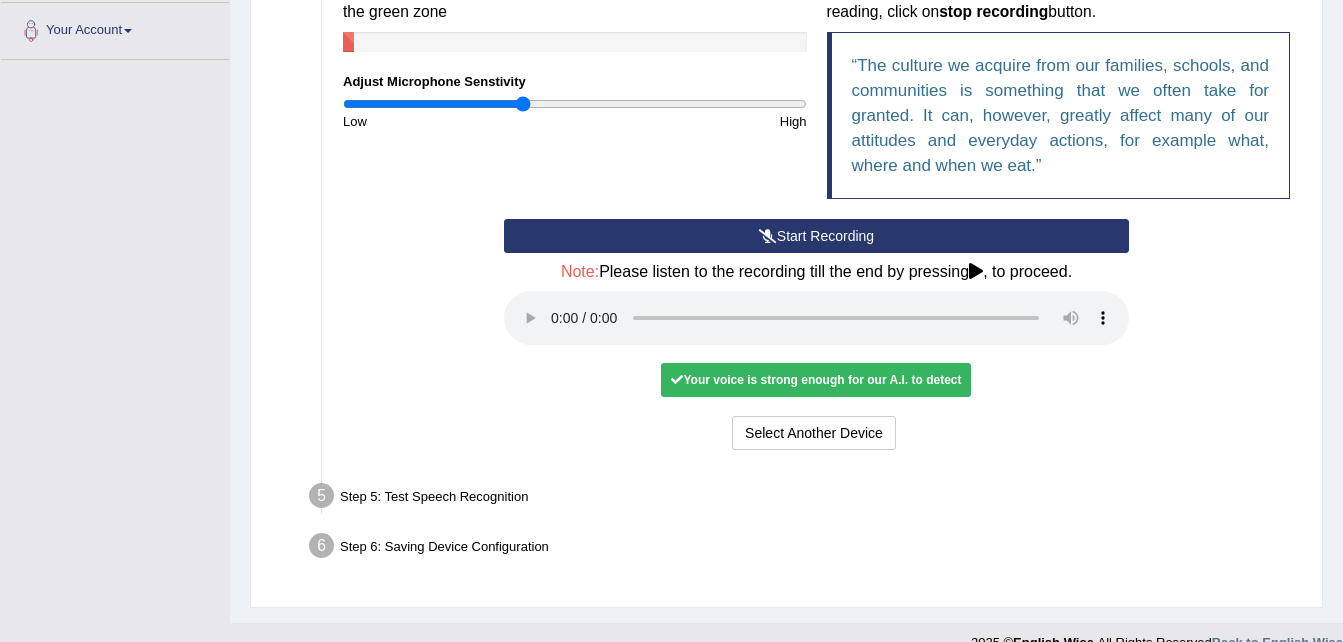 click on "Step 5: Test Speech Recognition" at bounding box center (806, 499) 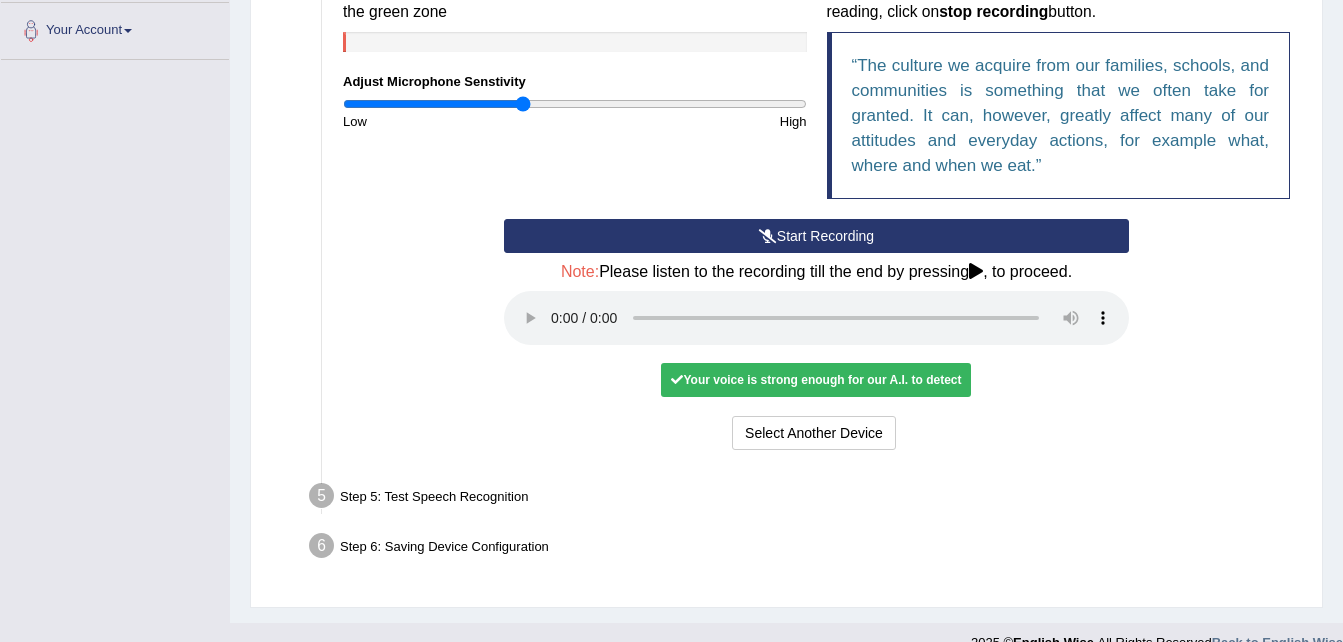 click at bounding box center [677, 380] 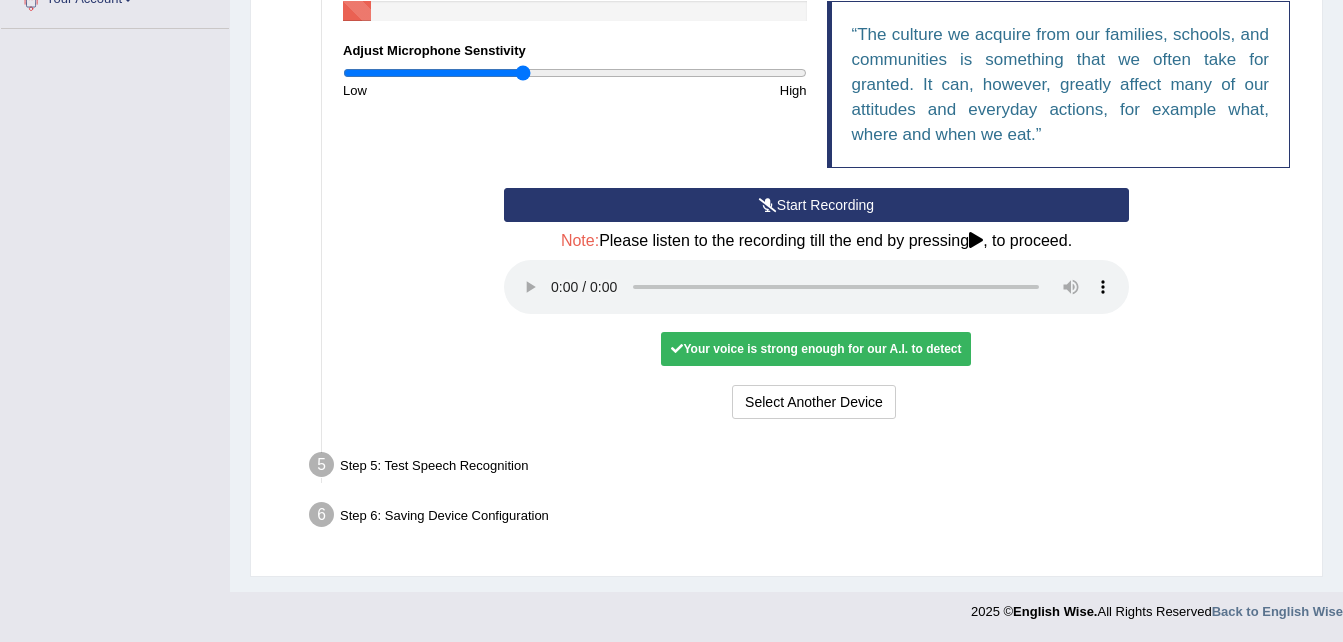 drag, startPoint x: 664, startPoint y: 449, endPoint x: 640, endPoint y: 531, distance: 85.44004 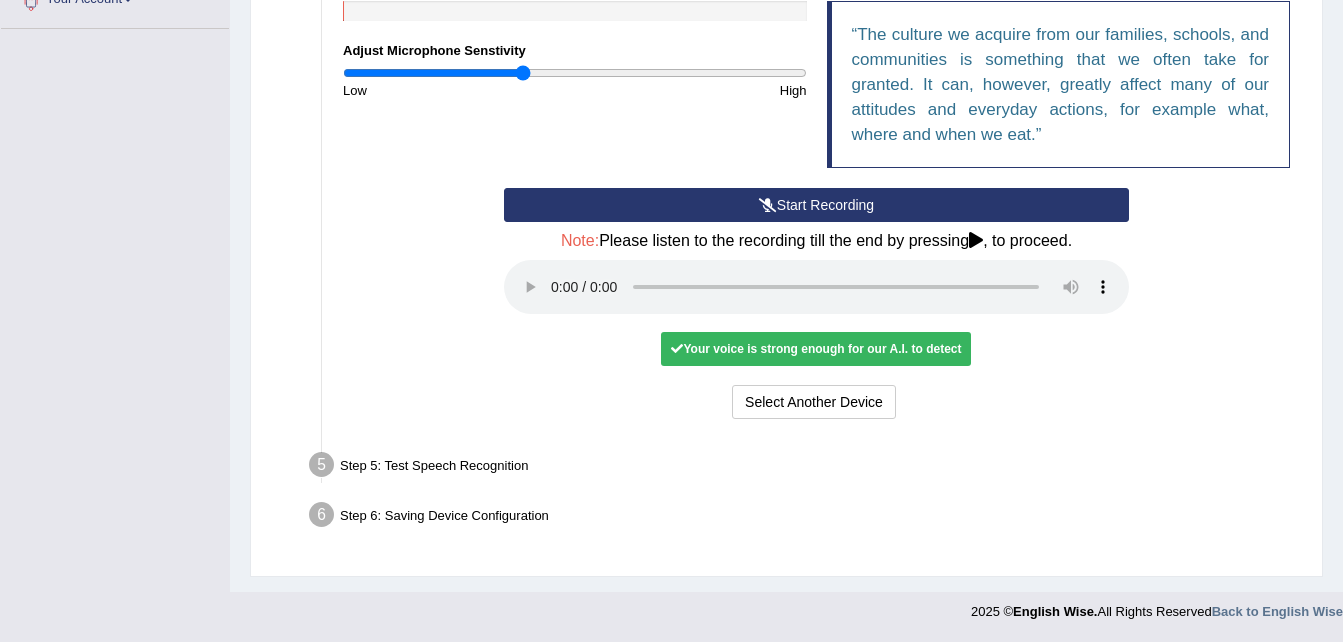 click on "Start Recording" at bounding box center [816, 205] 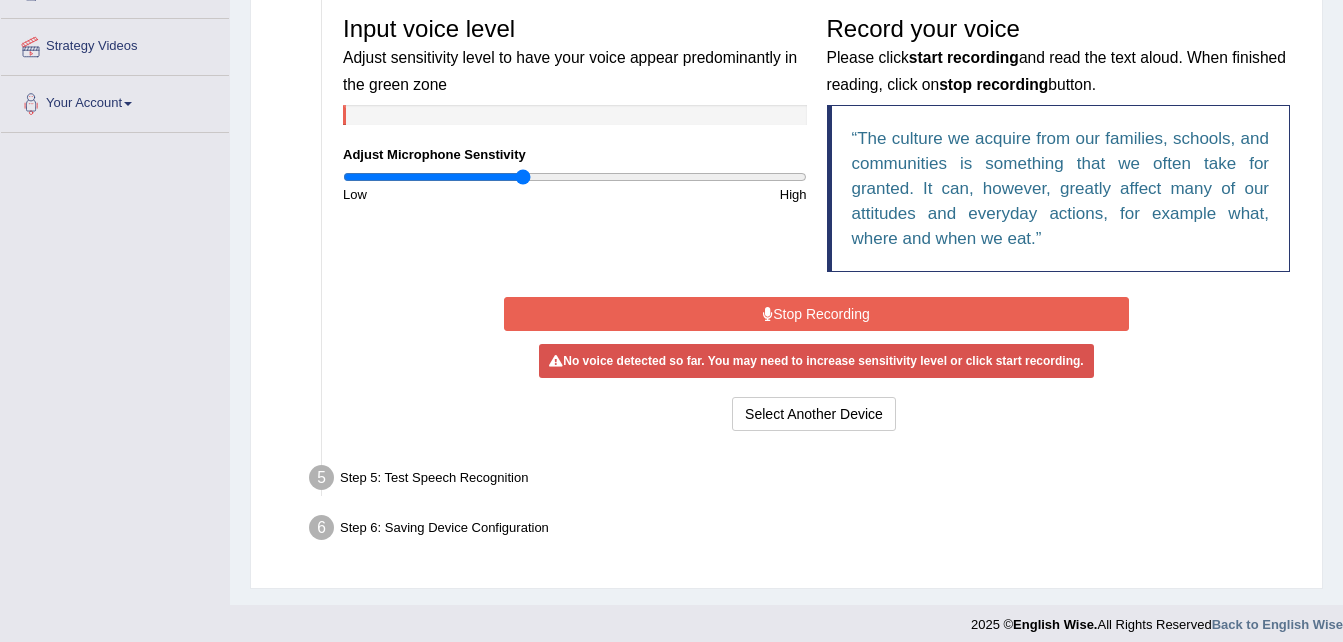 scroll, scrollTop: 421, scrollLeft: 0, axis: vertical 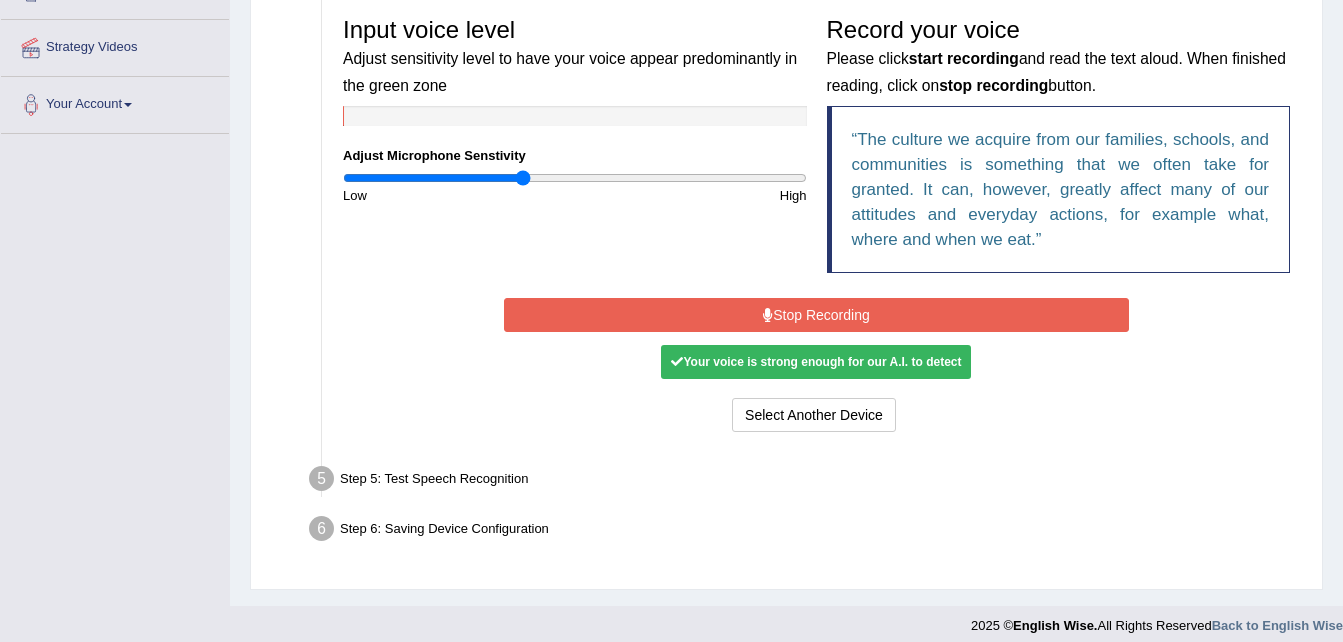 click on "Stop Recording" at bounding box center (816, 315) 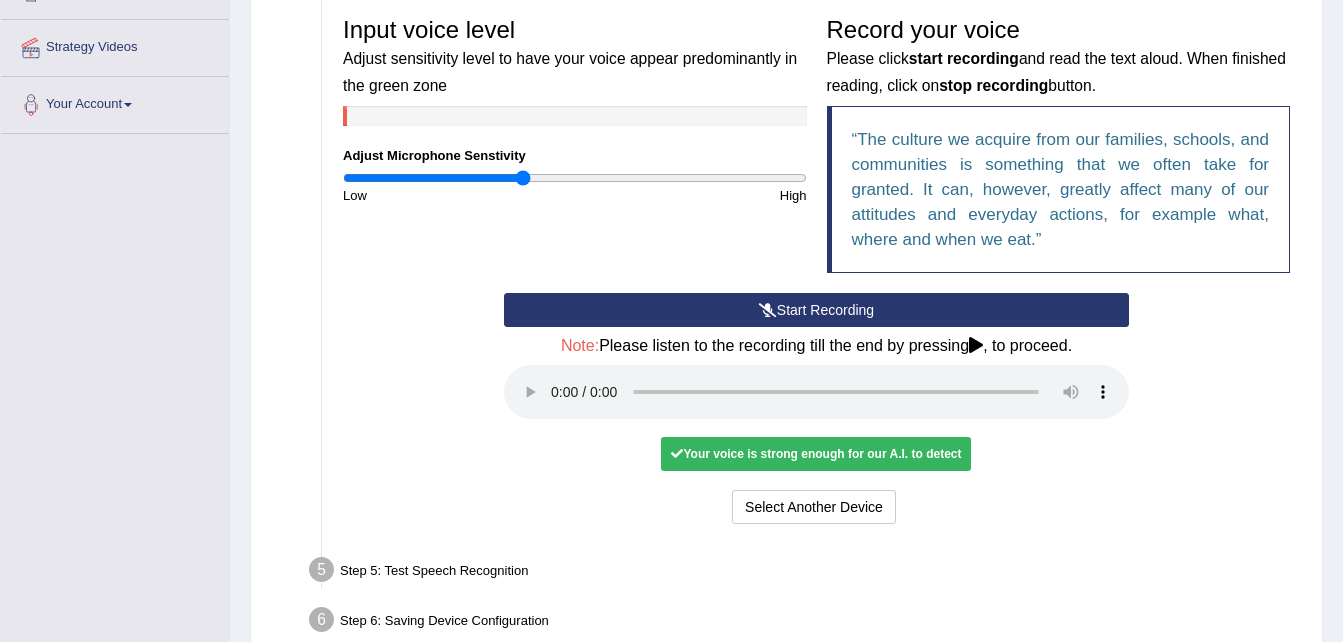 click on "Your voice is strong enough for our A.I. to detect" at bounding box center [816, 454] 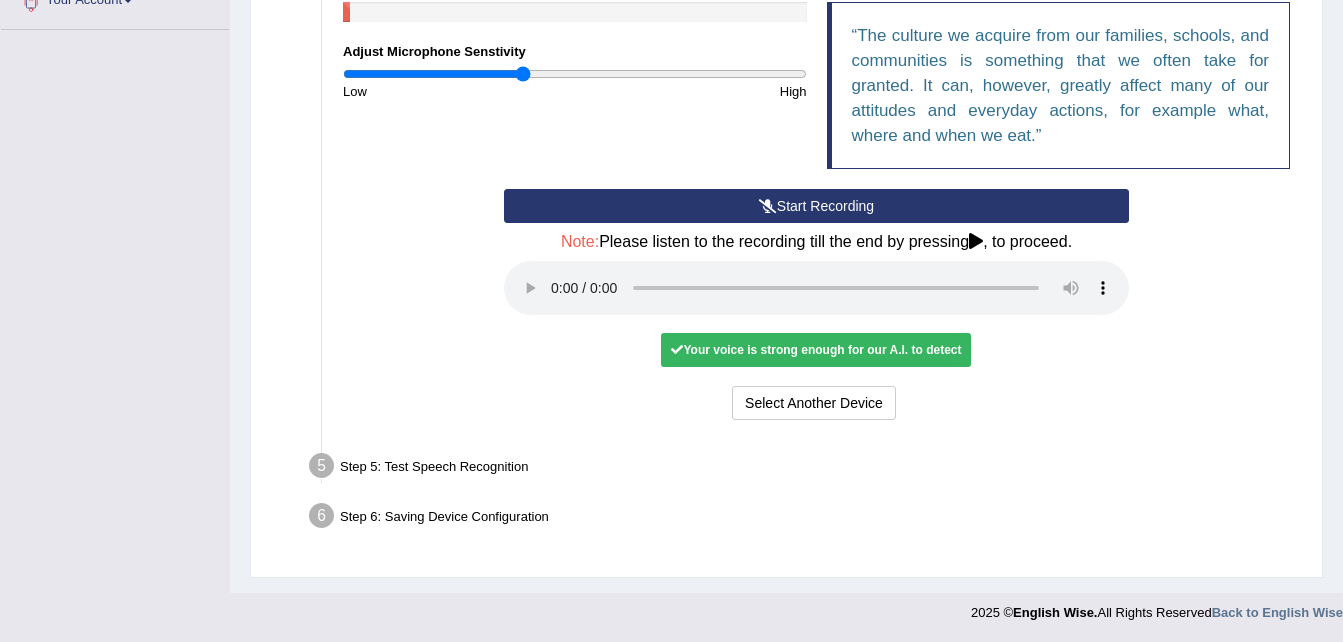 scroll, scrollTop: 526, scrollLeft: 0, axis: vertical 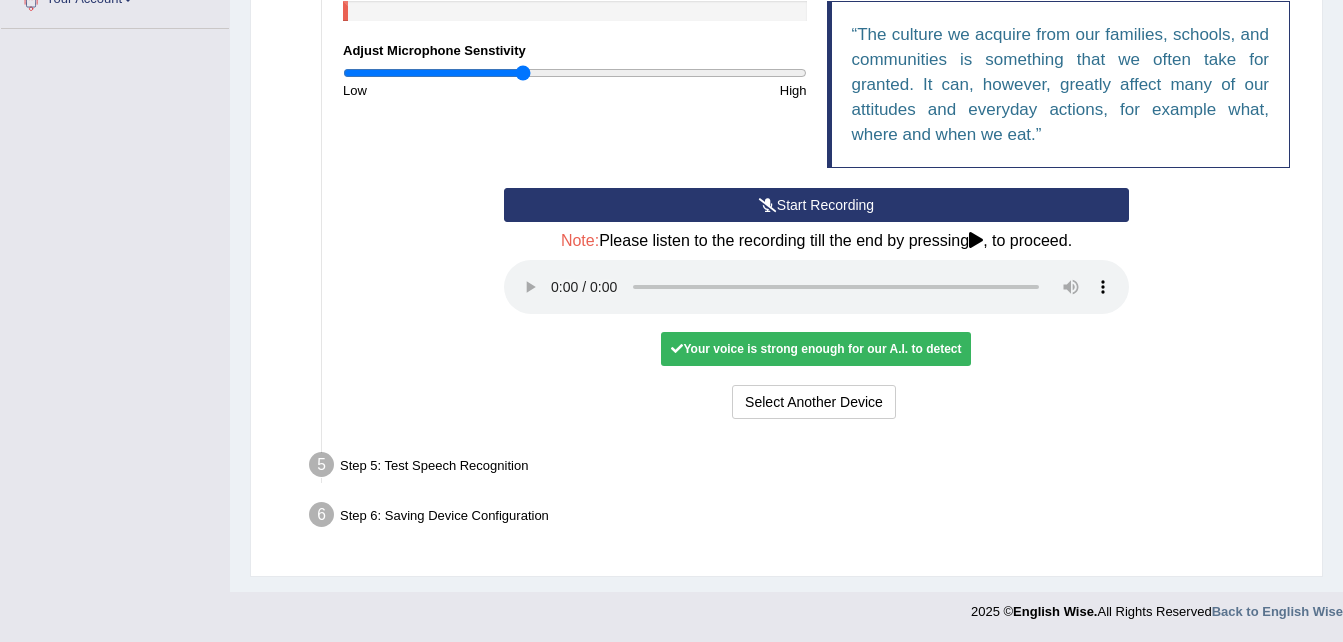 click on "Step 5: Test Speech Recognition" at bounding box center [806, 468] 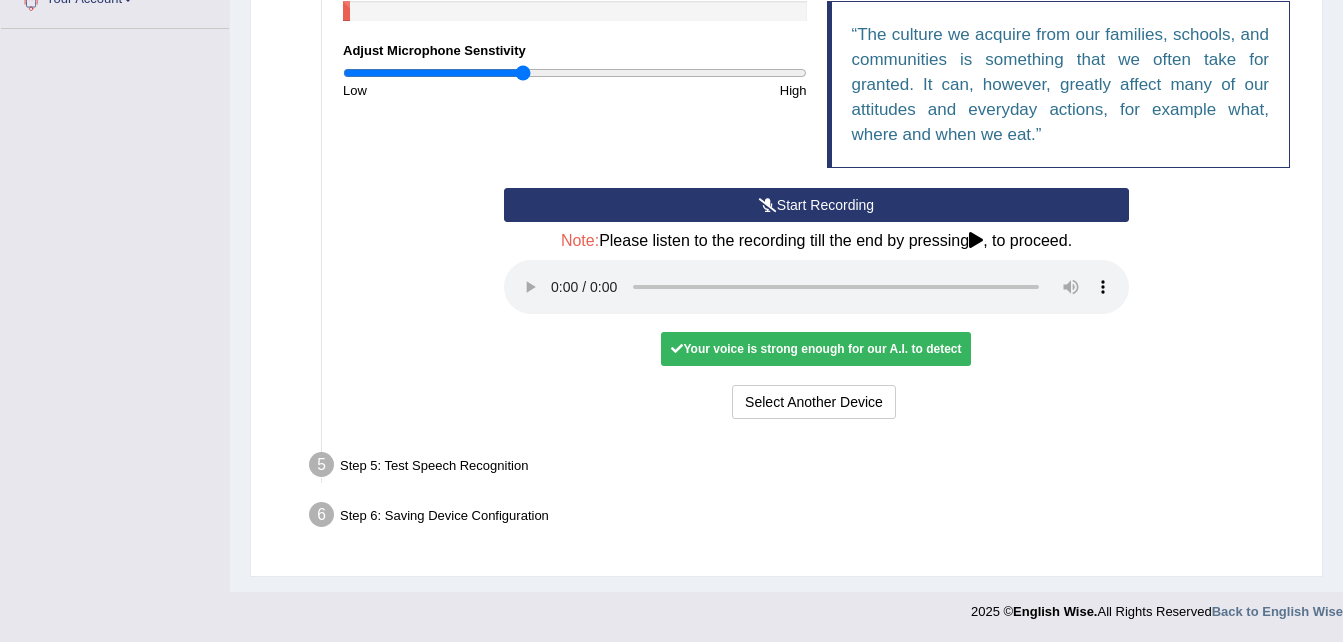 click on "Step 5: Test Speech Recognition" at bounding box center (806, 468) 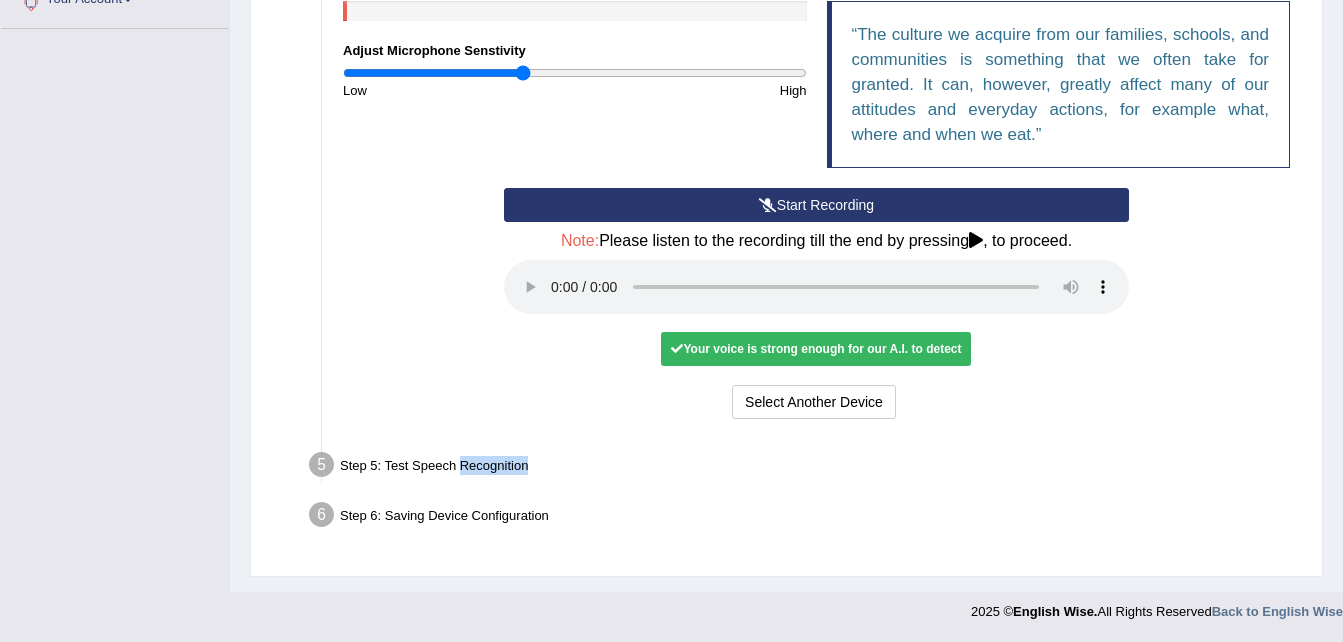 click on "Step 5: Test Speech Recognition" at bounding box center (806, 468) 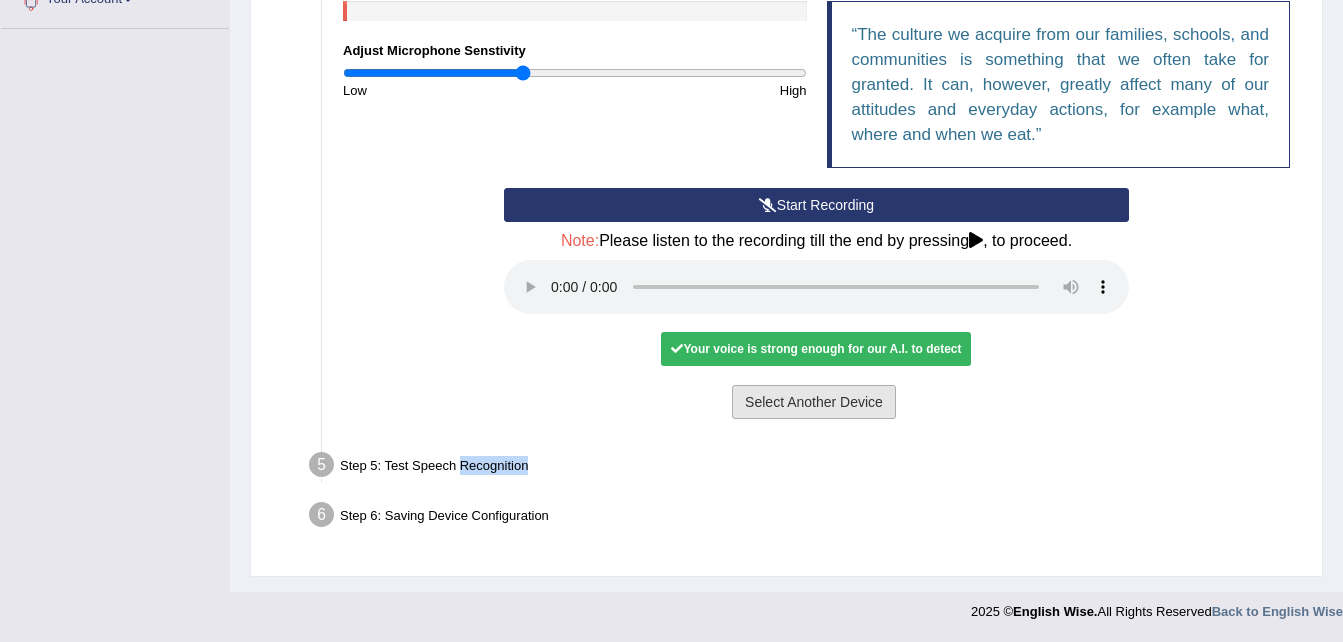 drag, startPoint x: 457, startPoint y: 467, endPoint x: 746, endPoint y: 410, distance: 294.56747 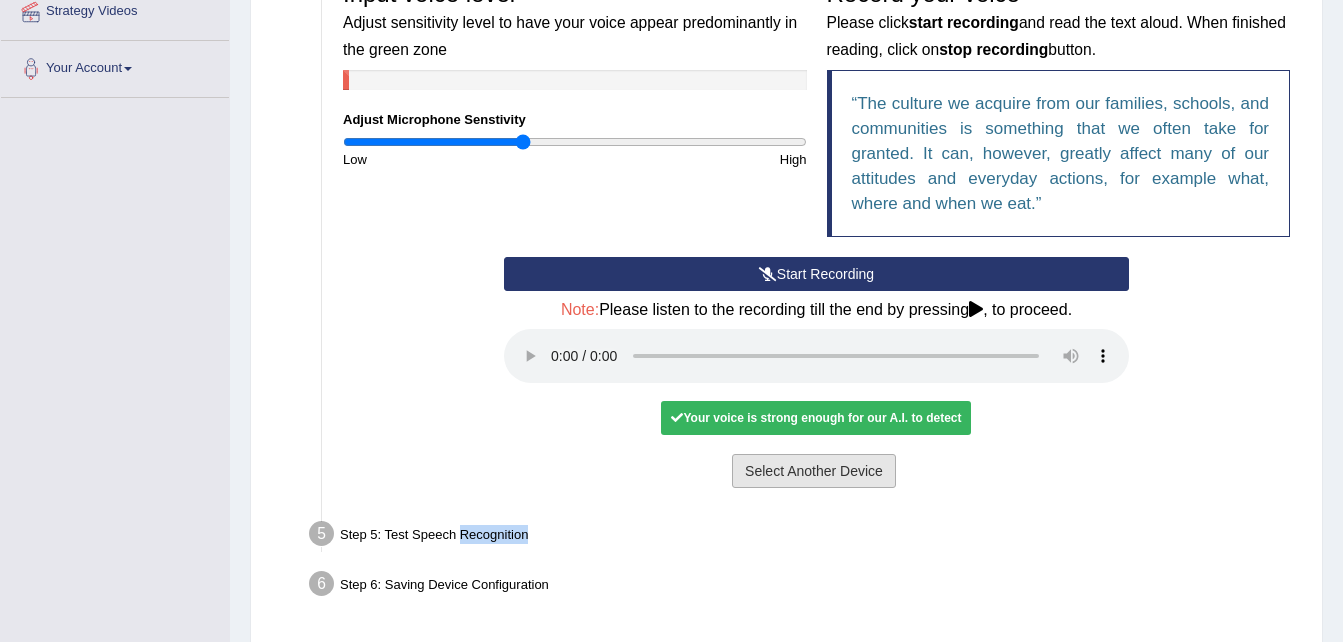 scroll, scrollTop: 408, scrollLeft: 0, axis: vertical 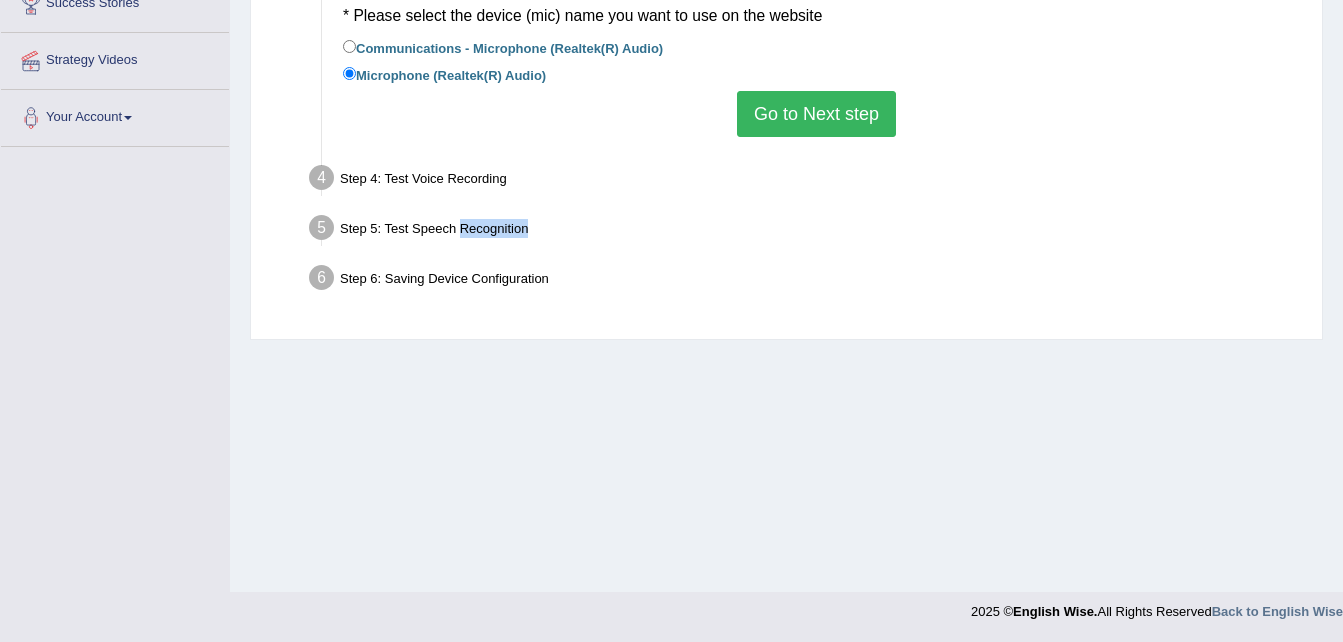 click on "Go to Next step" at bounding box center (816, 114) 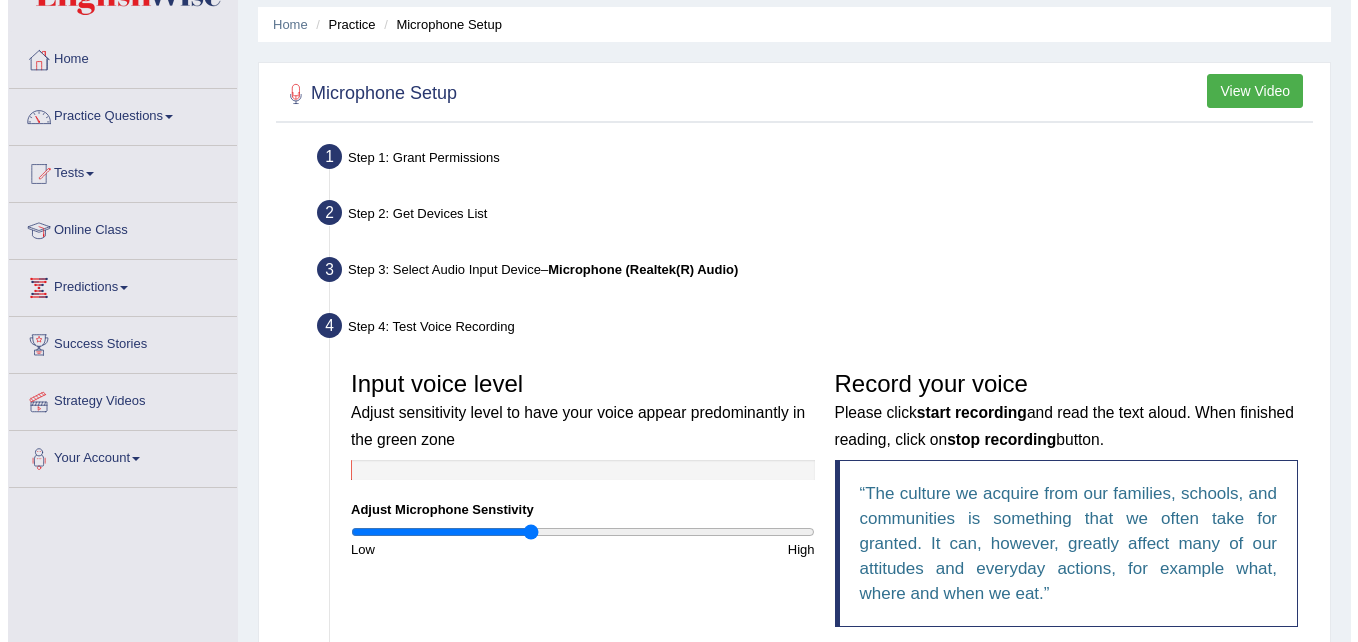 scroll, scrollTop: 59, scrollLeft: 0, axis: vertical 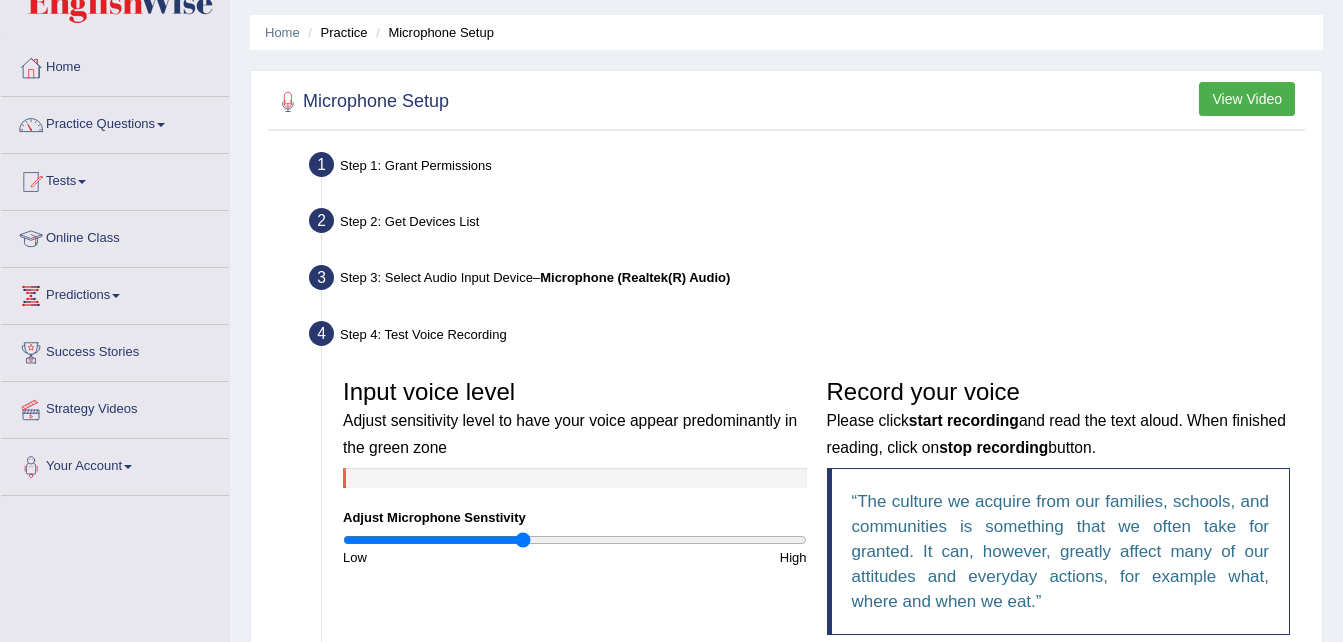 click on "View Video" at bounding box center (1247, 99) 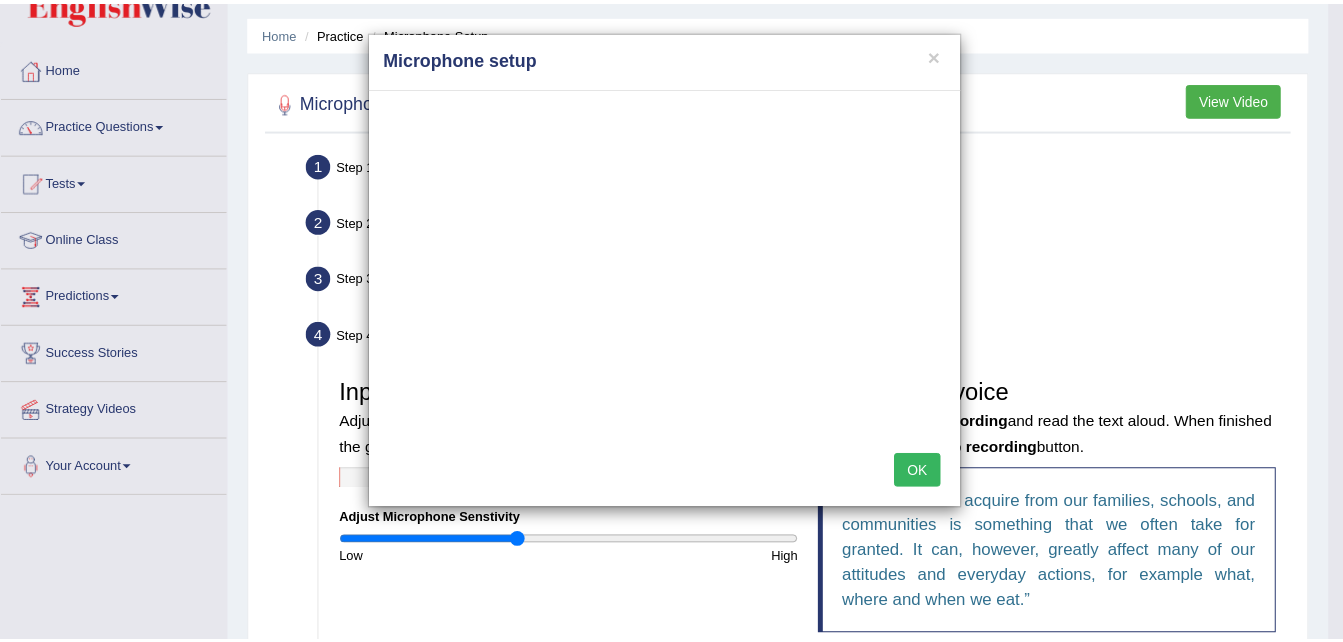 scroll, scrollTop: 0, scrollLeft: 0, axis: both 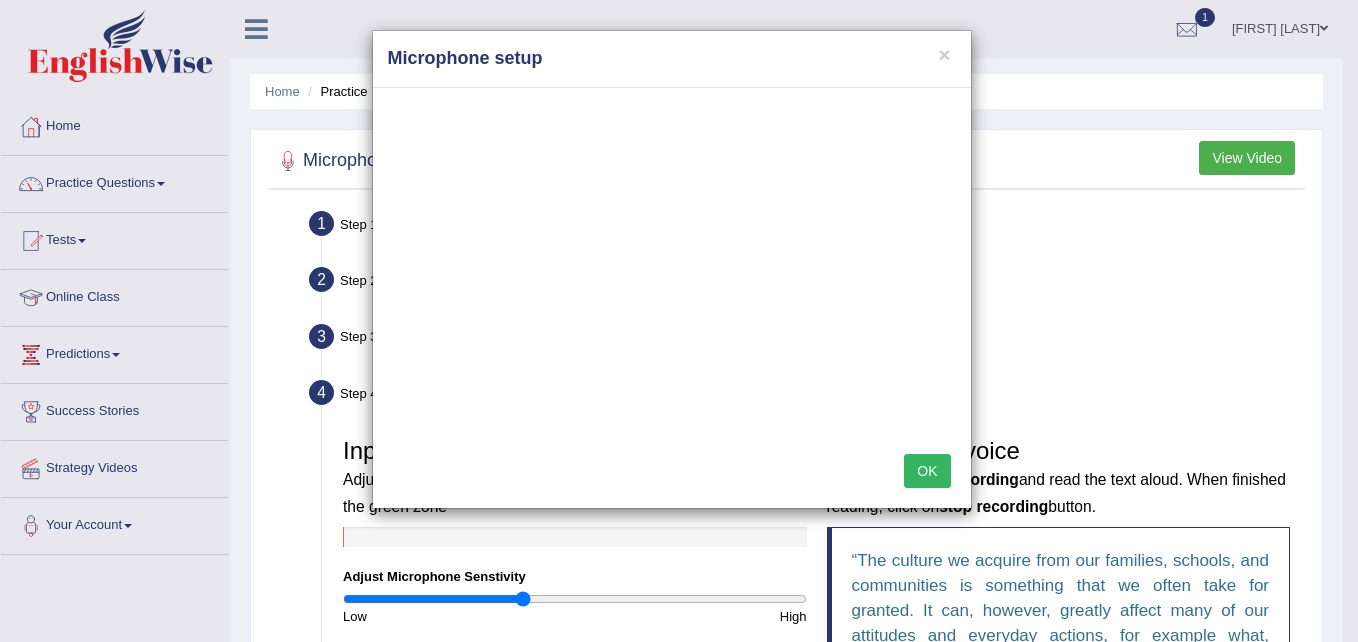 click on "Microphone setup" at bounding box center (672, 59) 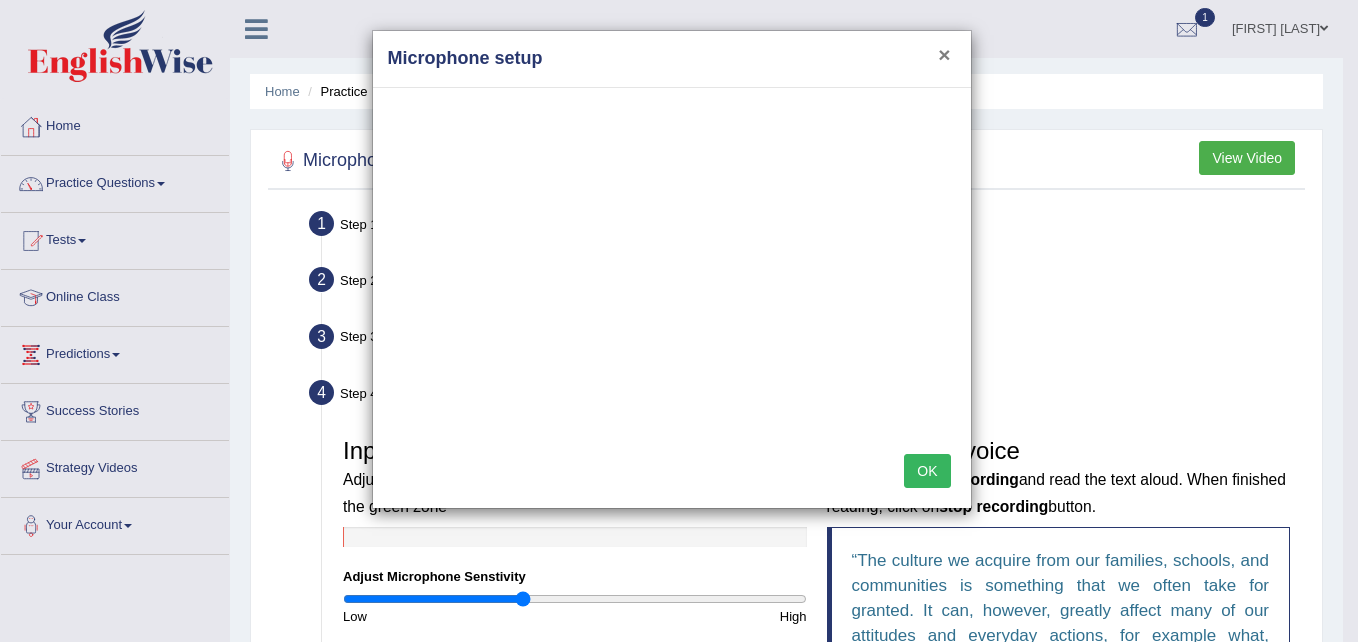 click on "×" at bounding box center [944, 54] 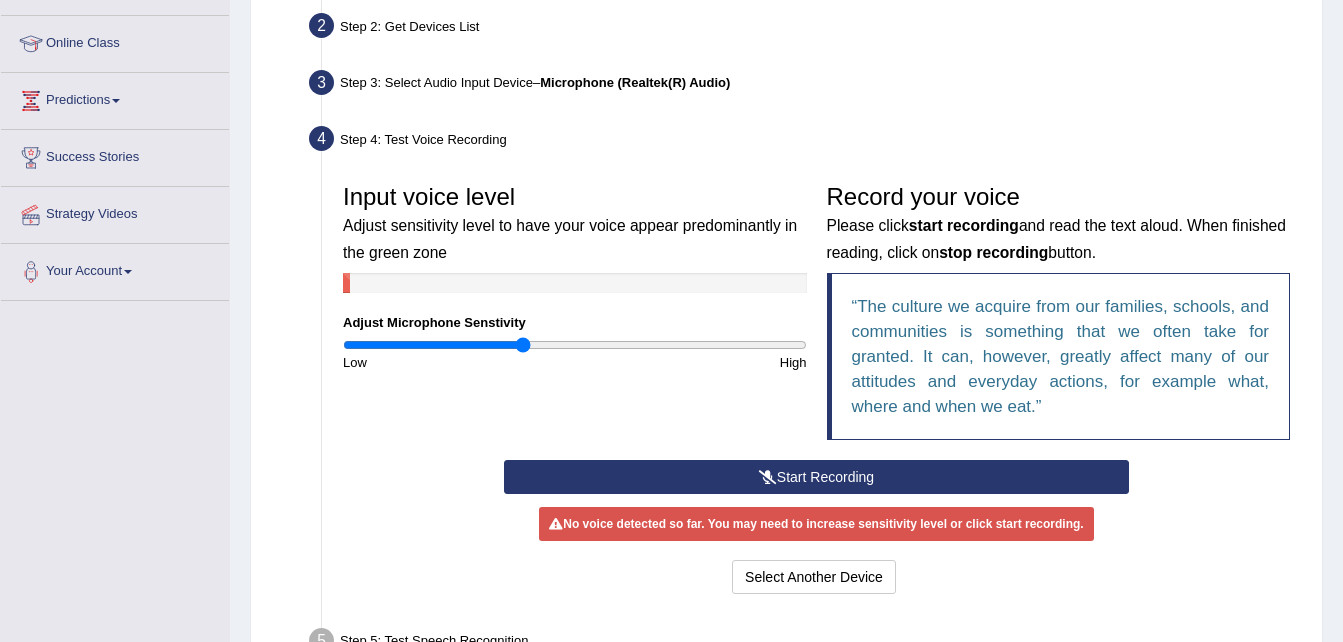 scroll, scrollTop: 344, scrollLeft: 0, axis: vertical 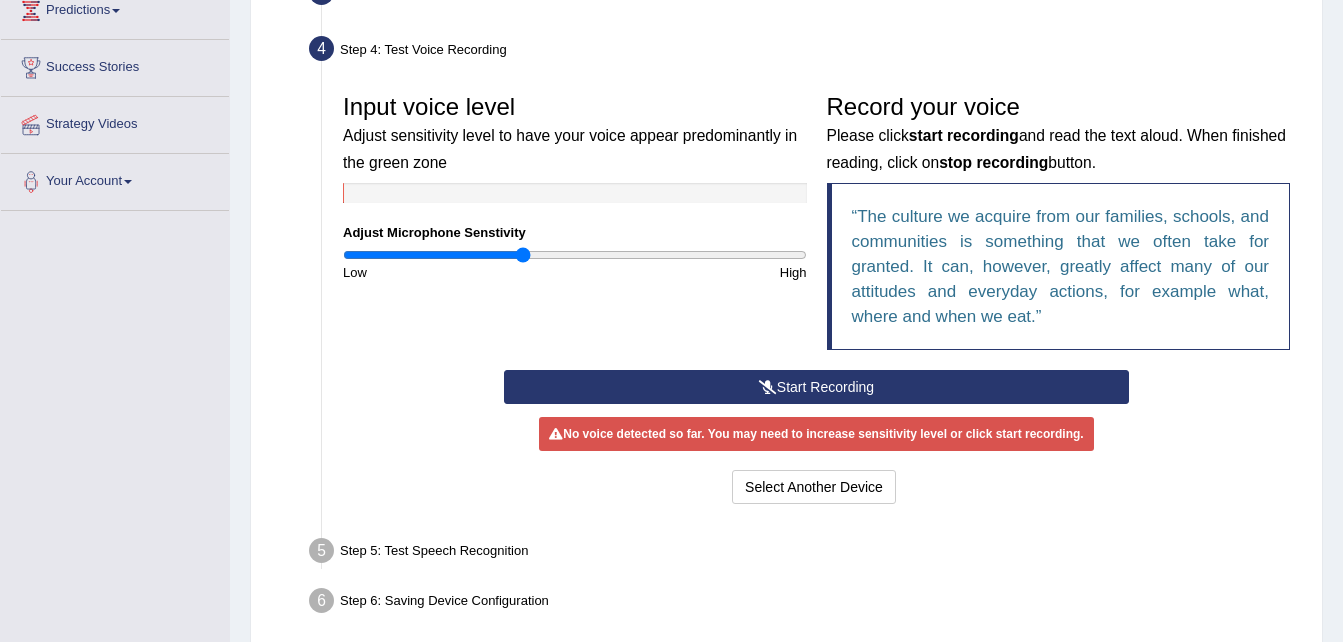 click on "Start Recording" at bounding box center [816, 387] 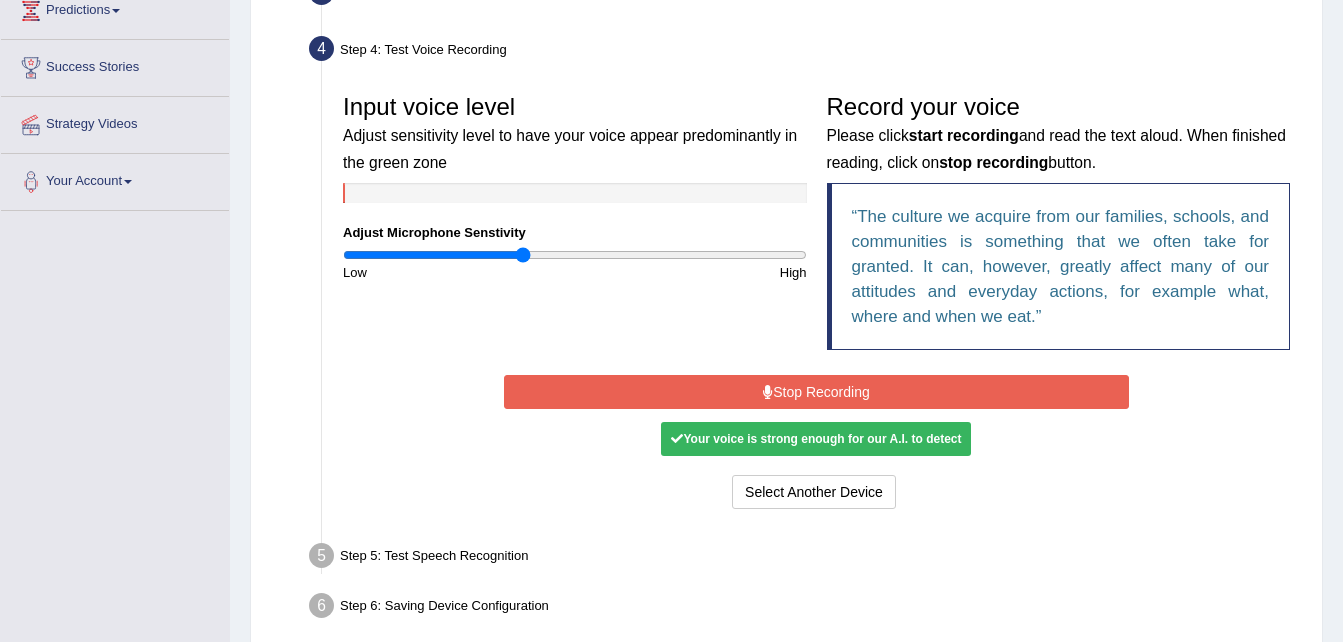 click on "Stop Recording" at bounding box center (816, 392) 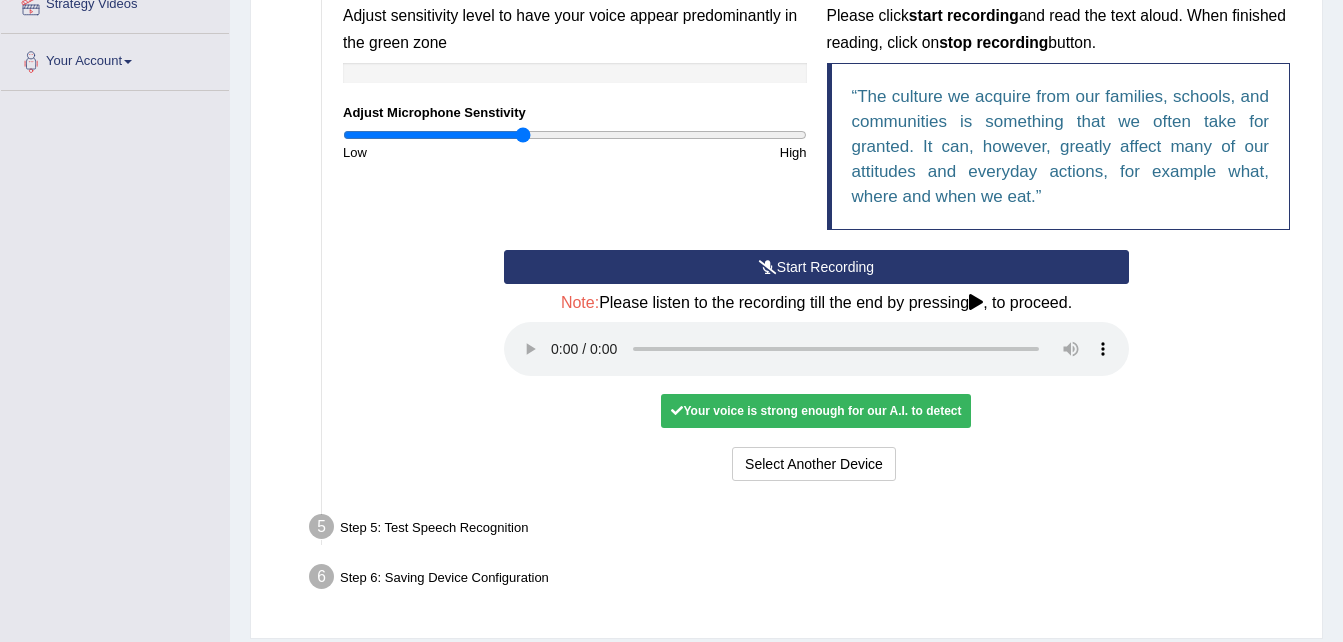 scroll, scrollTop: 465, scrollLeft: 0, axis: vertical 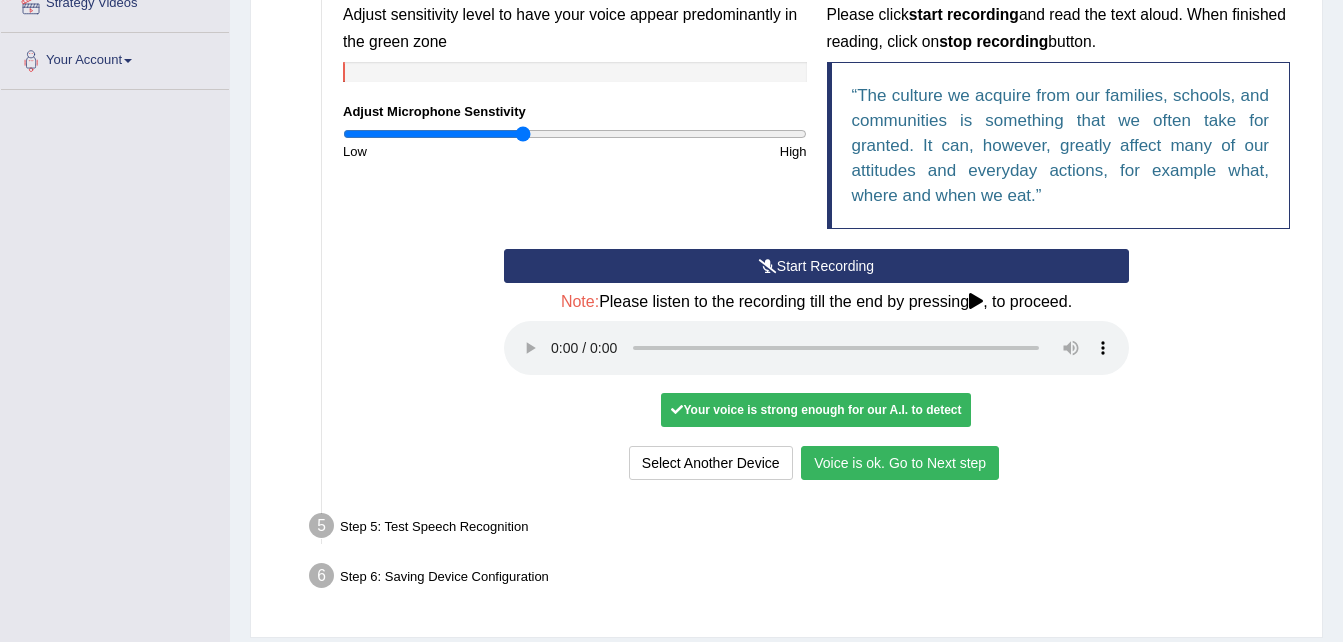 click on "Voice is ok. Go to Next step" at bounding box center [900, 463] 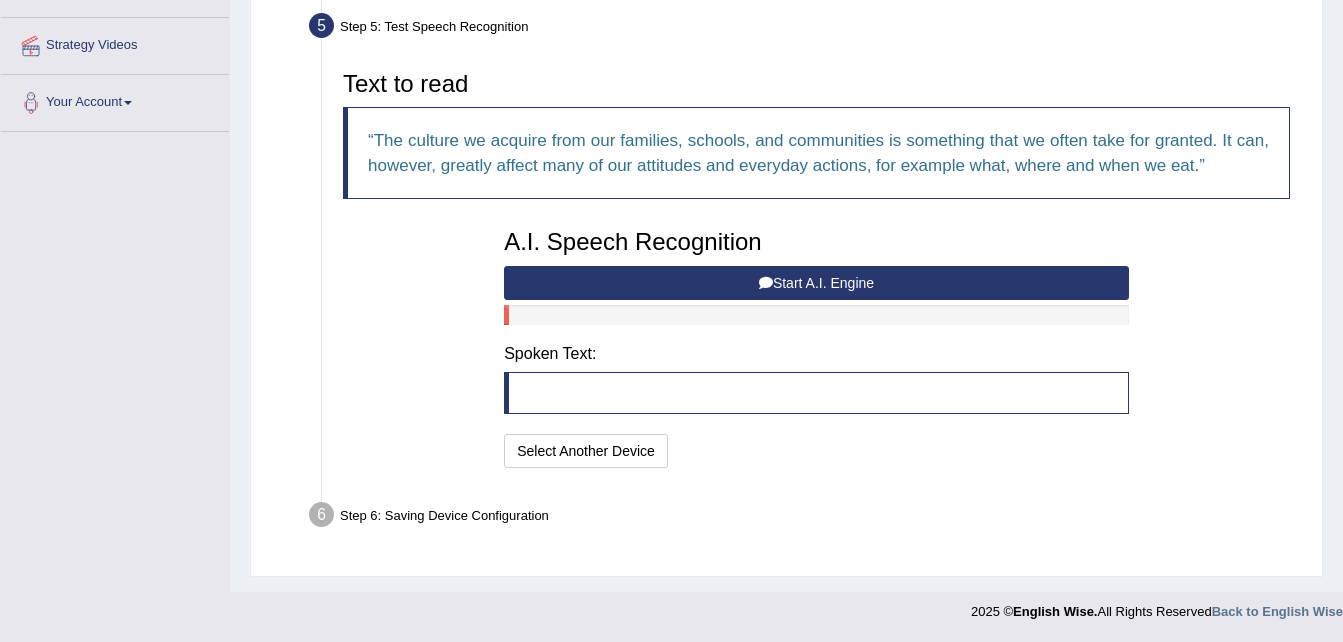 scroll, scrollTop: 423, scrollLeft: 0, axis: vertical 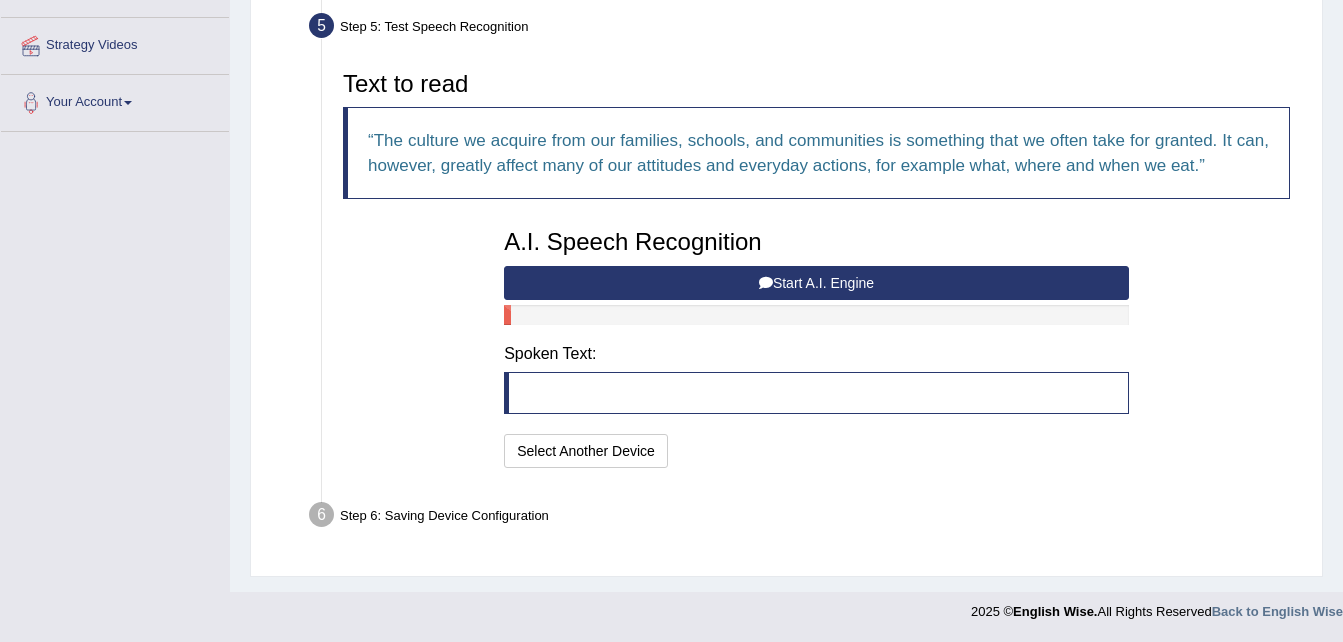 click on "Start A.I. Engine" at bounding box center [816, 283] 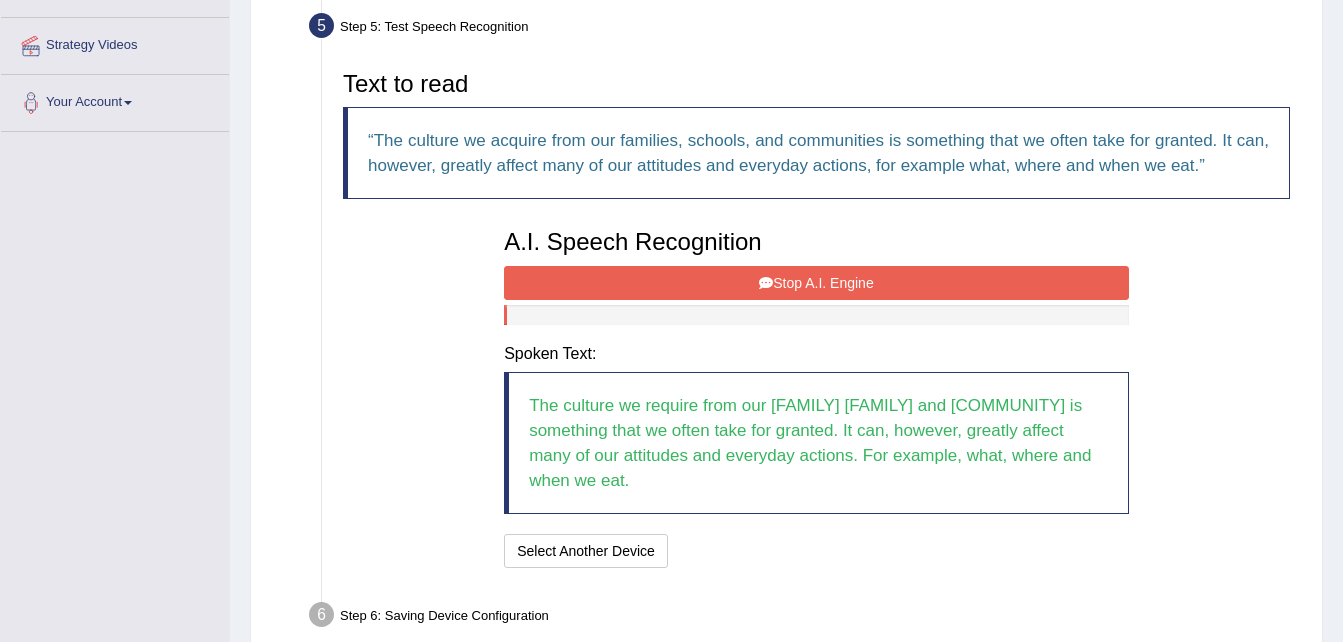 click on "Stop A.I. Engine" at bounding box center [816, 283] 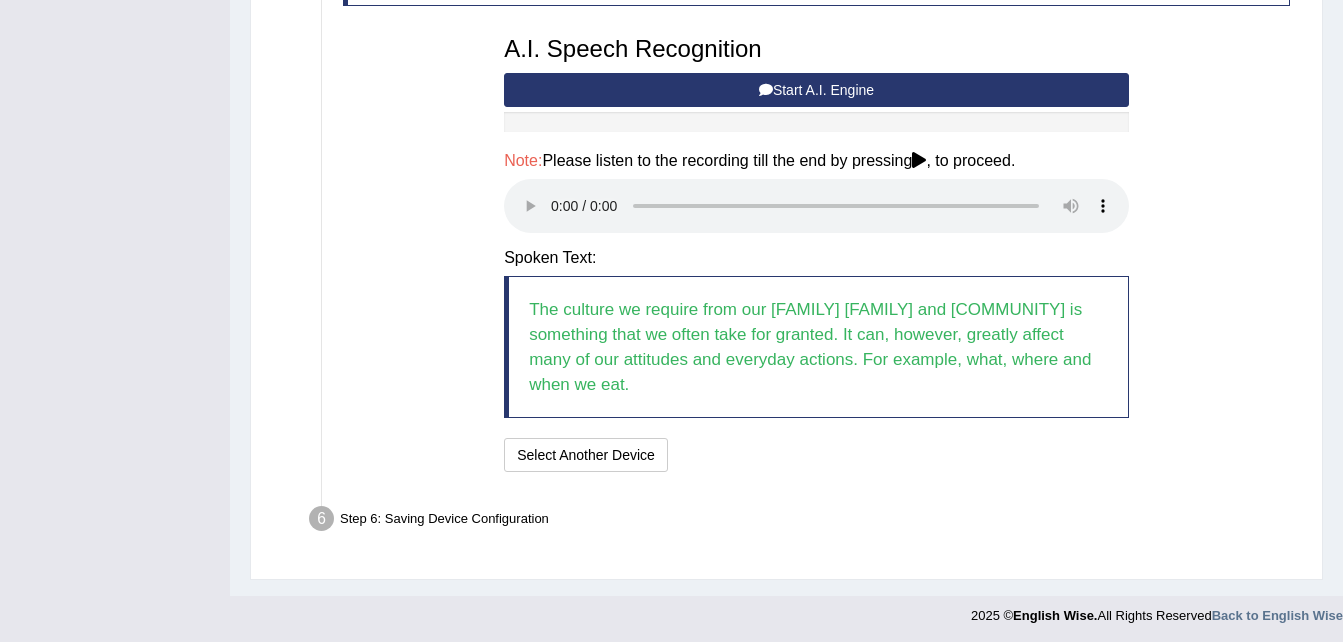scroll, scrollTop: 617, scrollLeft: 0, axis: vertical 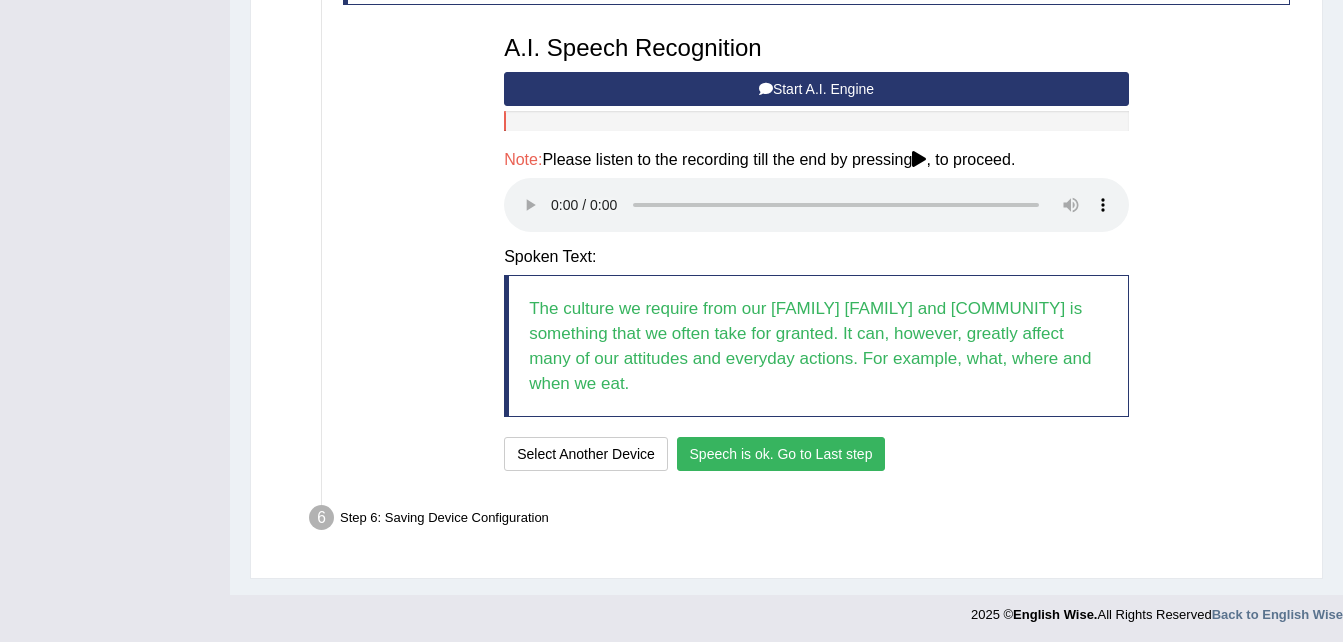 click on "Speech is ok. Go to Last step" at bounding box center (781, 454) 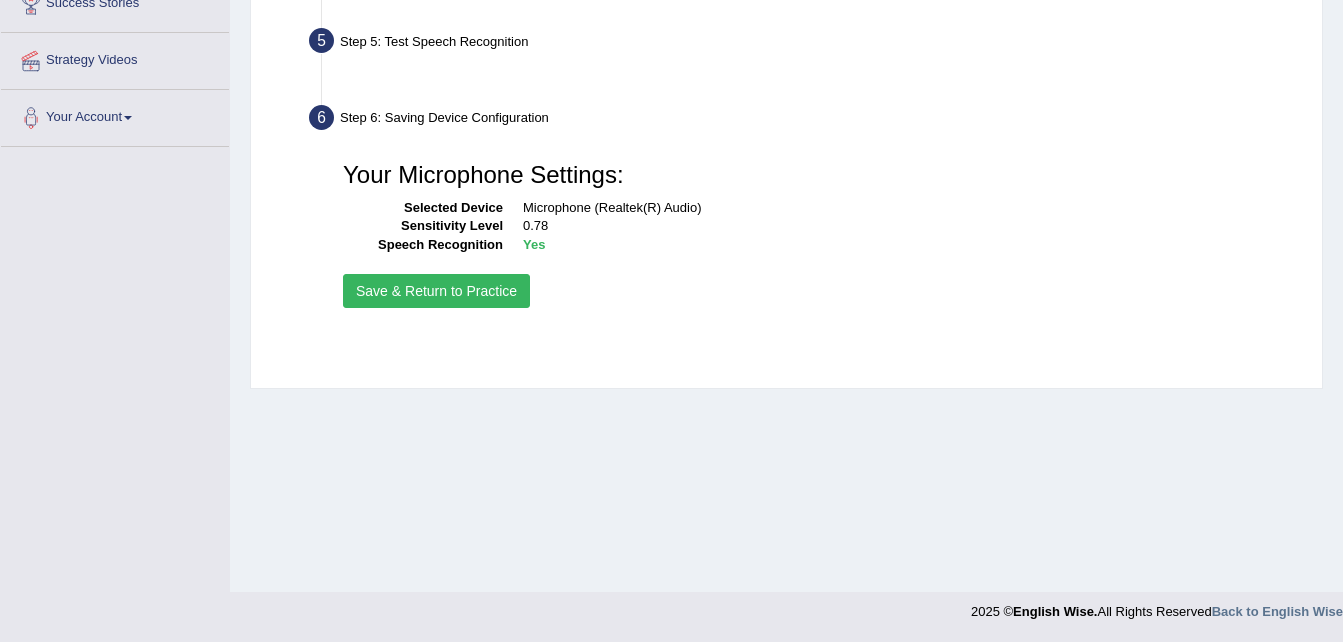 scroll, scrollTop: 408, scrollLeft: 0, axis: vertical 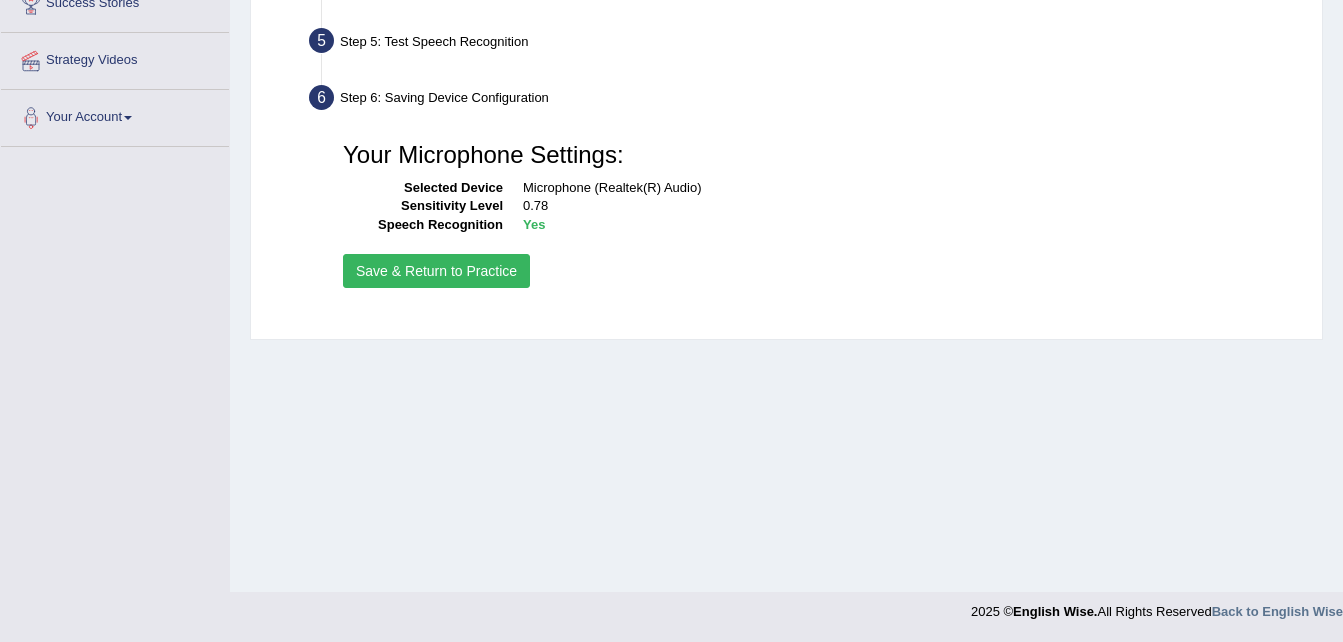 click on "Save & Return to Practice" at bounding box center (436, 271) 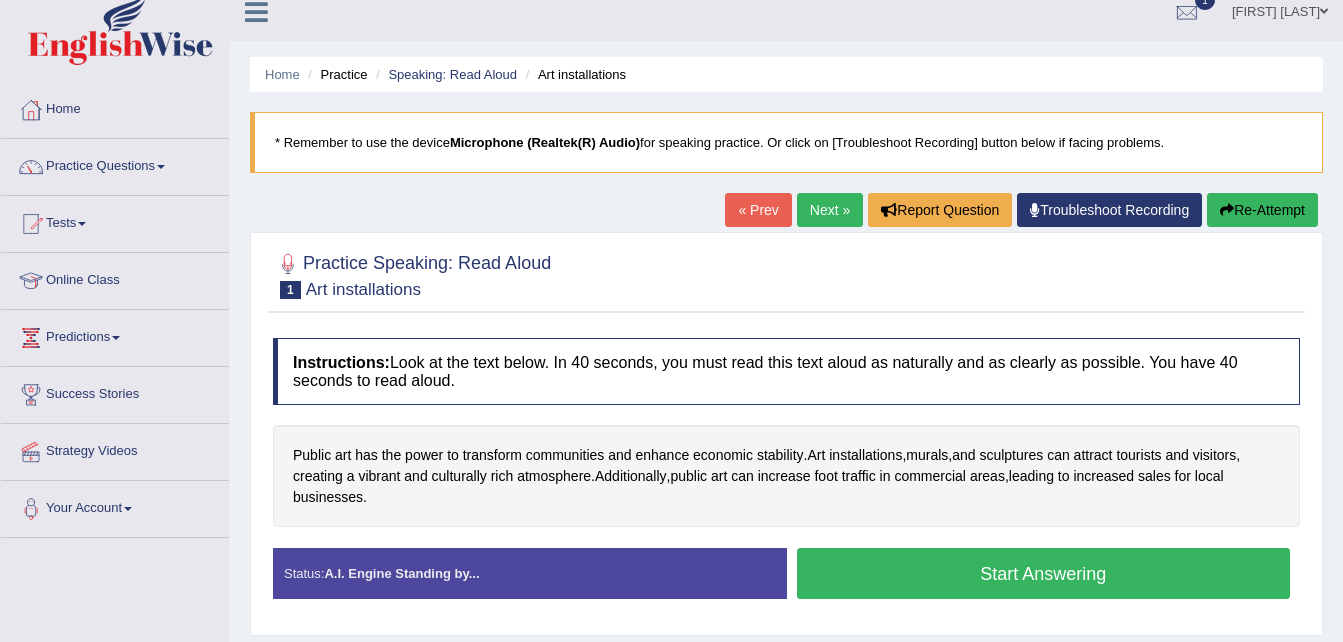 scroll, scrollTop: 0, scrollLeft: 0, axis: both 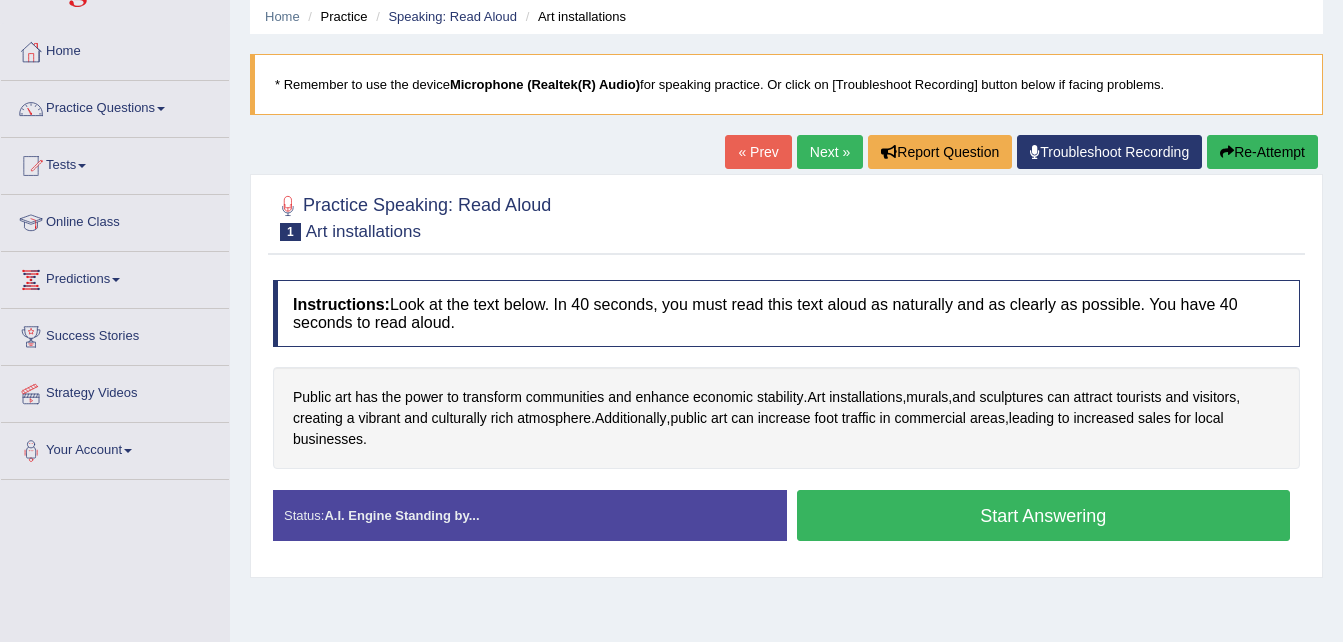 click on "Start Answering" at bounding box center (1044, 515) 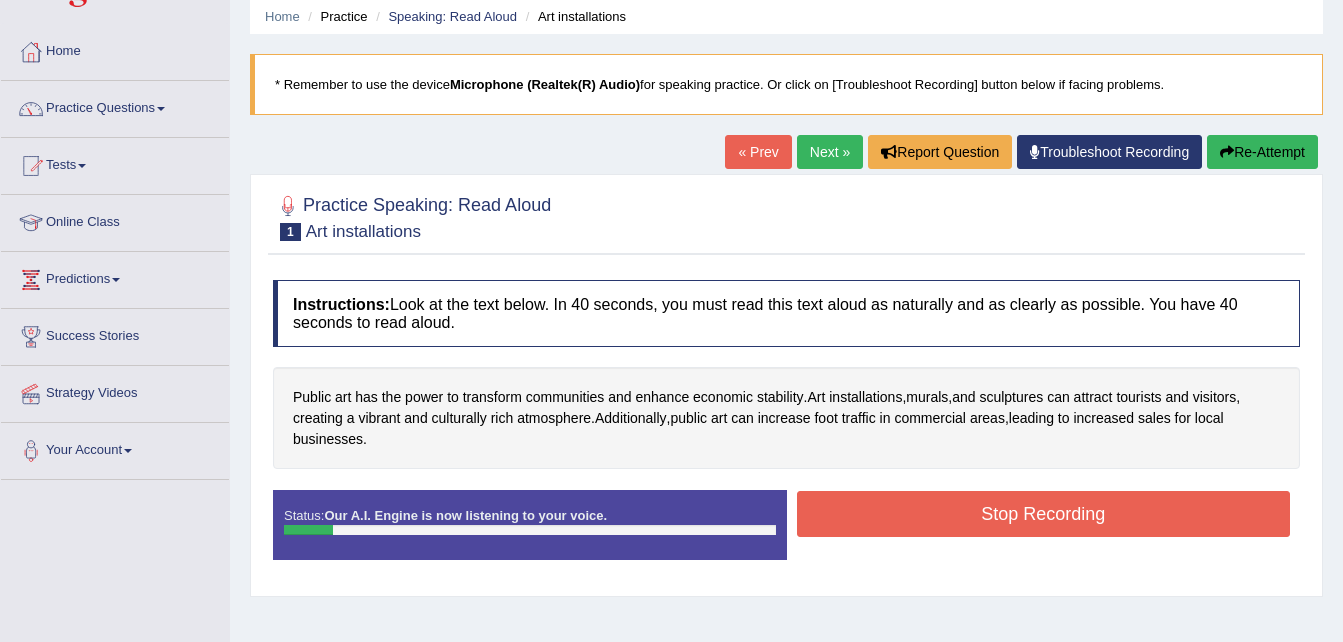 click on "Stop Recording" at bounding box center (1044, 514) 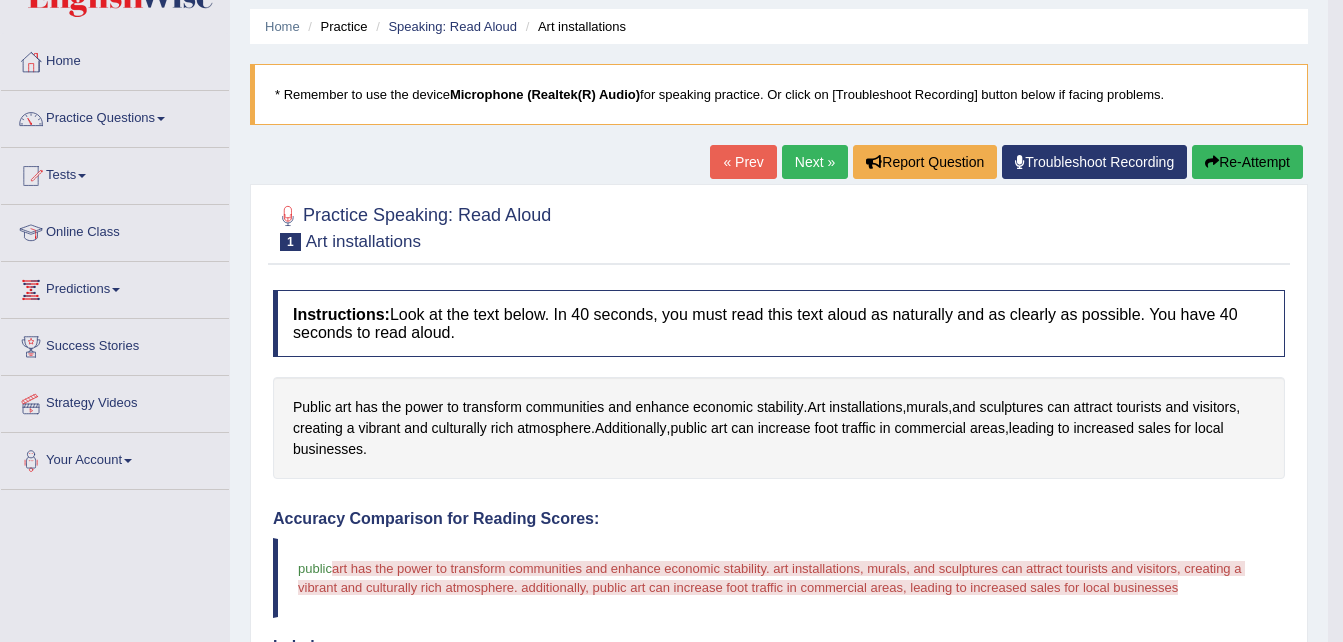 scroll, scrollTop: 64, scrollLeft: 0, axis: vertical 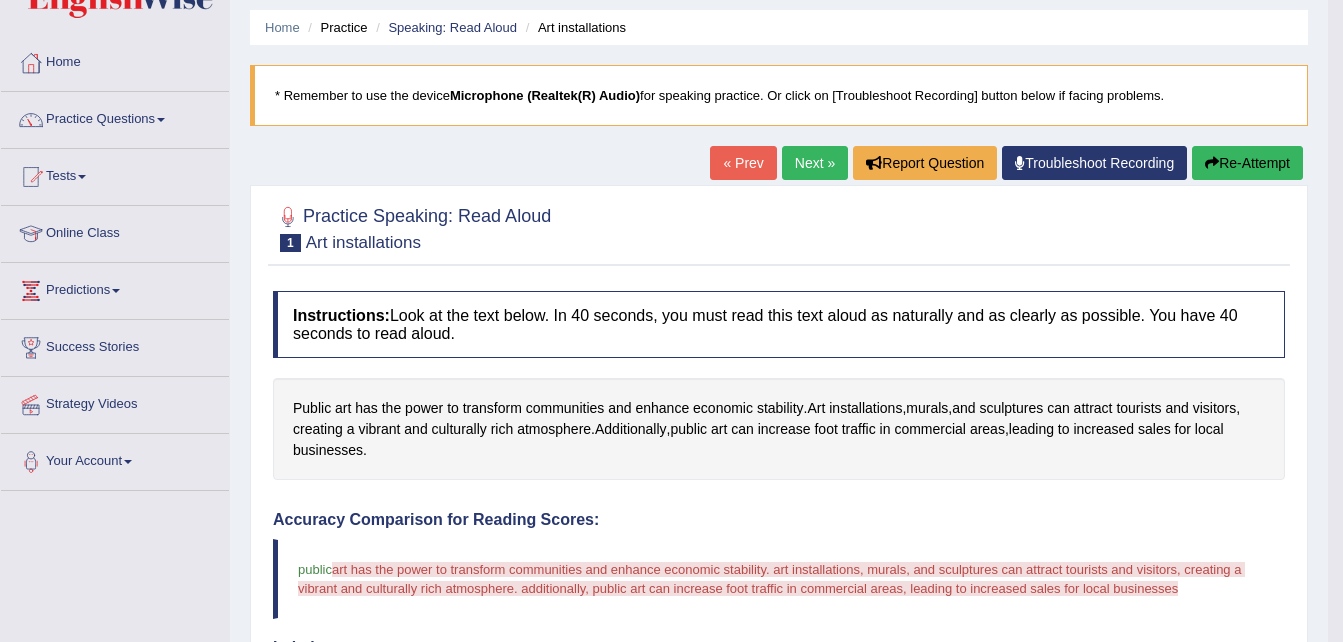 click on "Re-Attempt" at bounding box center (1247, 163) 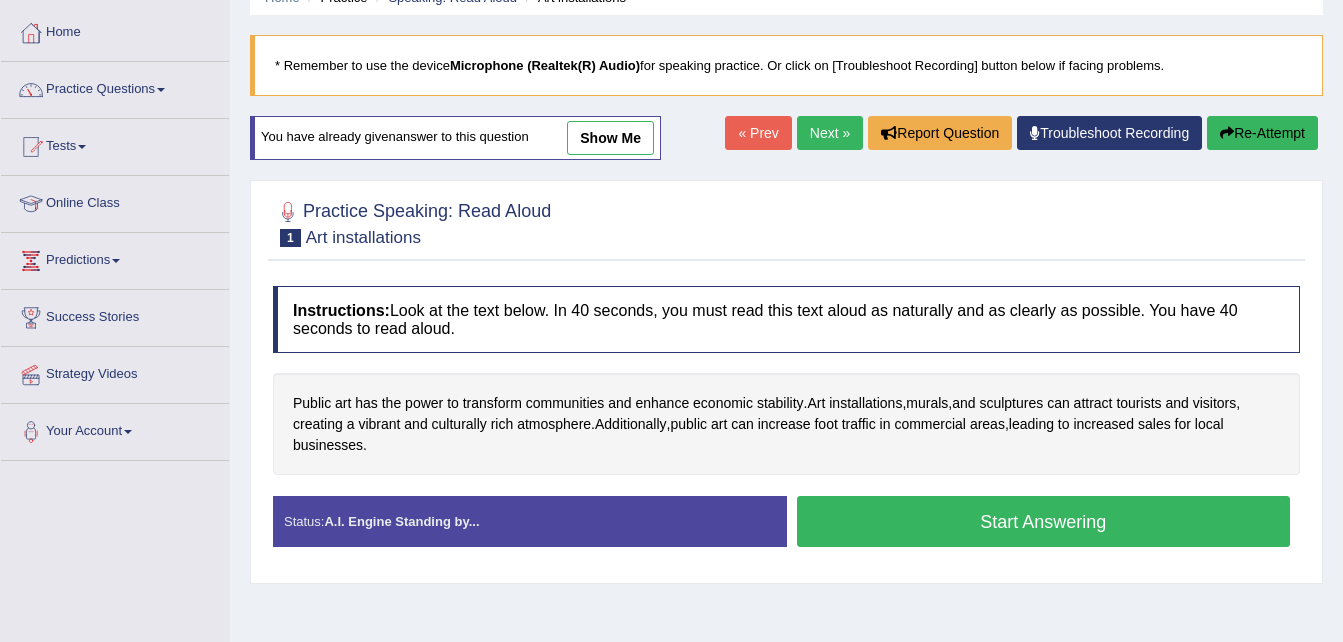 scroll, scrollTop: 0, scrollLeft: 0, axis: both 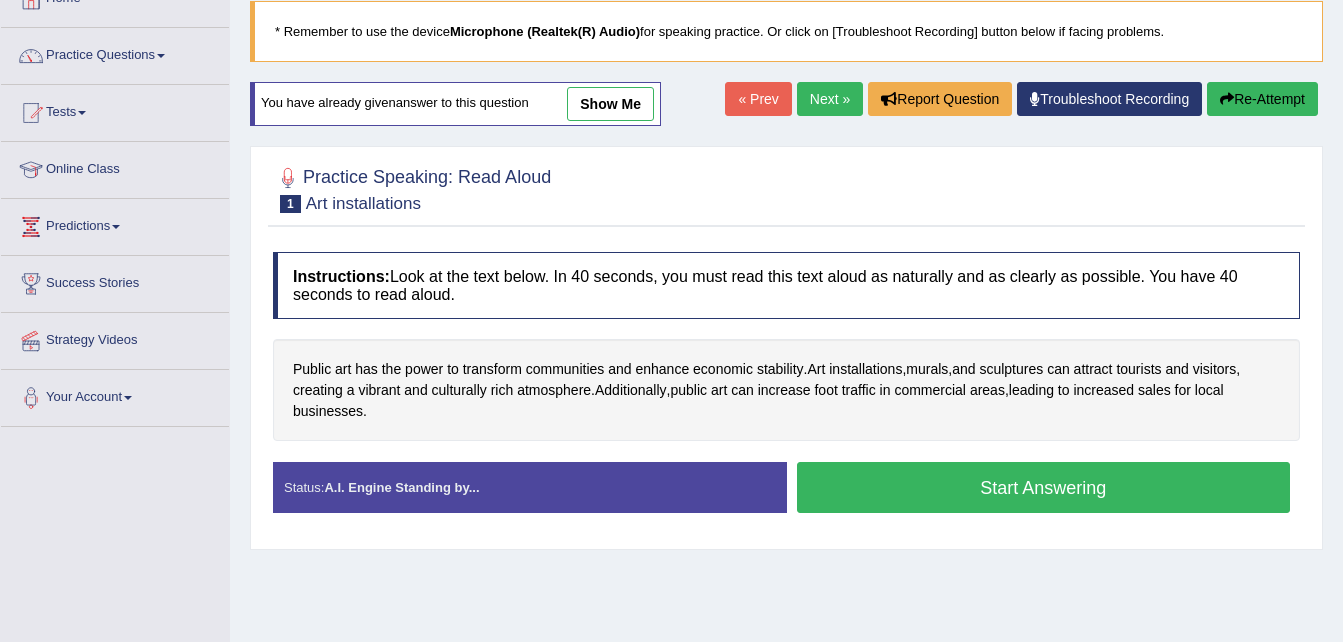 click on "Start Answering" at bounding box center (1044, 487) 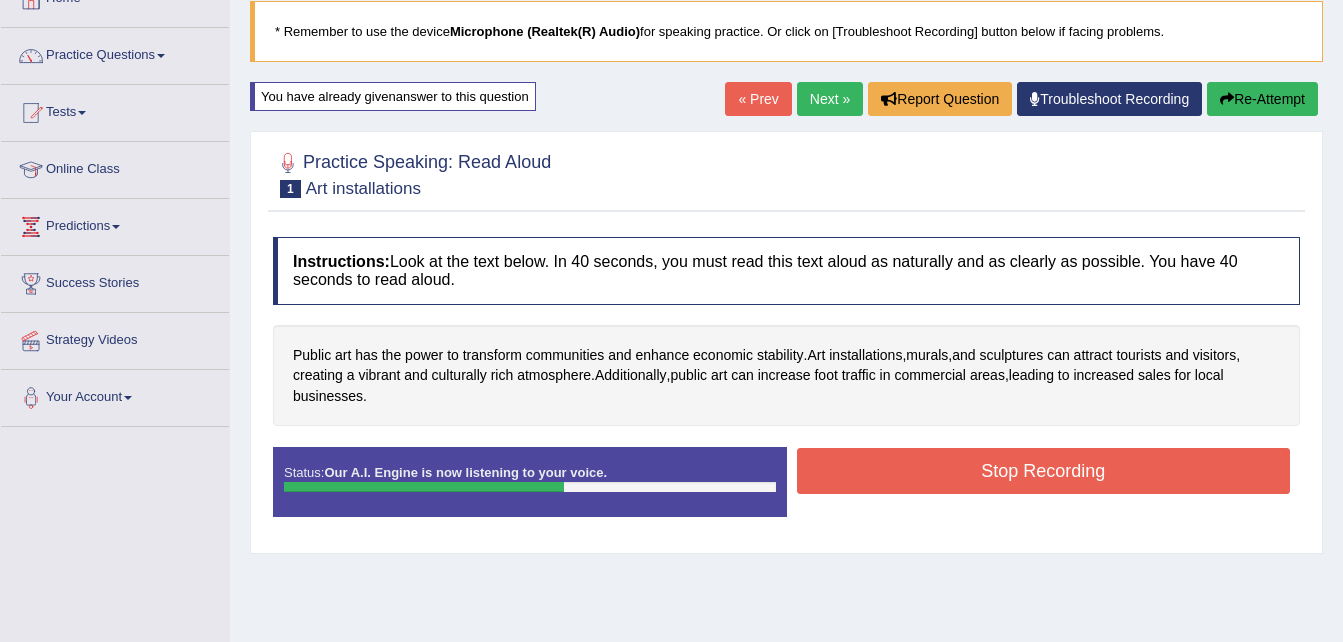 click on "Stop Recording" at bounding box center (1044, 471) 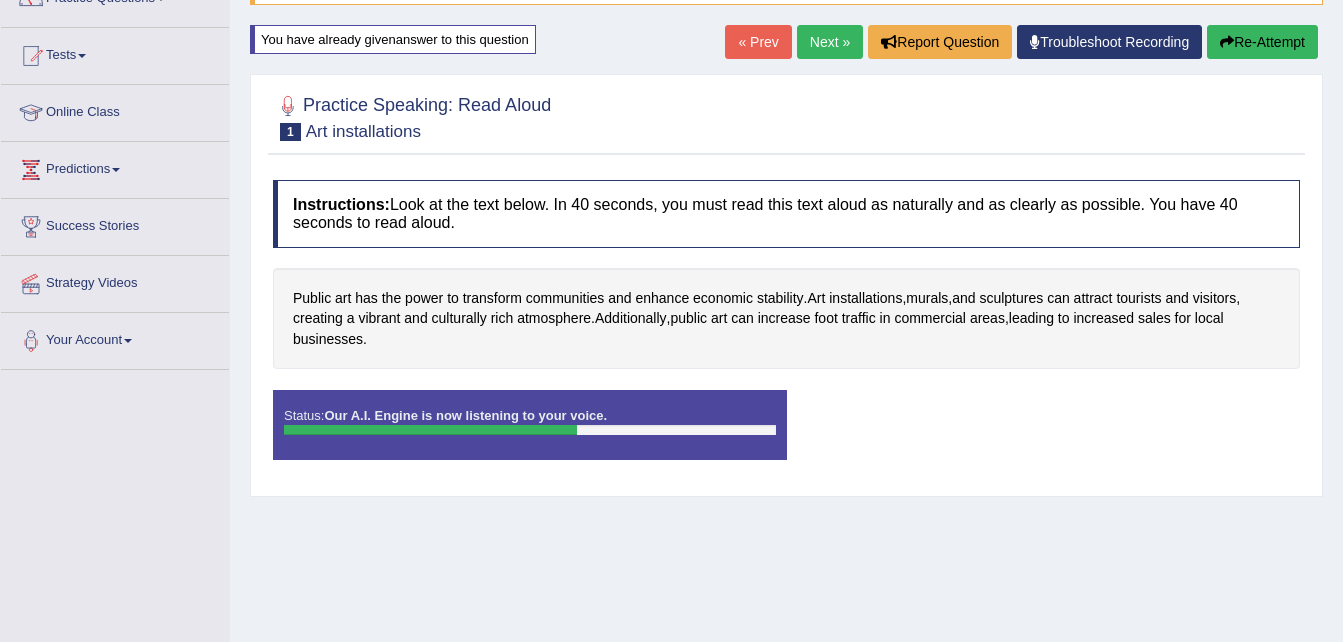 scroll, scrollTop: 235, scrollLeft: 0, axis: vertical 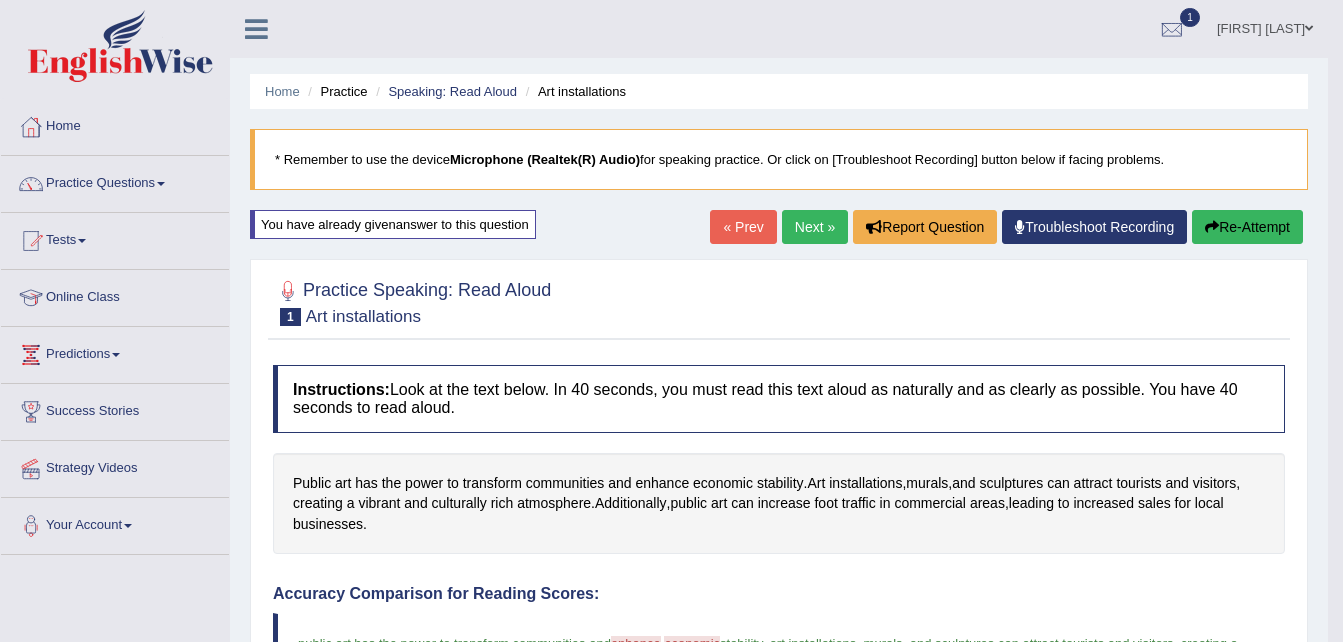 click on "Next »" at bounding box center [815, 227] 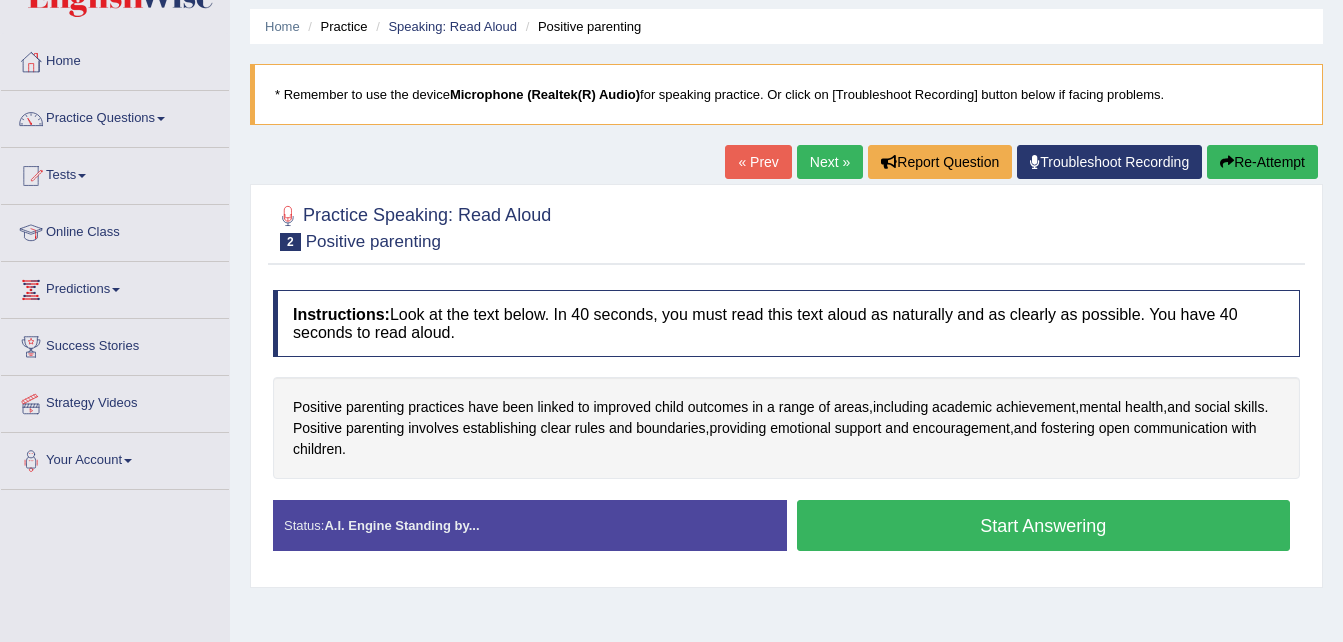 scroll, scrollTop: 0, scrollLeft: 0, axis: both 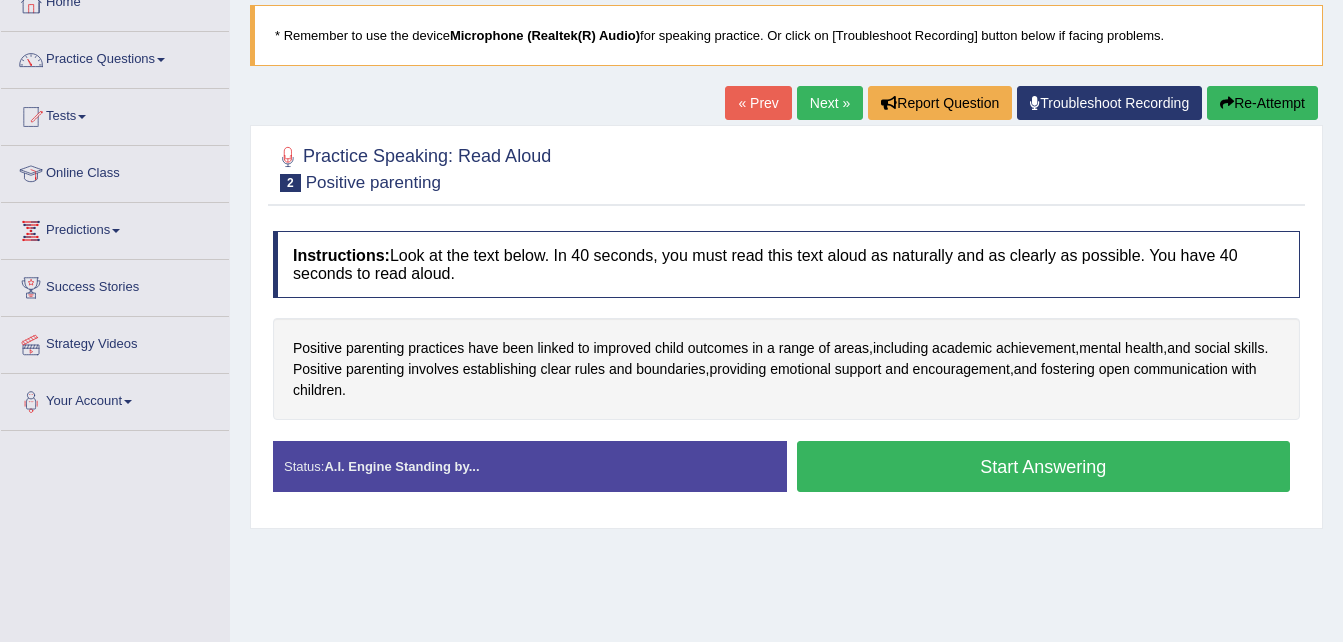 click on "Start Answering" at bounding box center [1044, 466] 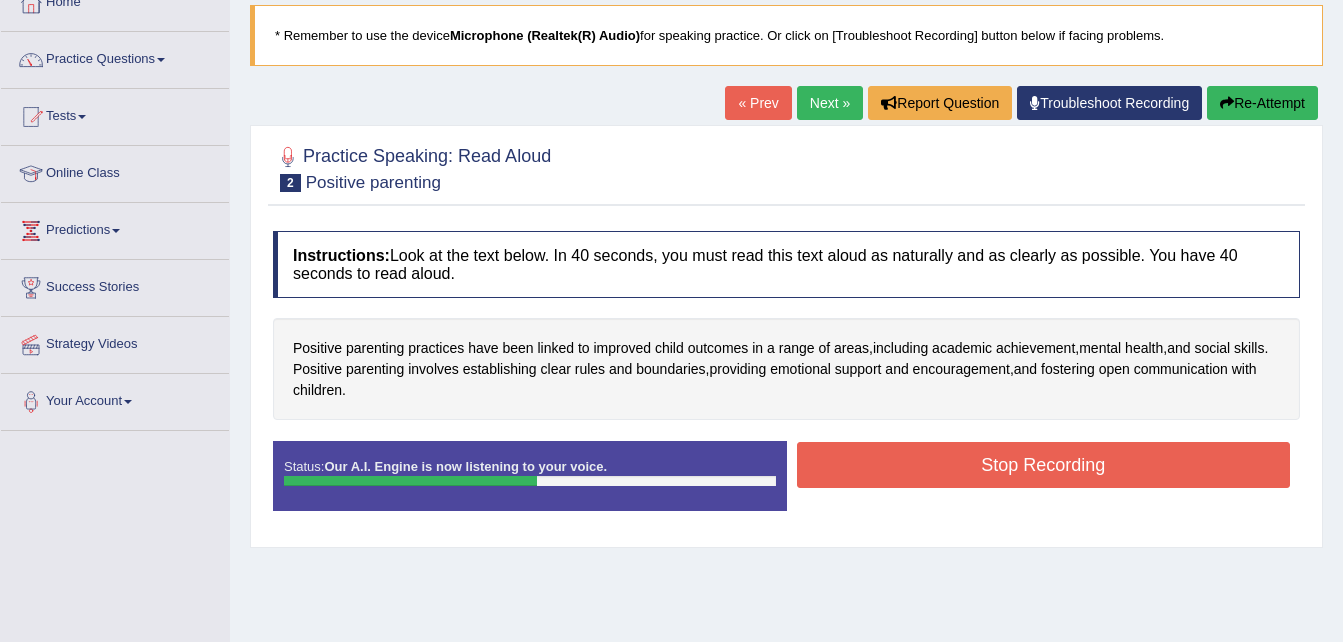 click on "Stop Recording" at bounding box center (1044, 465) 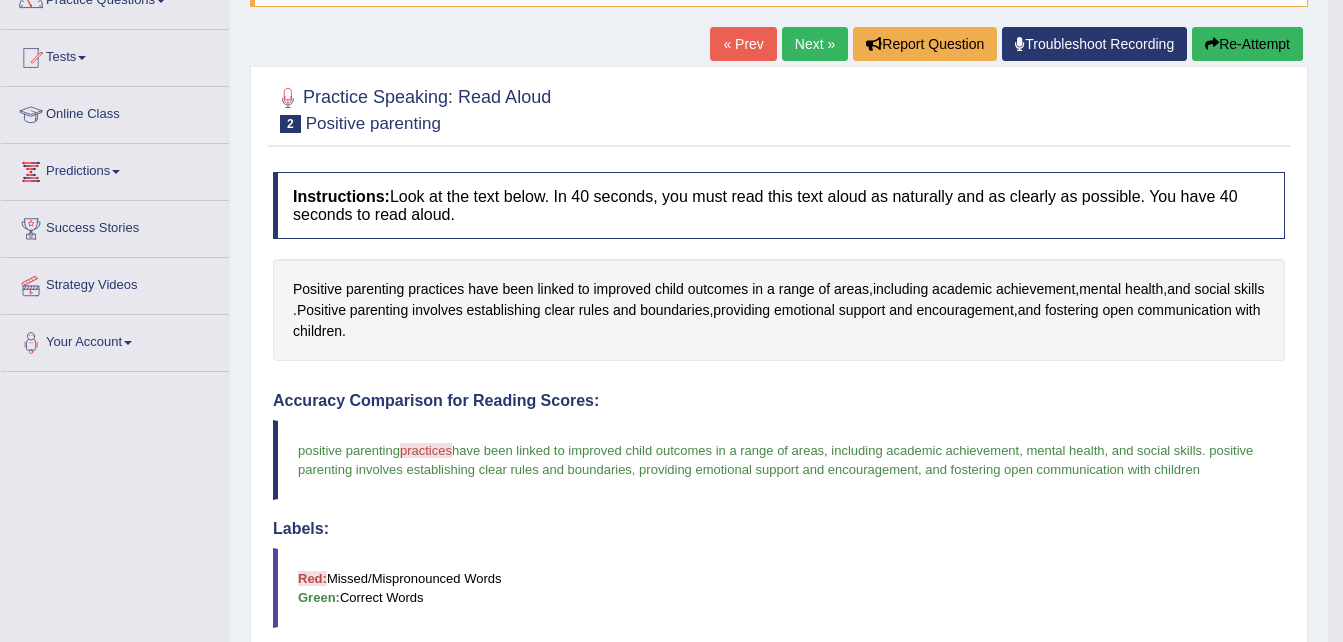 scroll, scrollTop: 140, scrollLeft: 0, axis: vertical 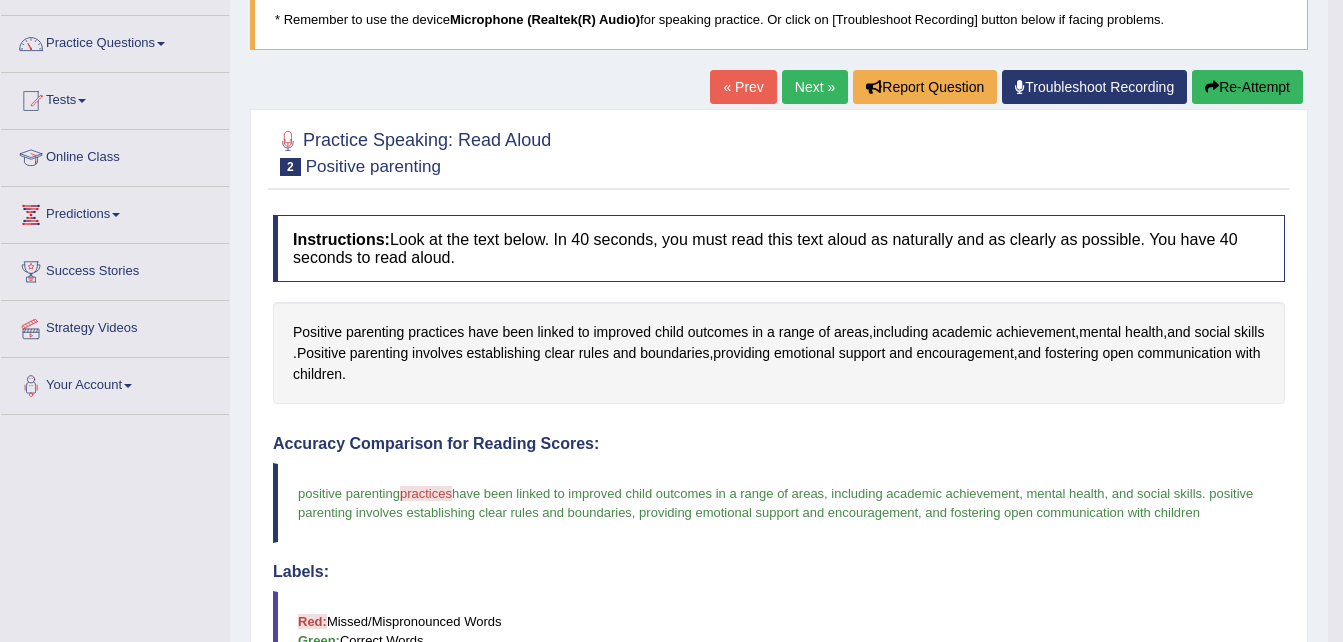 click on "« Prev Next »  Report Question  Troubleshoot Recording  Re-Attempt" at bounding box center (1009, 89) 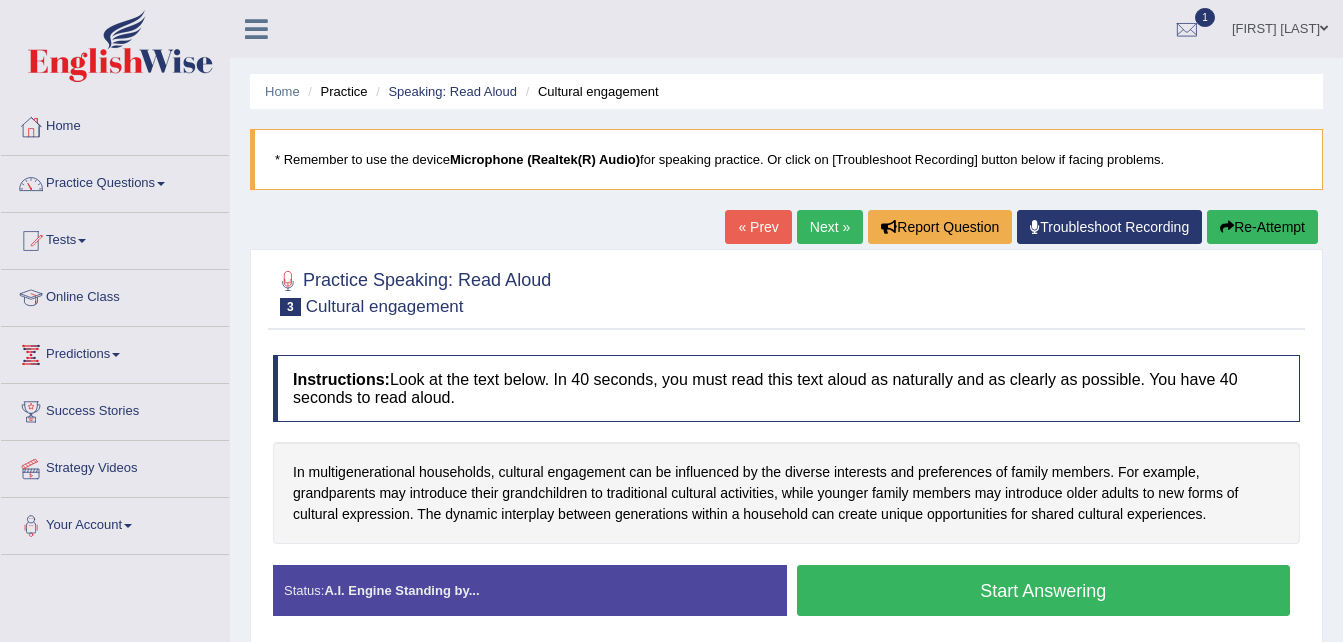 scroll, scrollTop: 0, scrollLeft: 0, axis: both 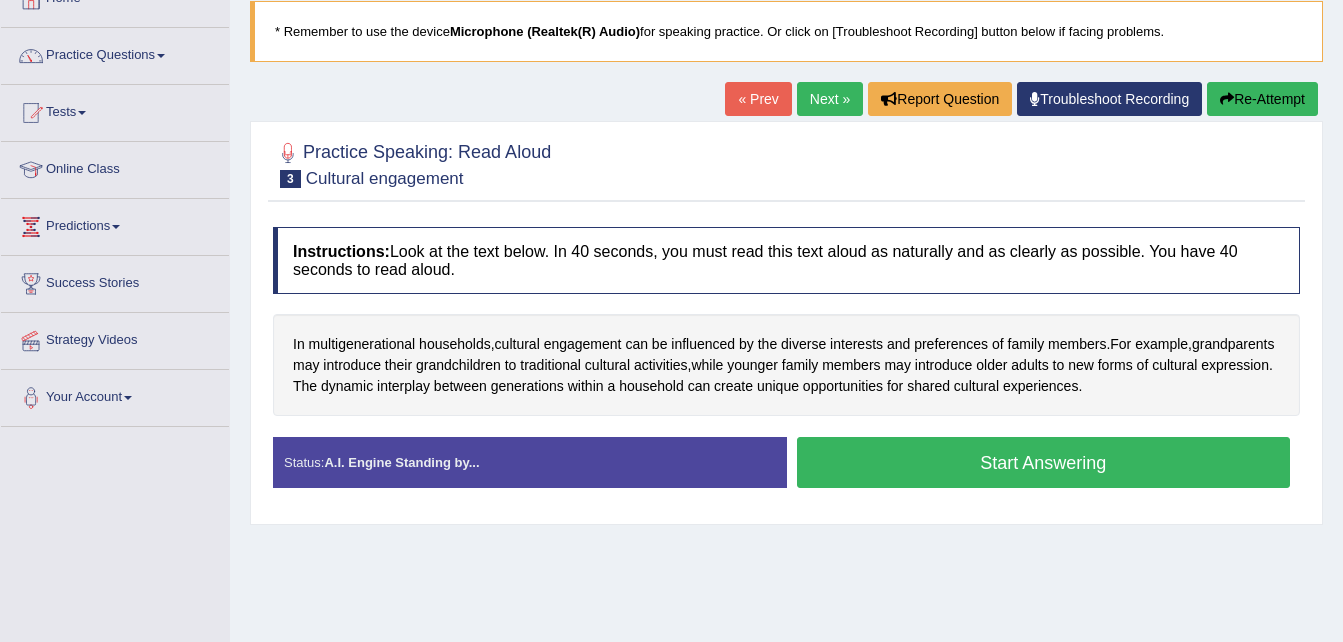 click on "Start Answering" at bounding box center [1044, 462] 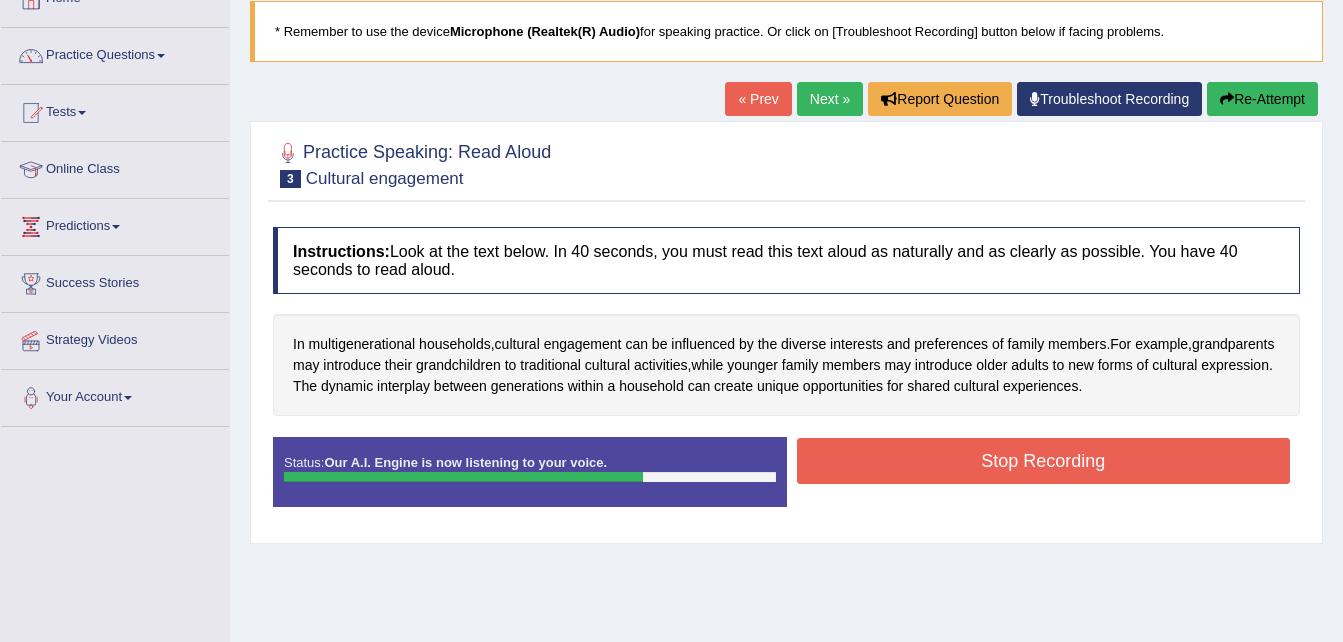 click on "Stop Recording" at bounding box center [1044, 461] 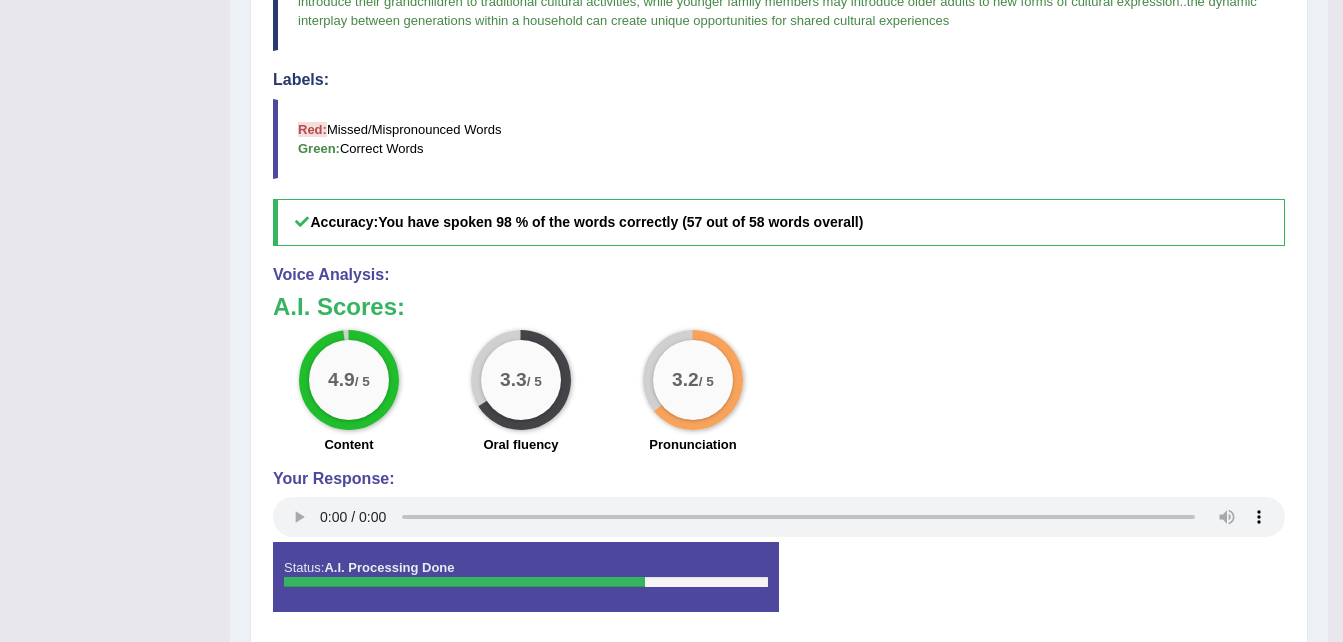 scroll, scrollTop: 675, scrollLeft: 0, axis: vertical 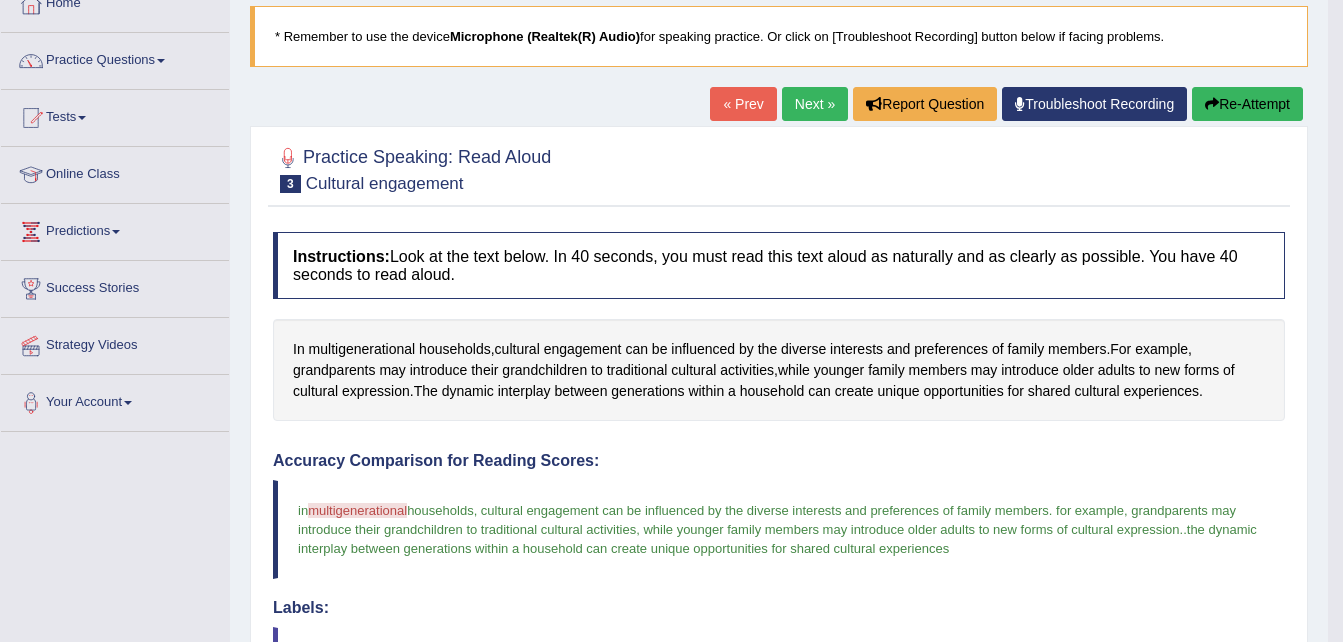 click on "Next »" at bounding box center (815, 104) 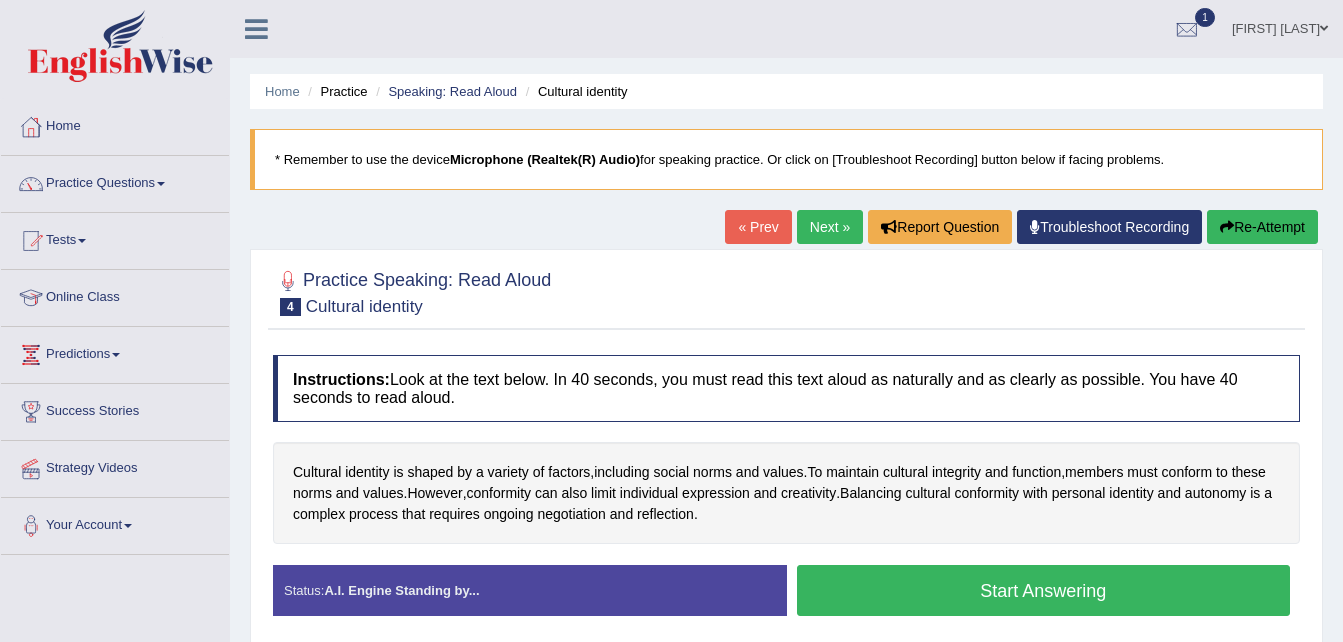 scroll, scrollTop: 0, scrollLeft: 0, axis: both 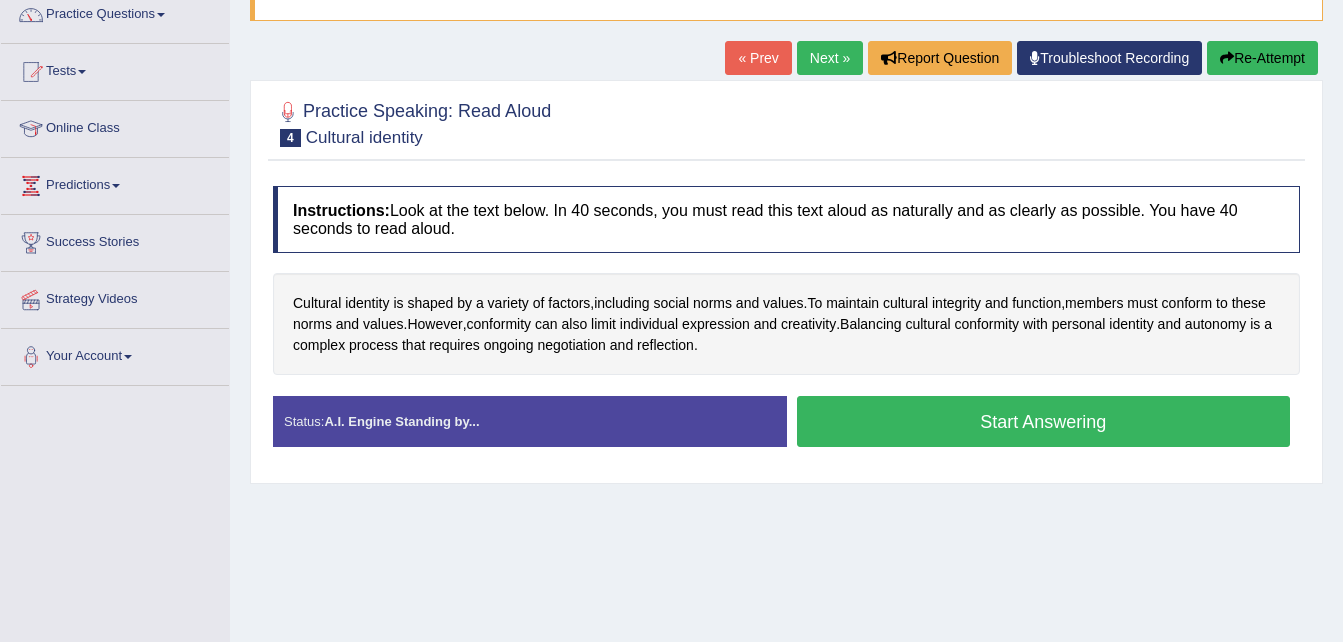 click on "Start Answering" at bounding box center (1044, 421) 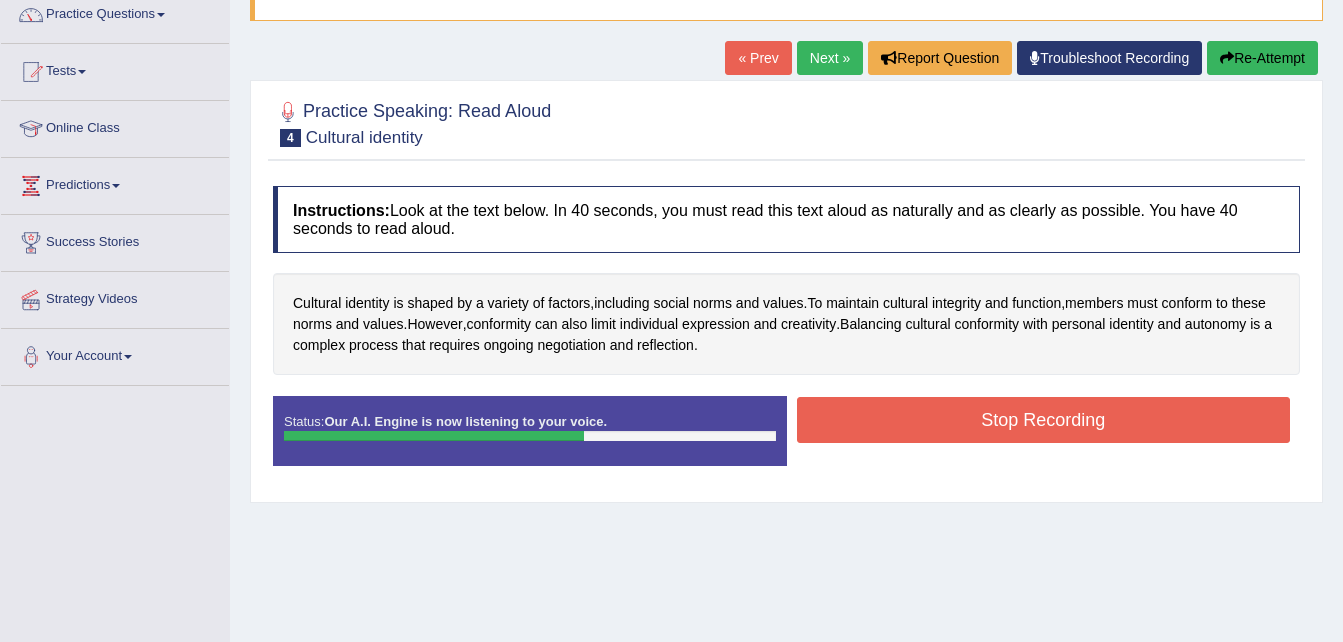 click on "Stop Recording" at bounding box center (1044, 420) 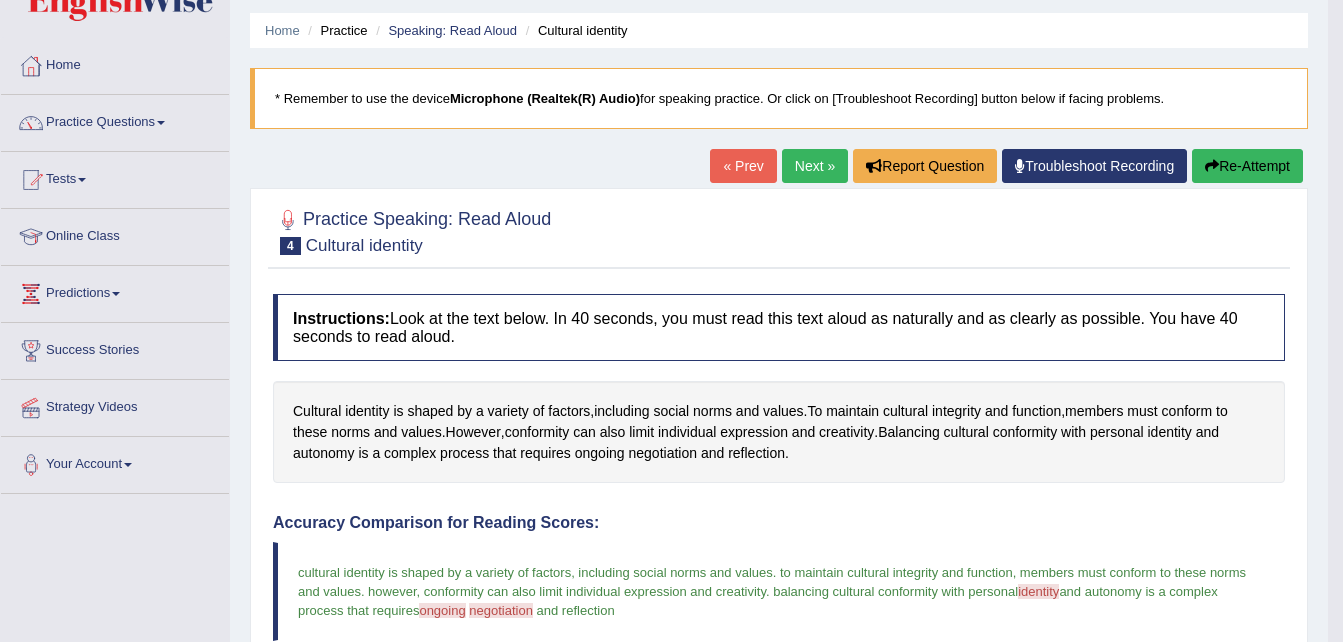 scroll, scrollTop: 4, scrollLeft: 0, axis: vertical 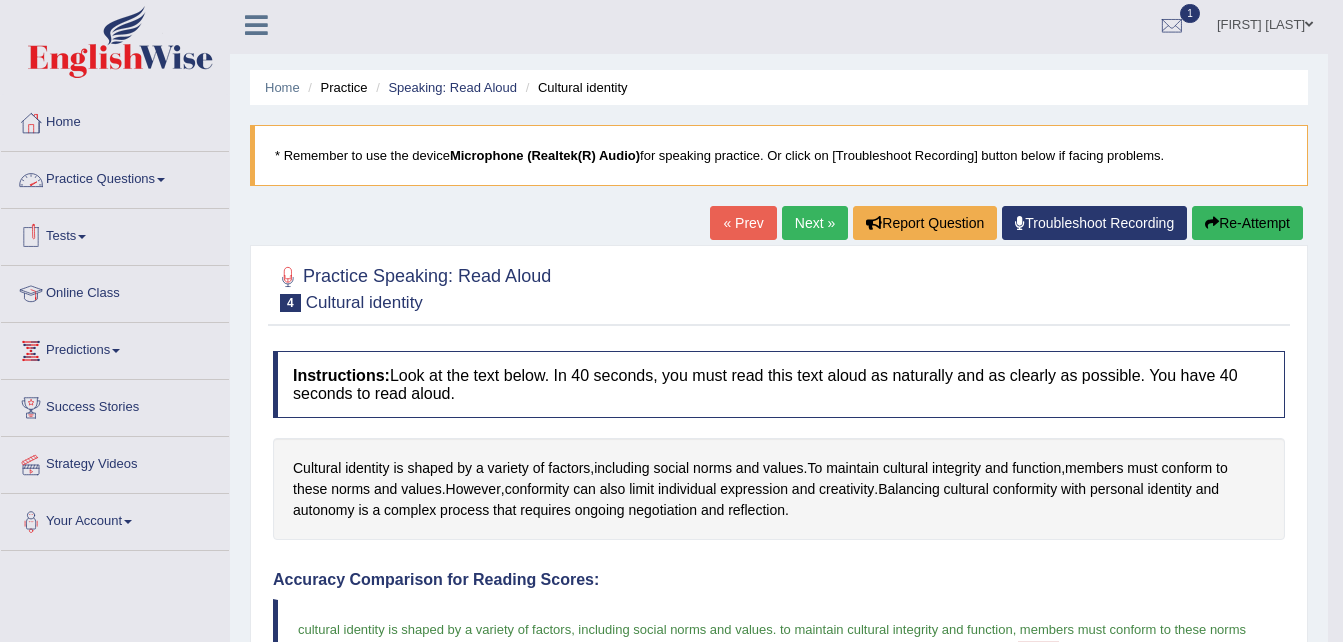 click on "Practice Questions" at bounding box center (115, 177) 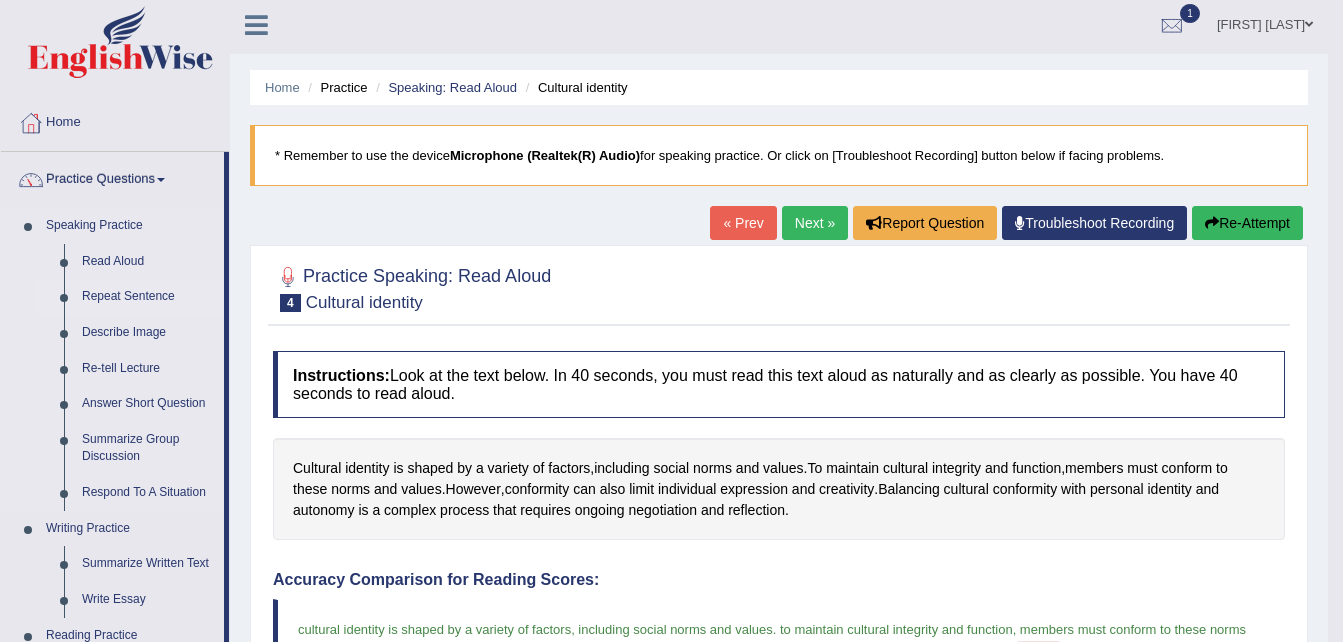click on "Repeat Sentence" at bounding box center [148, 297] 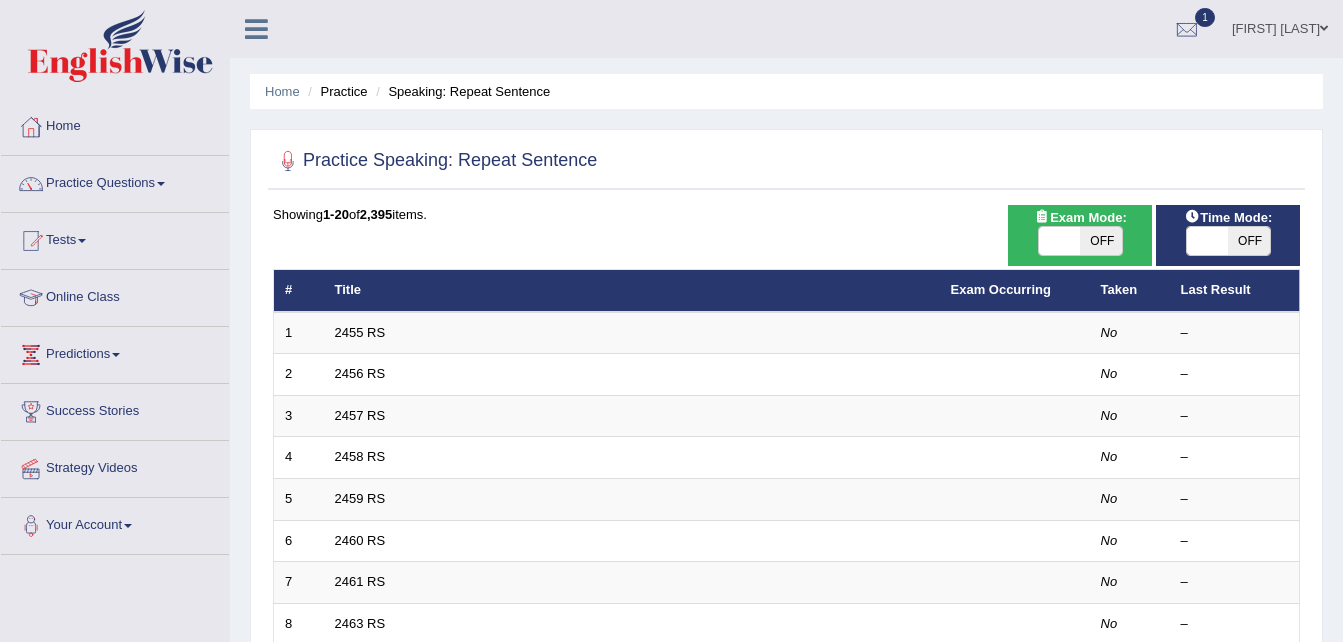 scroll, scrollTop: 0, scrollLeft: 0, axis: both 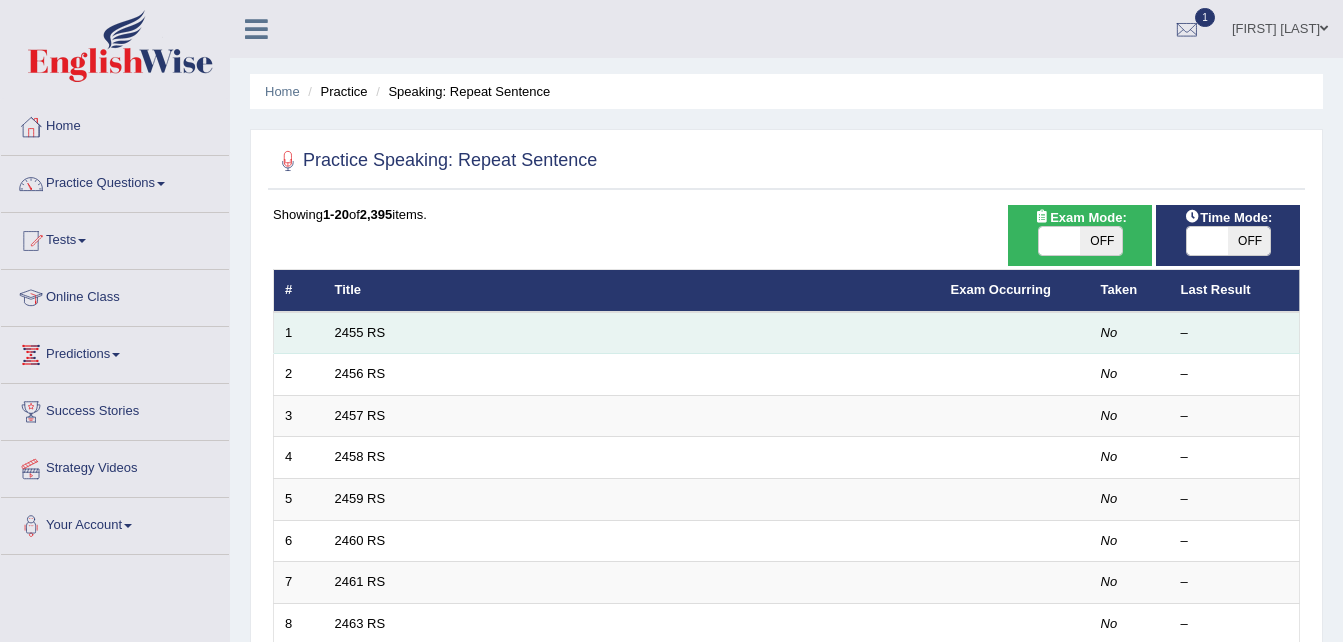 click on "2455 RS" at bounding box center (632, 333) 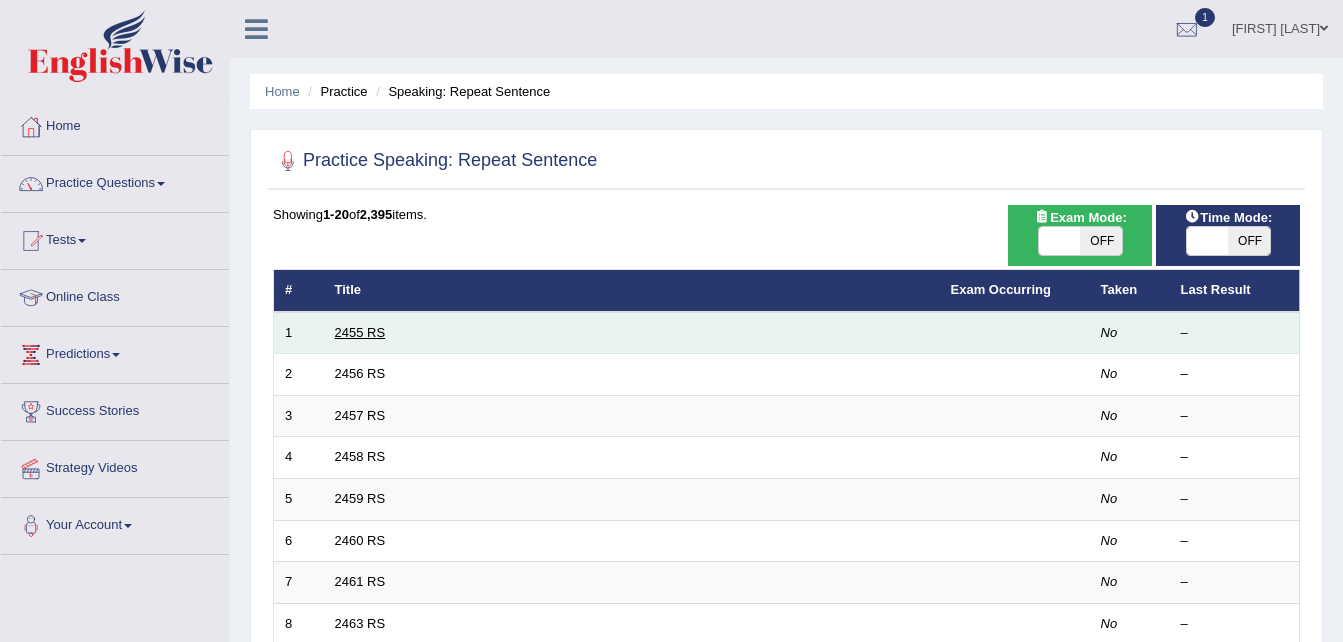click on "2455 RS" at bounding box center (360, 332) 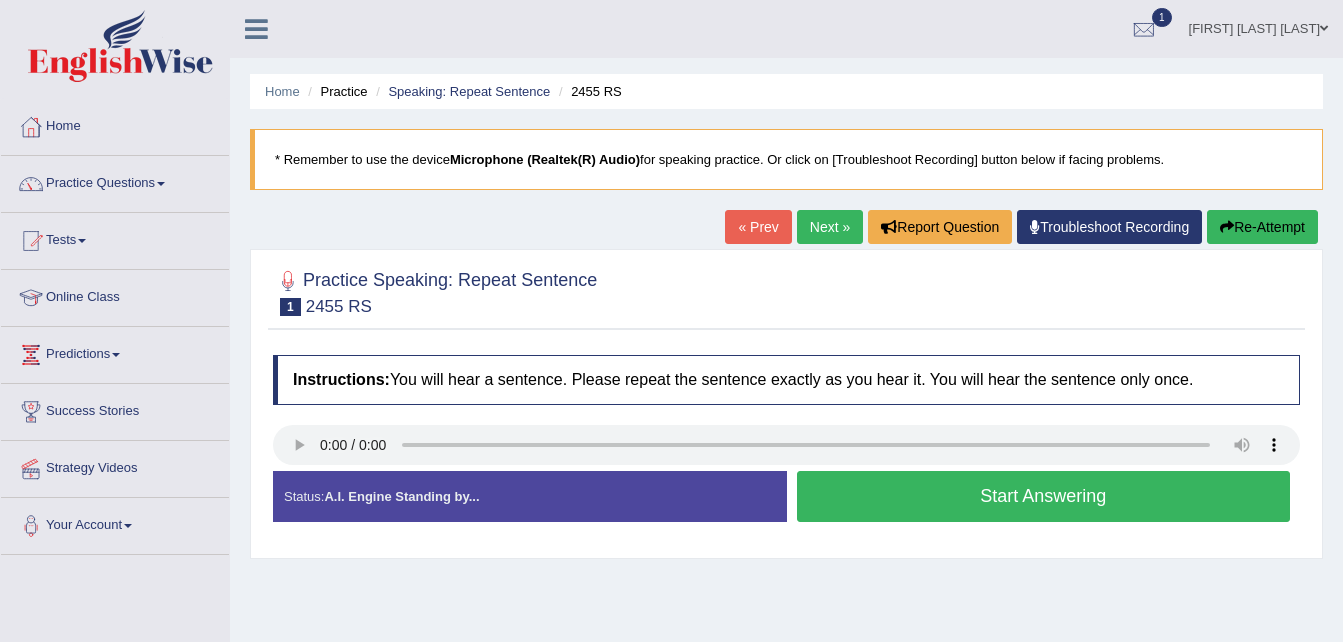 scroll, scrollTop: 0, scrollLeft: 0, axis: both 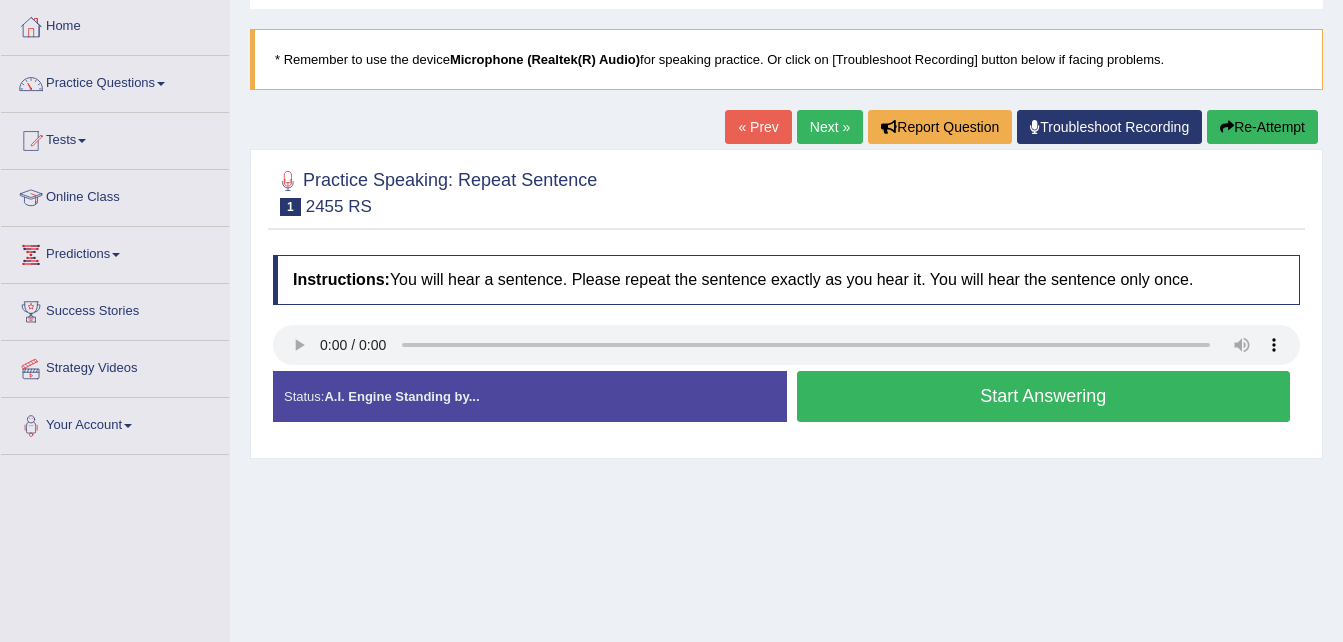 click on "Start Answering" at bounding box center (1044, 396) 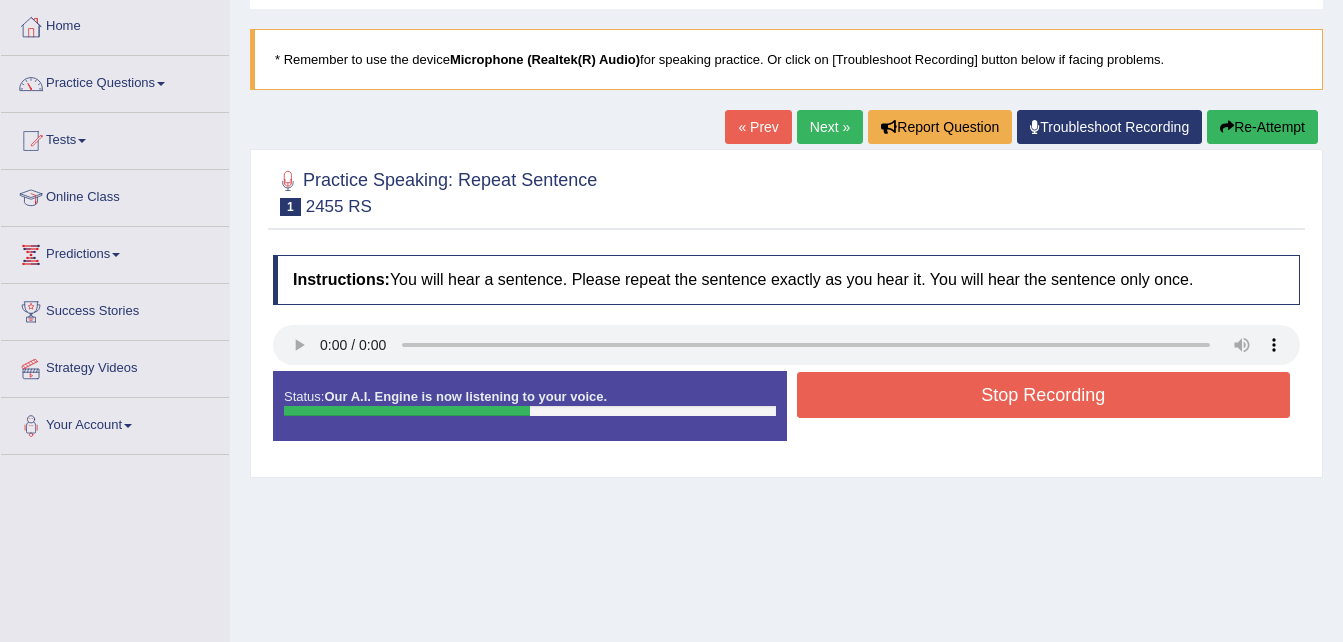 click on "Stop Recording" at bounding box center (1044, 395) 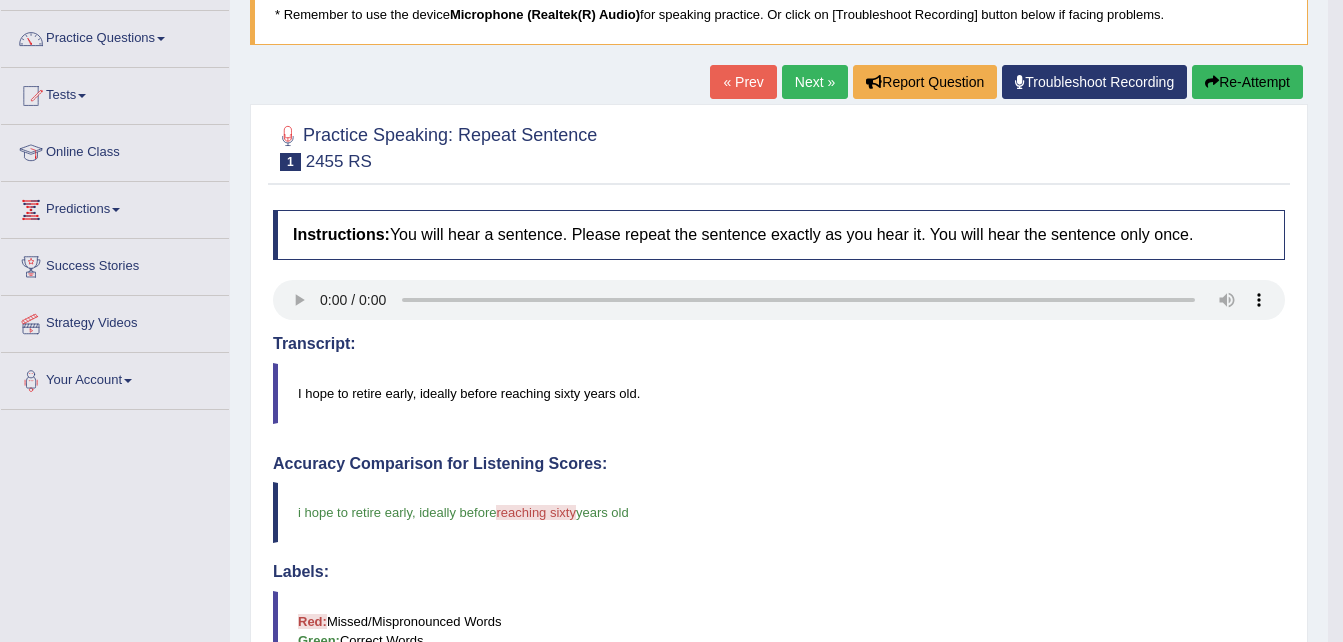 scroll, scrollTop: 120, scrollLeft: 0, axis: vertical 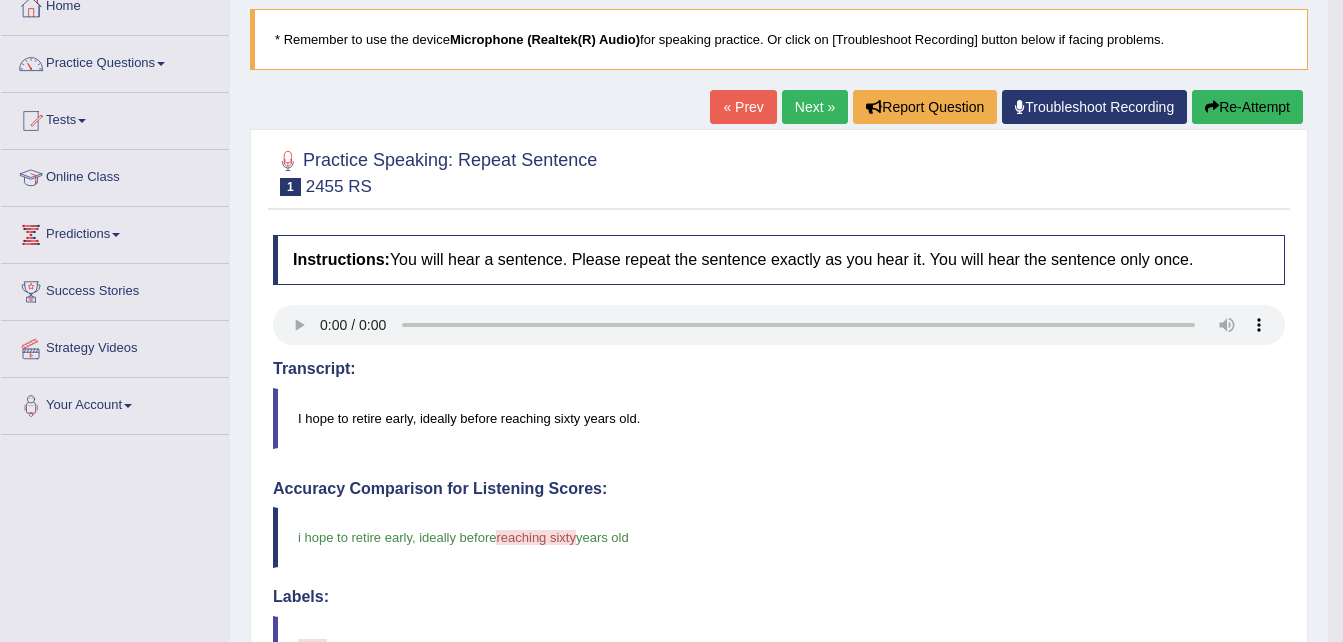 click on "Next »" at bounding box center (815, 107) 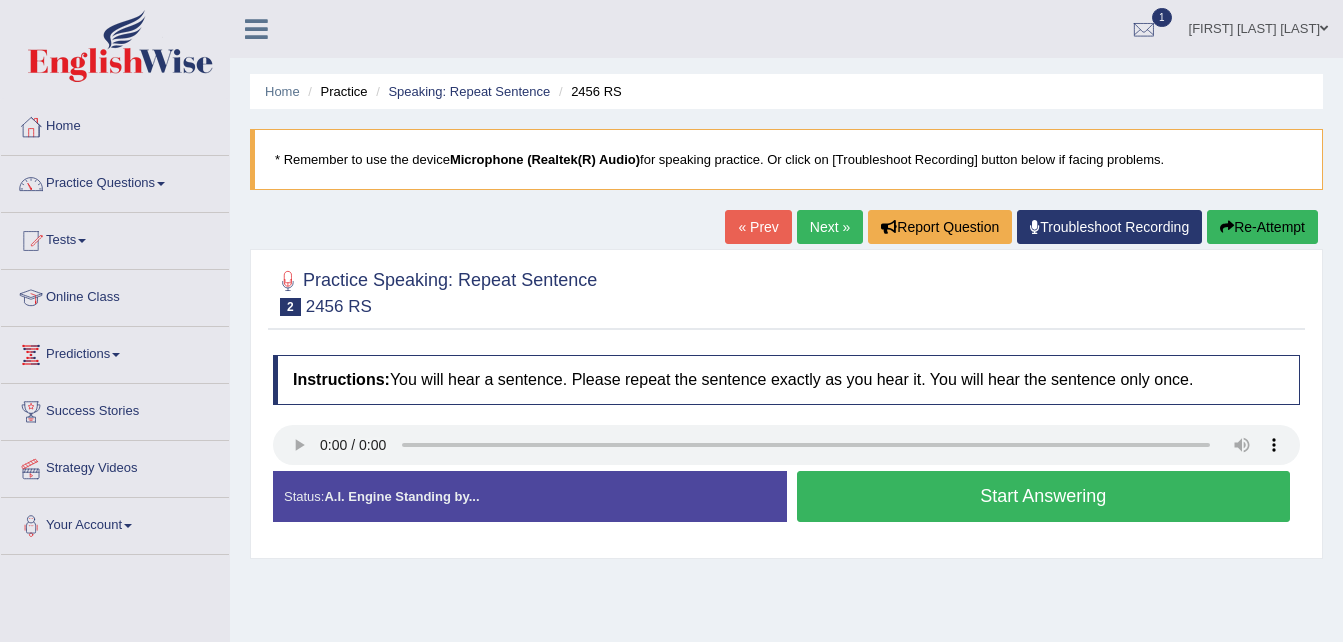 scroll, scrollTop: 0, scrollLeft: 0, axis: both 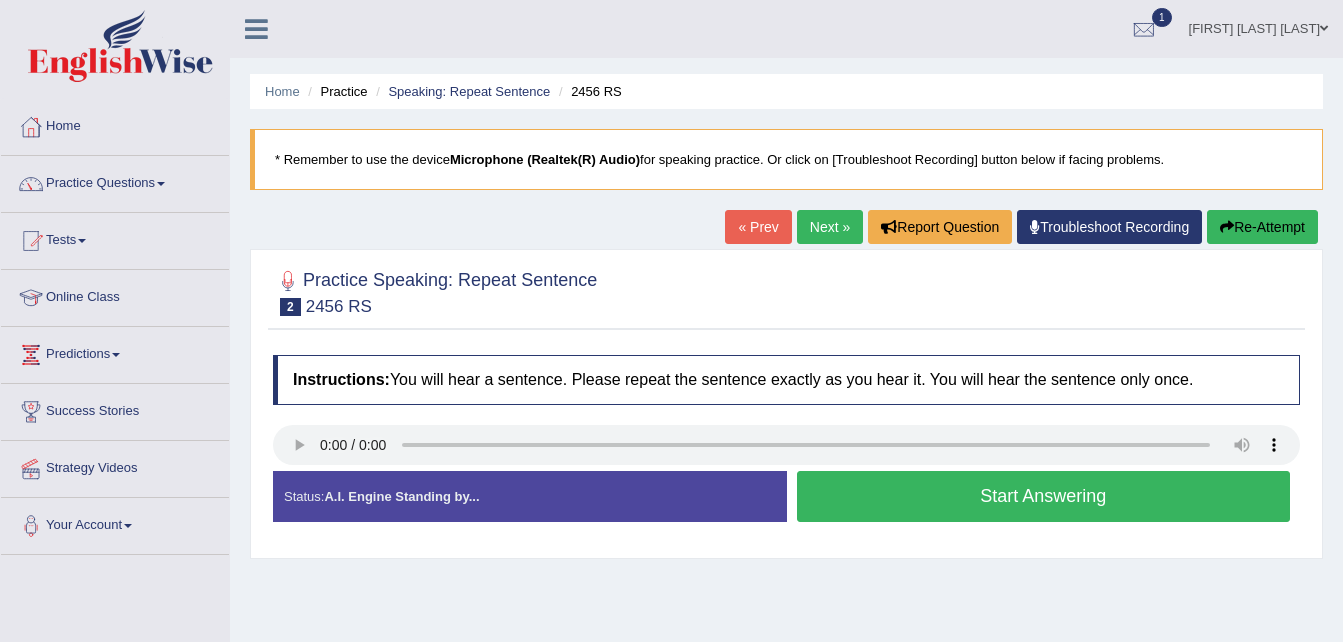 click on "Start Answering" at bounding box center (1044, 496) 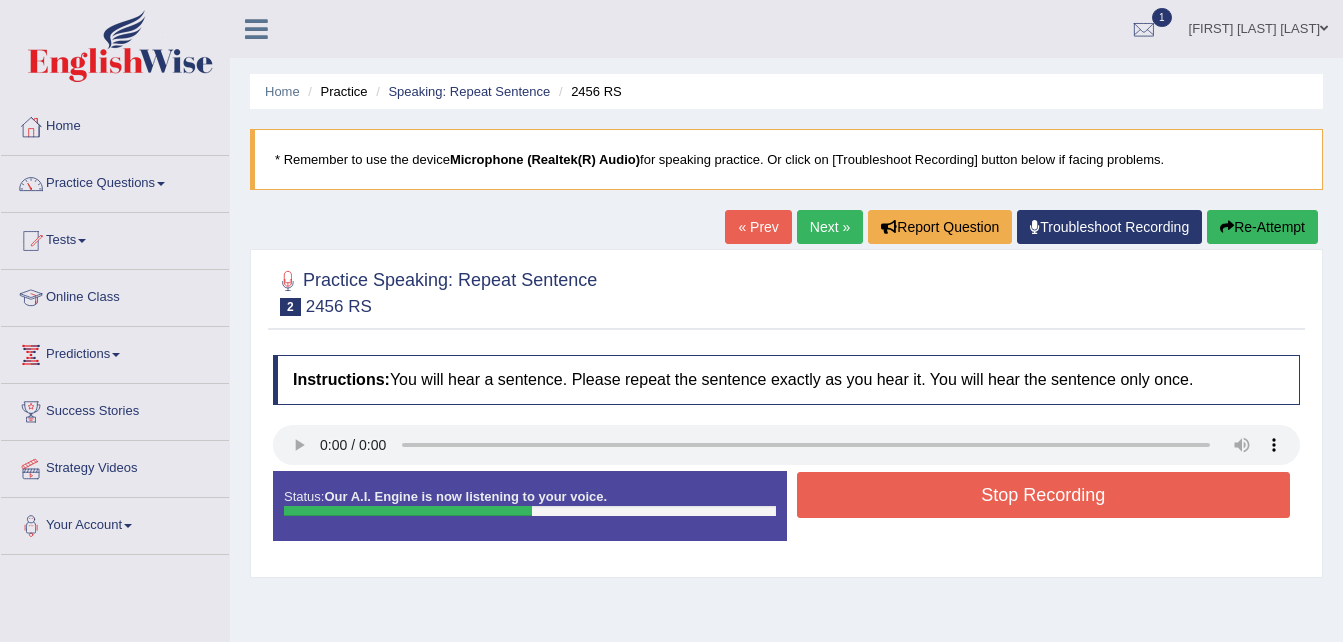 click on "Stop Recording" at bounding box center (1044, 495) 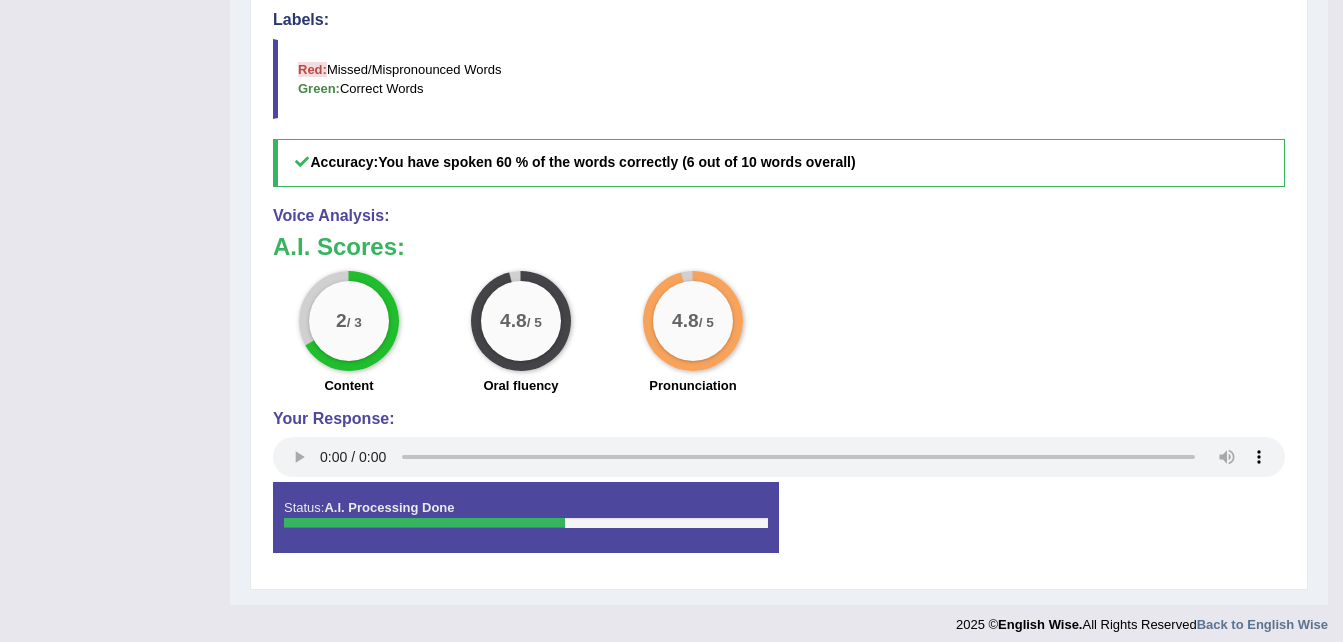 scroll, scrollTop: 701, scrollLeft: 0, axis: vertical 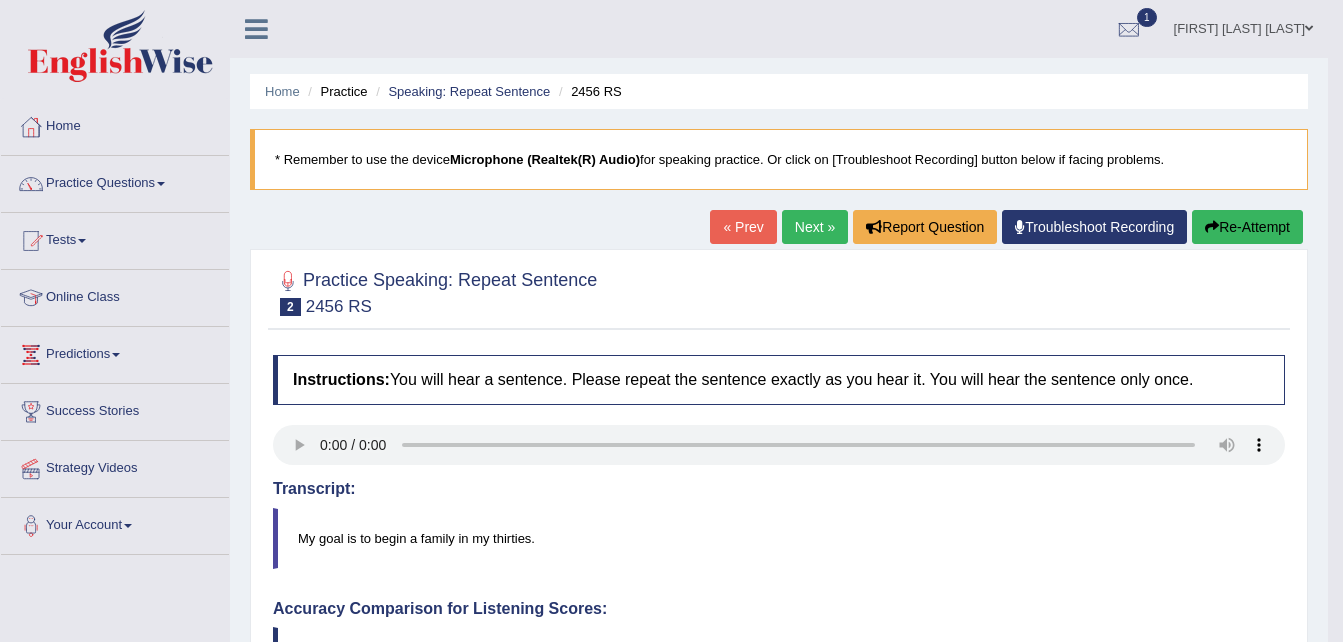 click on "Next »" at bounding box center [815, 227] 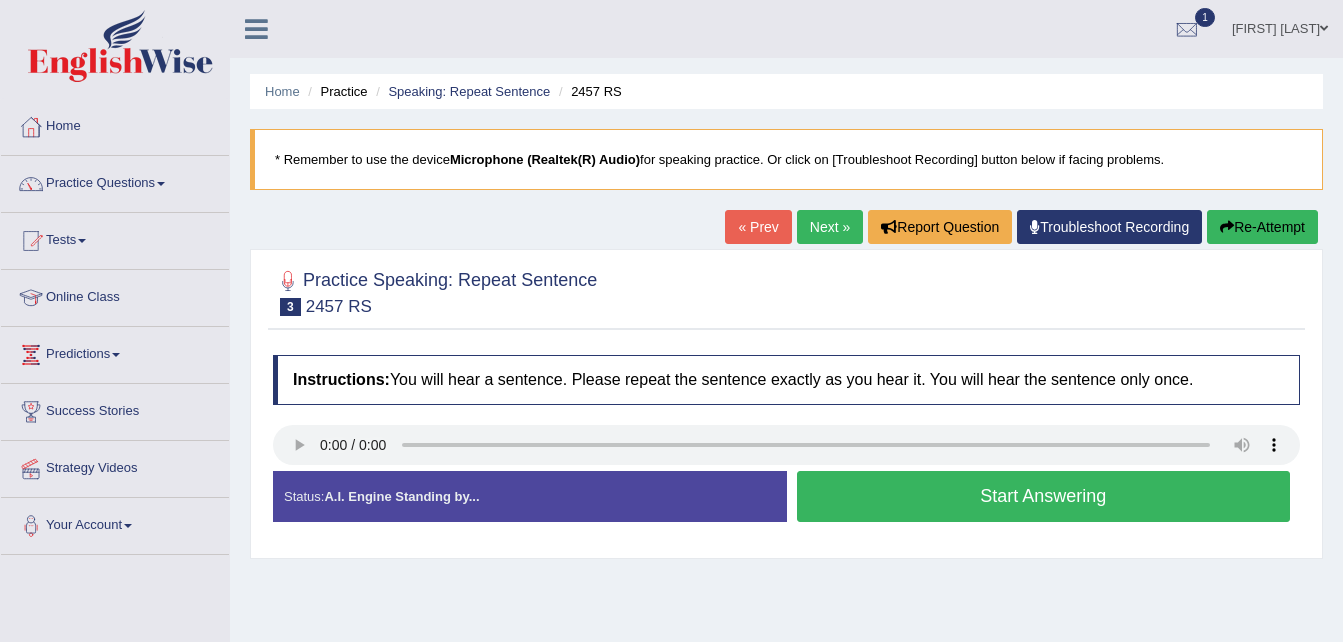 scroll, scrollTop: 0, scrollLeft: 0, axis: both 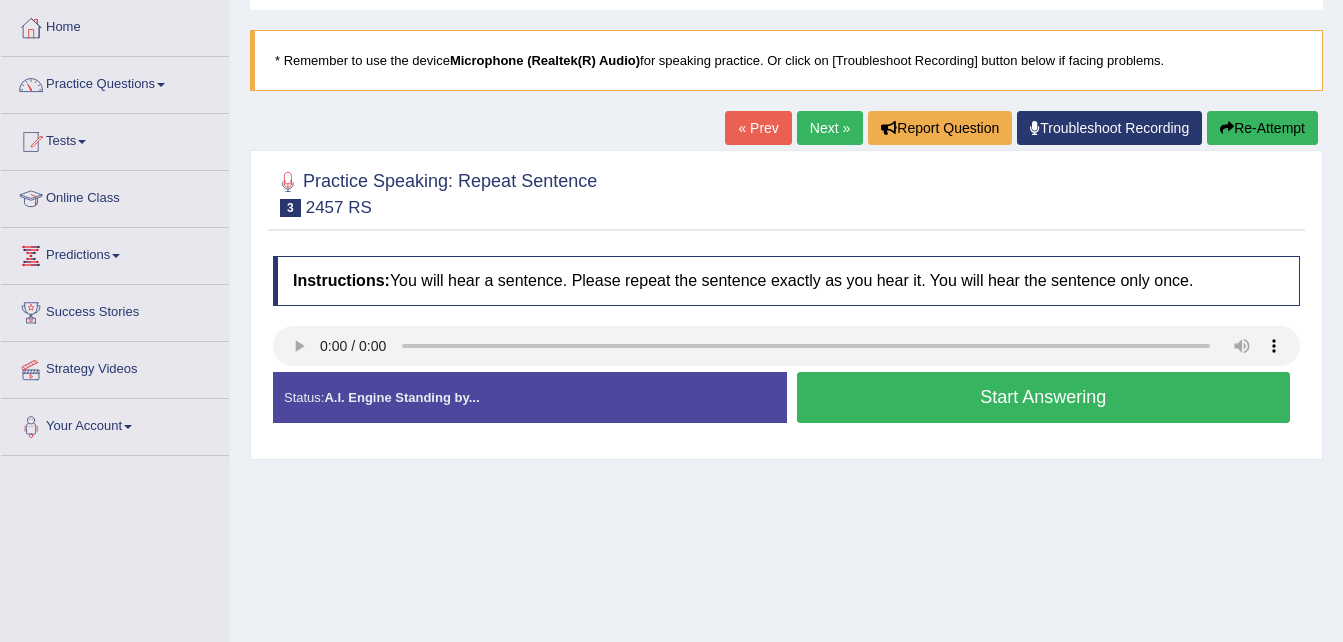 click on "Start Answering" at bounding box center [1044, 397] 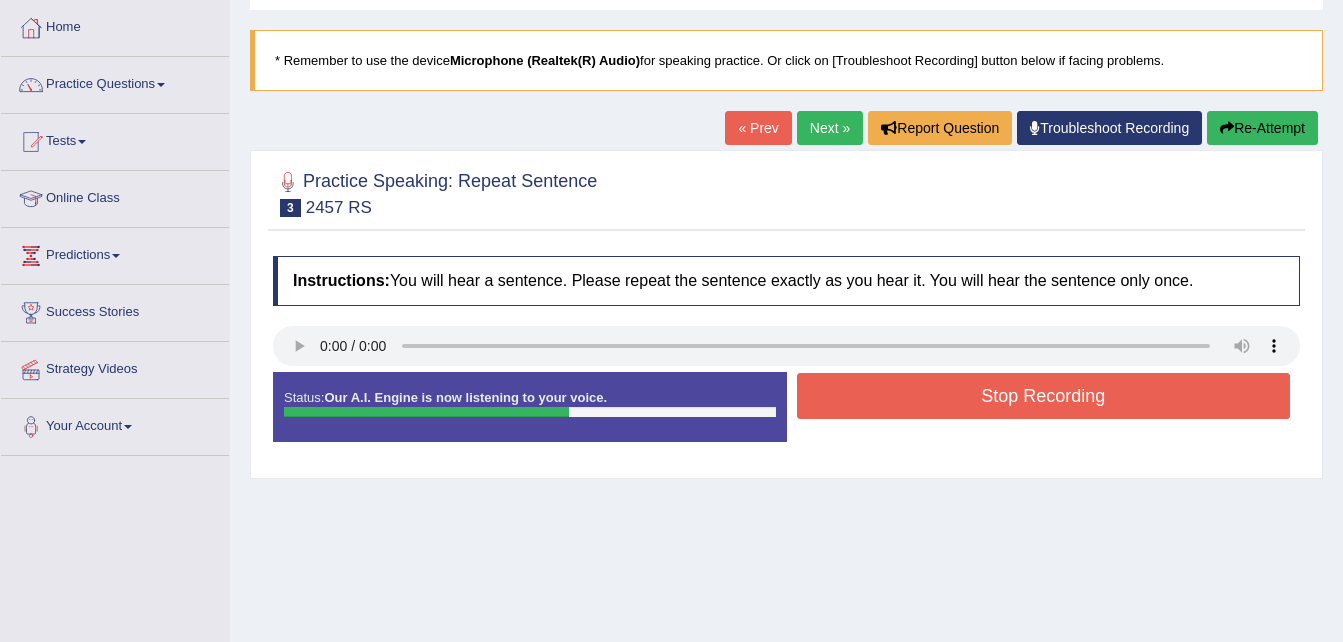 click on "Stop Recording" at bounding box center [1044, 396] 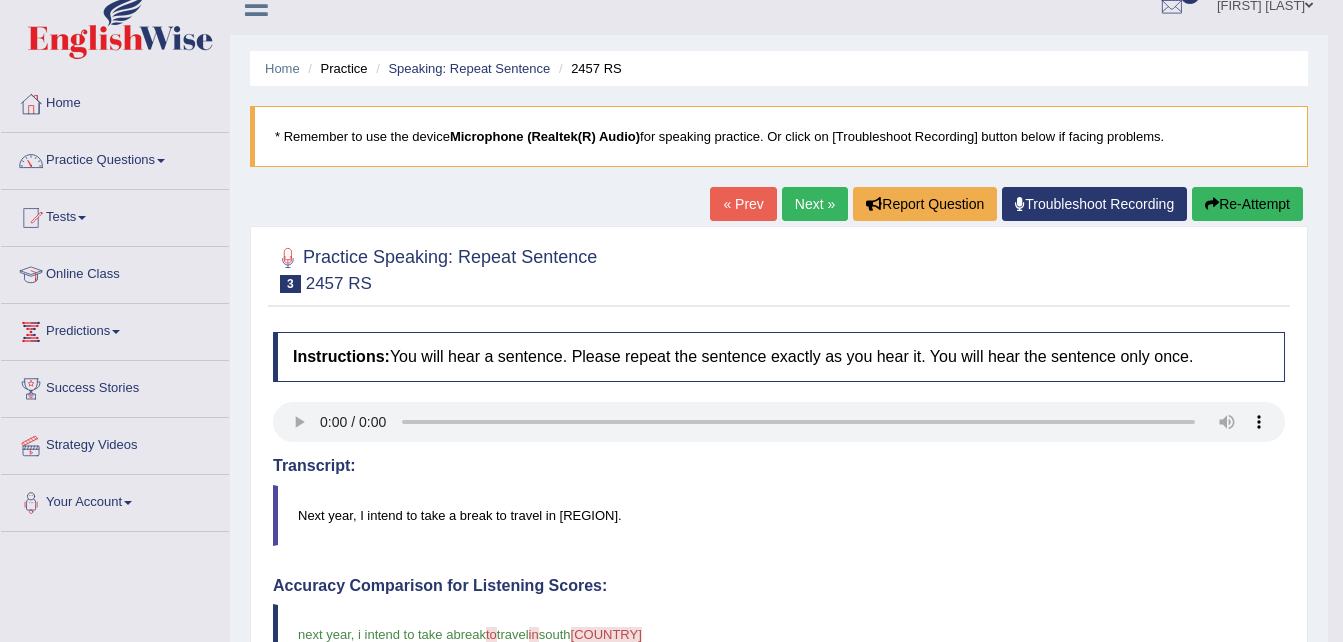 scroll, scrollTop: 22, scrollLeft: 0, axis: vertical 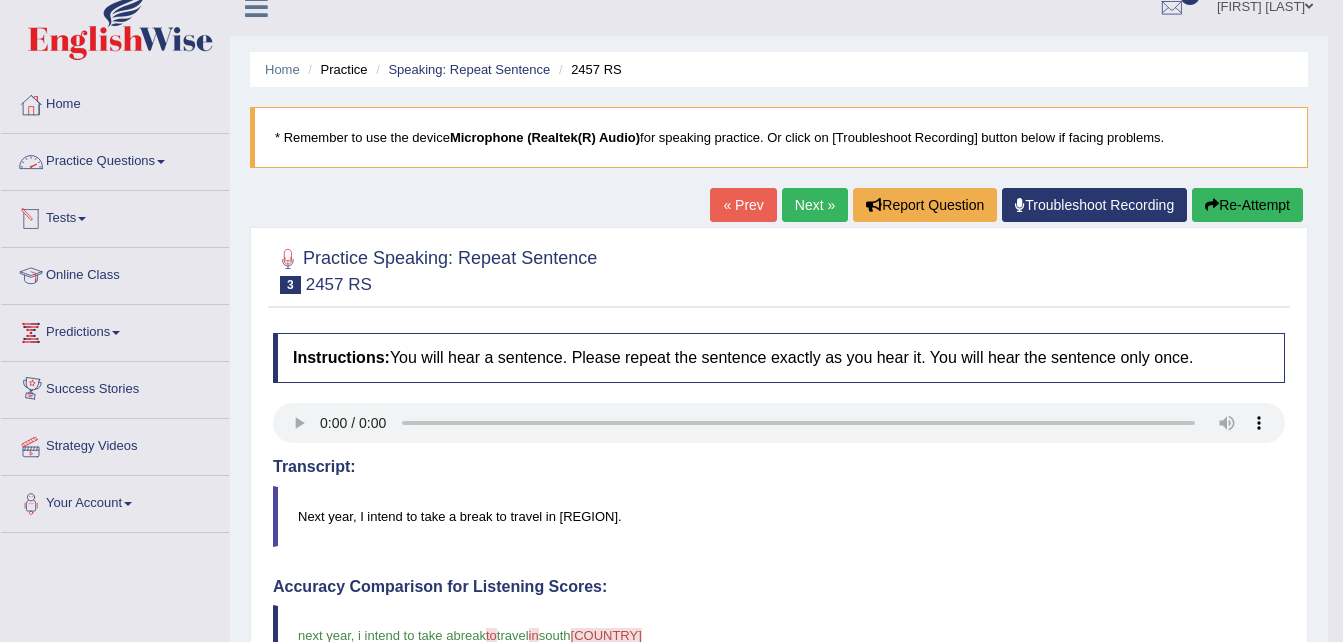 click on "Practice Questions" at bounding box center (115, 159) 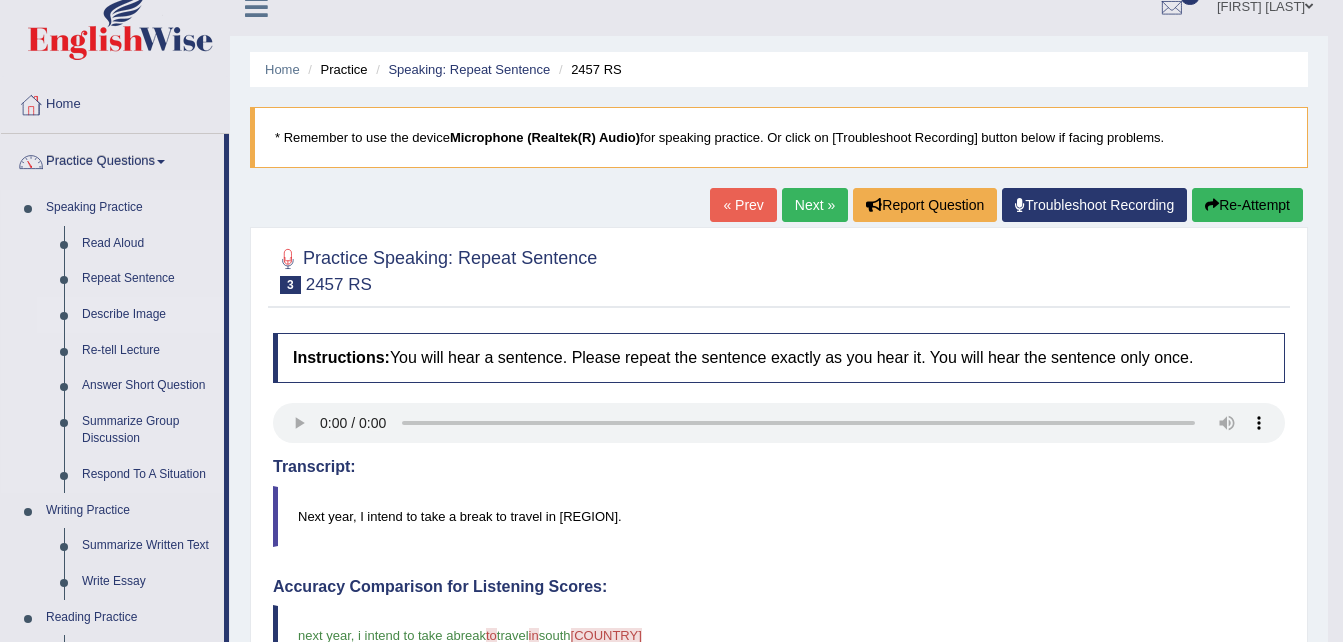 click on "Describe Image" at bounding box center [148, 315] 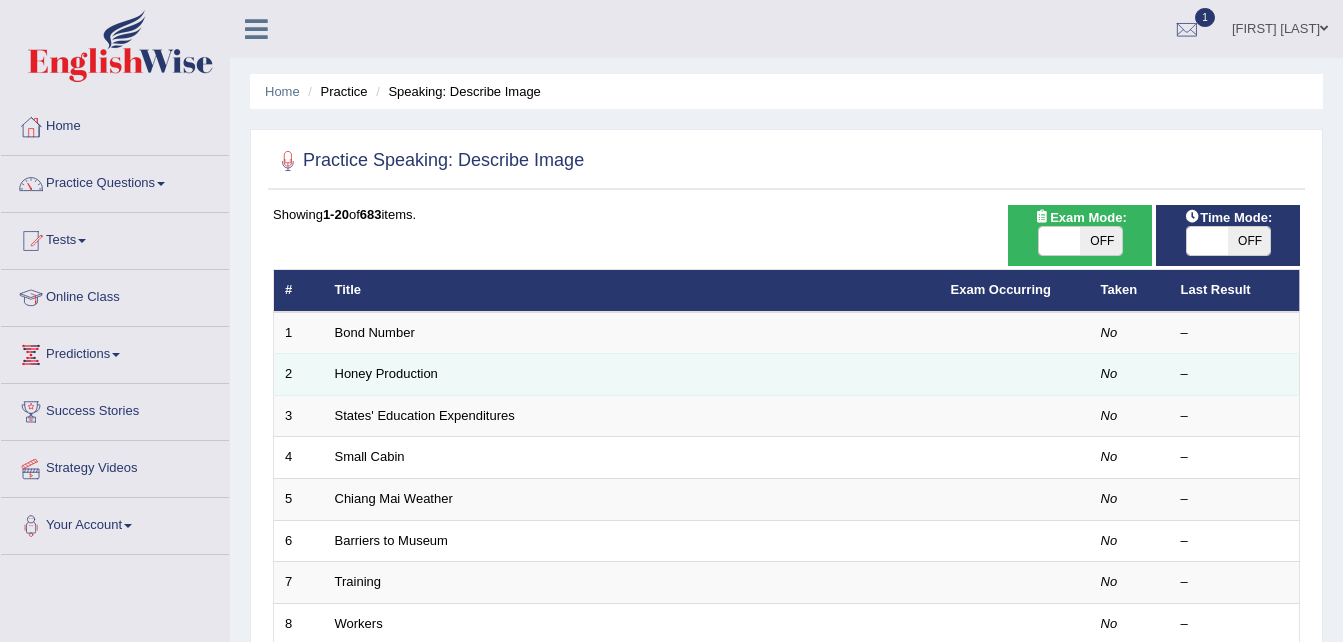 scroll, scrollTop: 0, scrollLeft: 0, axis: both 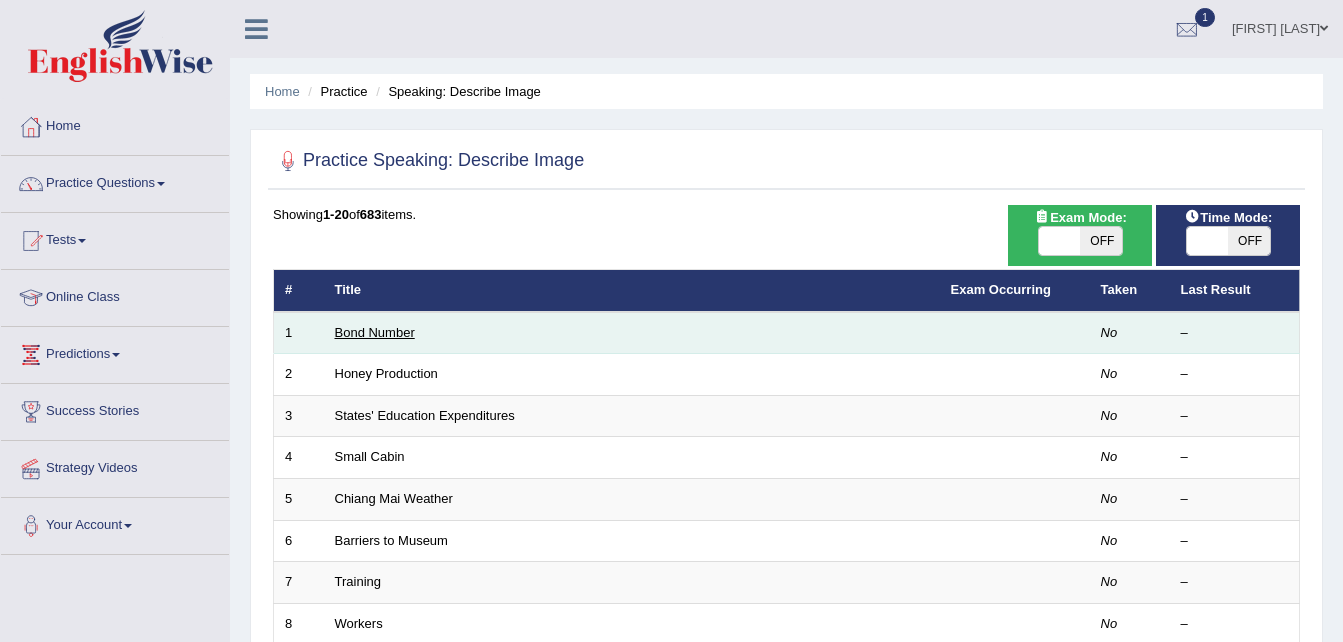 click on "Bond Number" at bounding box center (375, 332) 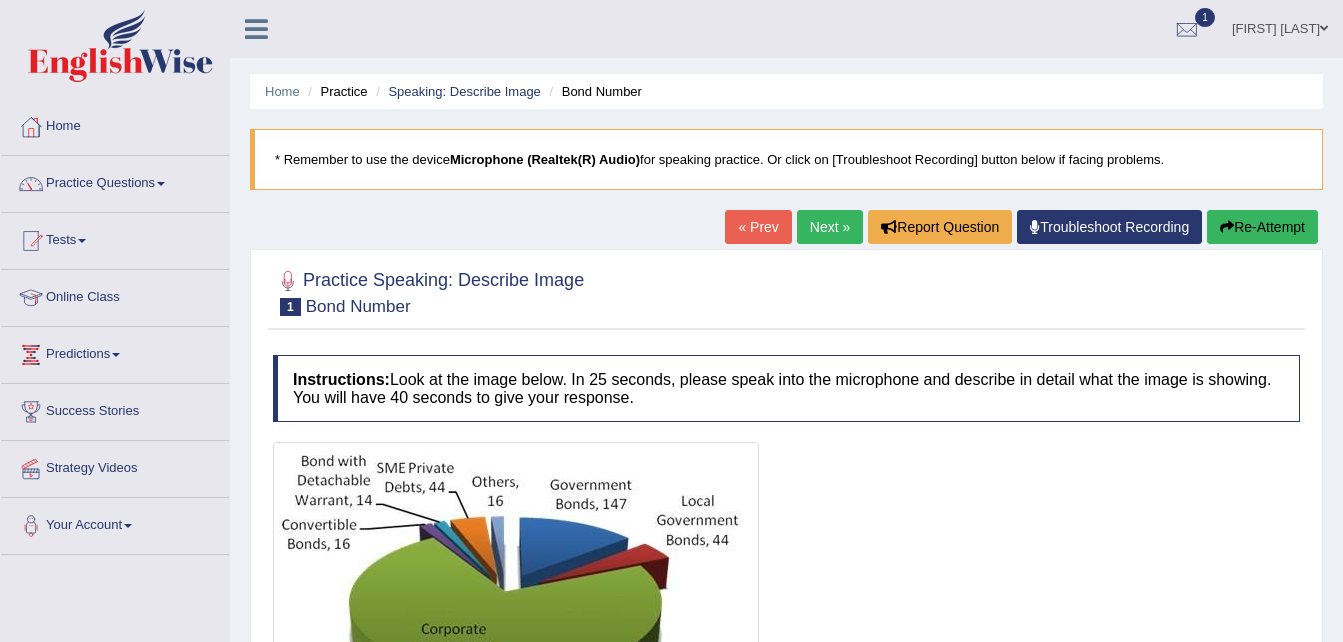 scroll, scrollTop: 0, scrollLeft: 0, axis: both 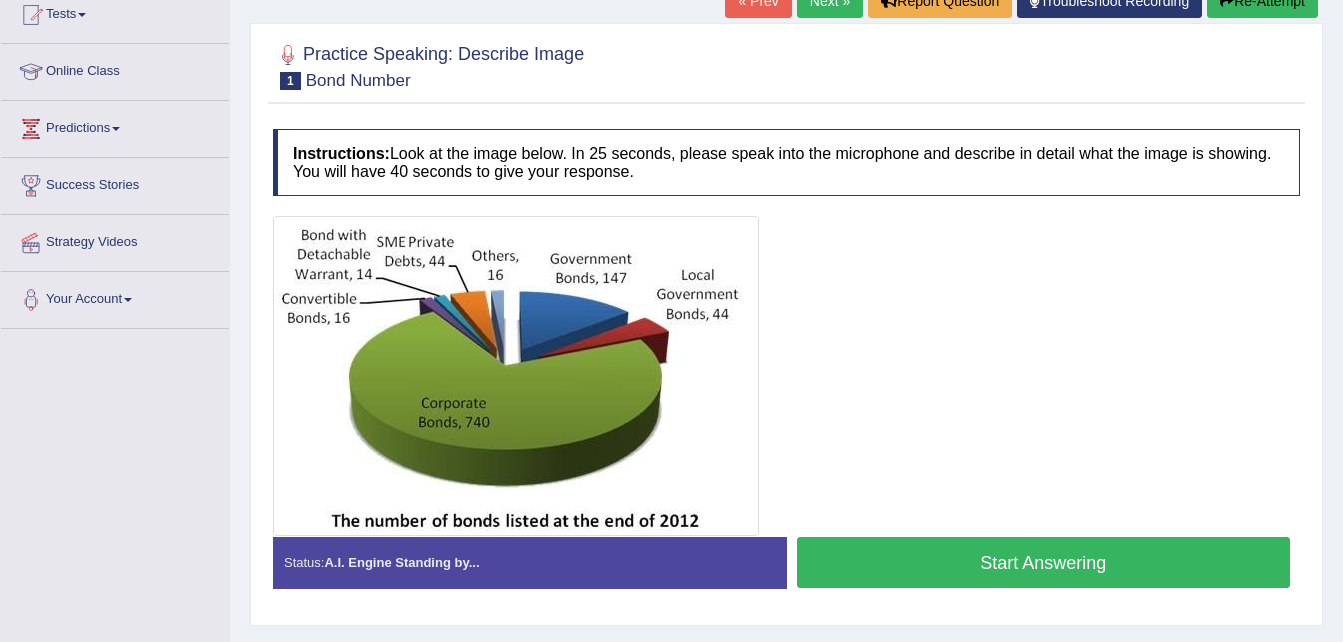 click on "Start Answering" at bounding box center (1044, 562) 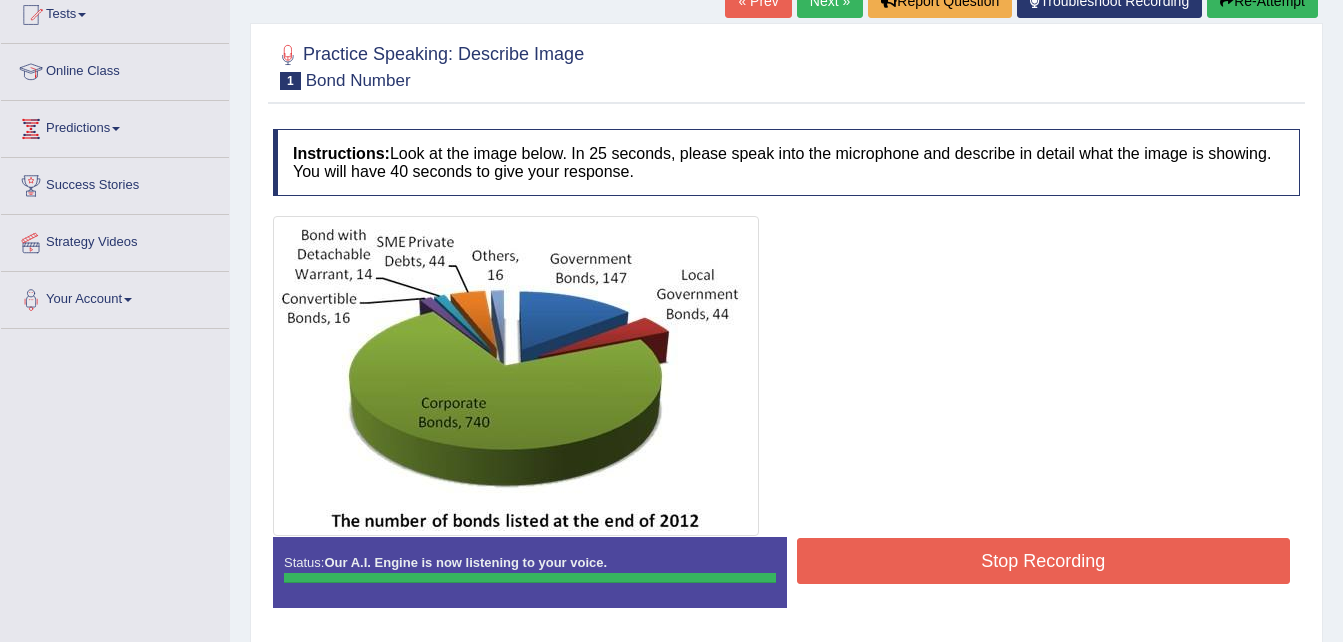 click on "Stop Recording" at bounding box center (1044, 561) 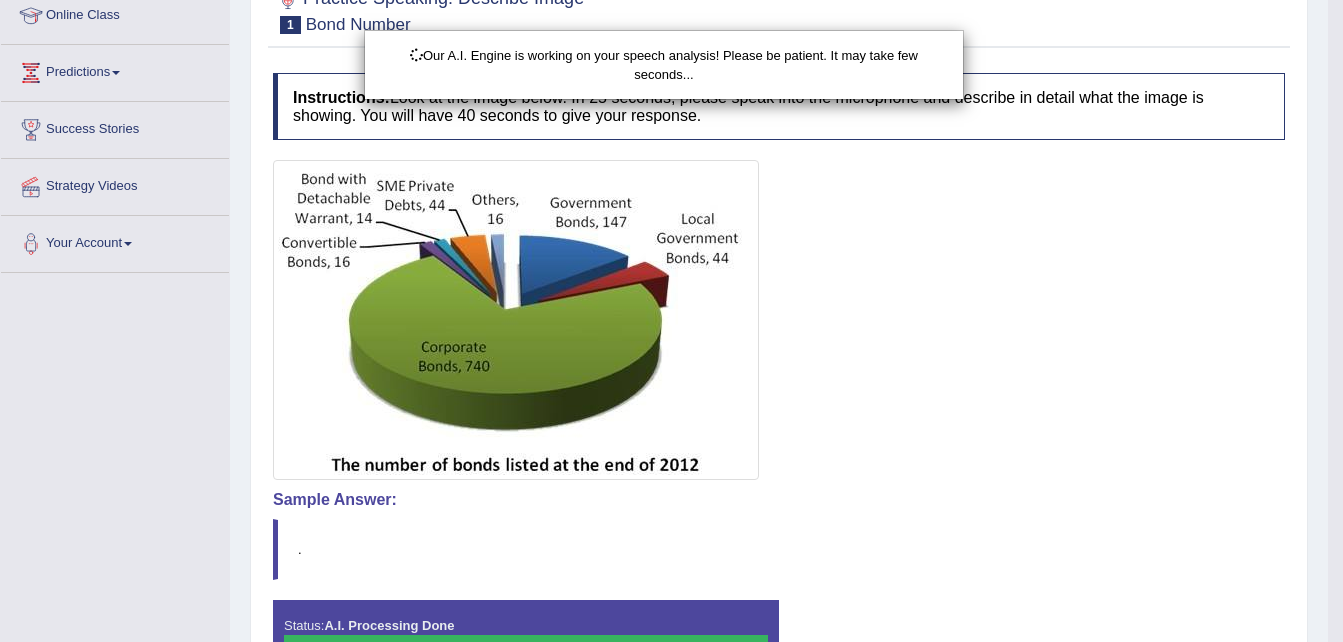 scroll, scrollTop: 290, scrollLeft: 0, axis: vertical 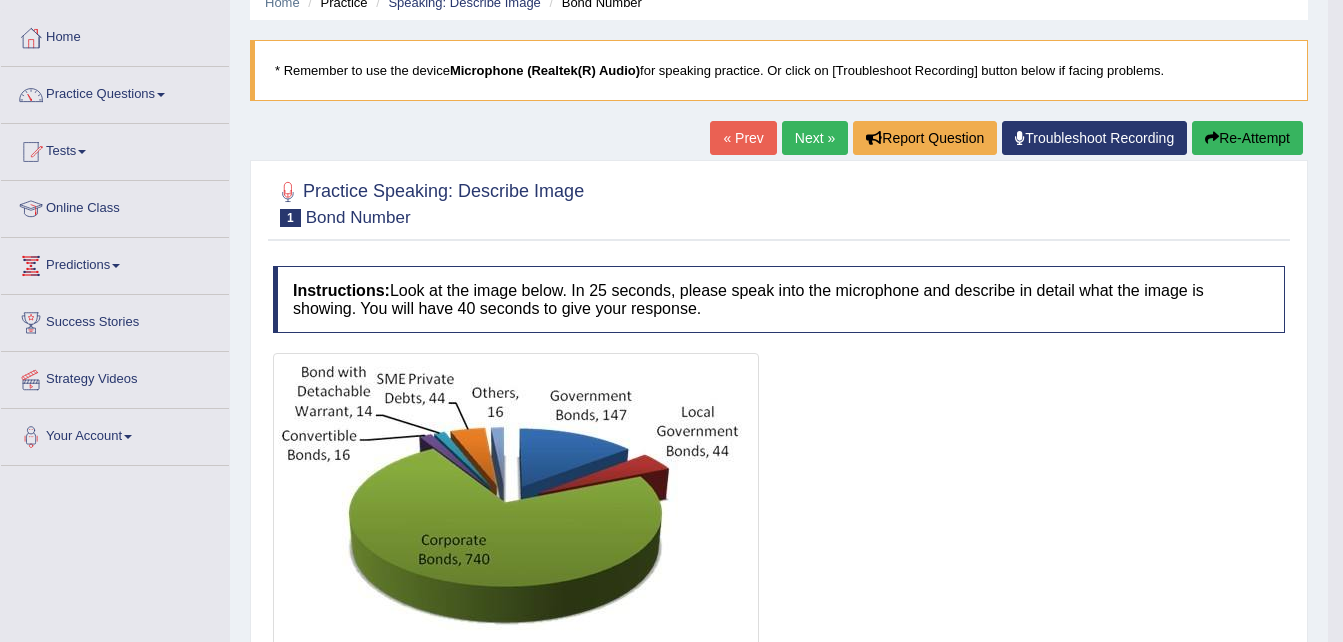 drag, startPoint x: 831, startPoint y: 158, endPoint x: 820, endPoint y: 139, distance: 21.954498 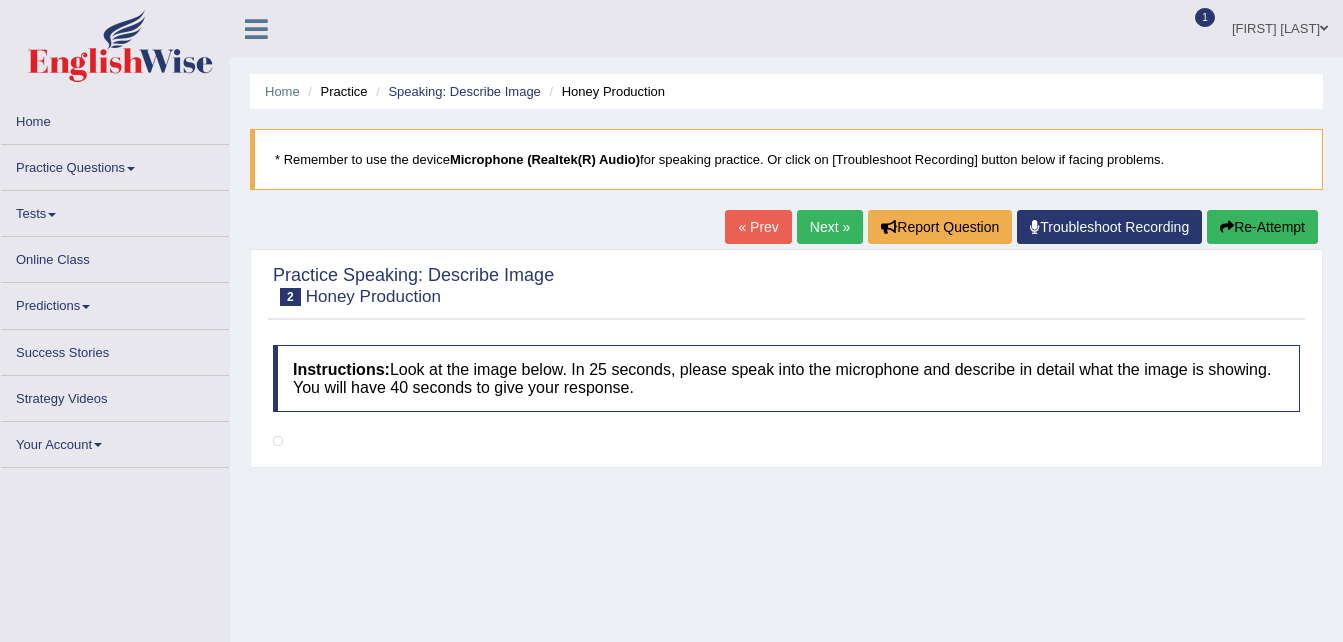 scroll, scrollTop: 0, scrollLeft: 0, axis: both 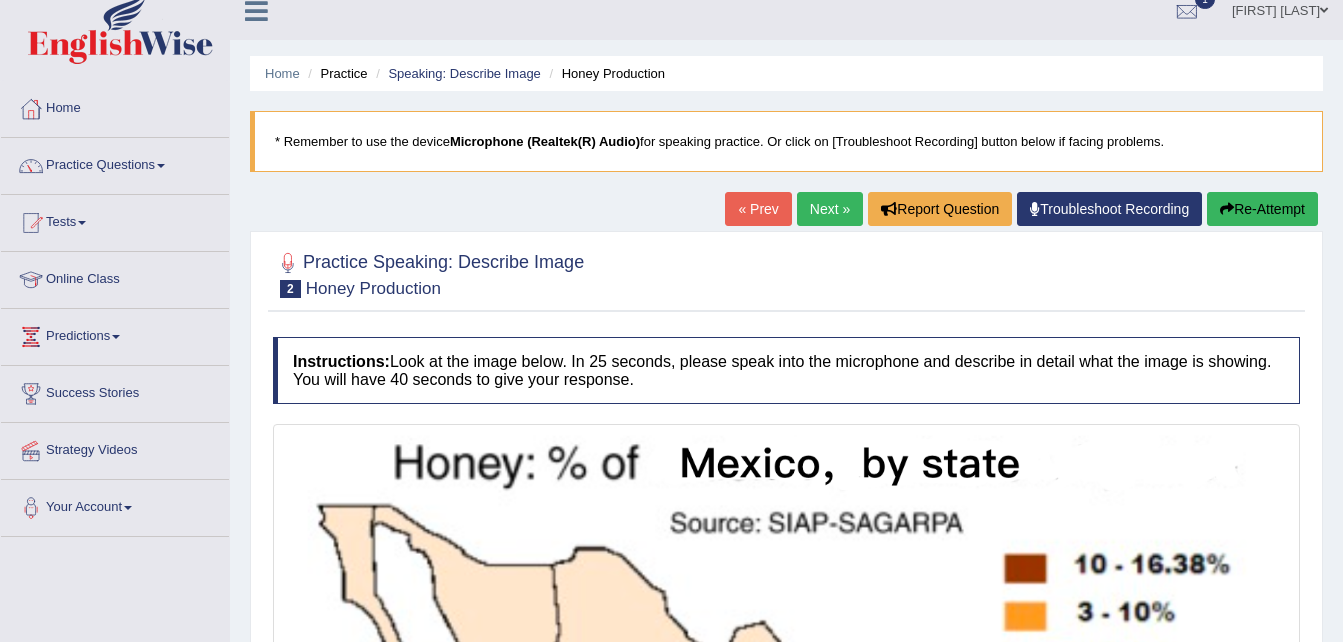 click on "Next »" at bounding box center (830, 209) 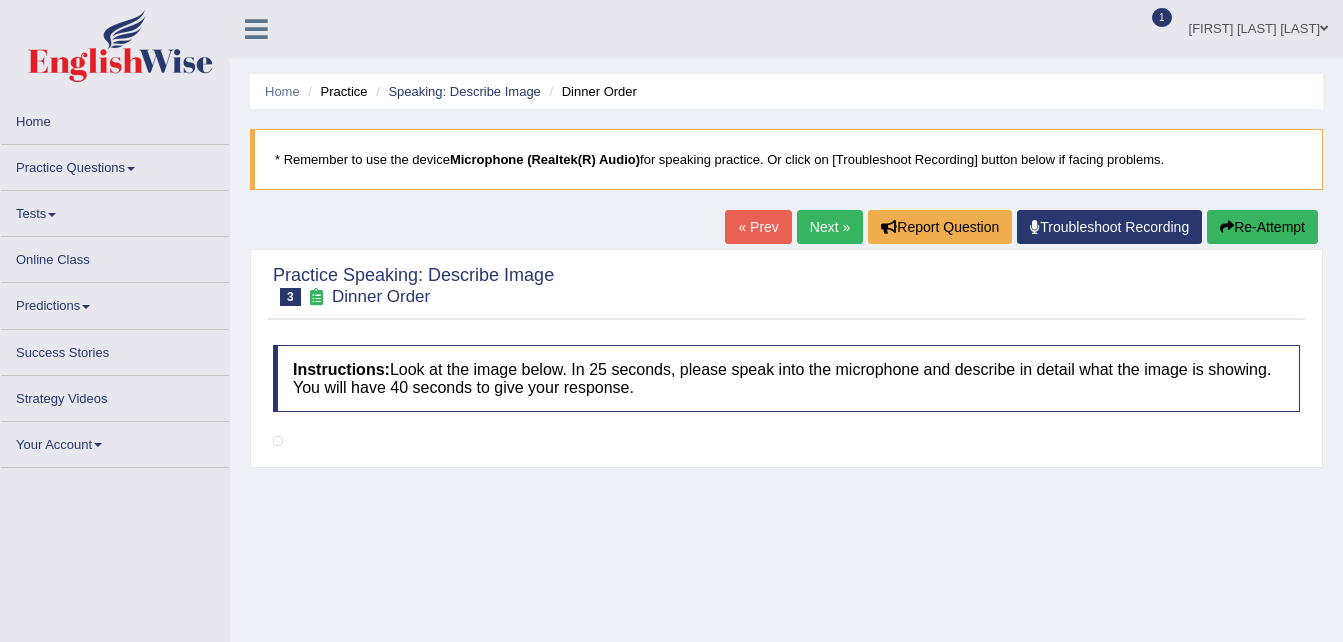 scroll, scrollTop: 0, scrollLeft: 0, axis: both 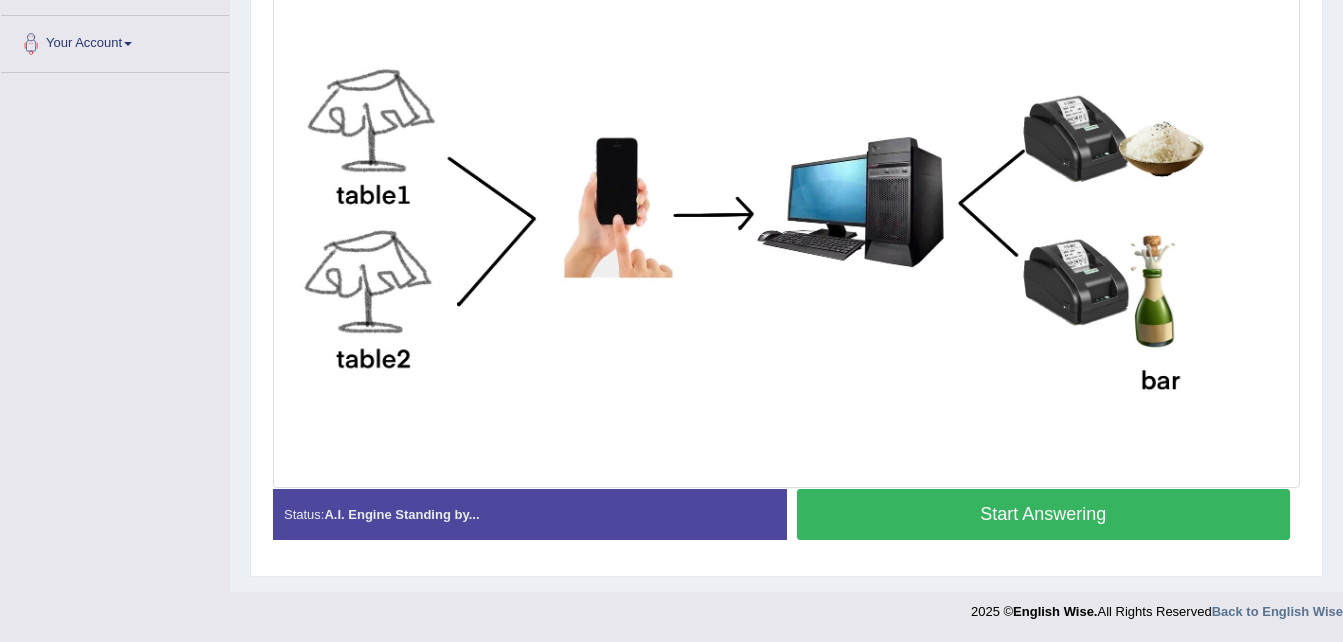 click on "Start Answering" at bounding box center [1044, 514] 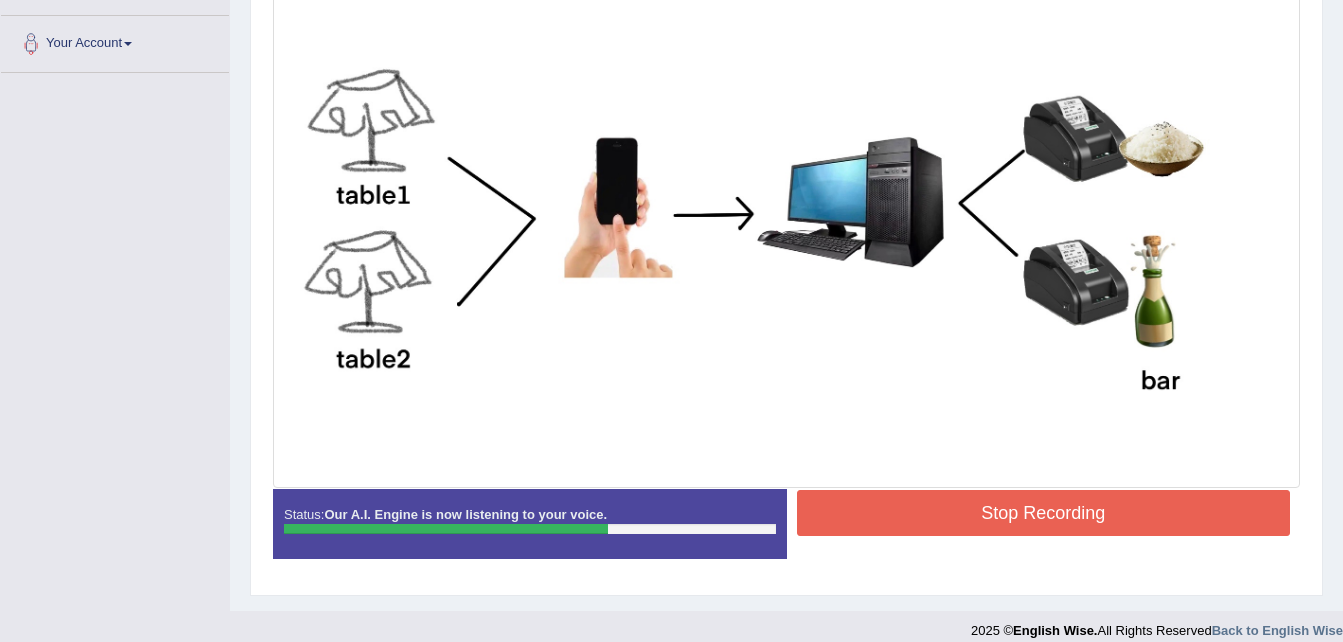 click on "Stop Recording" at bounding box center [1044, 513] 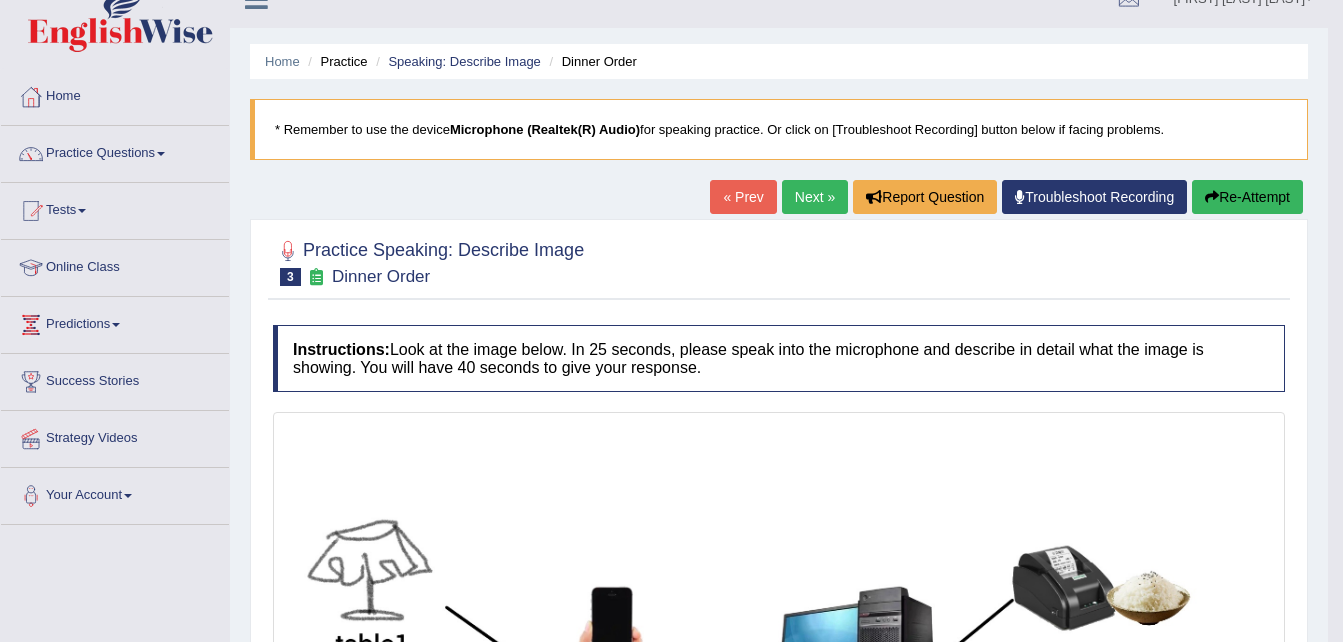 scroll, scrollTop: 29, scrollLeft: 0, axis: vertical 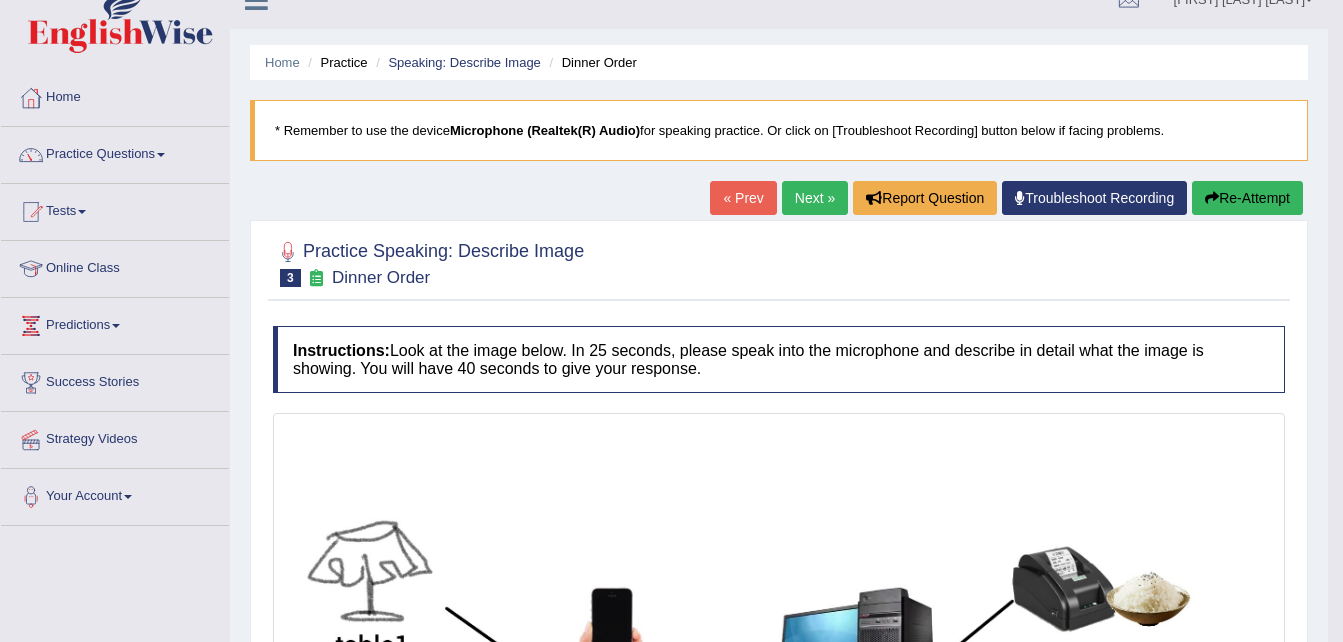click on "Next »" at bounding box center [815, 198] 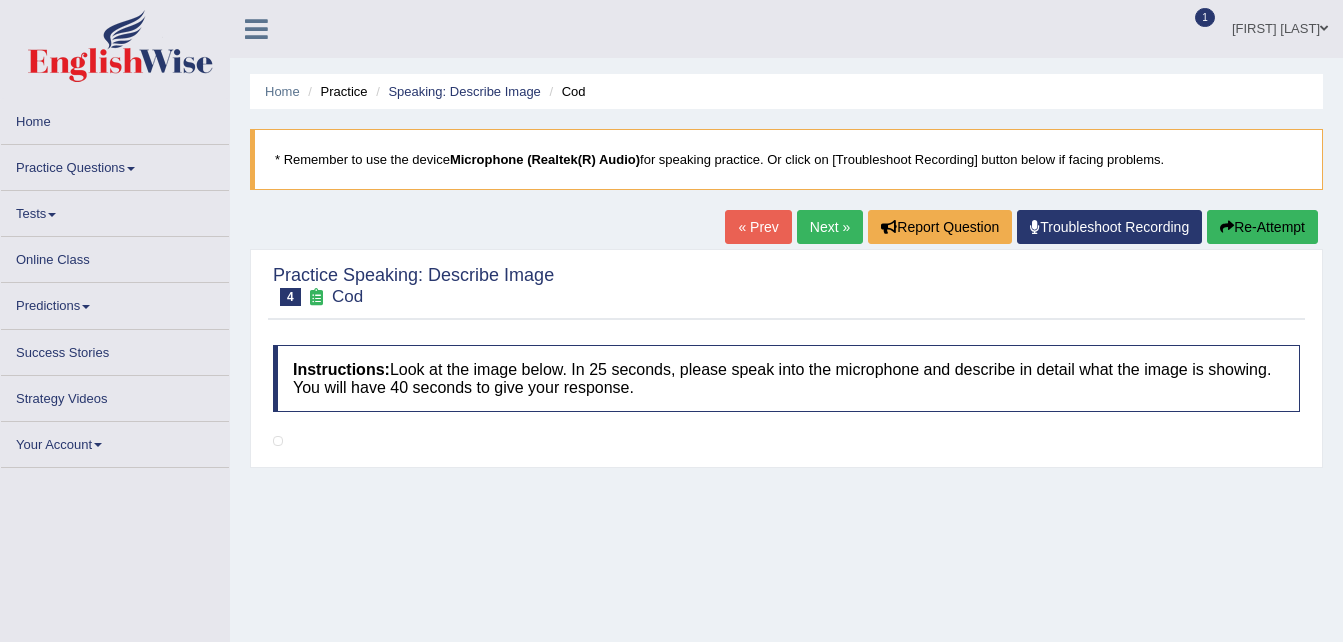scroll, scrollTop: 0, scrollLeft: 0, axis: both 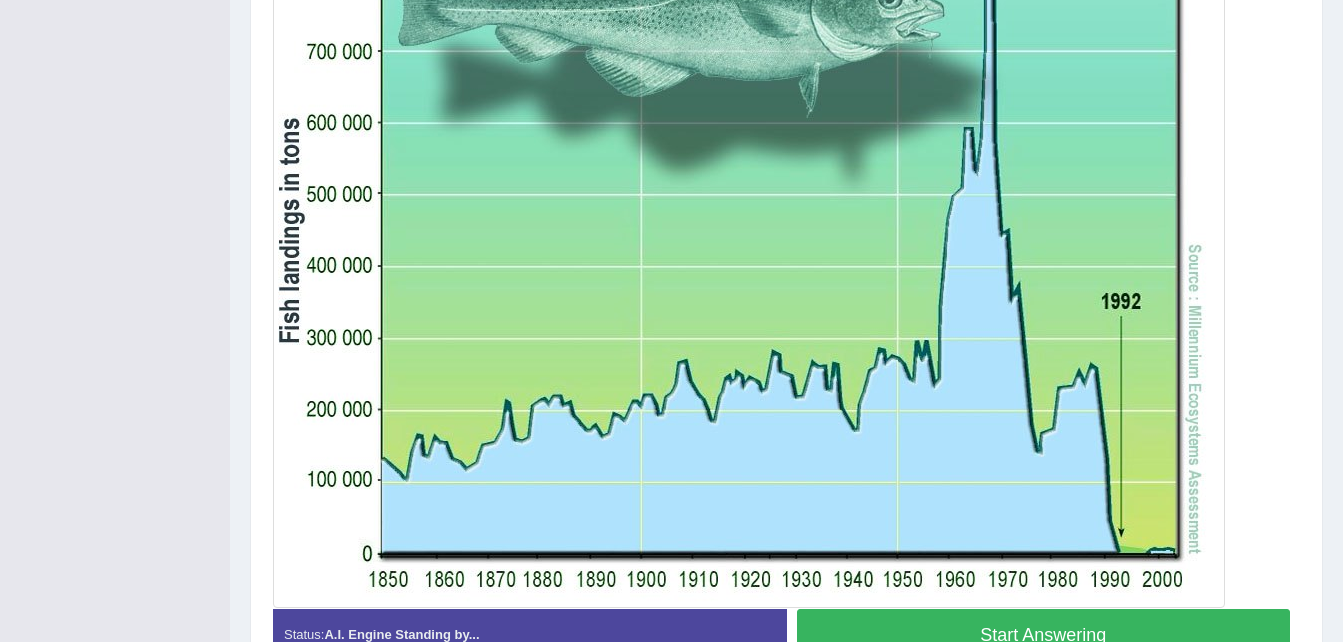 drag, startPoint x: 884, startPoint y: 630, endPoint x: 825, endPoint y: 393, distance: 244.23349 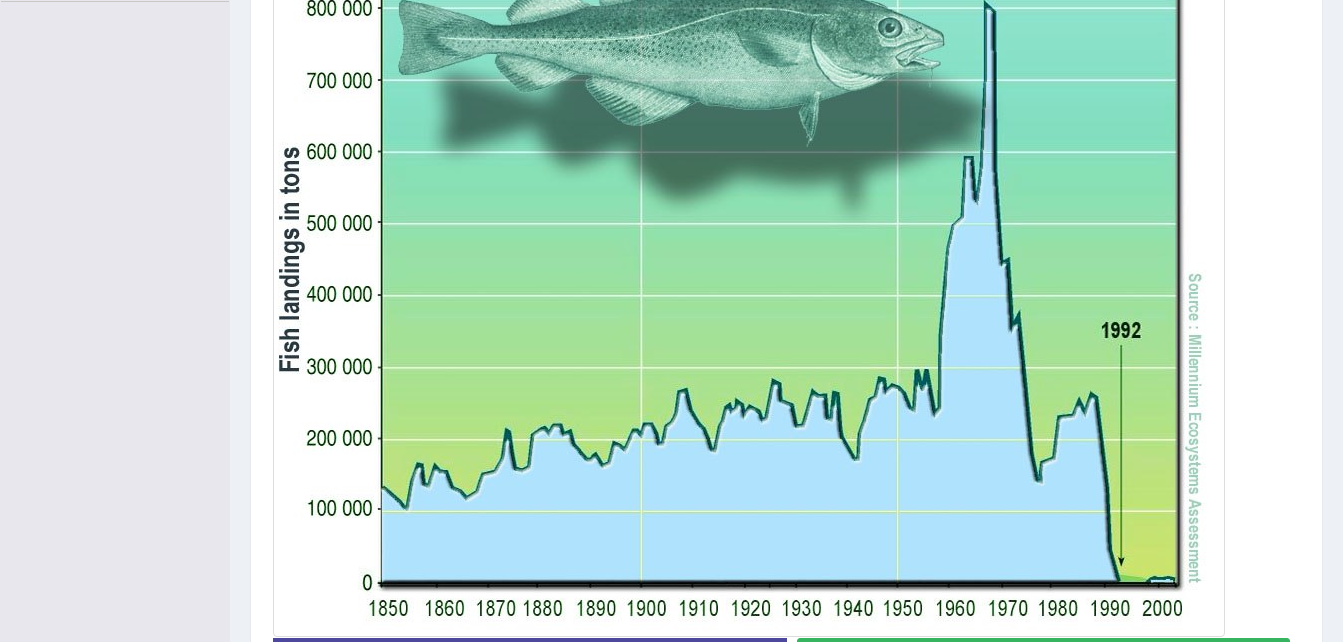scroll, scrollTop: 579, scrollLeft: 0, axis: vertical 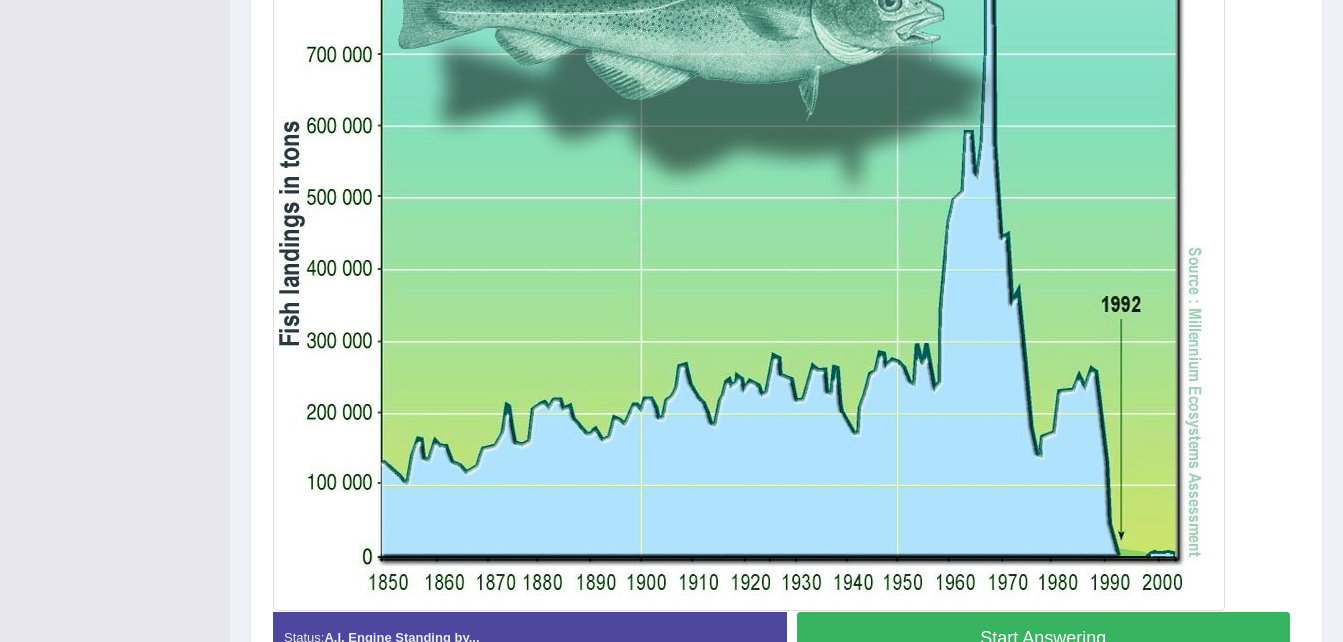 click on "Start Answering" at bounding box center (1044, 637) 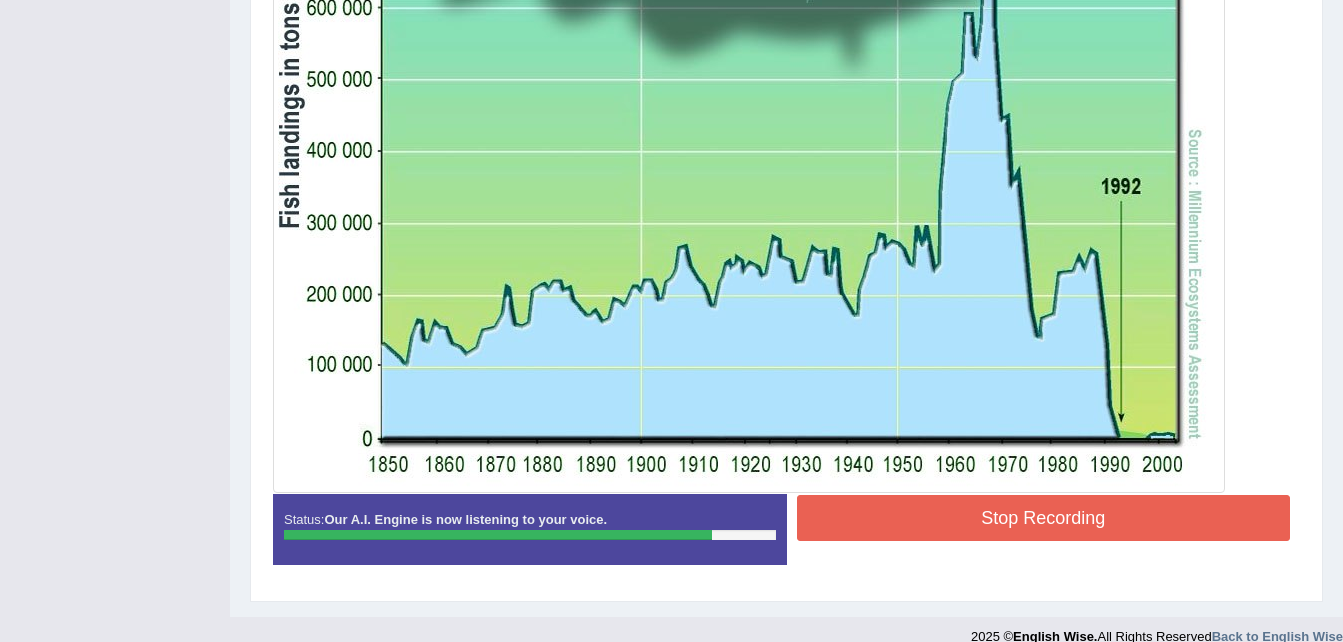 scroll, scrollTop: 698, scrollLeft: 0, axis: vertical 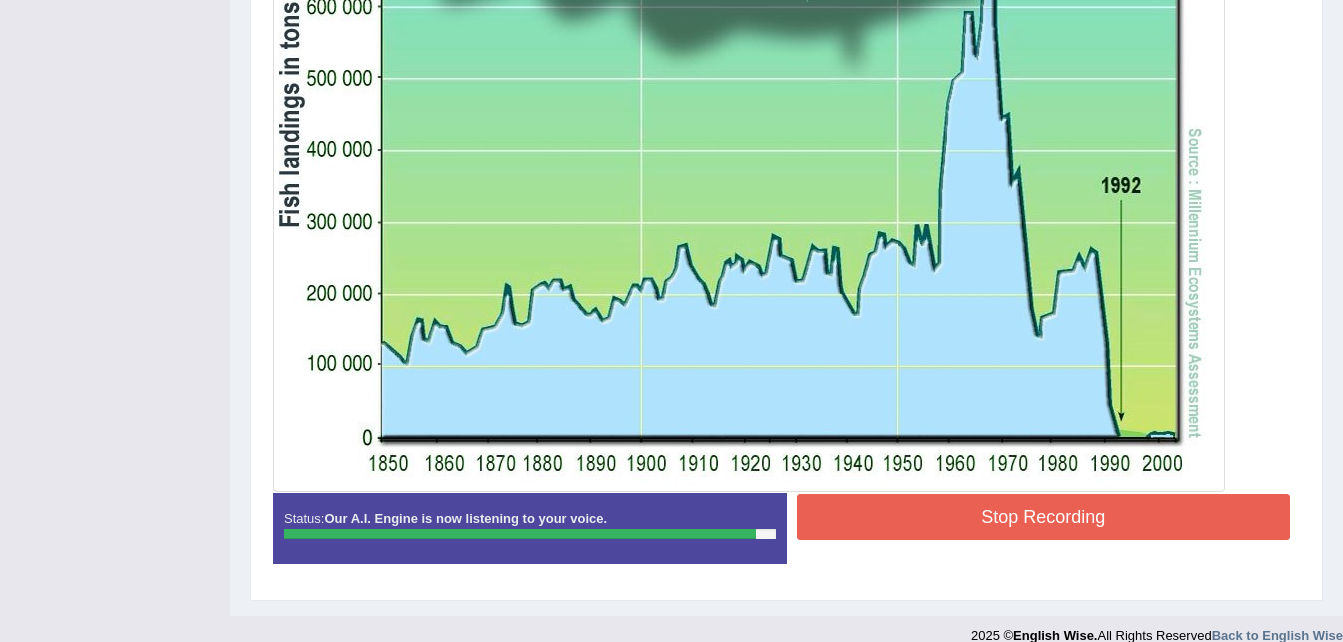 click on "Stop Recording" at bounding box center [1044, 517] 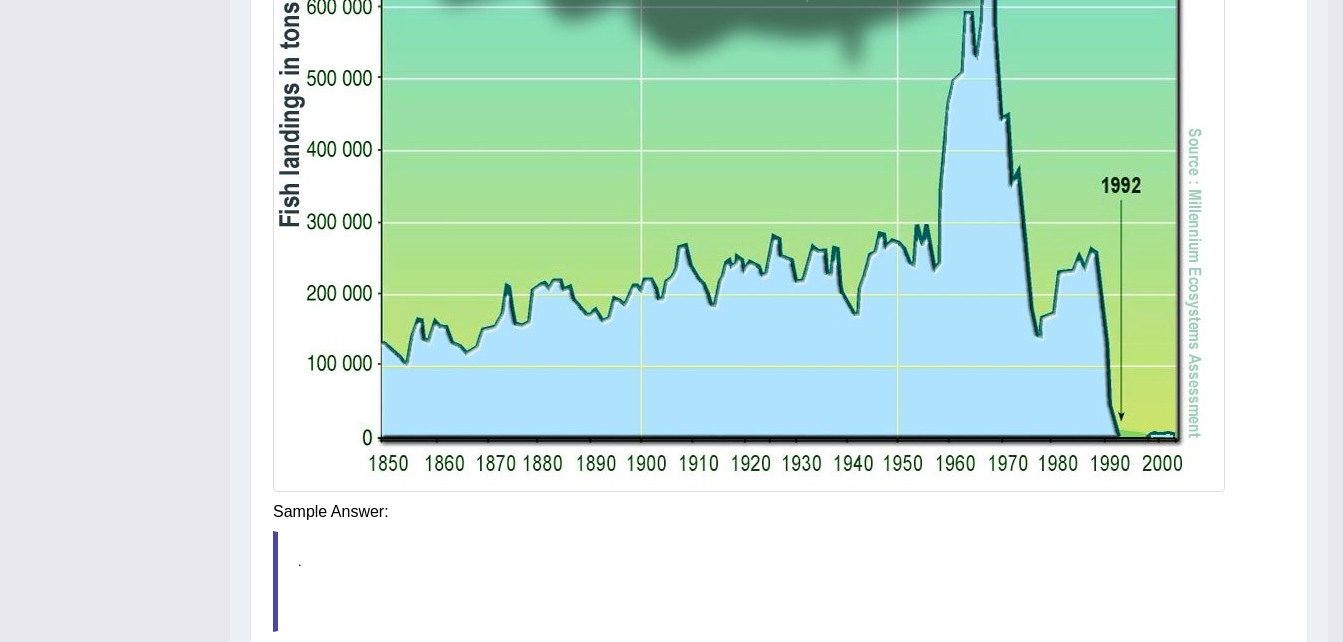 scroll, scrollTop: 722, scrollLeft: 0, axis: vertical 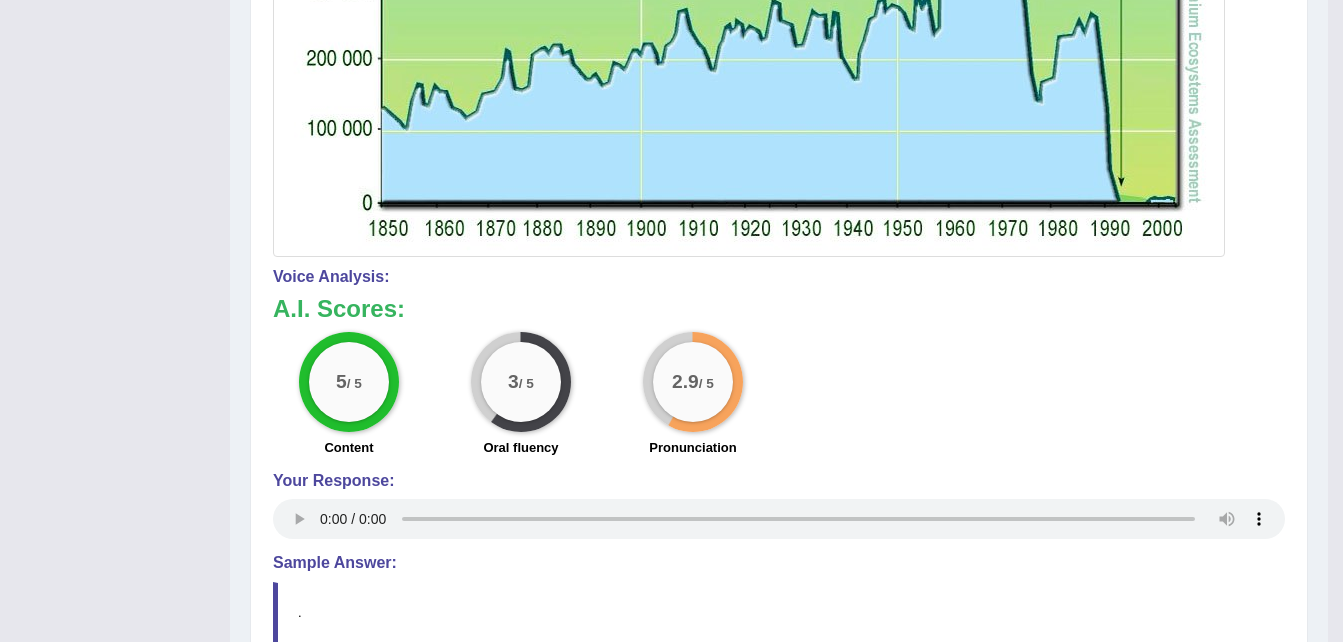 click on "." at bounding box center [779, 612] 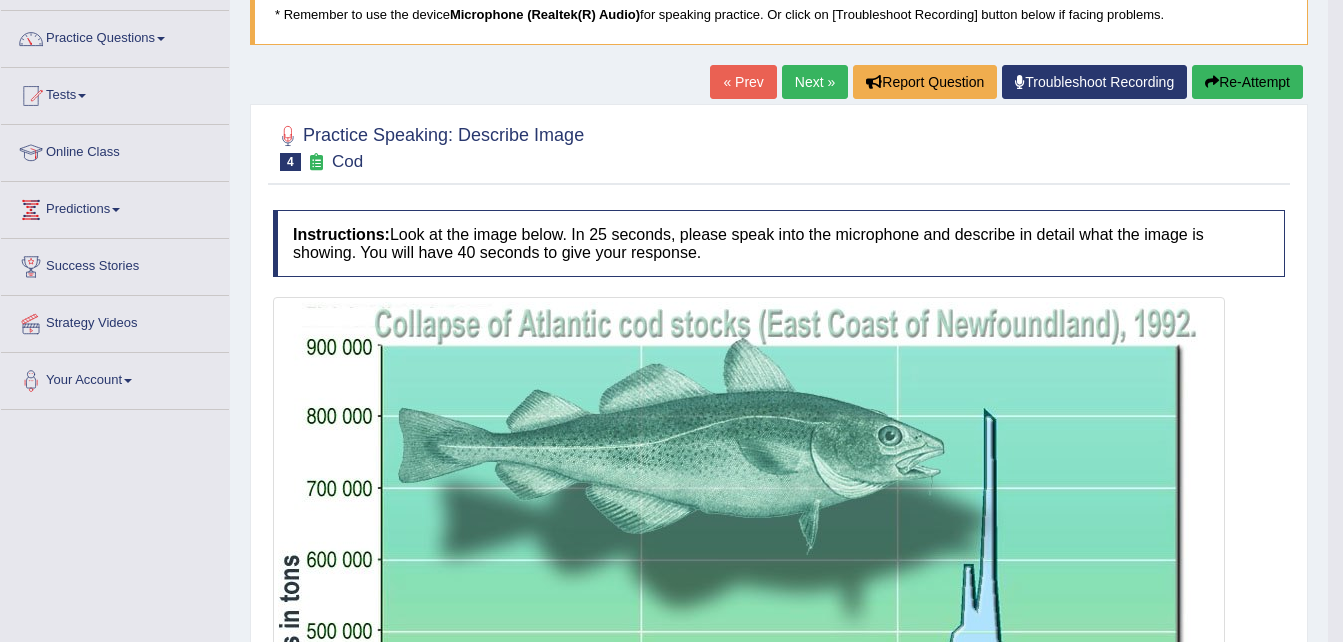 scroll, scrollTop: 136, scrollLeft: 0, axis: vertical 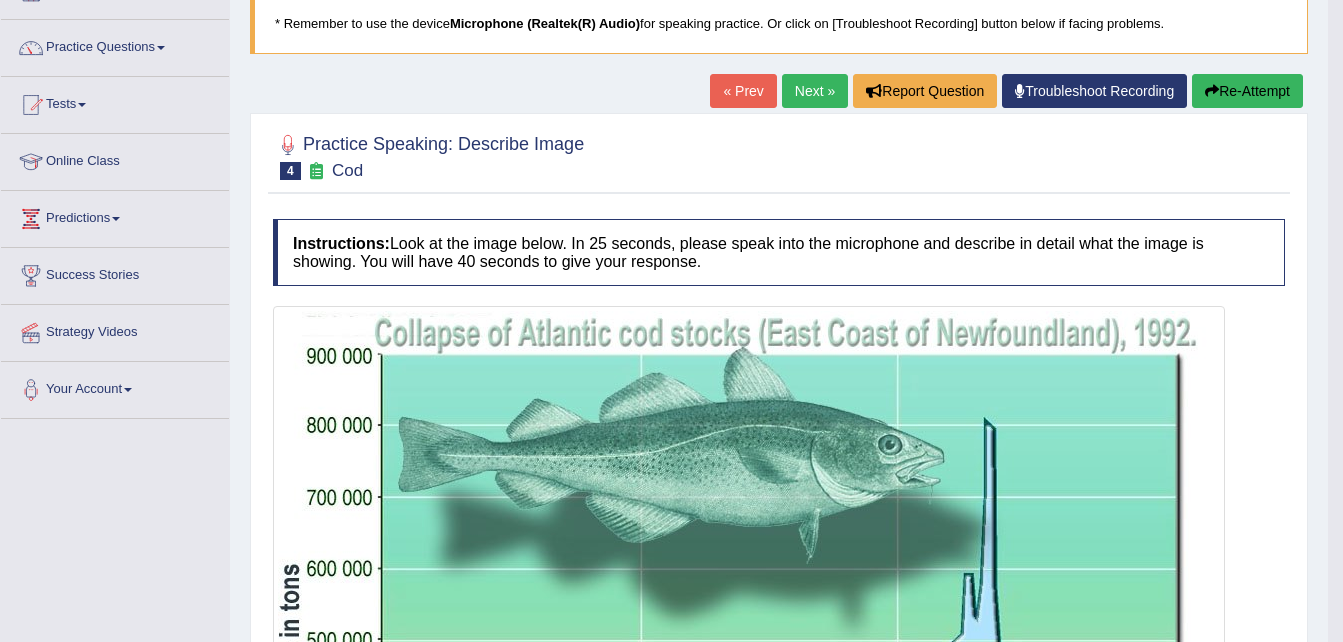 click on "Next »" at bounding box center (815, 91) 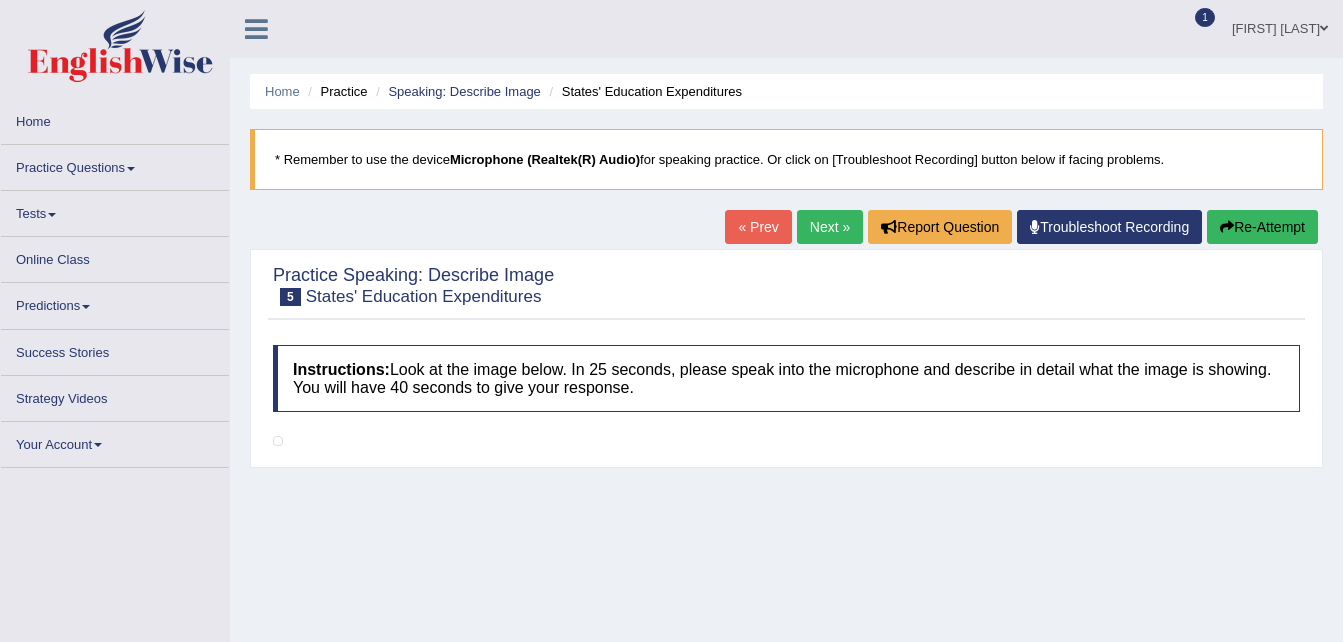 scroll, scrollTop: 0, scrollLeft: 0, axis: both 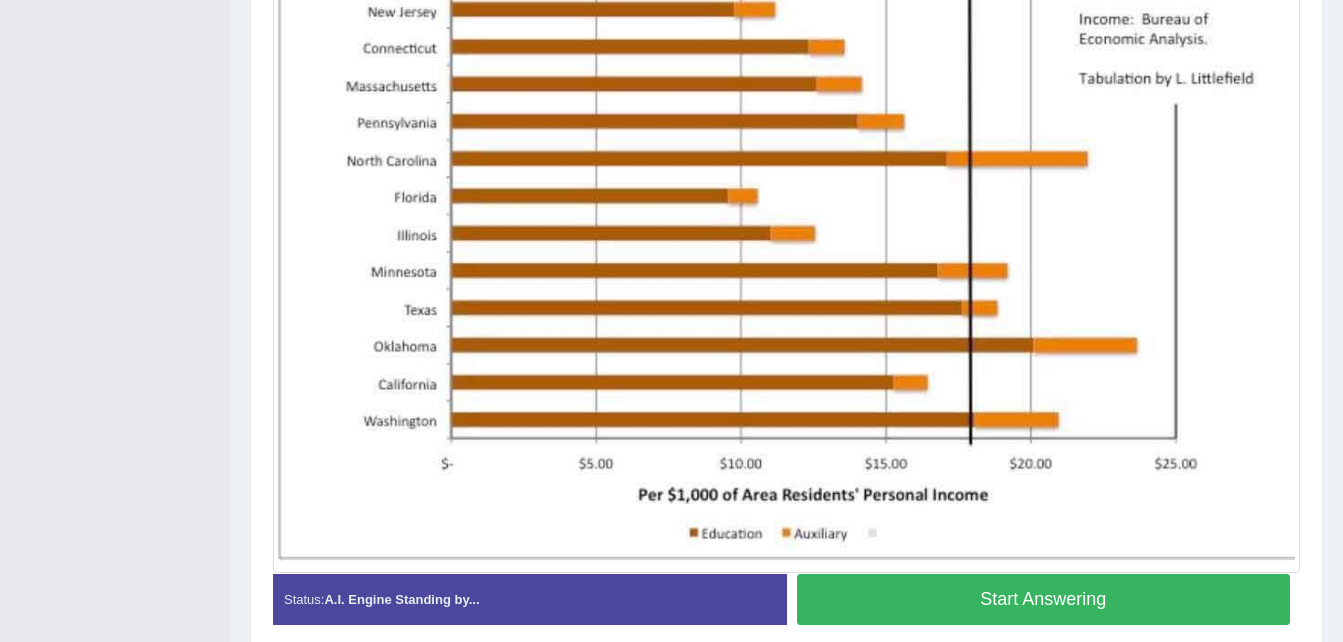 drag, startPoint x: 891, startPoint y: 612, endPoint x: 794, endPoint y: 362, distance: 268.15854 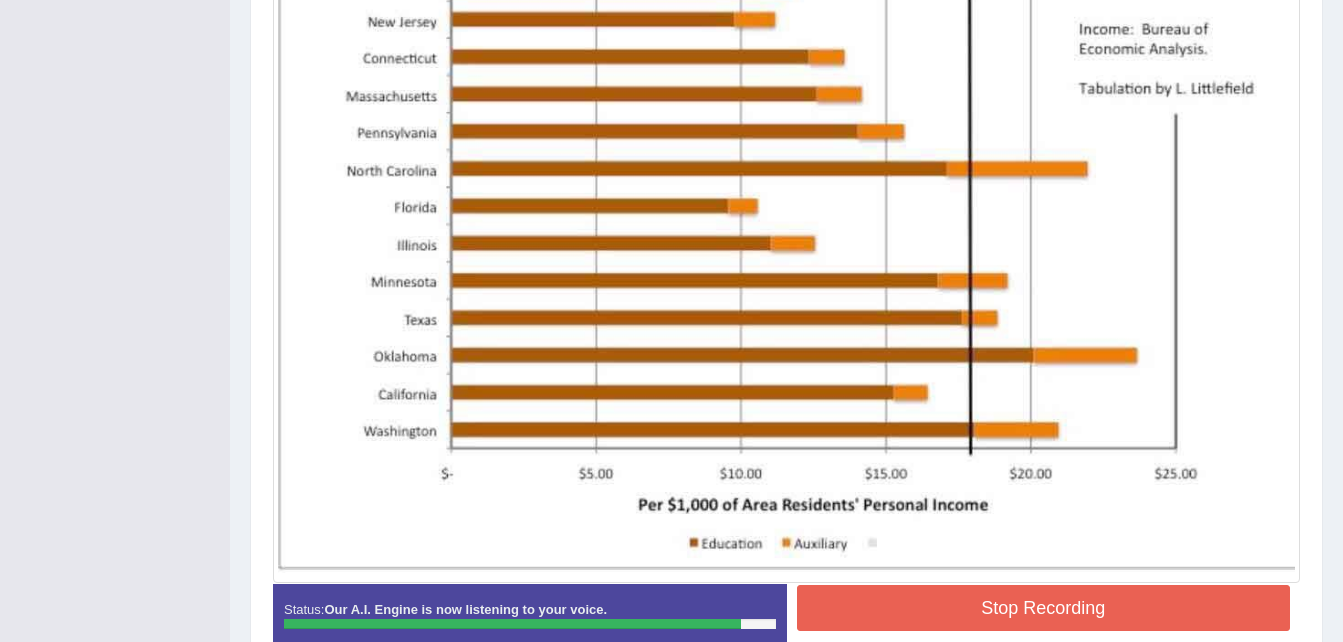scroll, scrollTop: 594, scrollLeft: 0, axis: vertical 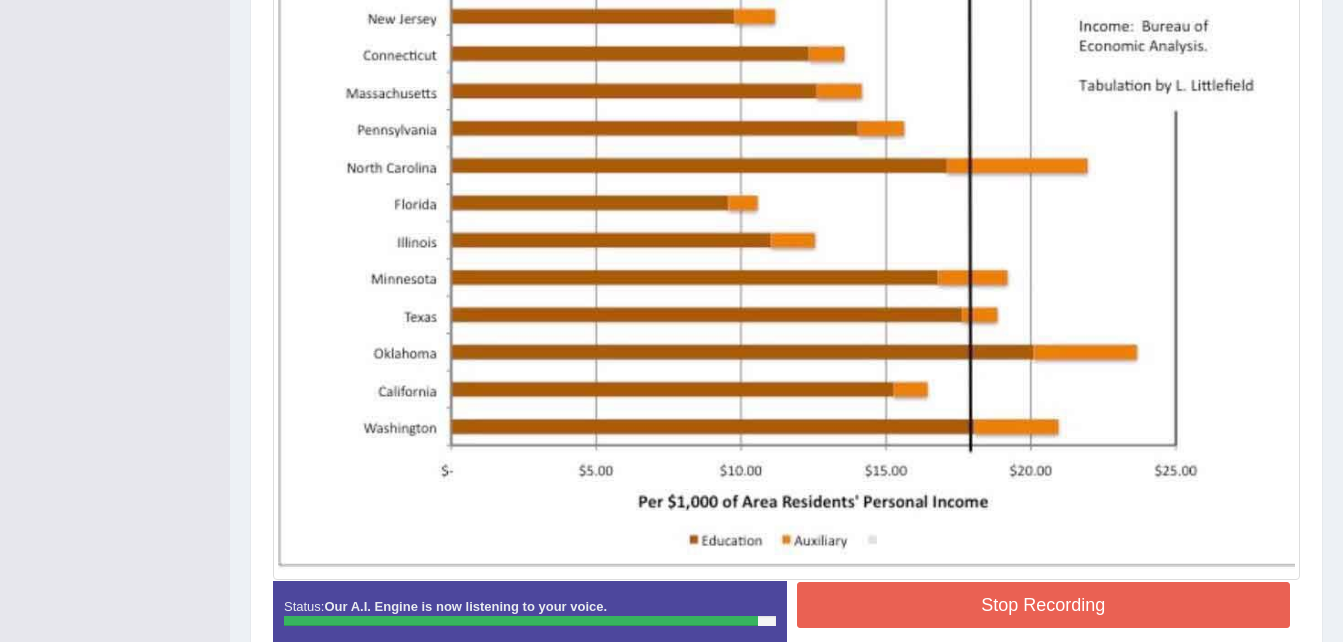 click on "Stop Recording" at bounding box center [1044, 605] 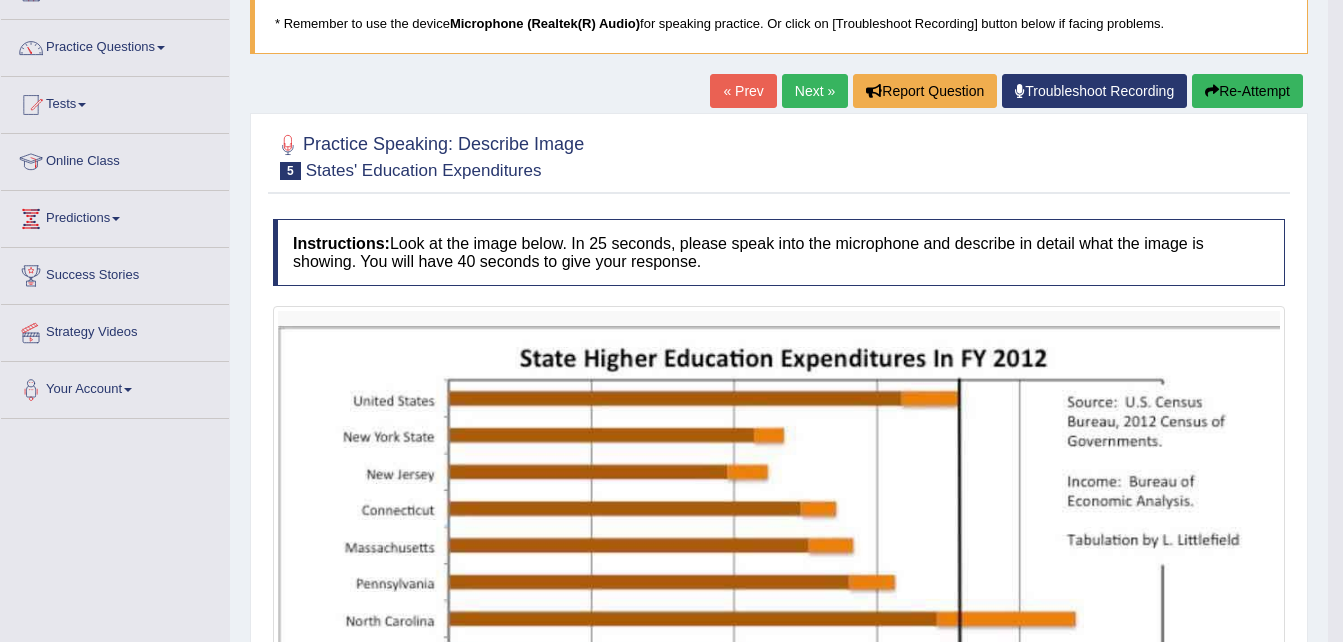 scroll, scrollTop: 88, scrollLeft: 0, axis: vertical 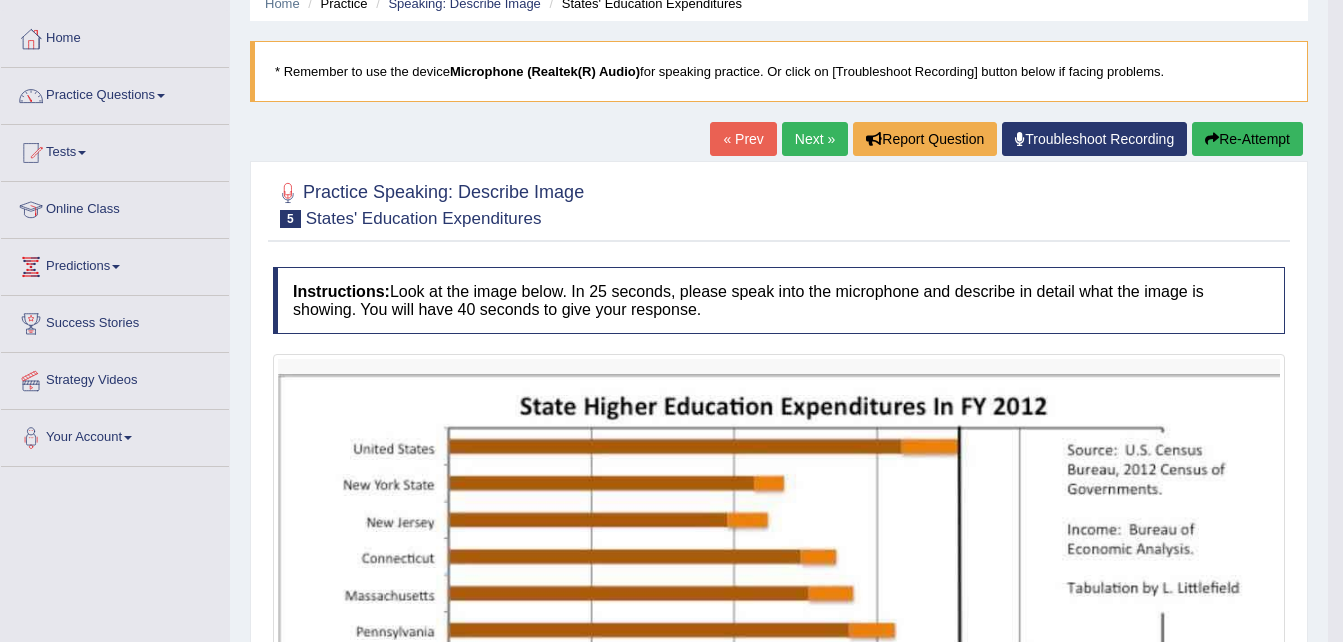 click on "Next »" at bounding box center [815, 139] 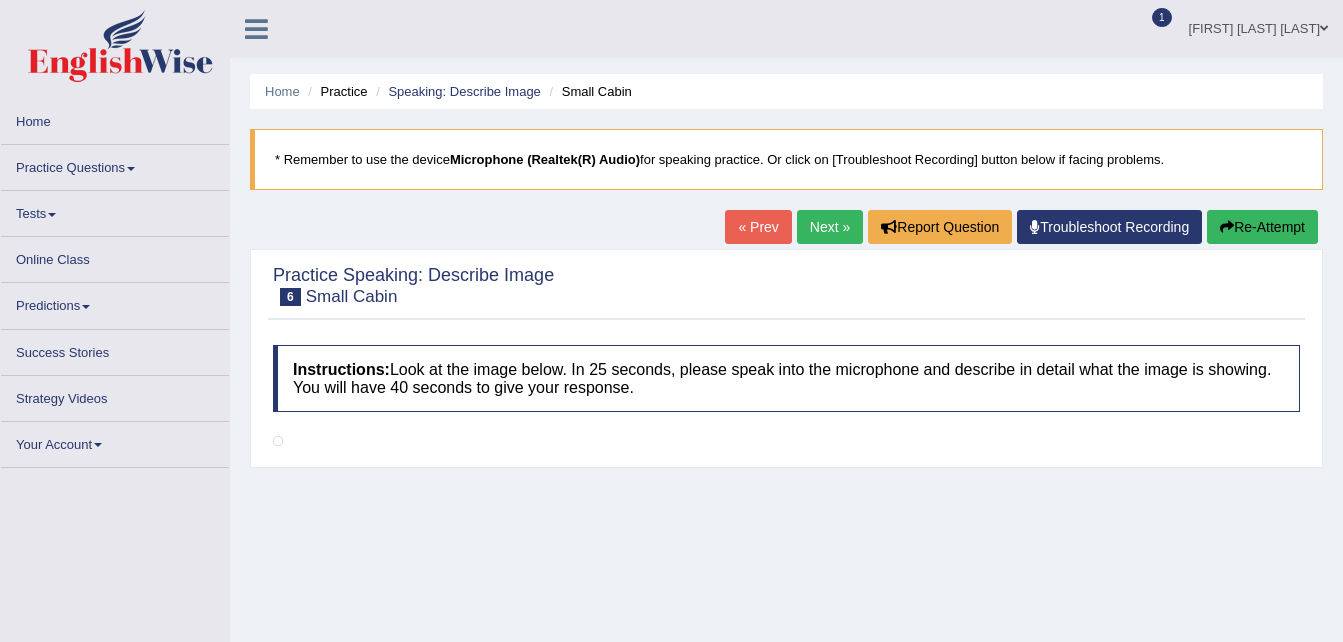 scroll, scrollTop: 0, scrollLeft: 0, axis: both 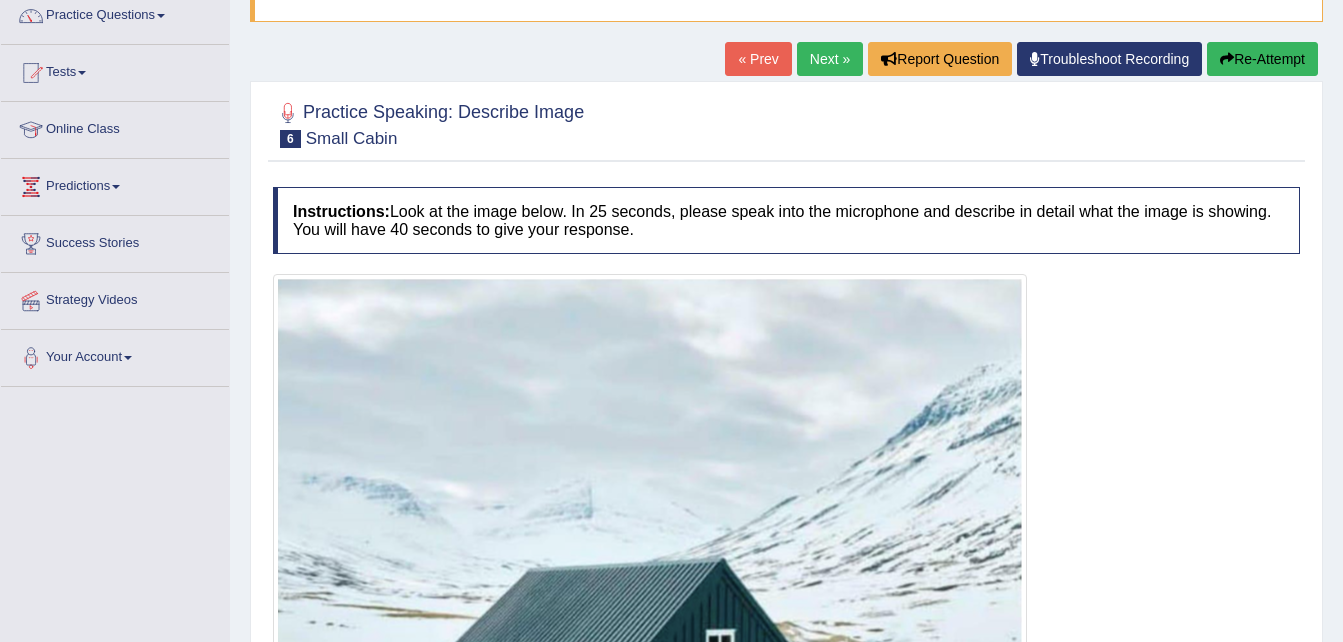 click on "Next »" at bounding box center (830, 59) 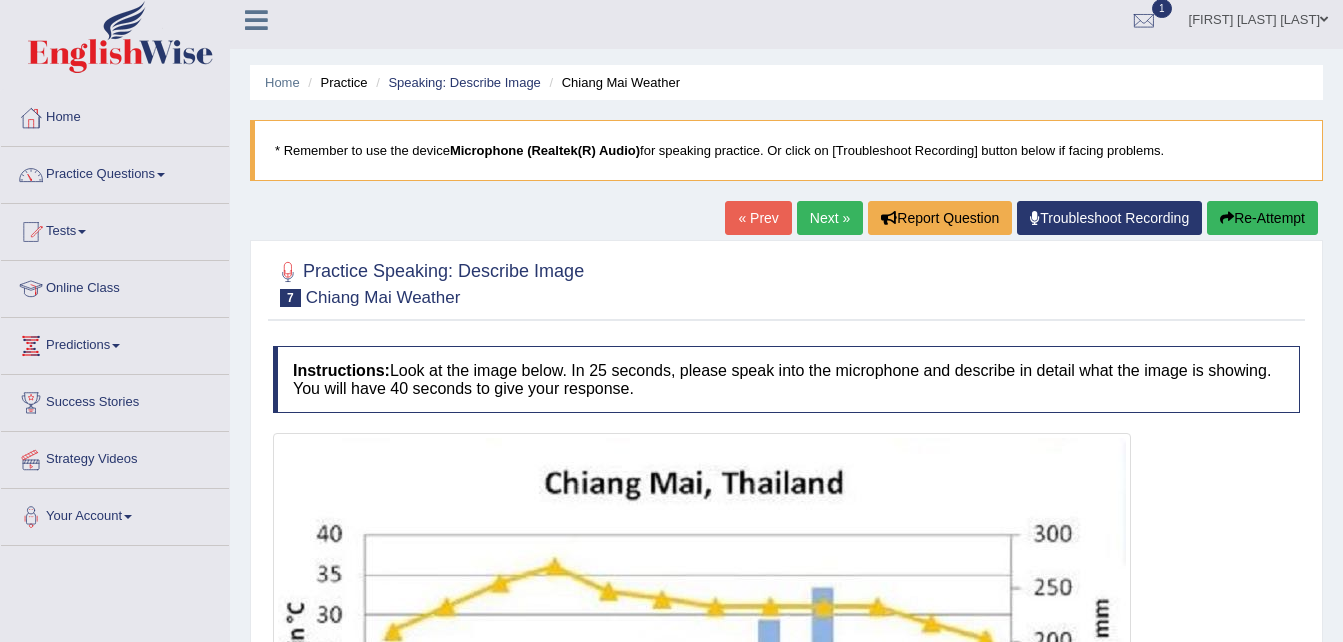 scroll, scrollTop: 107, scrollLeft: 0, axis: vertical 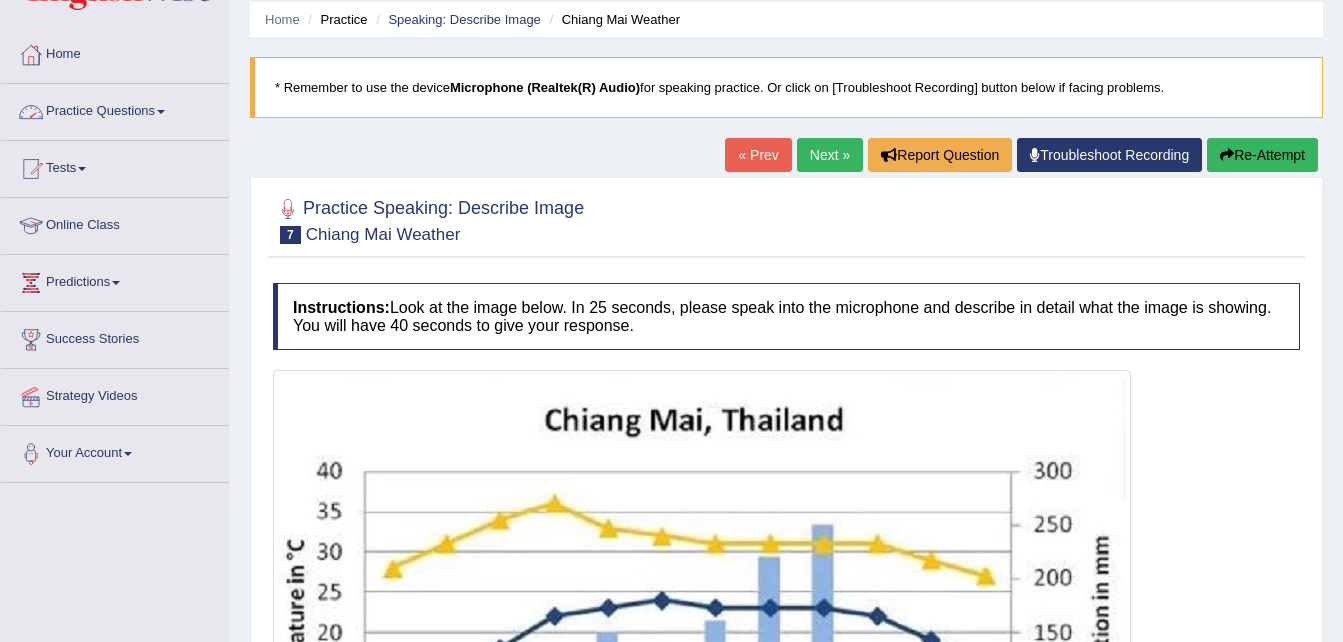 click on "Practice Questions" at bounding box center [115, 109] 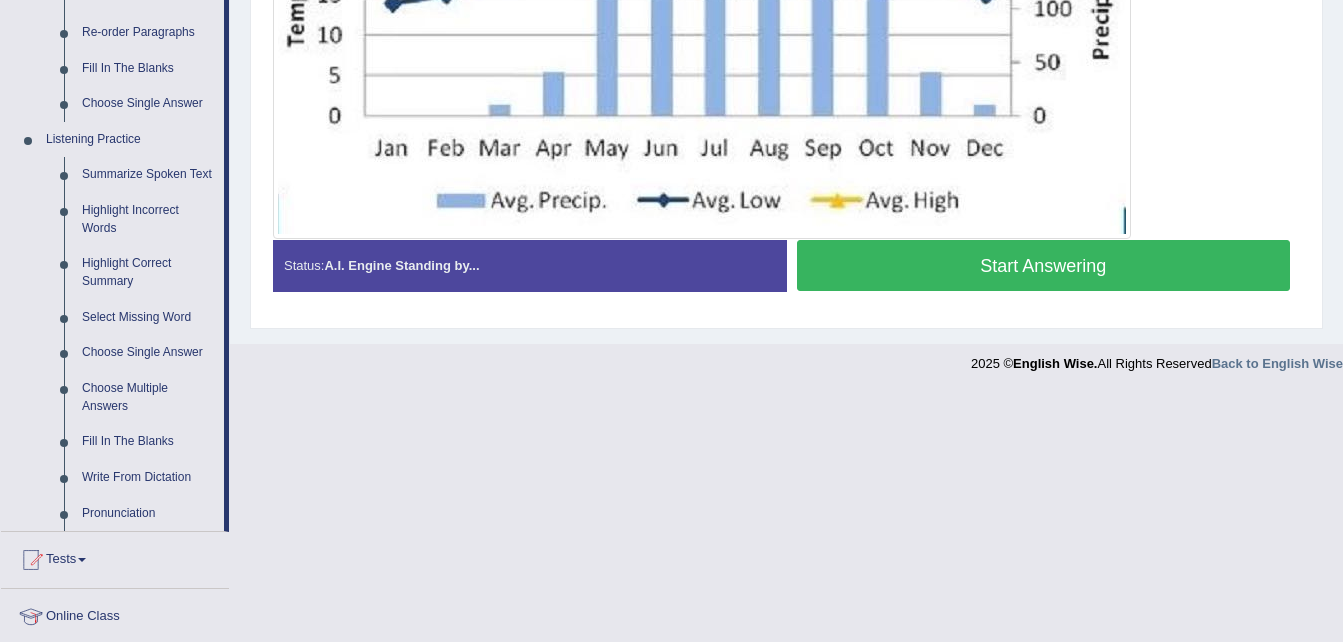 scroll, scrollTop: 750, scrollLeft: 0, axis: vertical 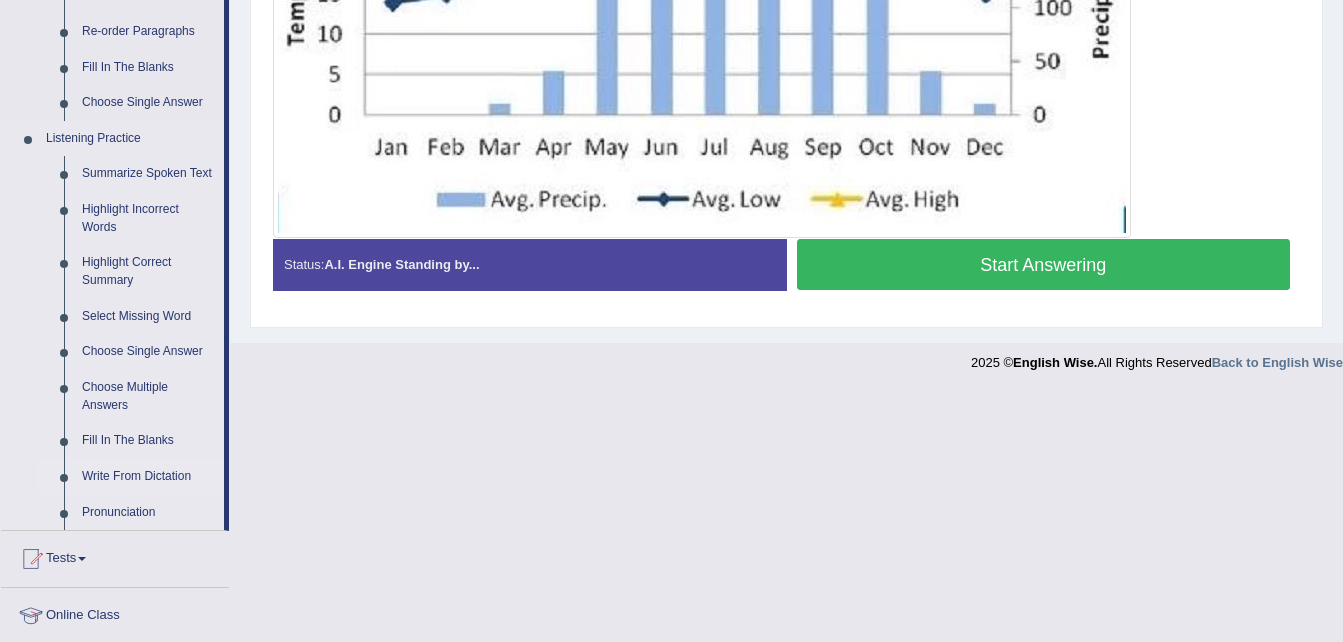click on "Write From Dictation" at bounding box center (148, 477) 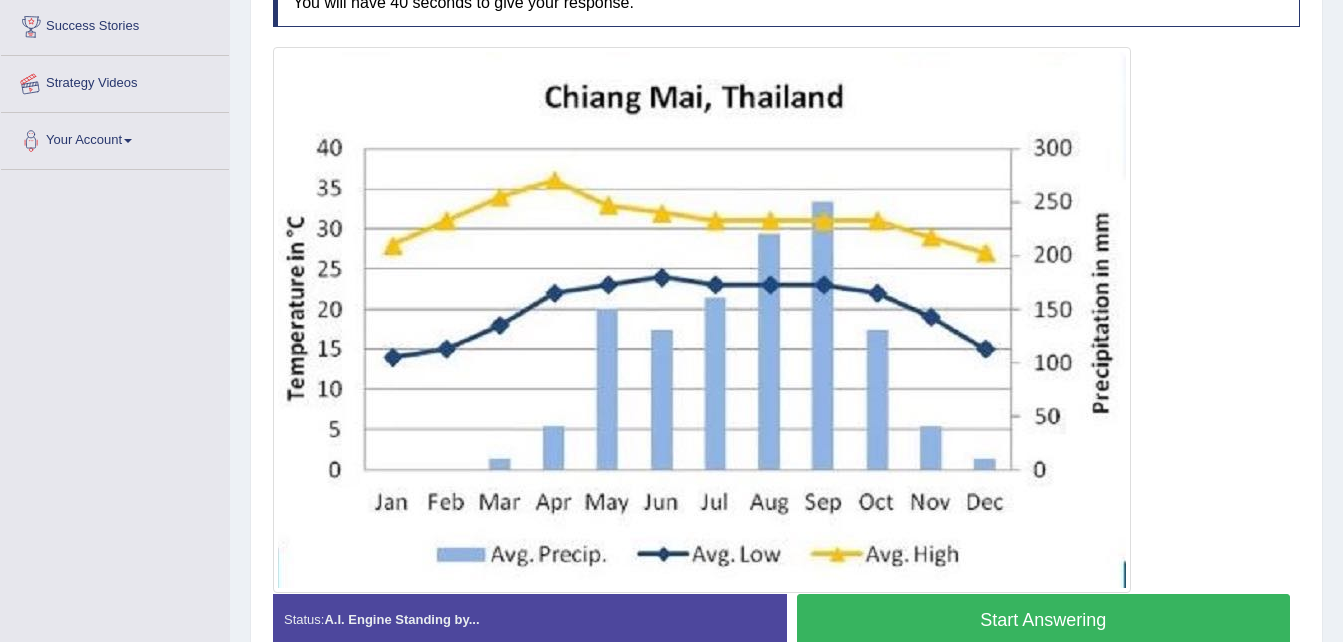 scroll, scrollTop: 260, scrollLeft: 0, axis: vertical 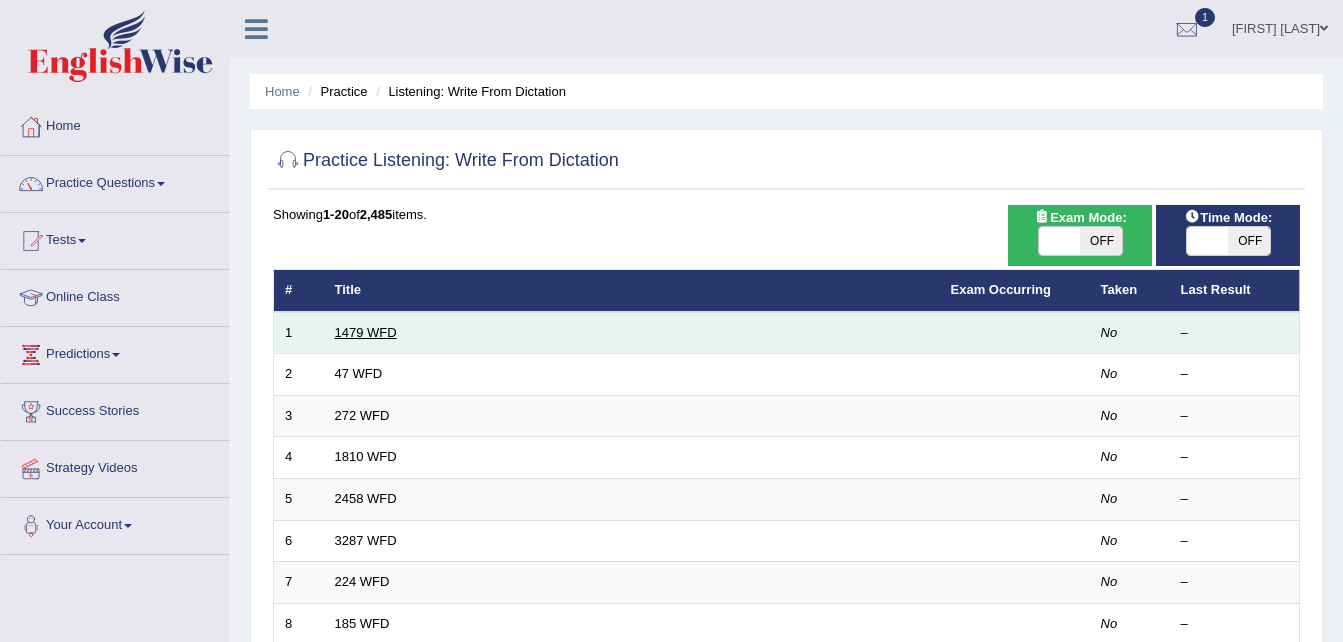 click on "1479 WFD" at bounding box center (366, 332) 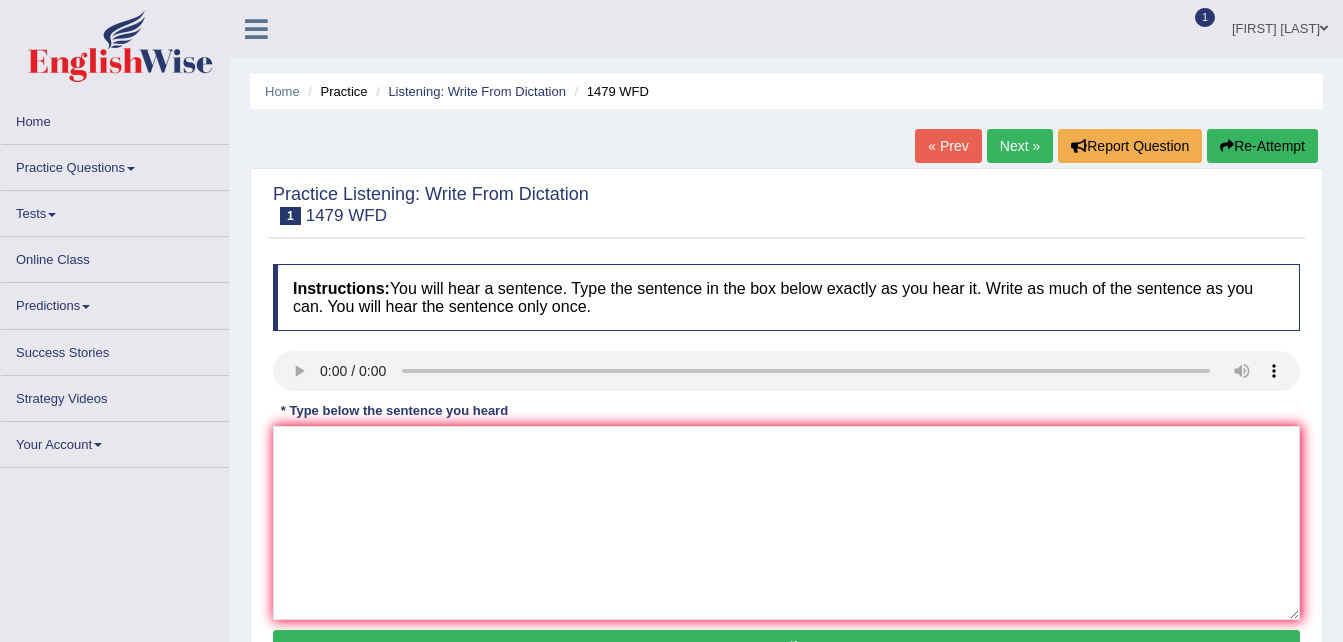 scroll, scrollTop: 0, scrollLeft: 0, axis: both 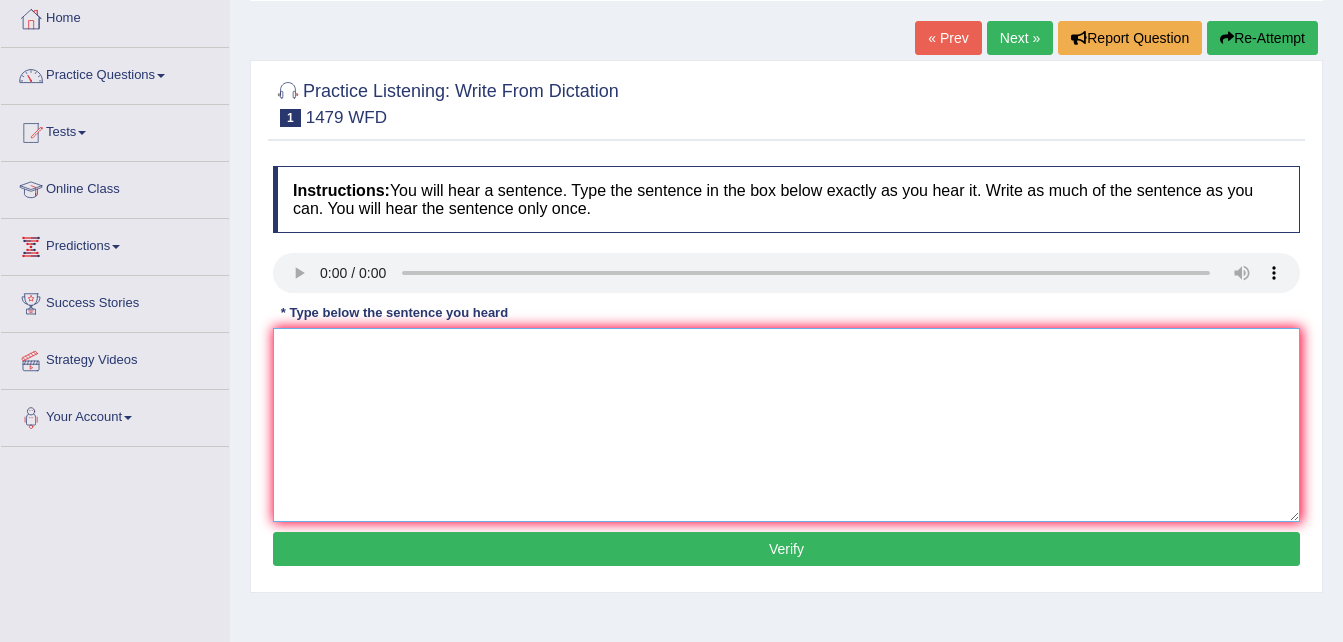 click at bounding box center (786, 425) 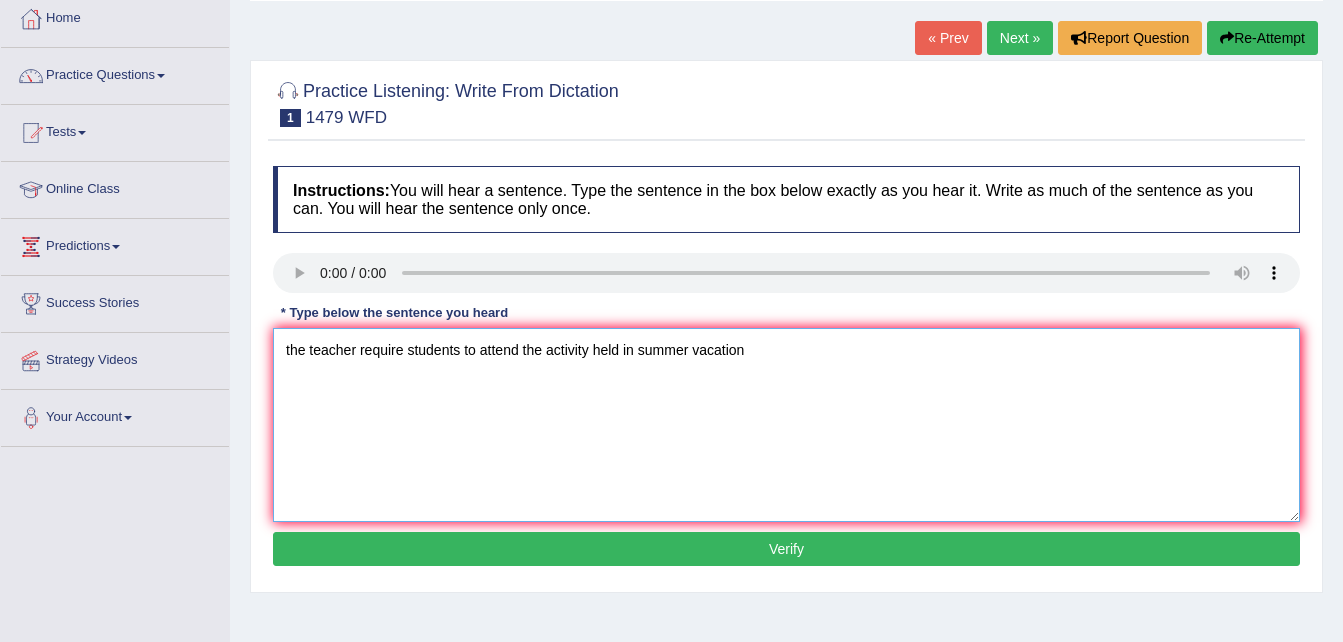 click on "the teacher require students to attend the activity held in summer vacation" at bounding box center (786, 425) 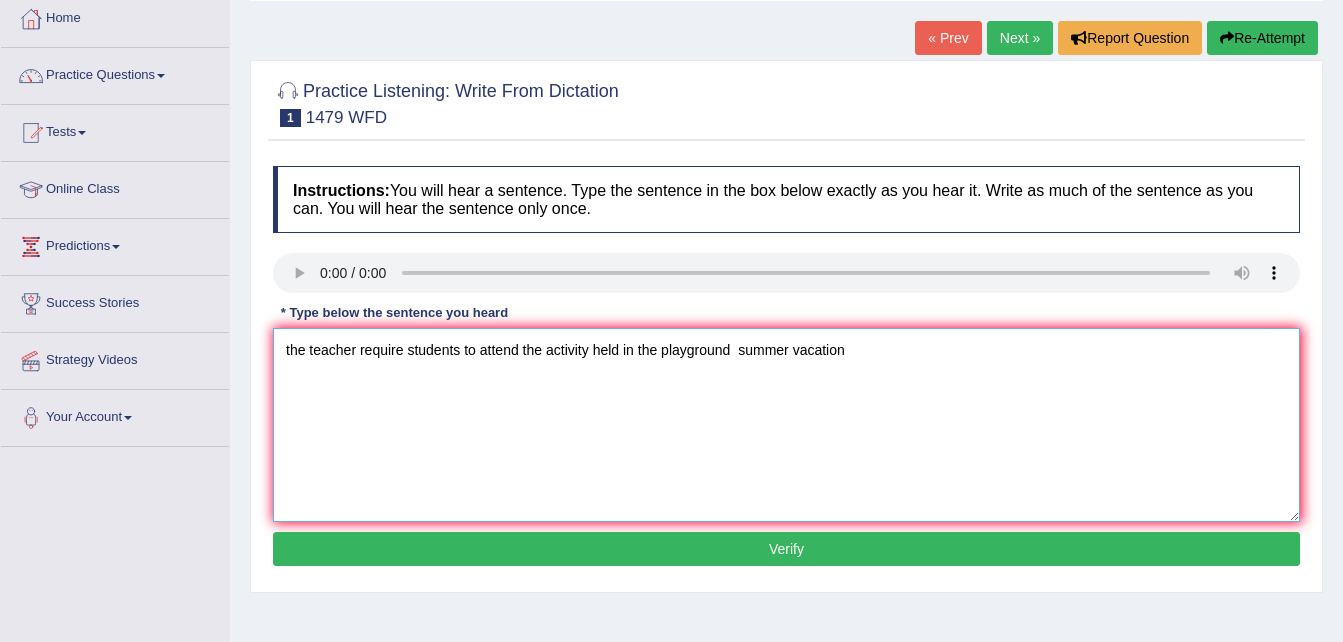 type on "the teacher require students to attend the activity held in the playground  summer vacation" 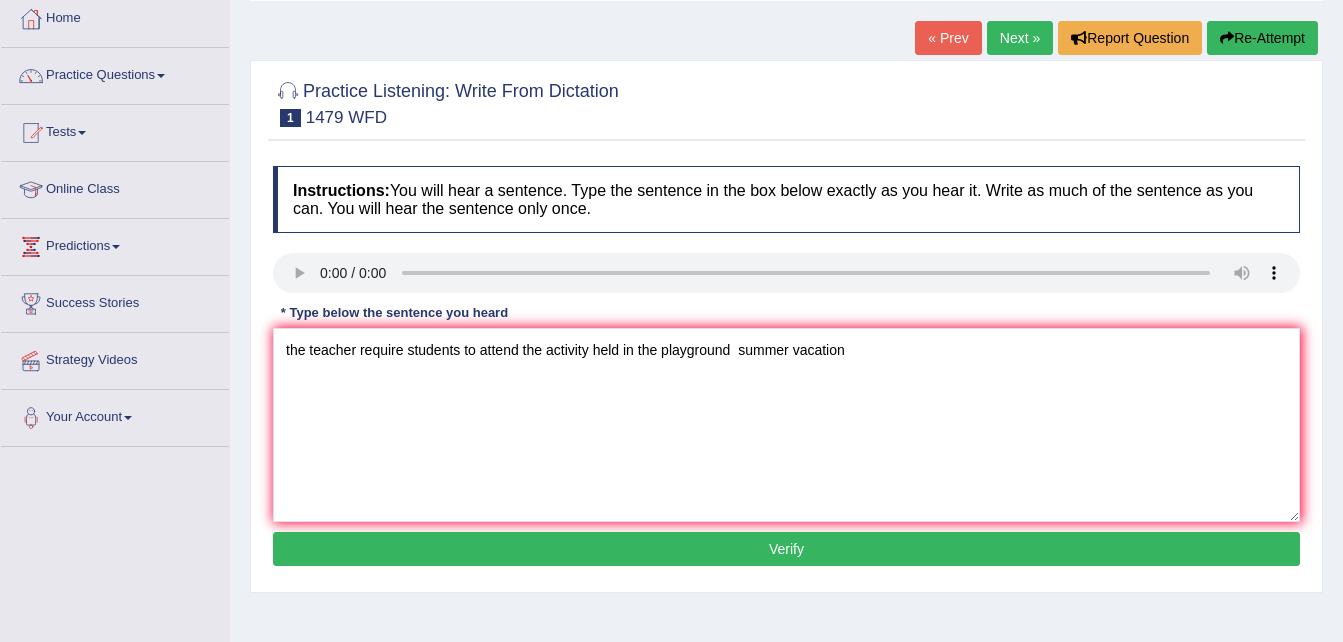 click on "Verify" at bounding box center [786, 549] 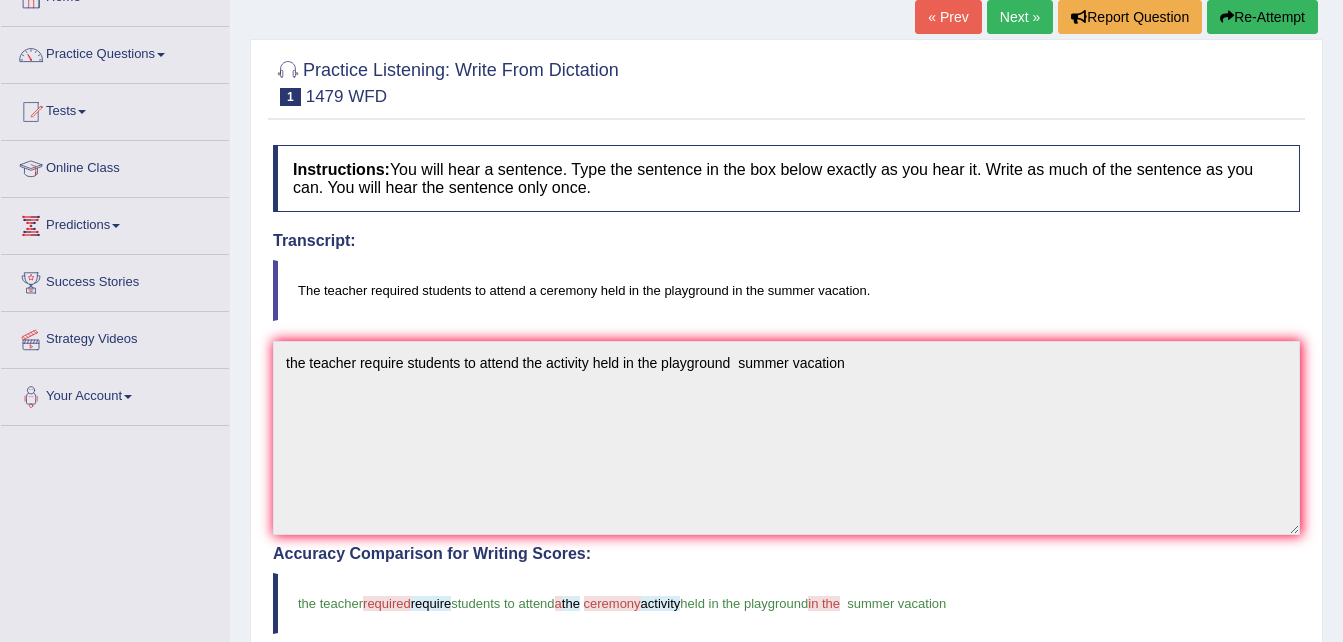 scroll, scrollTop: 118, scrollLeft: 0, axis: vertical 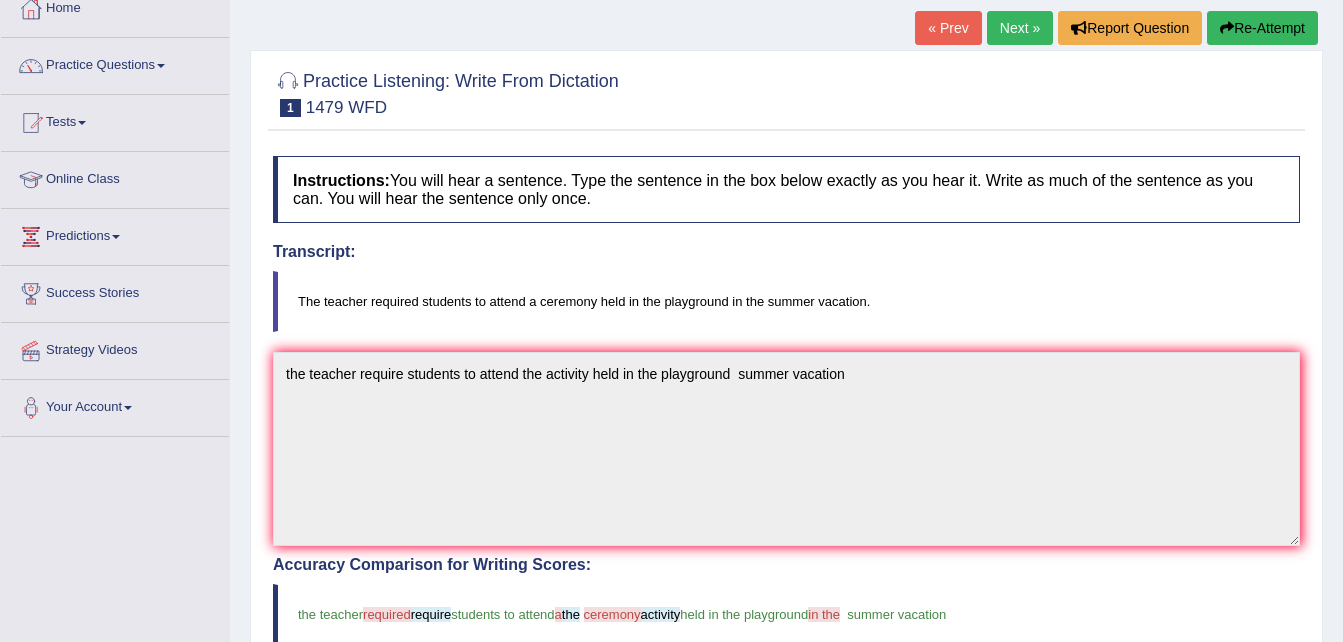 click on "Next »" at bounding box center [1020, 28] 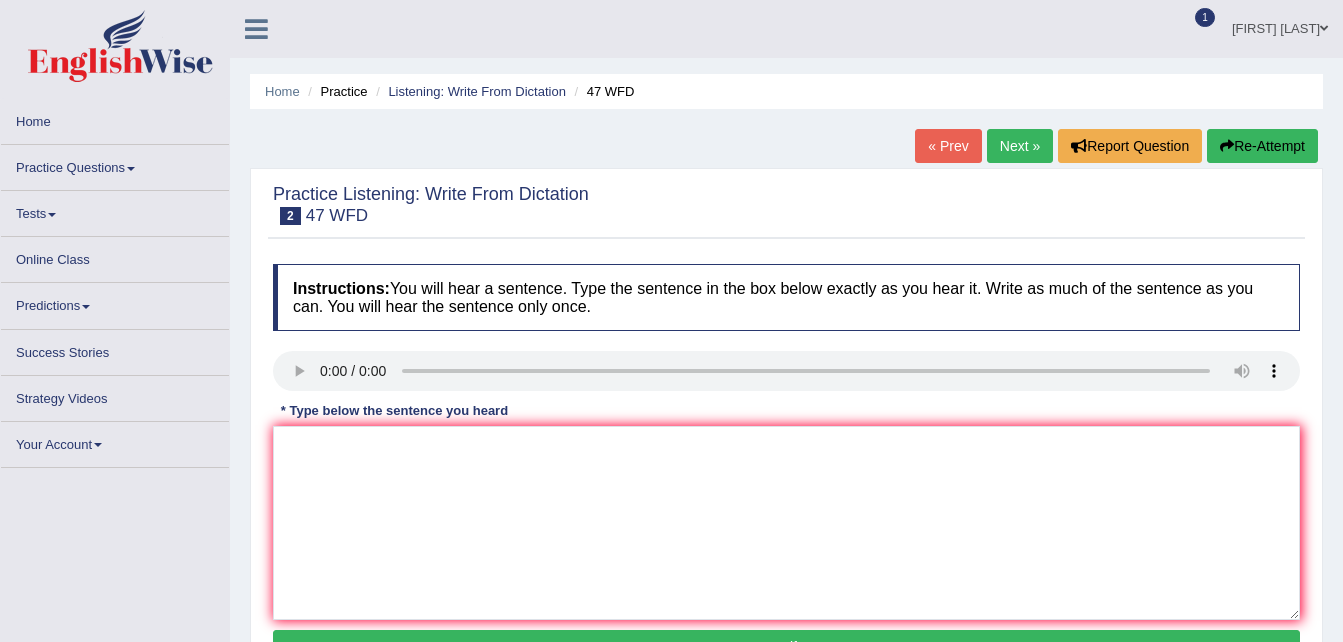 scroll, scrollTop: 0, scrollLeft: 0, axis: both 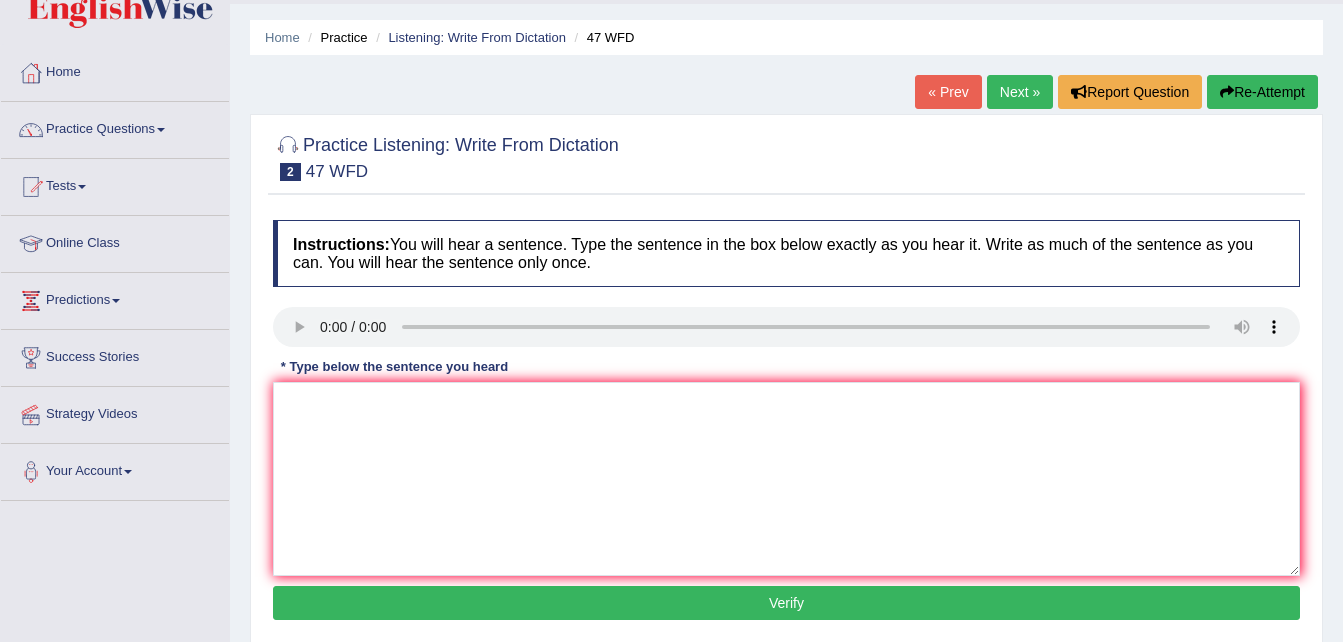 click on "Instructions:  You will hear a sentence. Type the sentence in the box below exactly as you hear it. Write as much of the sentence as you can. You will hear the sentence only once.
Transcript: Two drops of the solution were heated in a test tube. * Type below the sentence you heard Accuracy Comparison for Writing Scores:
Red:  Missed Words
Green:  Correct Words
Blue:  Added/Mistyped Words
Accuracy:   Punctuation at the end  You wrote first capital letter A.I. Engine Result:  Processing... Verify" at bounding box center (786, 423) 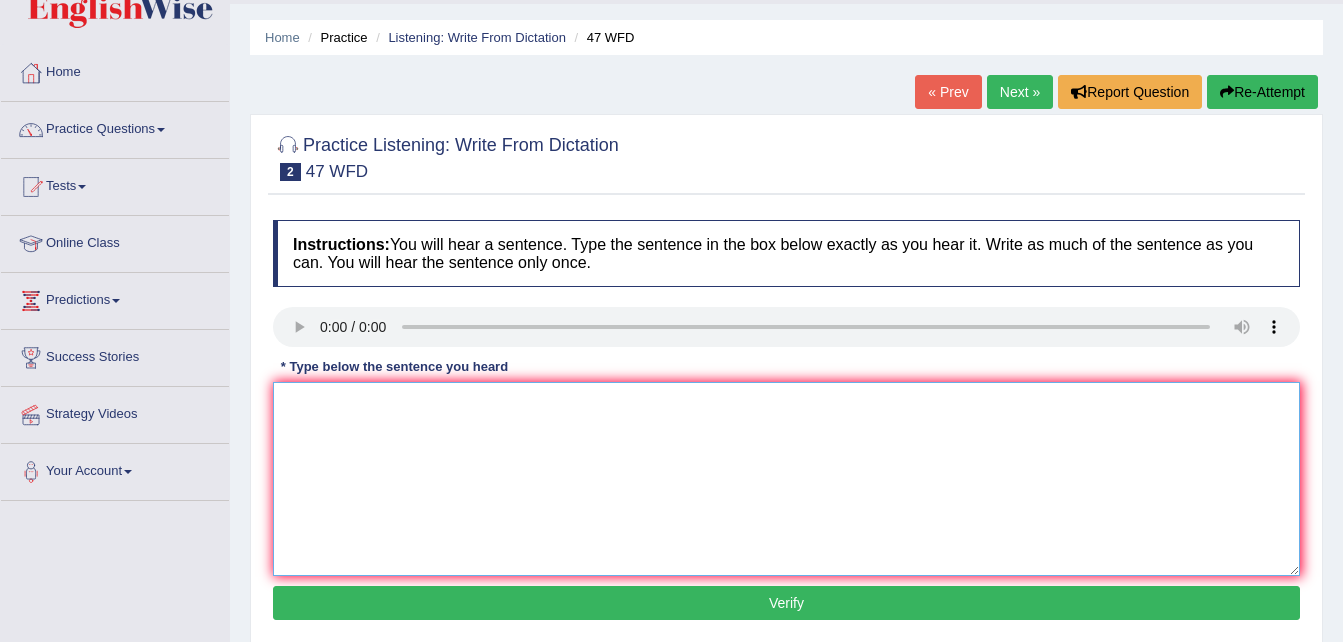 click at bounding box center [786, 479] 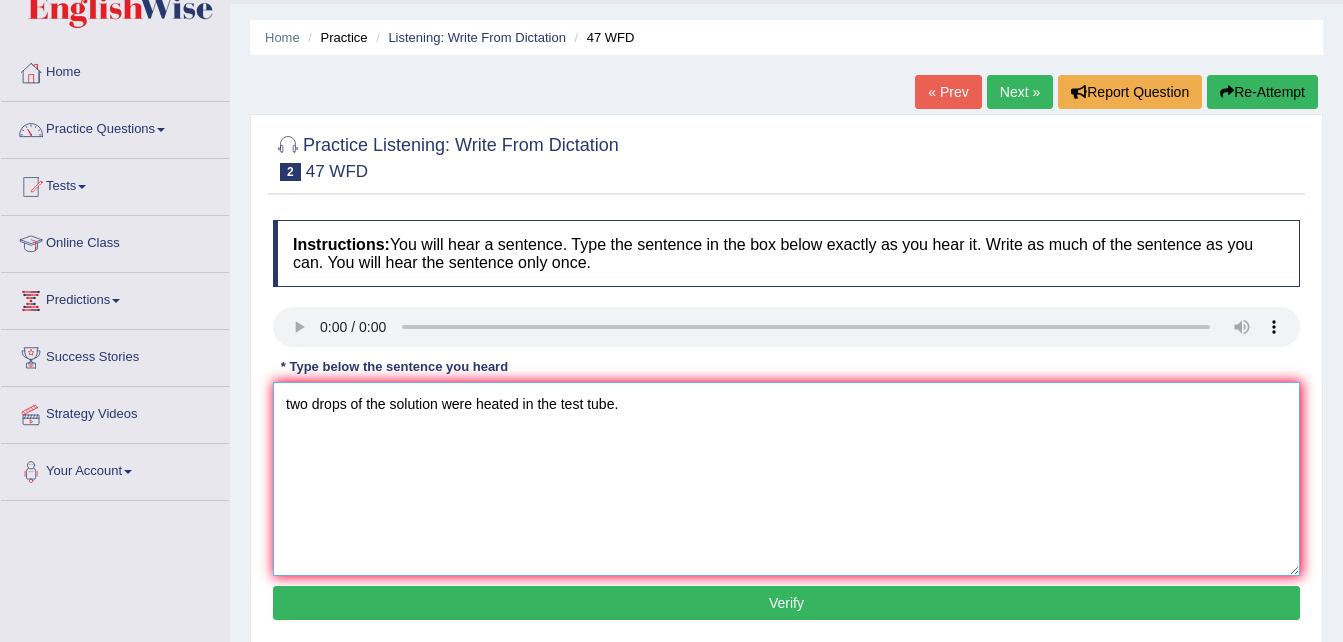 click on "two drops of the solution were heated in the test tube." at bounding box center [786, 479] 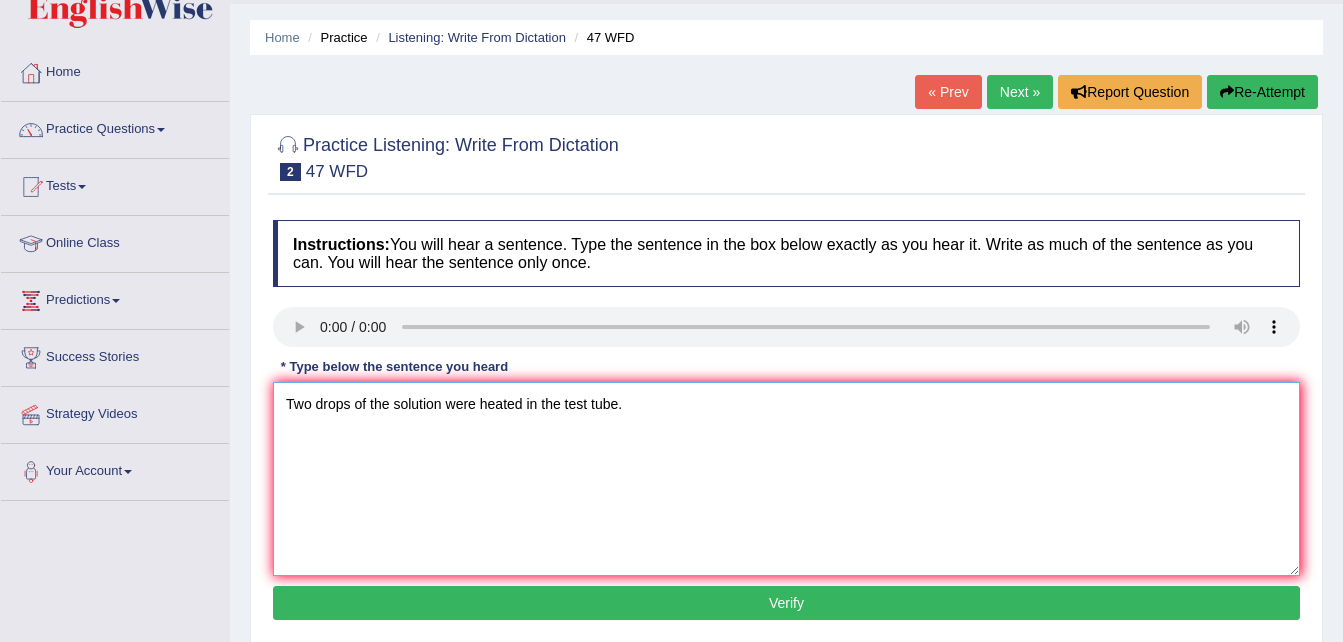 type on "Two drops of the solution were heated in the test tube." 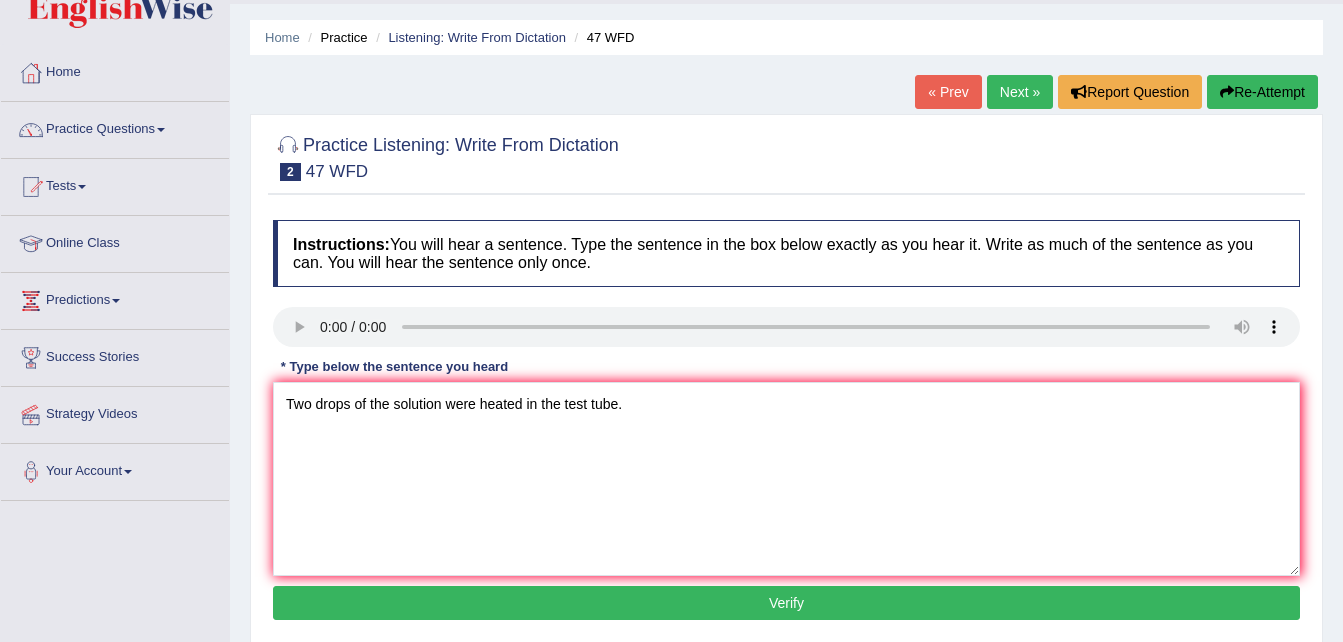 click on "Verify" at bounding box center [786, 603] 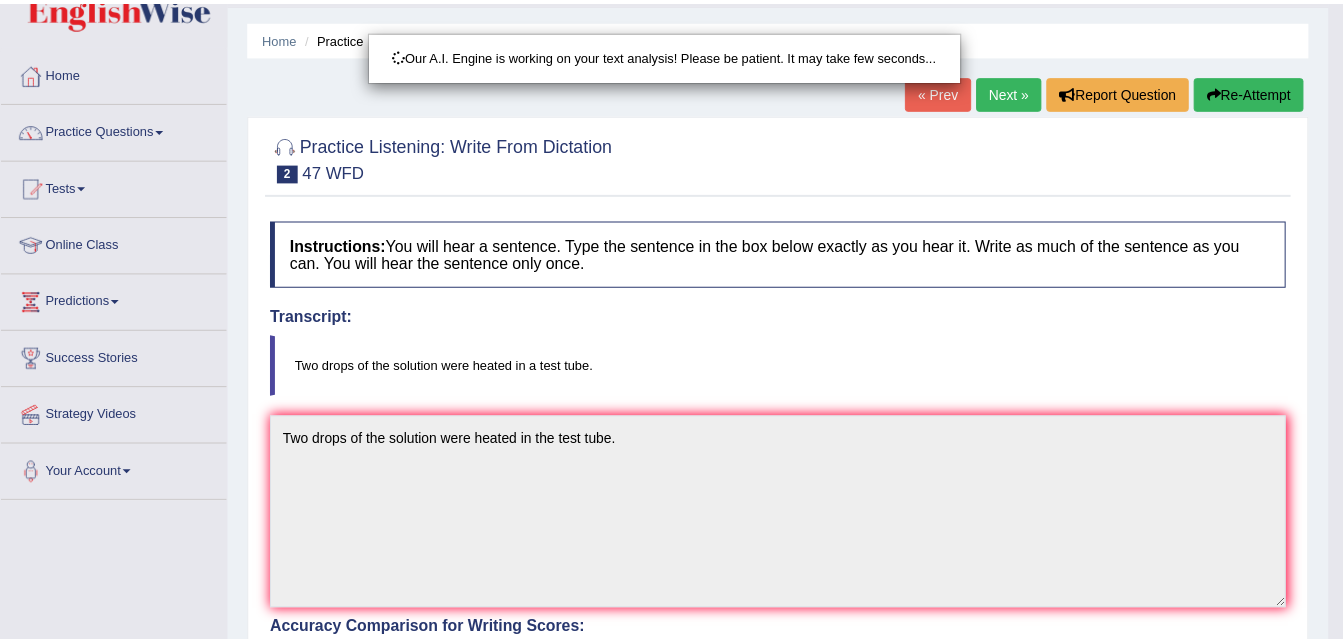 scroll, scrollTop: 57, scrollLeft: 0, axis: vertical 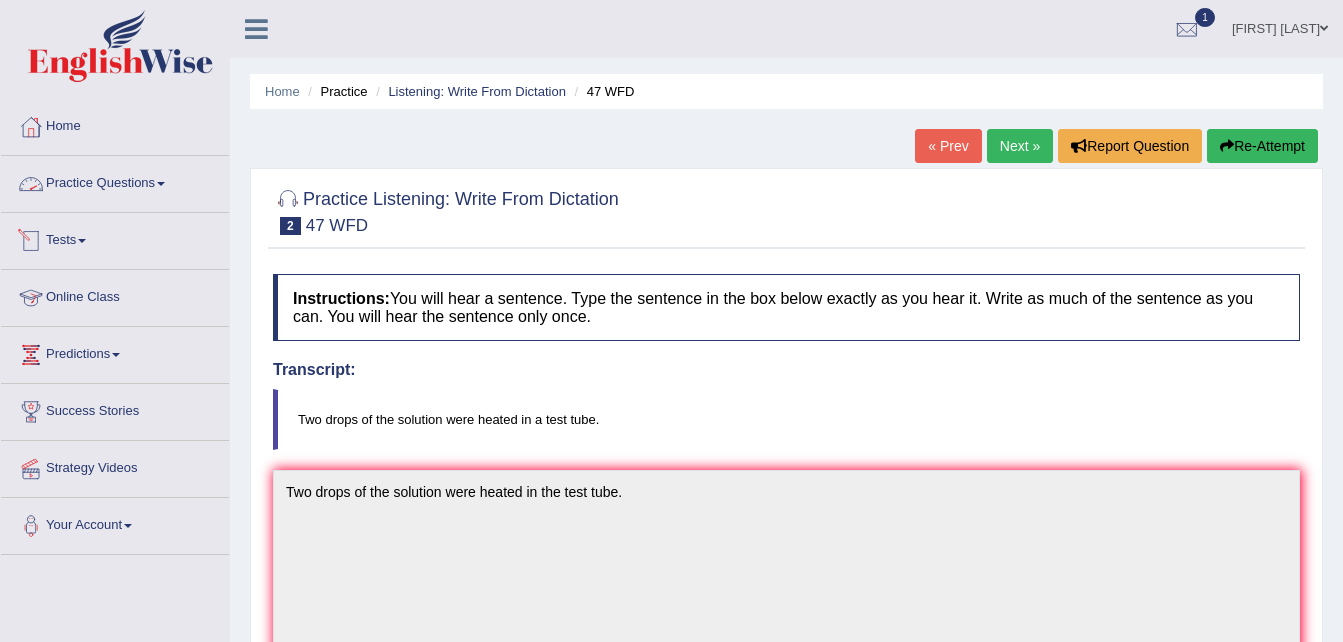 click on "Practice Questions" at bounding box center (115, 181) 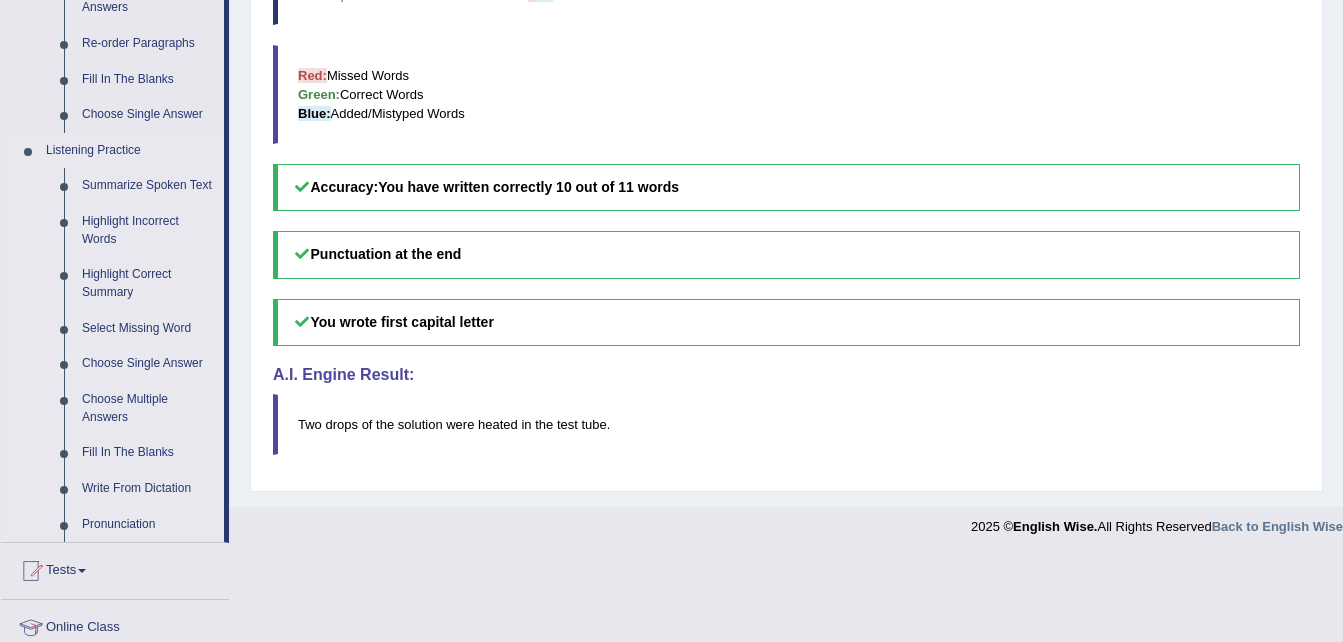 scroll, scrollTop: 739, scrollLeft: 0, axis: vertical 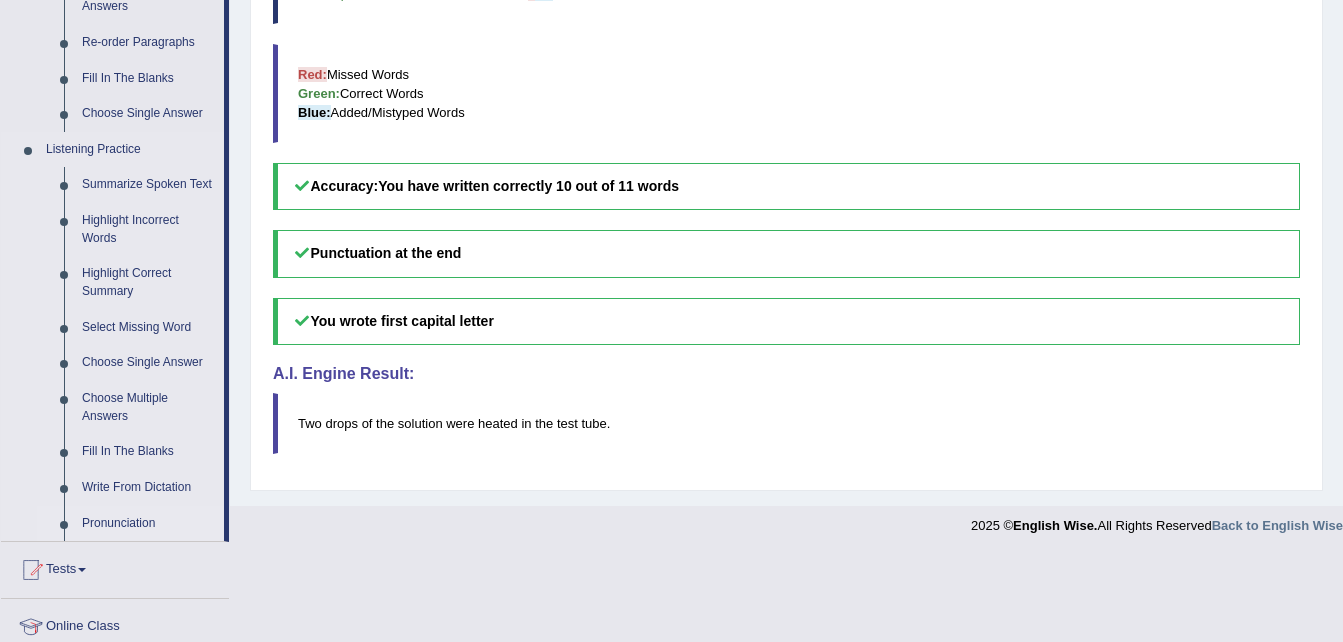 click on "Pronunciation" at bounding box center (148, 524) 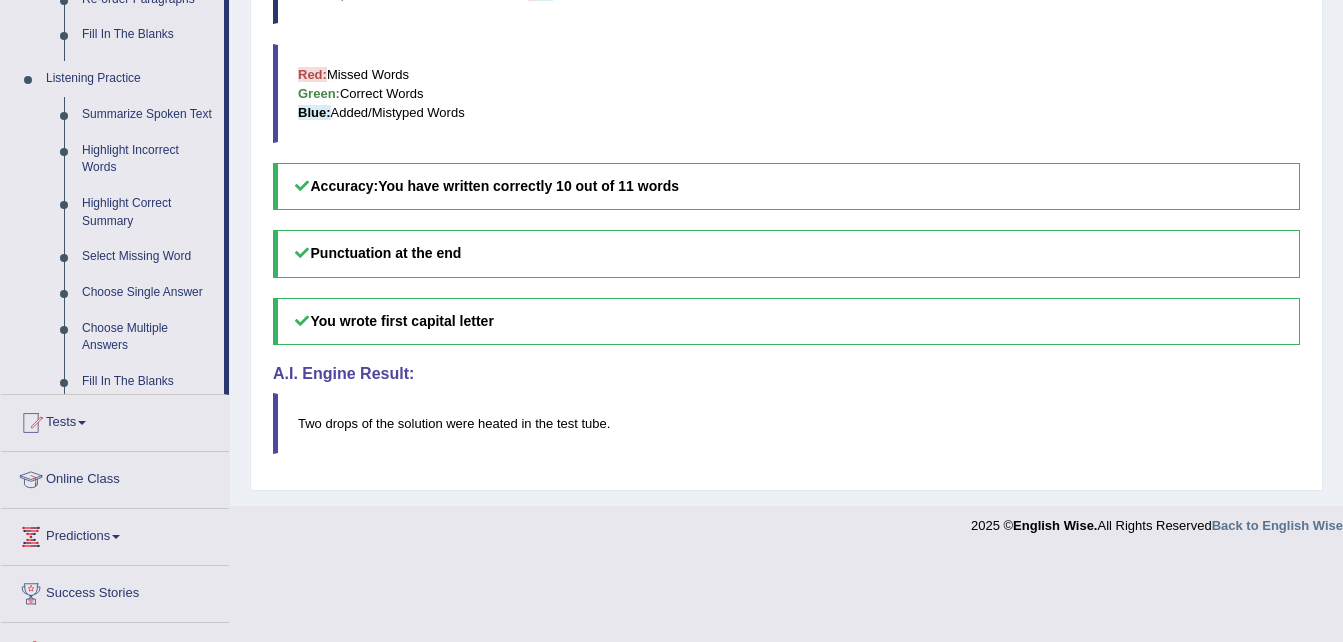 scroll, scrollTop: 412, scrollLeft: 0, axis: vertical 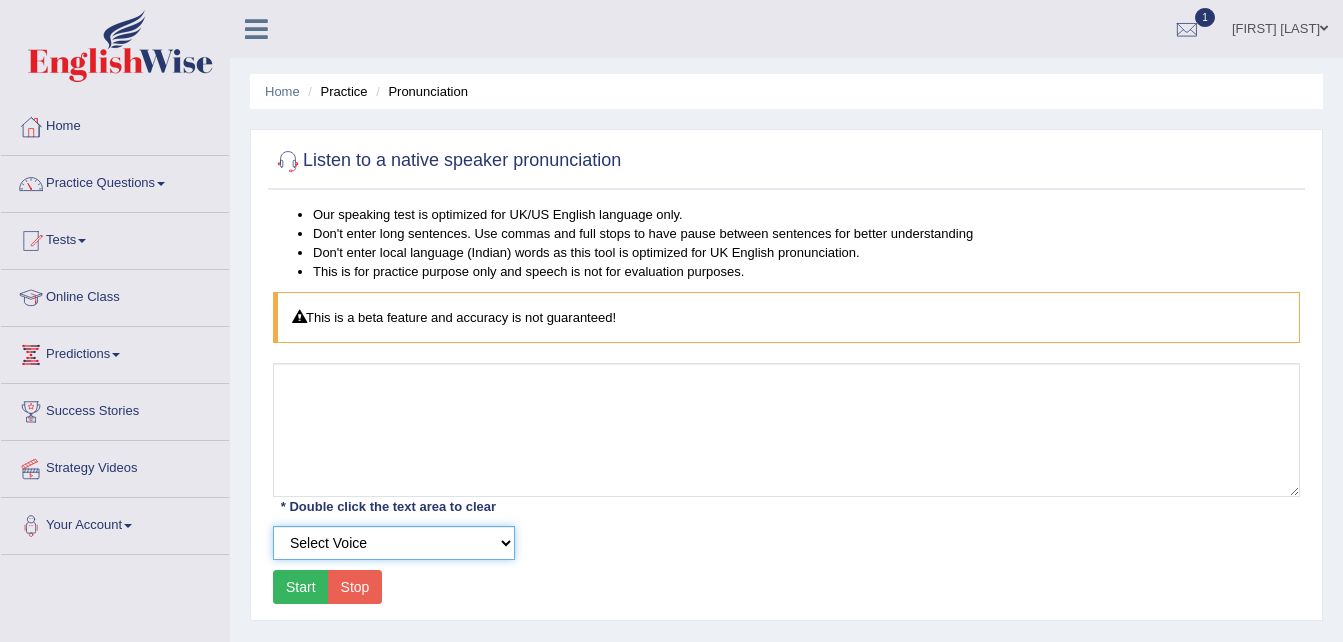 click on "Select Voice" at bounding box center [394, 543] 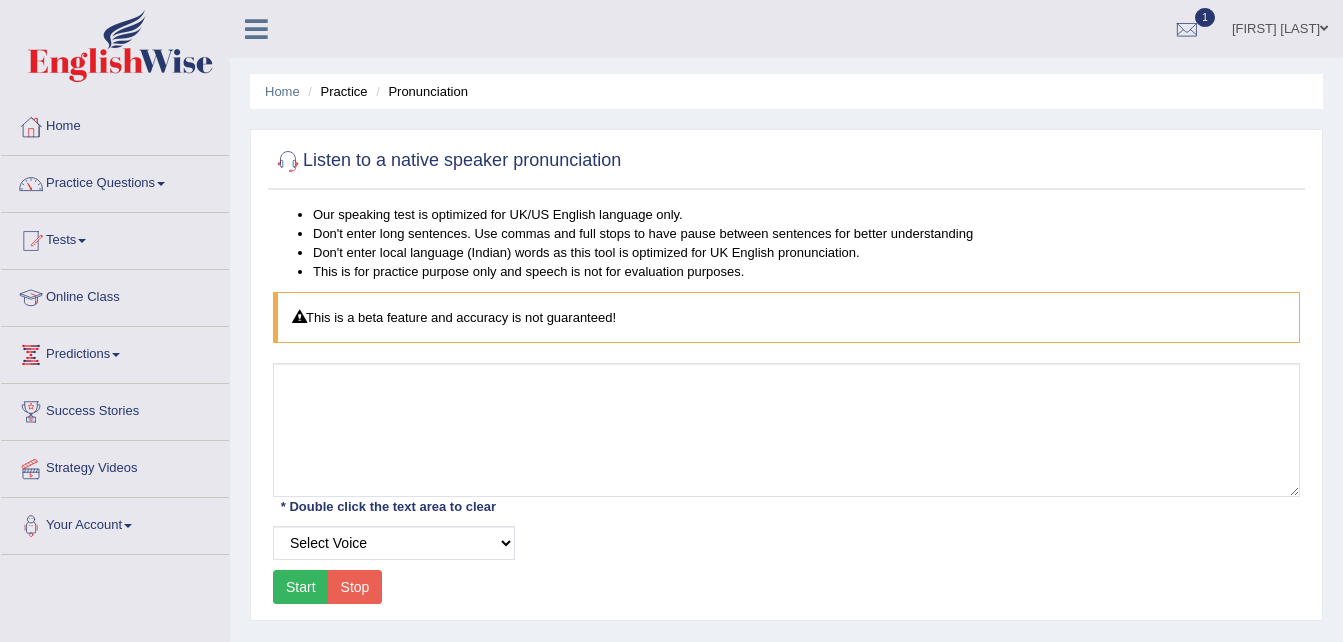 click on "Our speaking test is optimized for UK/US English language only.
Don't enter long sentences. Use commas and full stops to have pause between sentences for better understanding
Don't enter local language (Indian) words as this tool is optimized for UK English pronunciation.
This is for practice purpose only and speech is not for evaluation purposes.
This is a beta feature and accuracy is not guaranteed!
* Double click the text area to clear
Select Voice
Start
Stop" at bounding box center [786, 407] 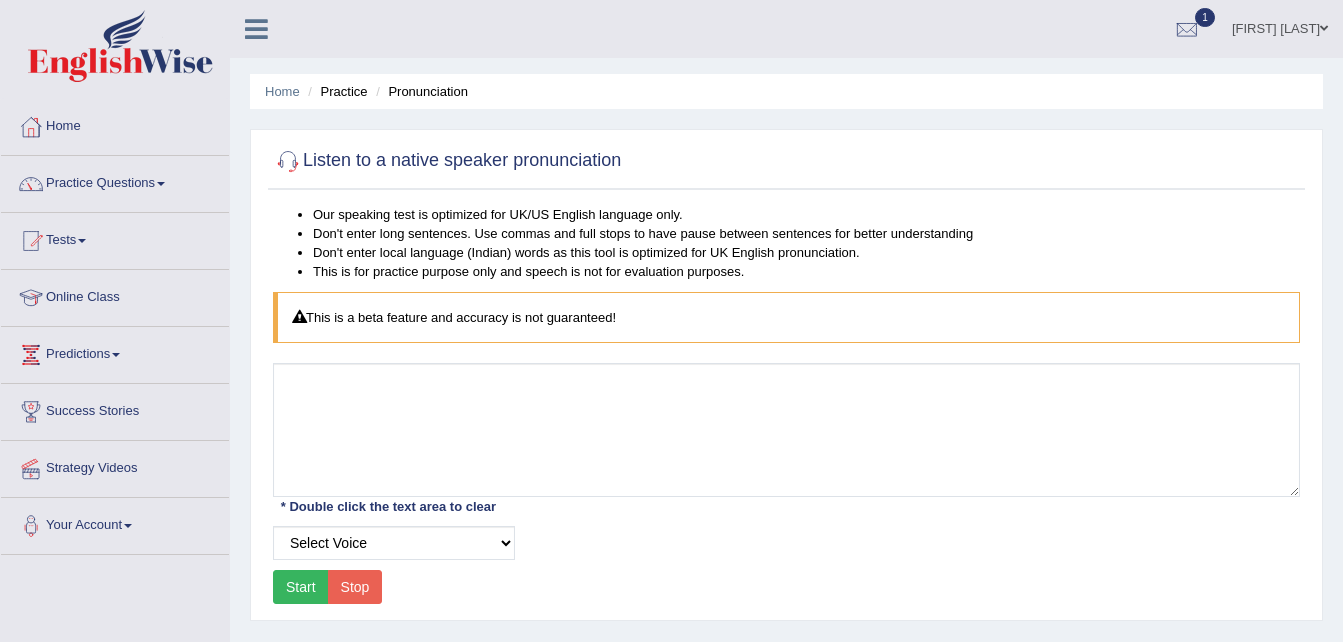 scroll, scrollTop: 1, scrollLeft: 0, axis: vertical 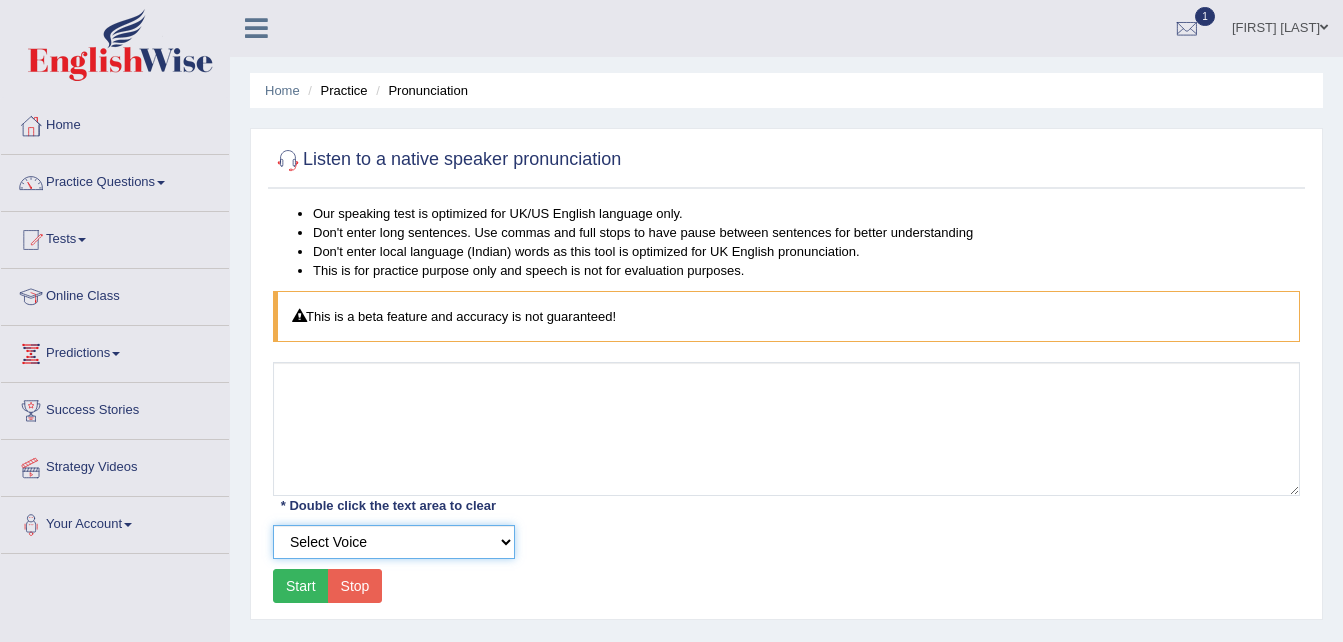 click on "Select Voice" at bounding box center [394, 542] 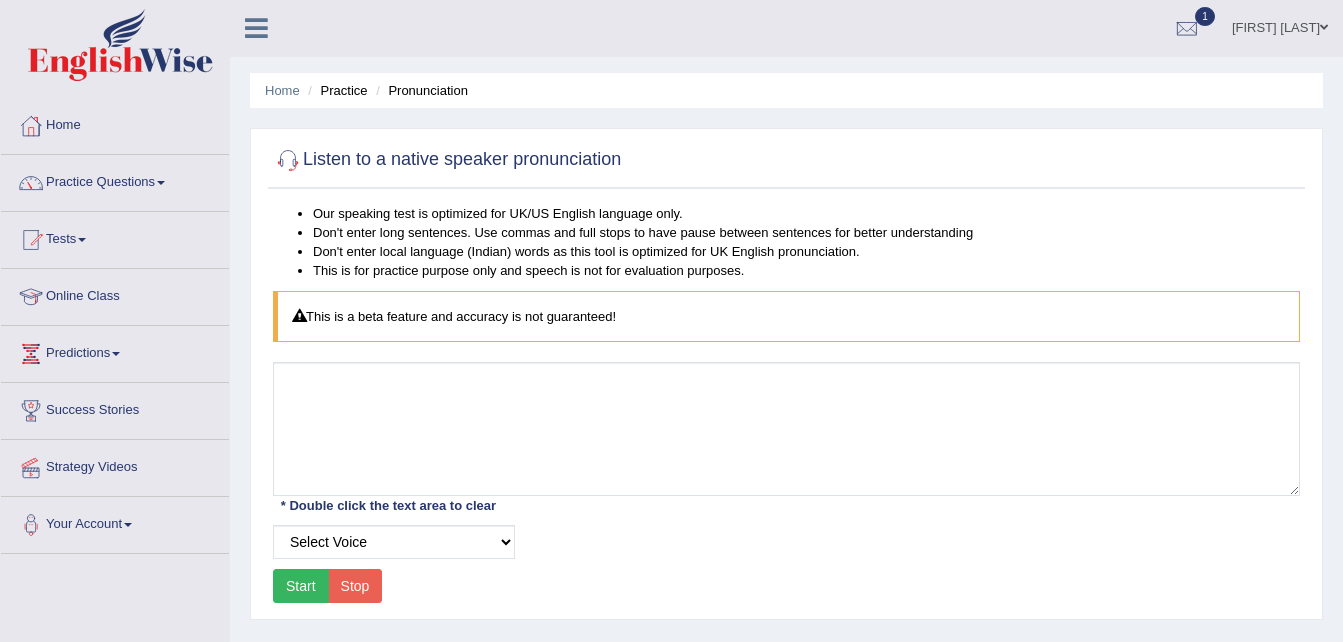click on "Start" at bounding box center [301, 586] 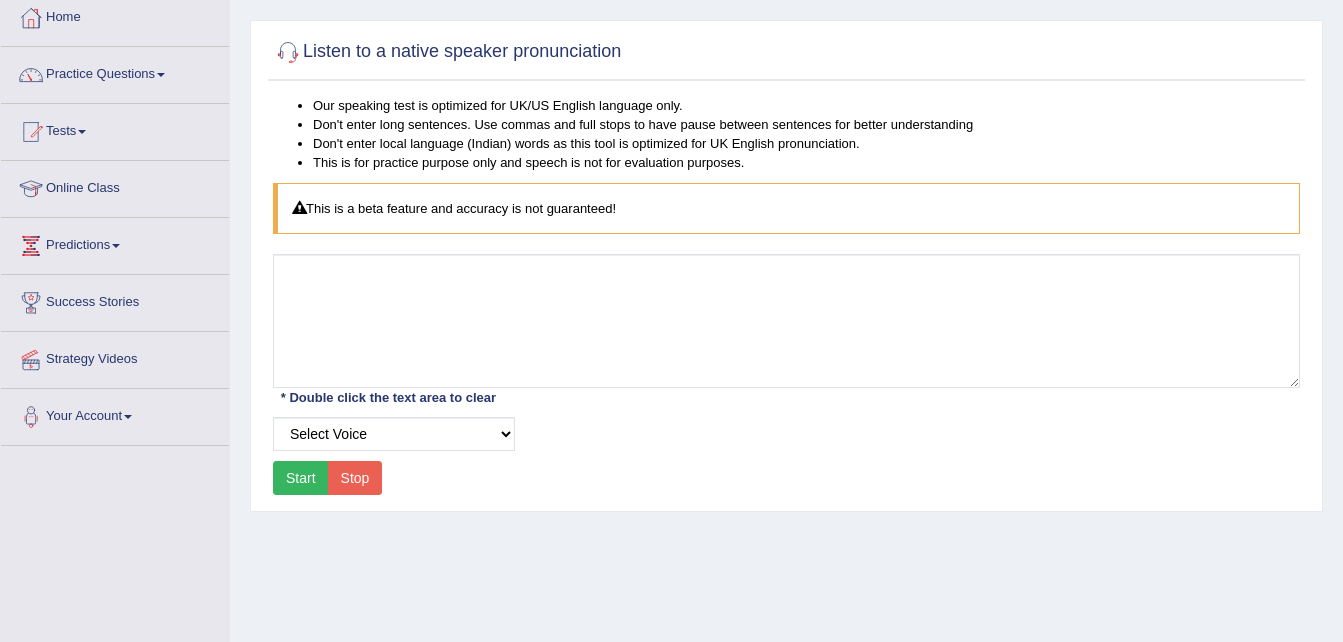 scroll, scrollTop: 115, scrollLeft: 0, axis: vertical 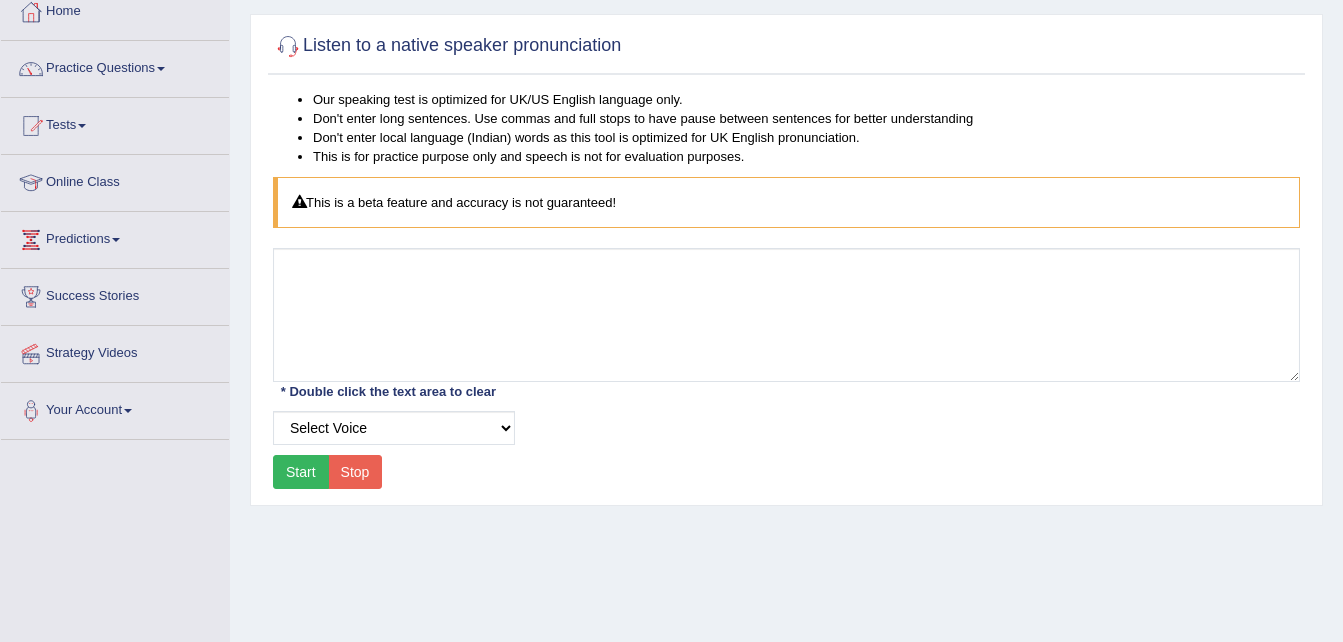 click on "Start" at bounding box center (301, 472) 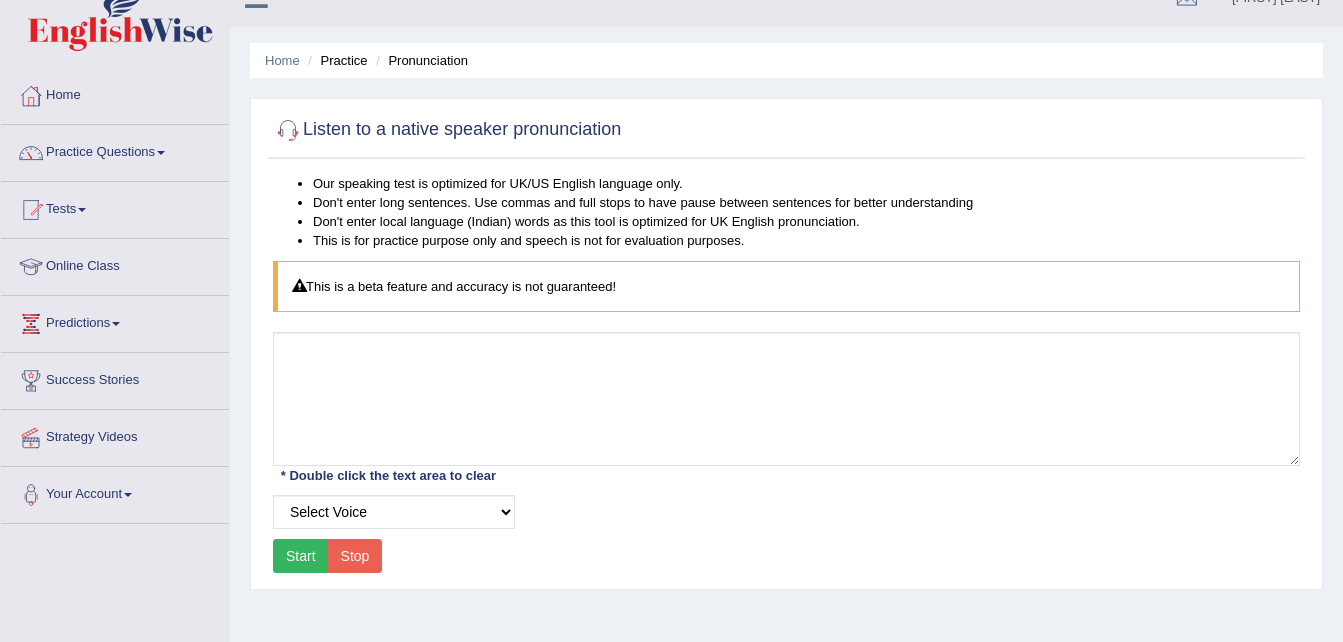 scroll, scrollTop: 4, scrollLeft: 0, axis: vertical 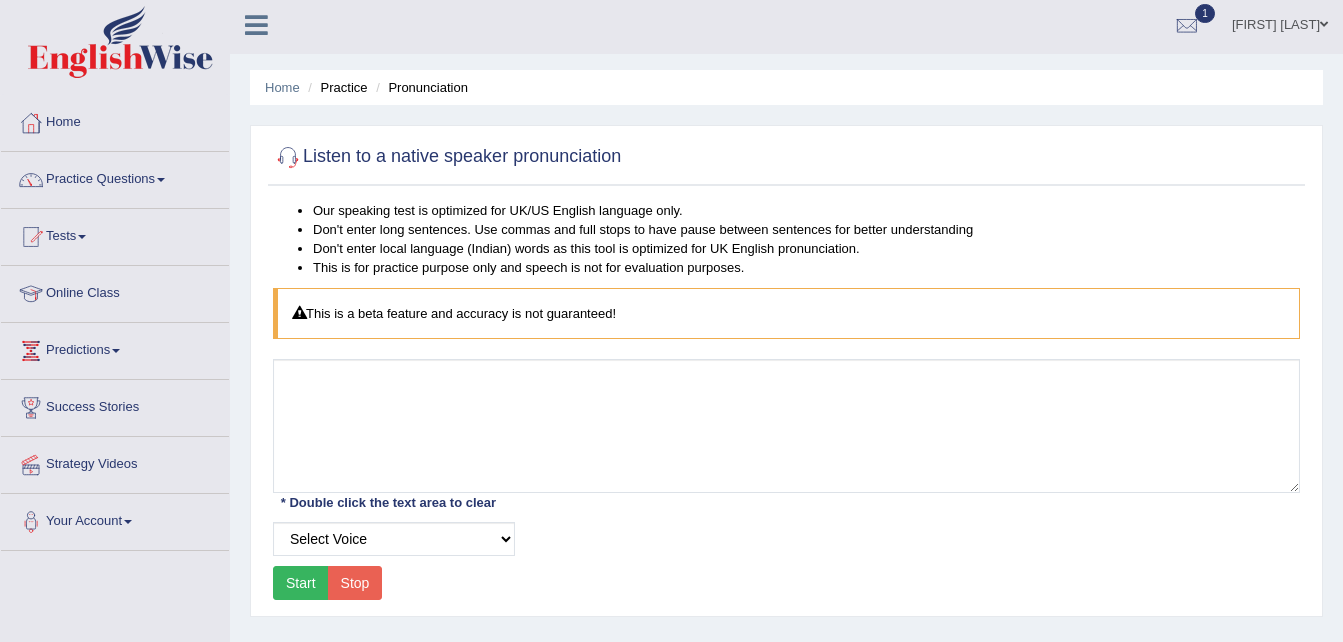 click on "Stop" at bounding box center [355, 583] 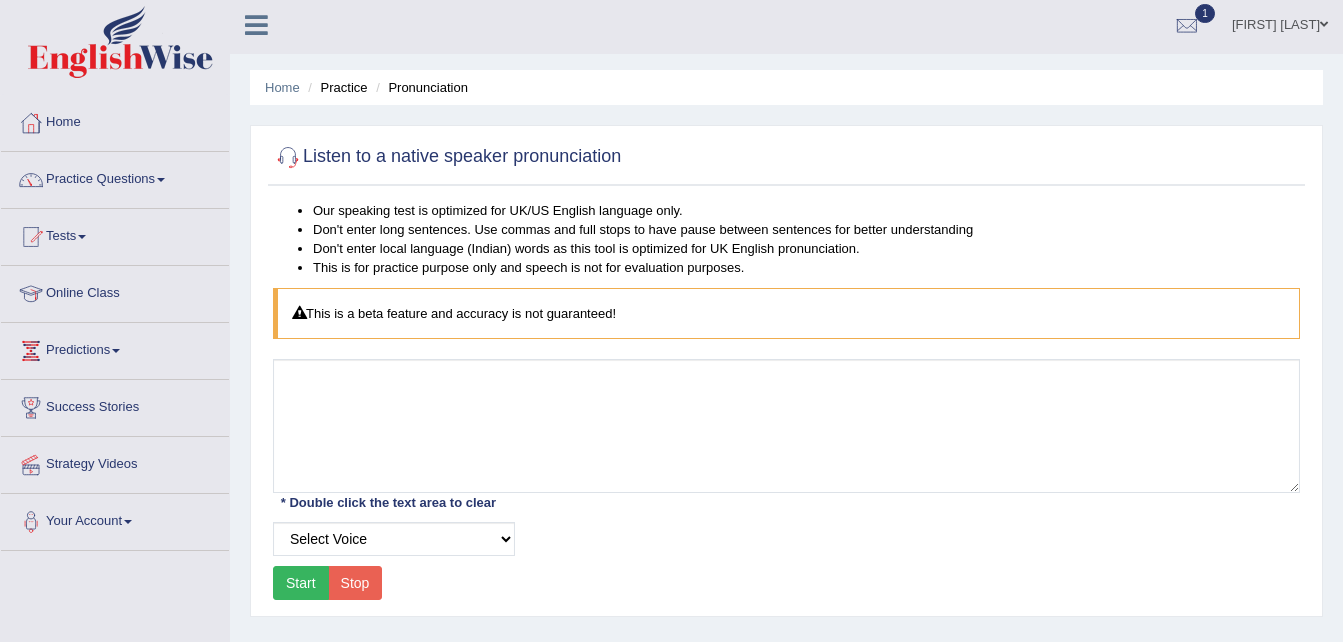 click on "Start" at bounding box center (301, 583) 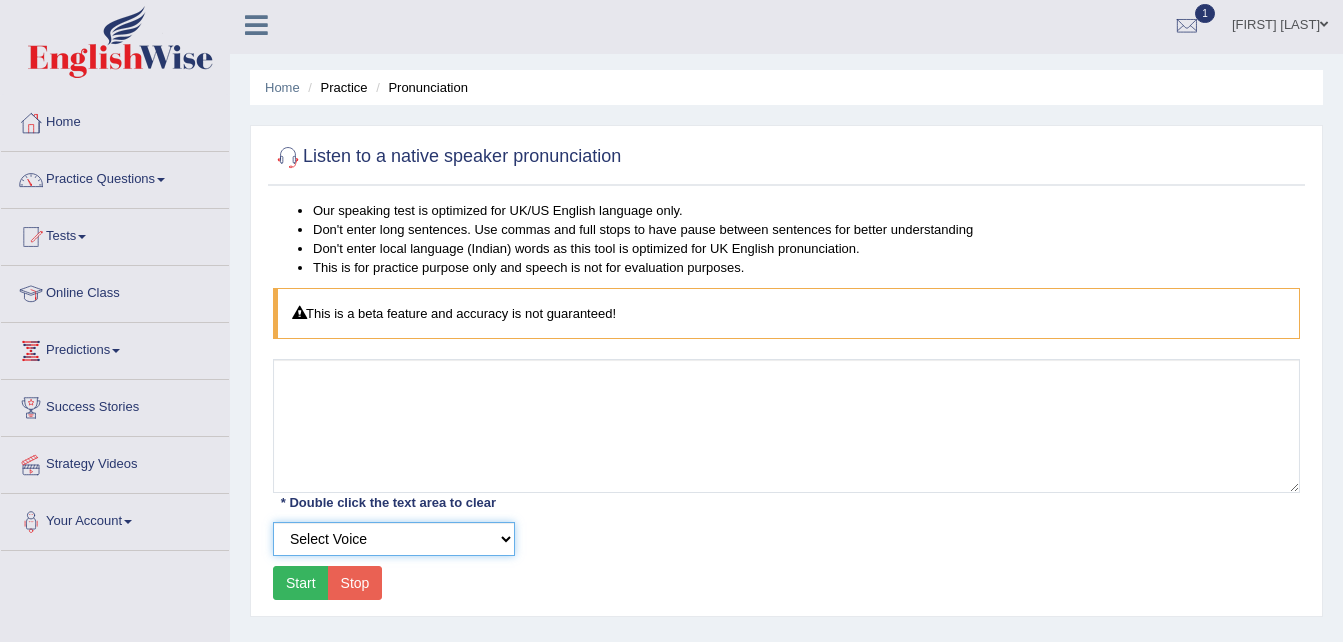 click on "Select Voice" at bounding box center (394, 539) 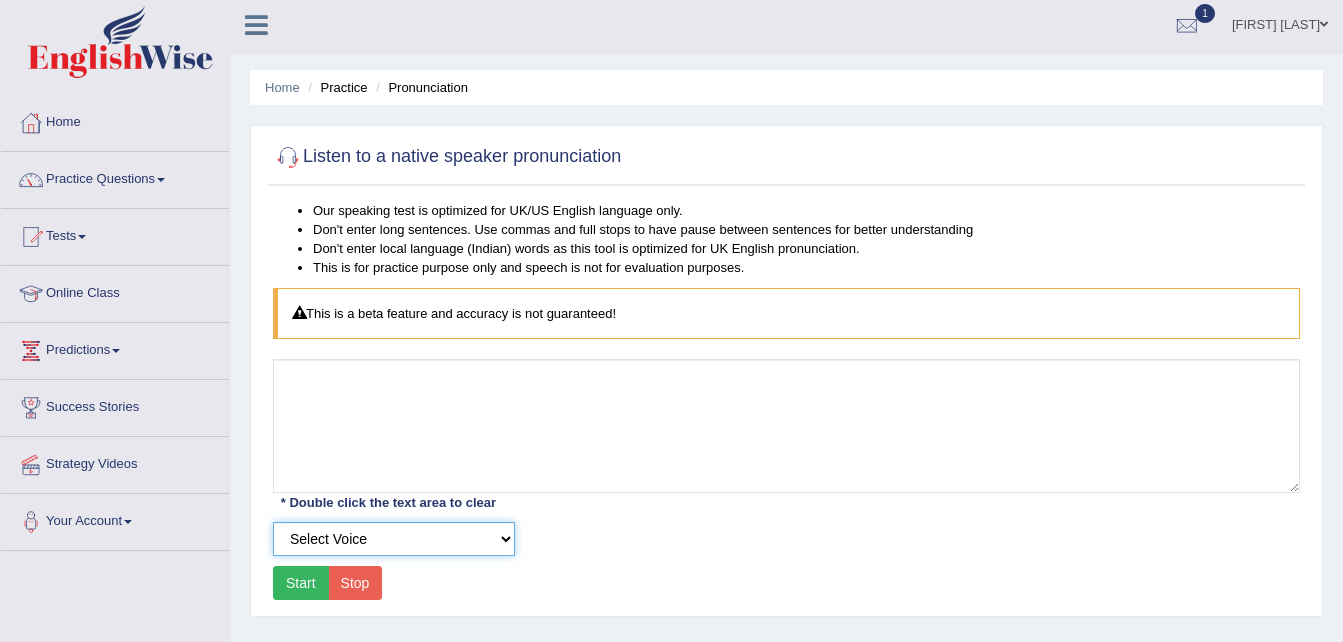 click on "Select Voice" at bounding box center [394, 539] 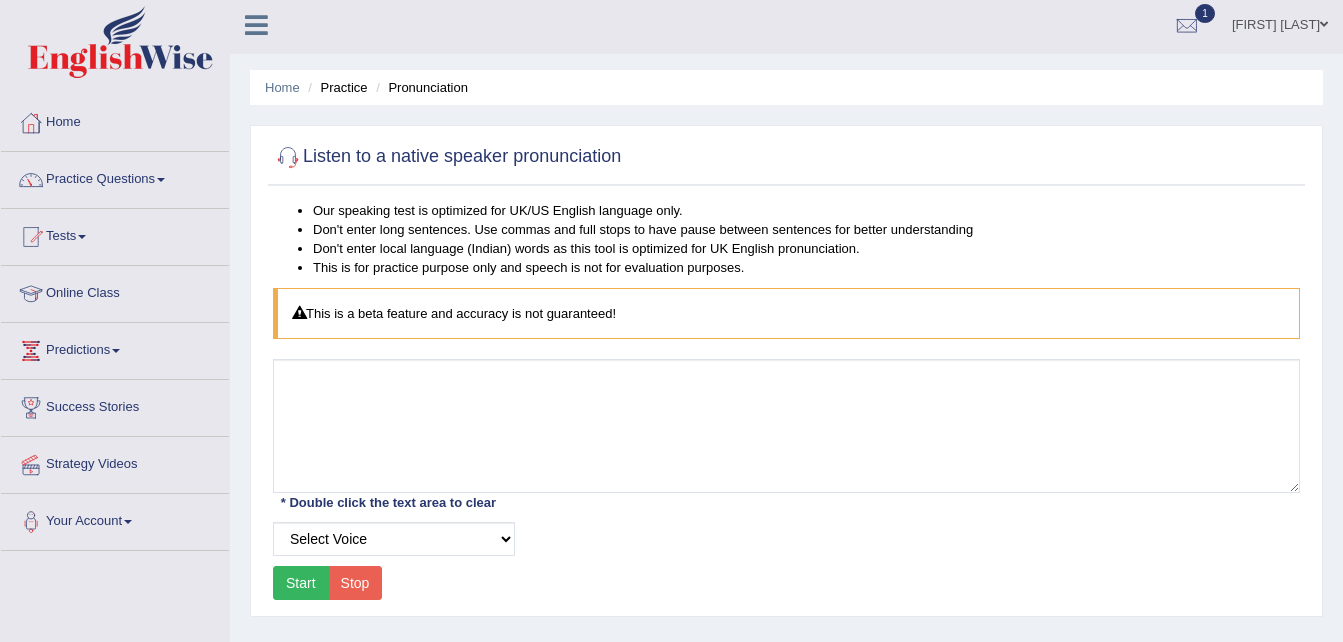 click on "Start" at bounding box center [301, 583] 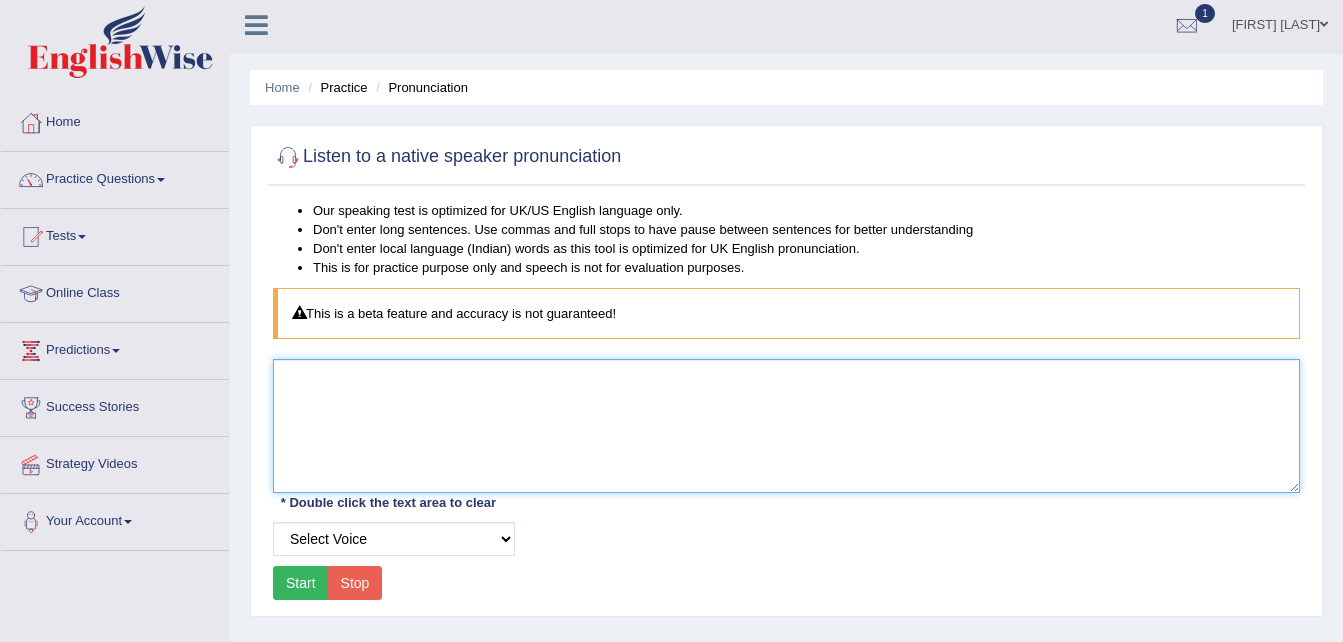 click at bounding box center (786, 426) 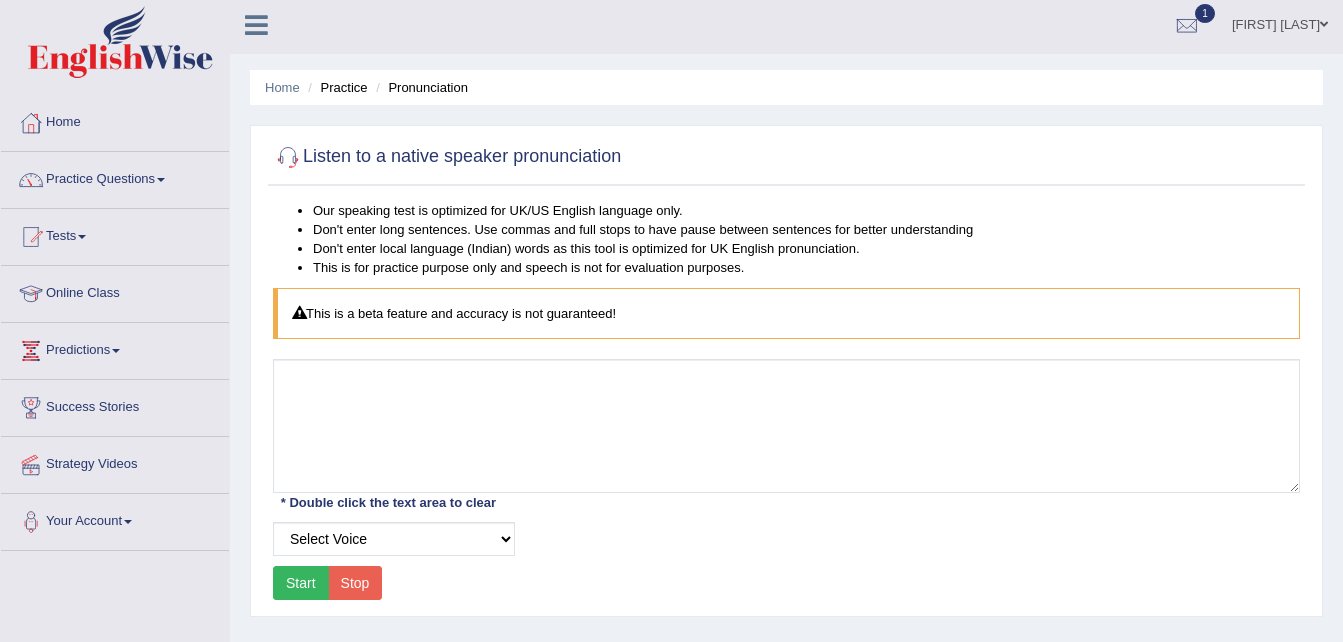 click on "Start" at bounding box center [301, 583] 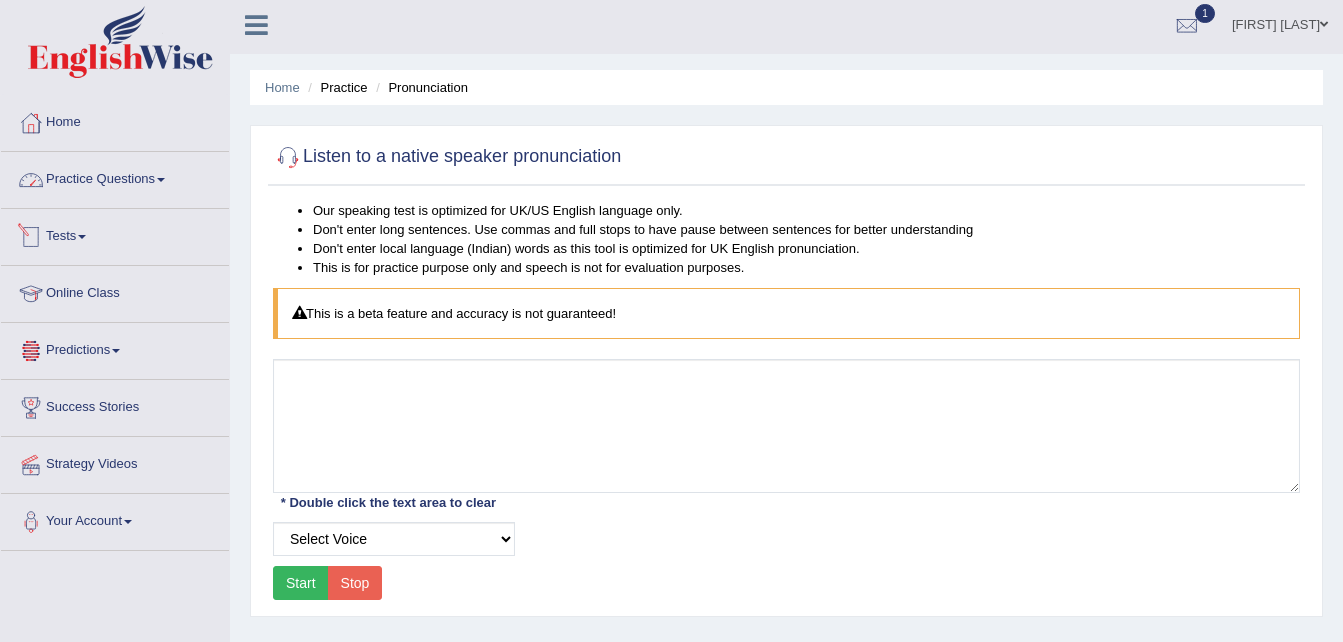 click on "Practice Questions" at bounding box center (115, 177) 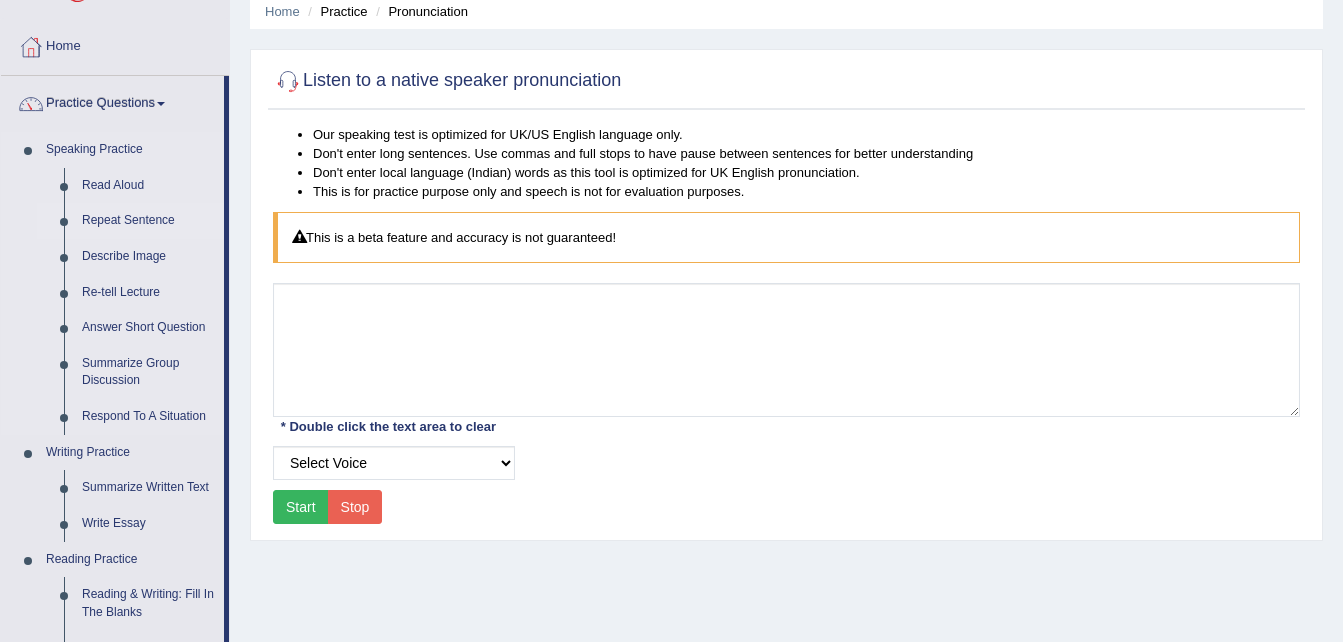 scroll, scrollTop: 83, scrollLeft: 0, axis: vertical 